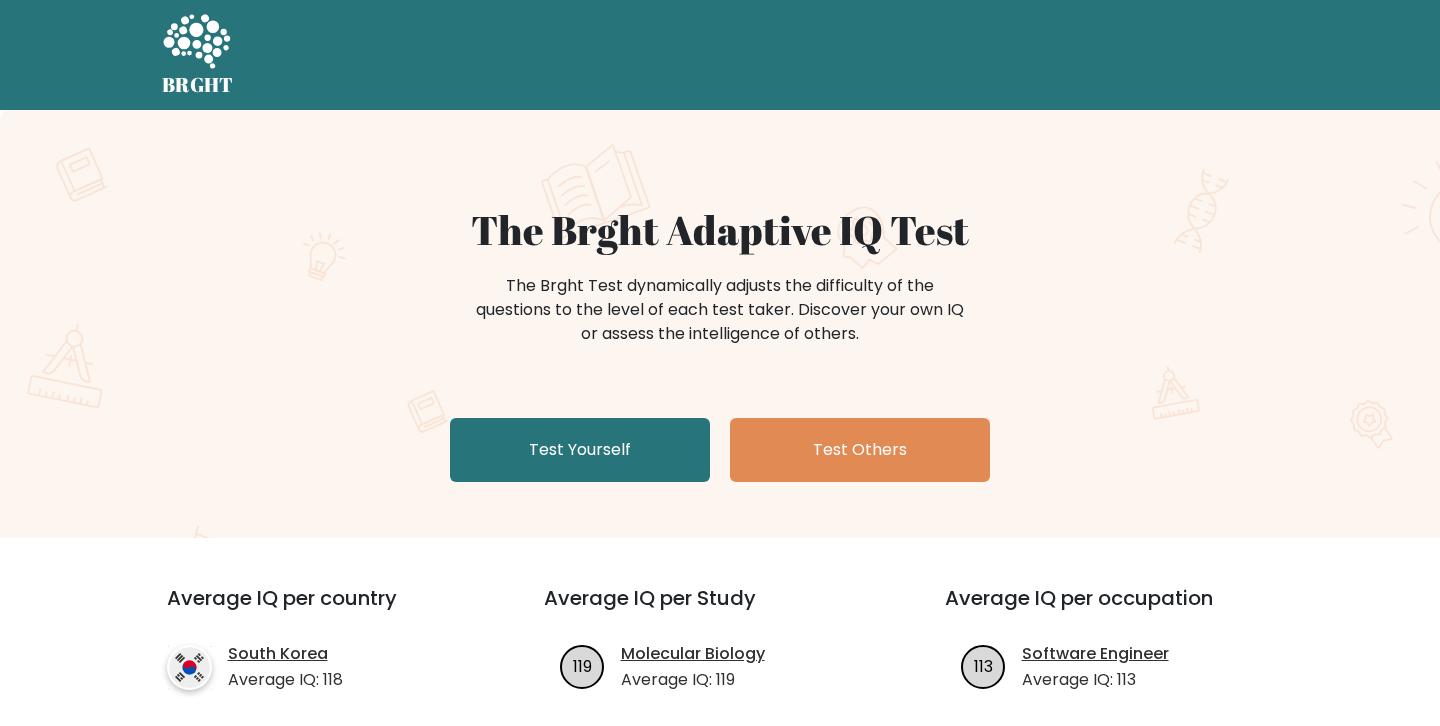 scroll, scrollTop: 0, scrollLeft: 0, axis: both 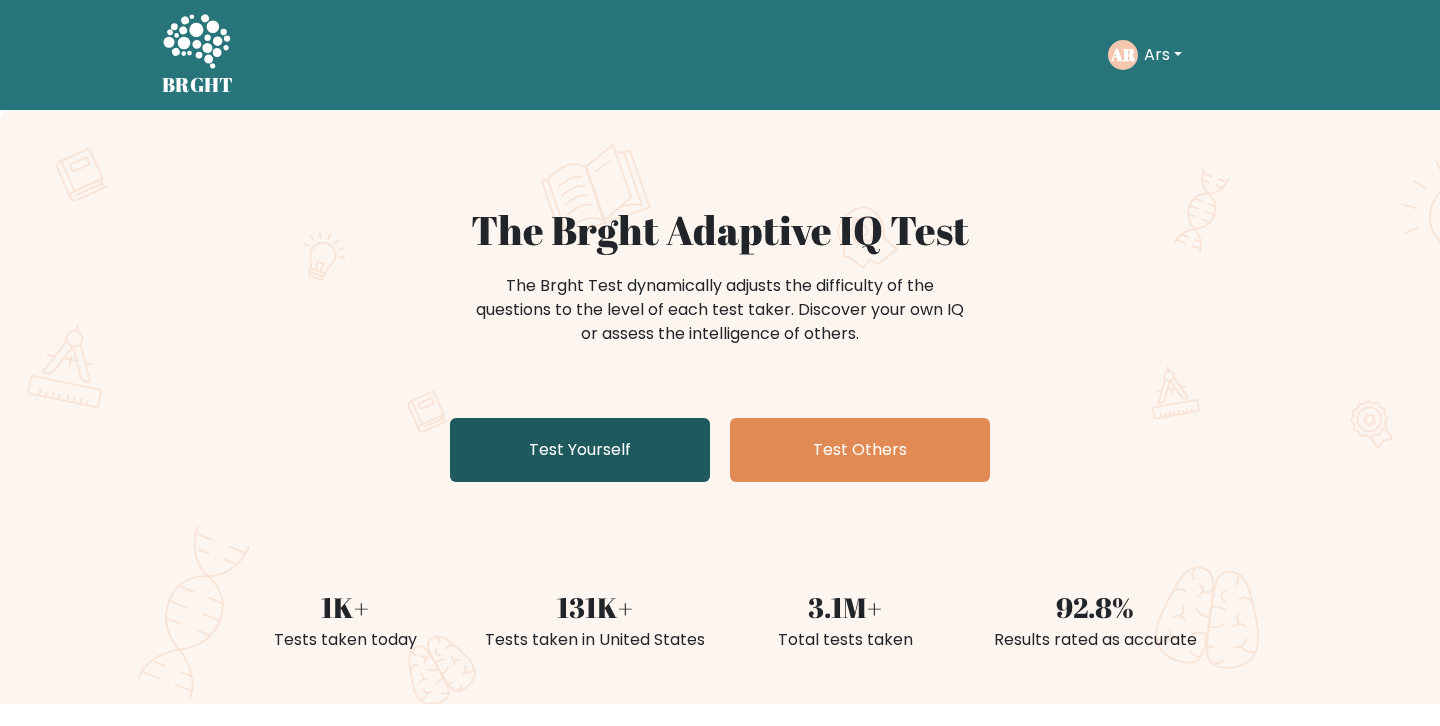 click on "Test Yourself" at bounding box center (580, 450) 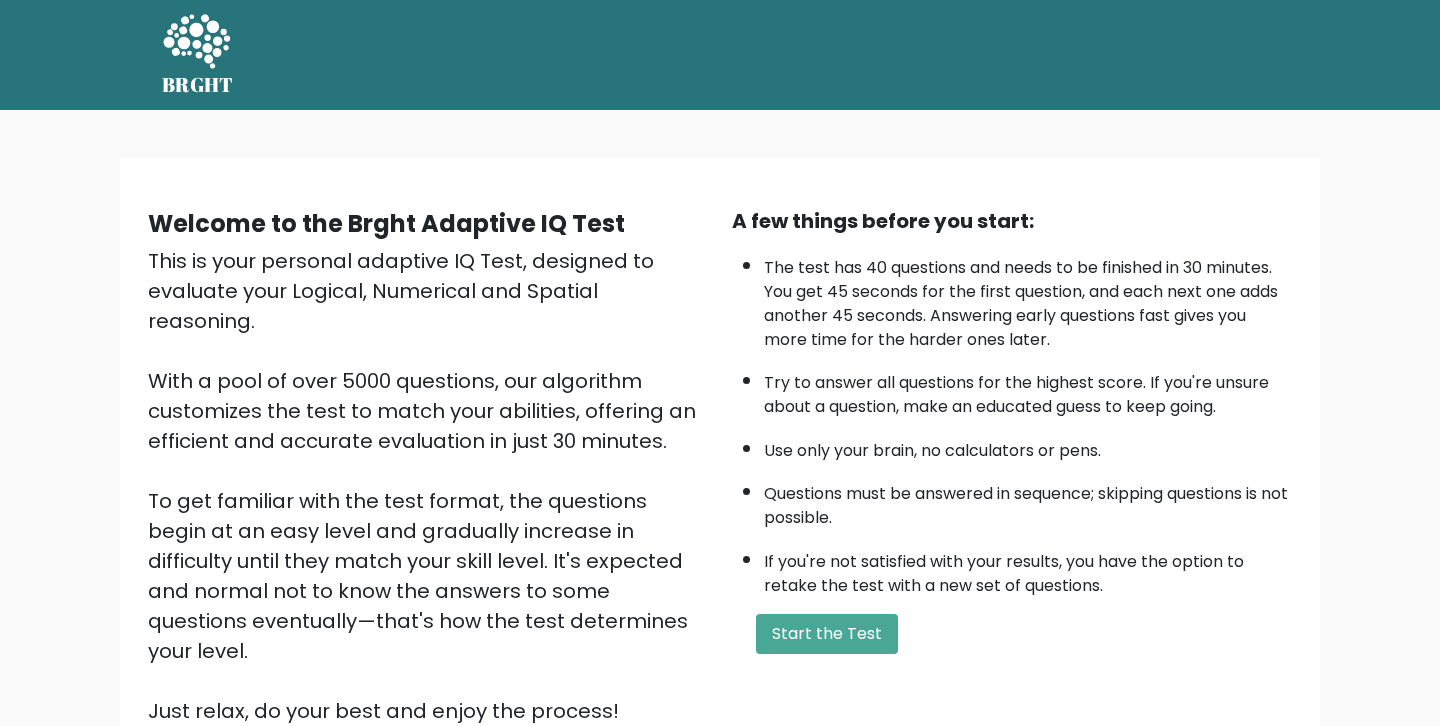 scroll, scrollTop: 0, scrollLeft: 0, axis: both 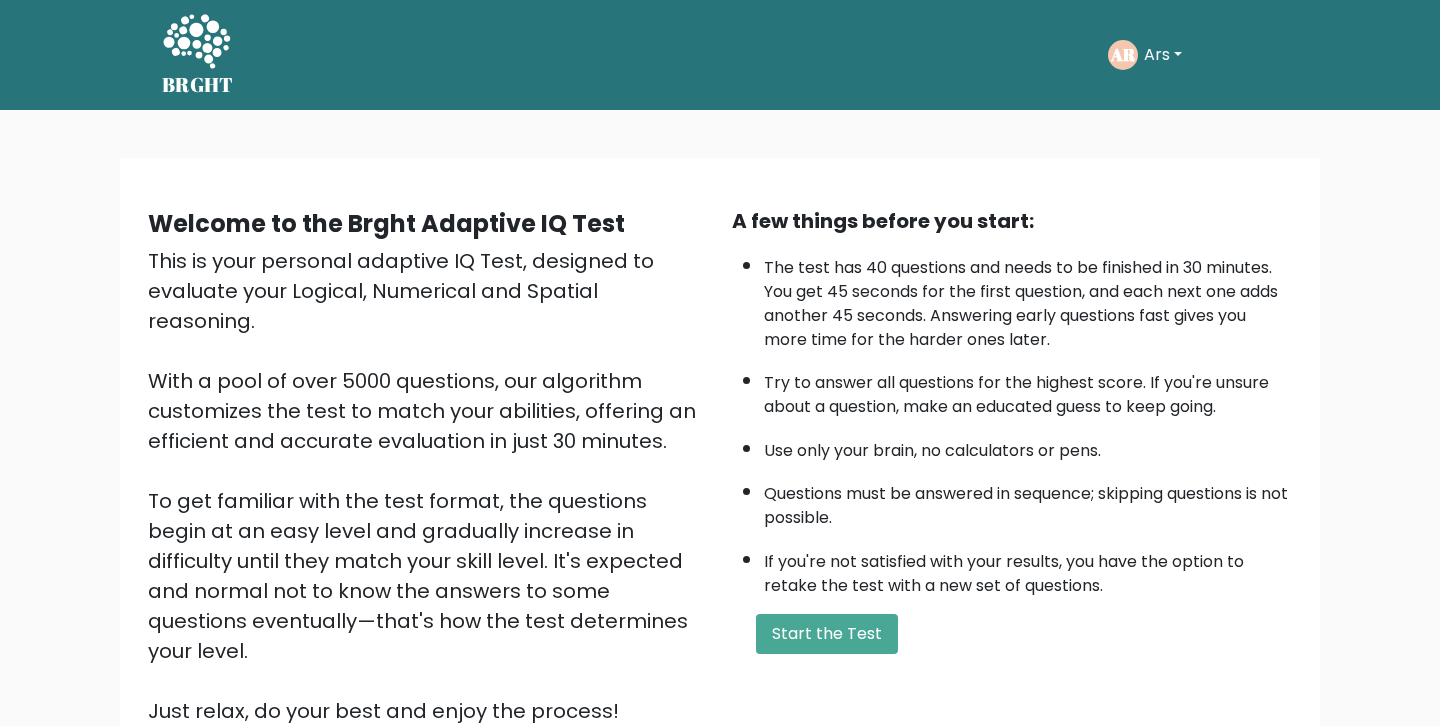 click on "Ars" at bounding box center (1163, 55) 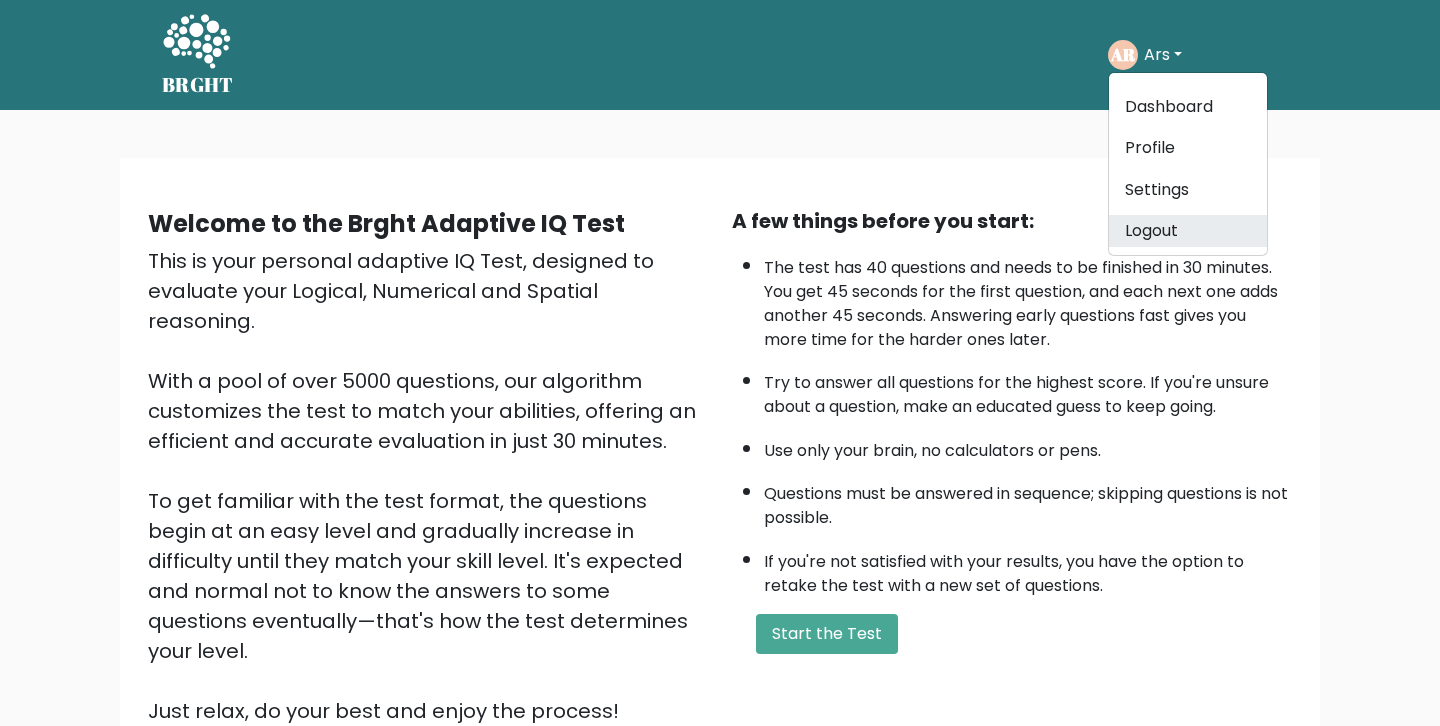 click on "Logout" at bounding box center [1188, 231] 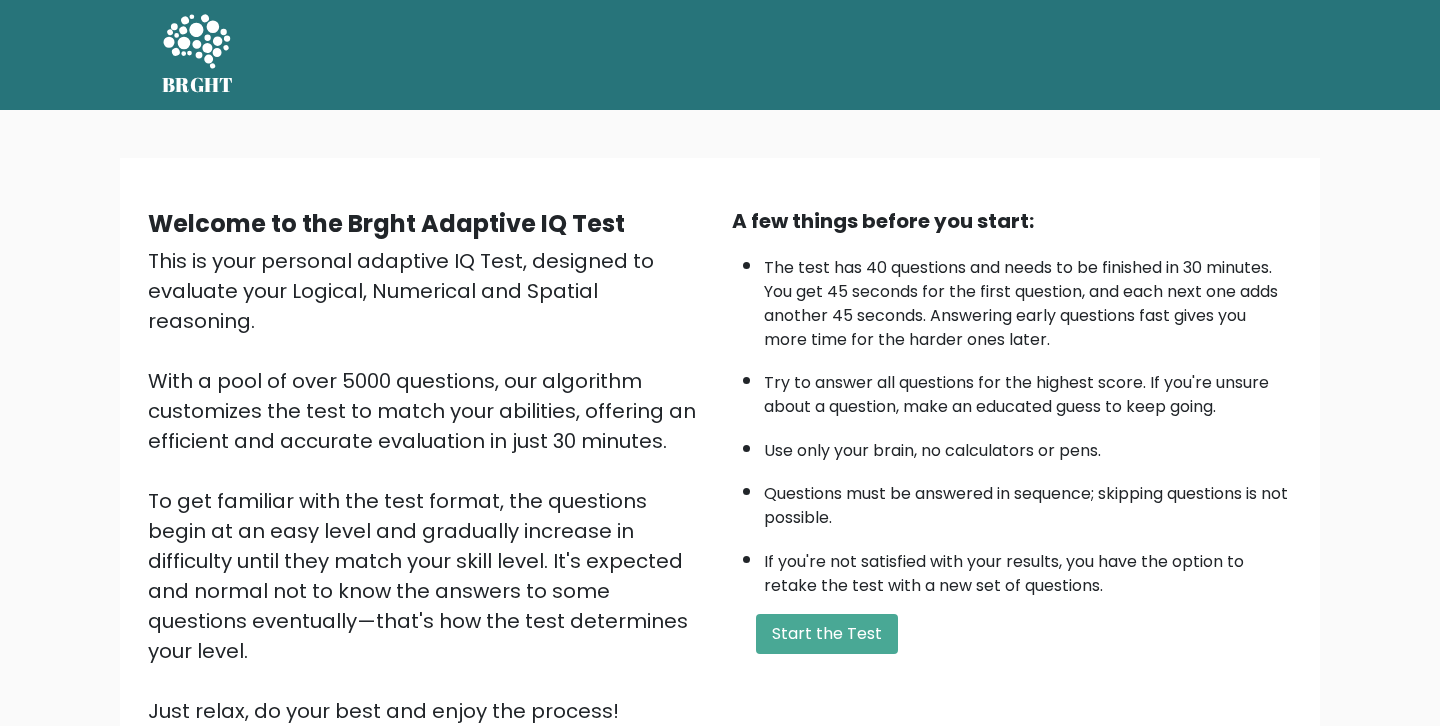 scroll, scrollTop: 0, scrollLeft: 0, axis: both 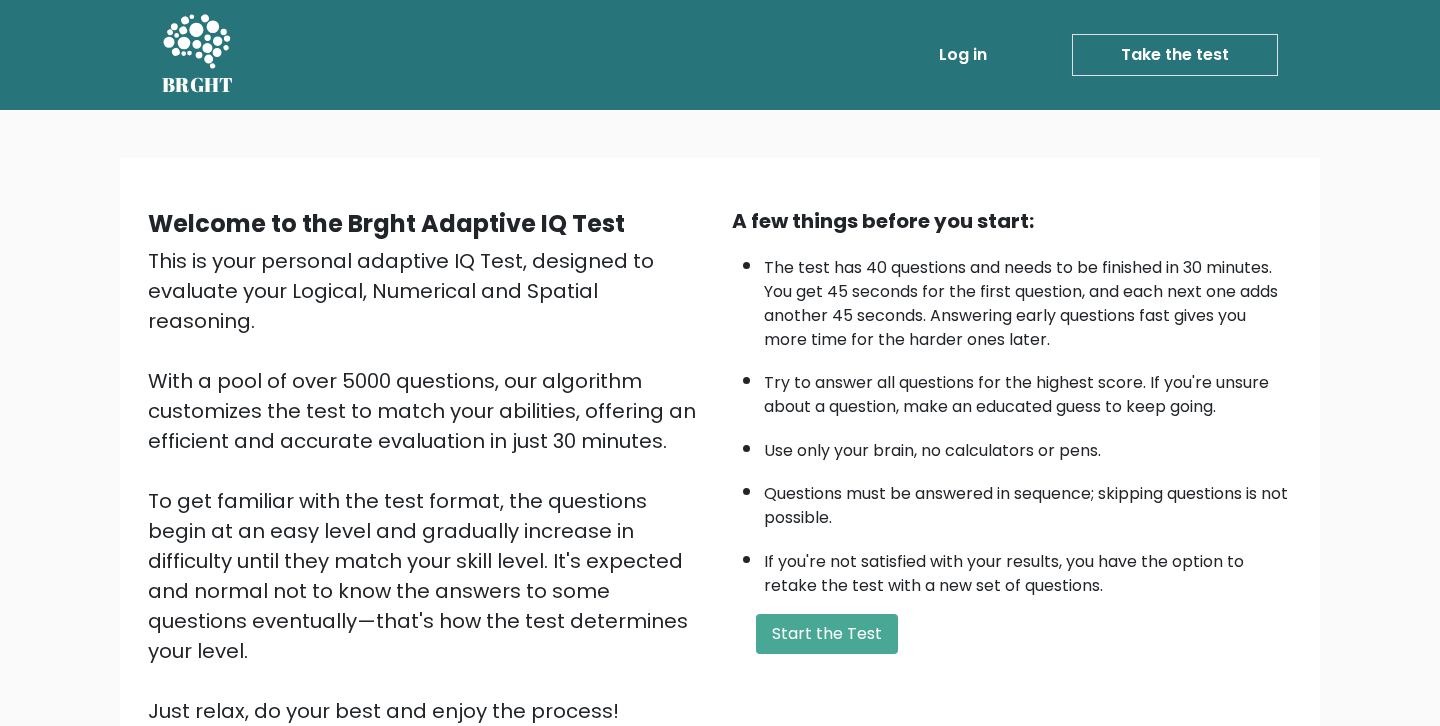 click on "A few things before you start:
The test has 40 questions and needs to be finished in 30 minutes. You get 45 seconds for the first question, and each next one adds another 45 seconds. Answering early questions fast gives you more time for the harder ones later.
Try to answer all questions for the highest score. If you're unsure about a question, make an educated guess to keep going.
Use only your brain, no calculators or pens.
Questions must be answered in sequence; skipping questions is not possible.
If you're not satisfied with your results, you have the option to retake the test with a new set of questions.
Start the Test" at bounding box center (1012, 466) 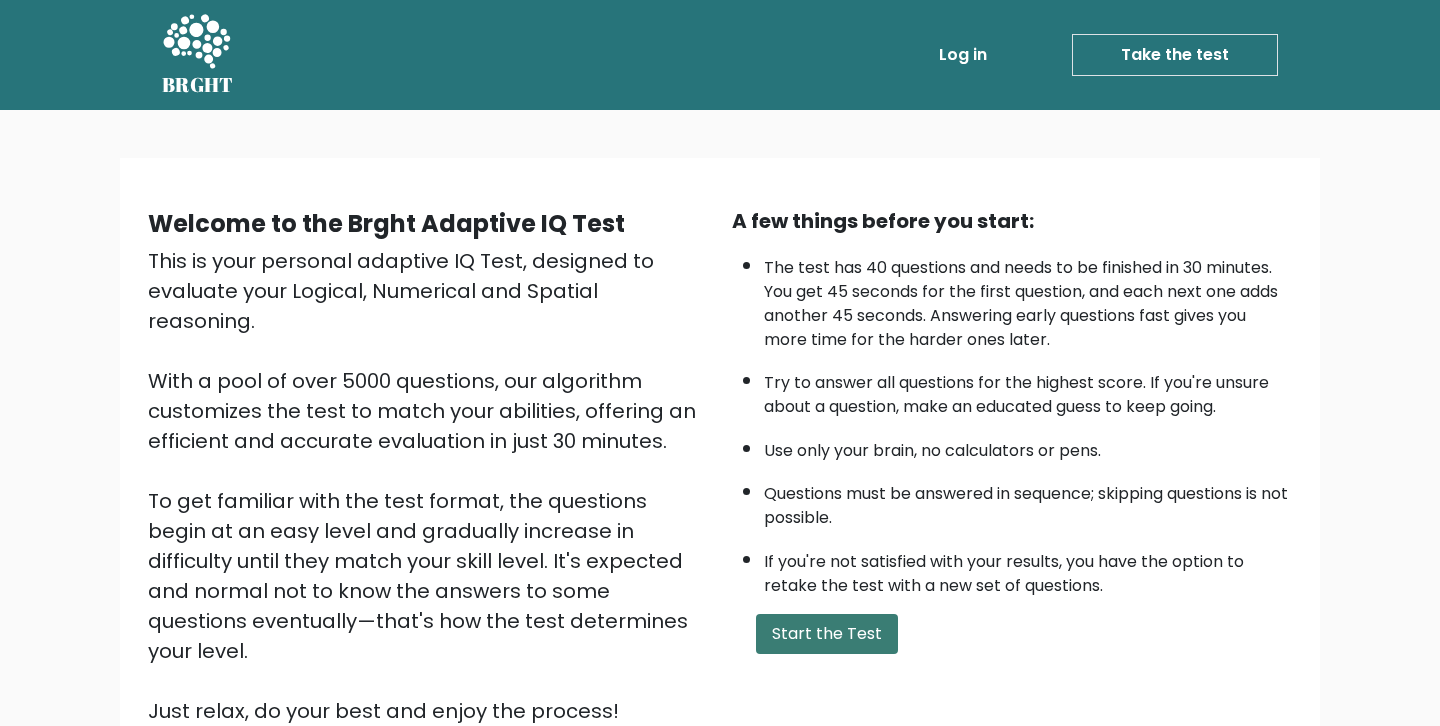 click on "Start the Test" at bounding box center [827, 634] 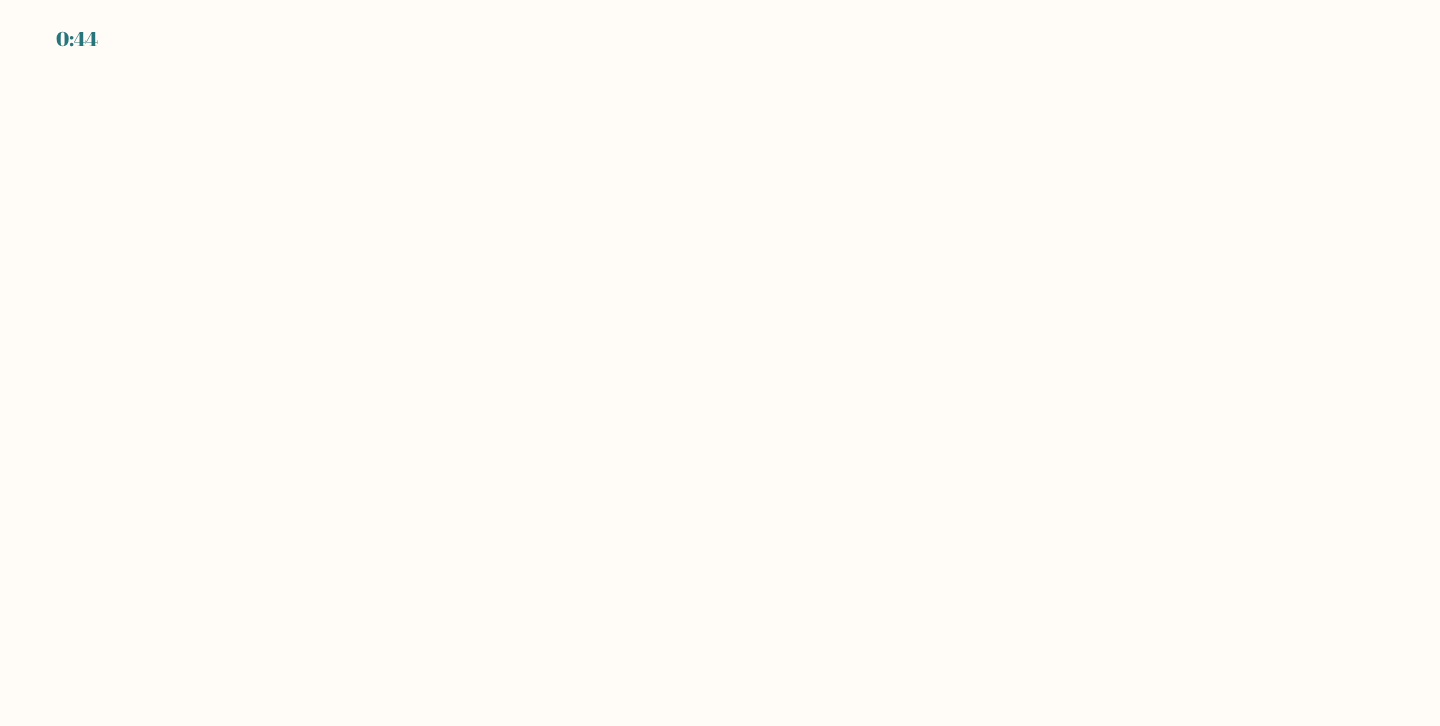 scroll, scrollTop: 0, scrollLeft: 0, axis: both 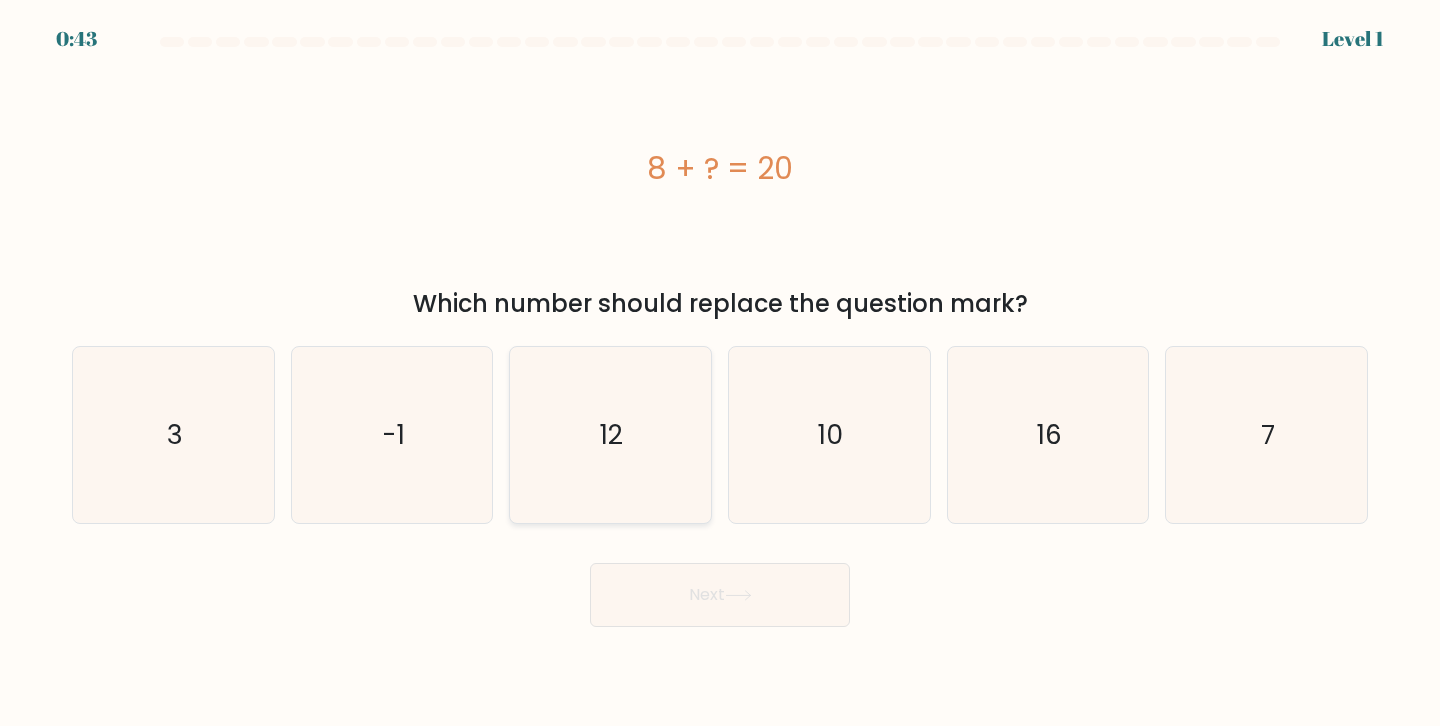 click on "12" at bounding box center [610, 435] 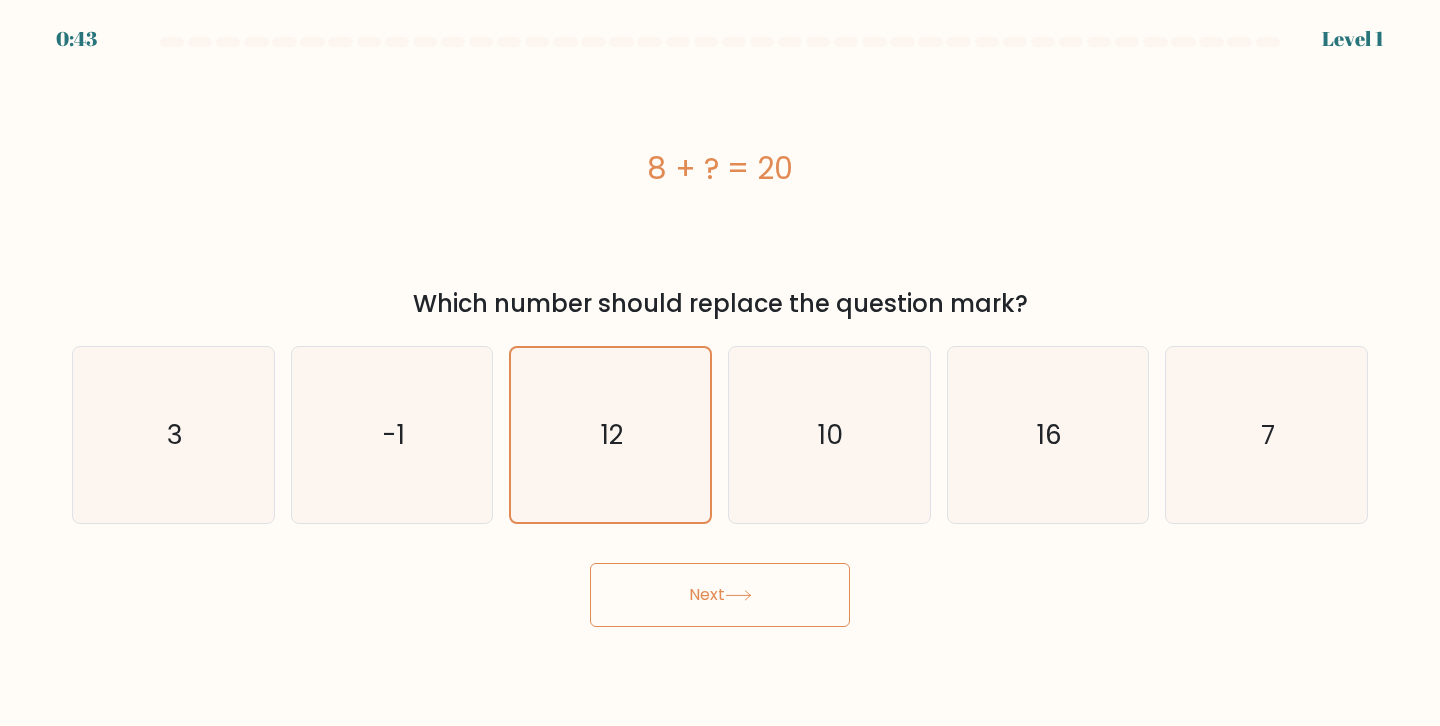 click on "Next" at bounding box center (720, 595) 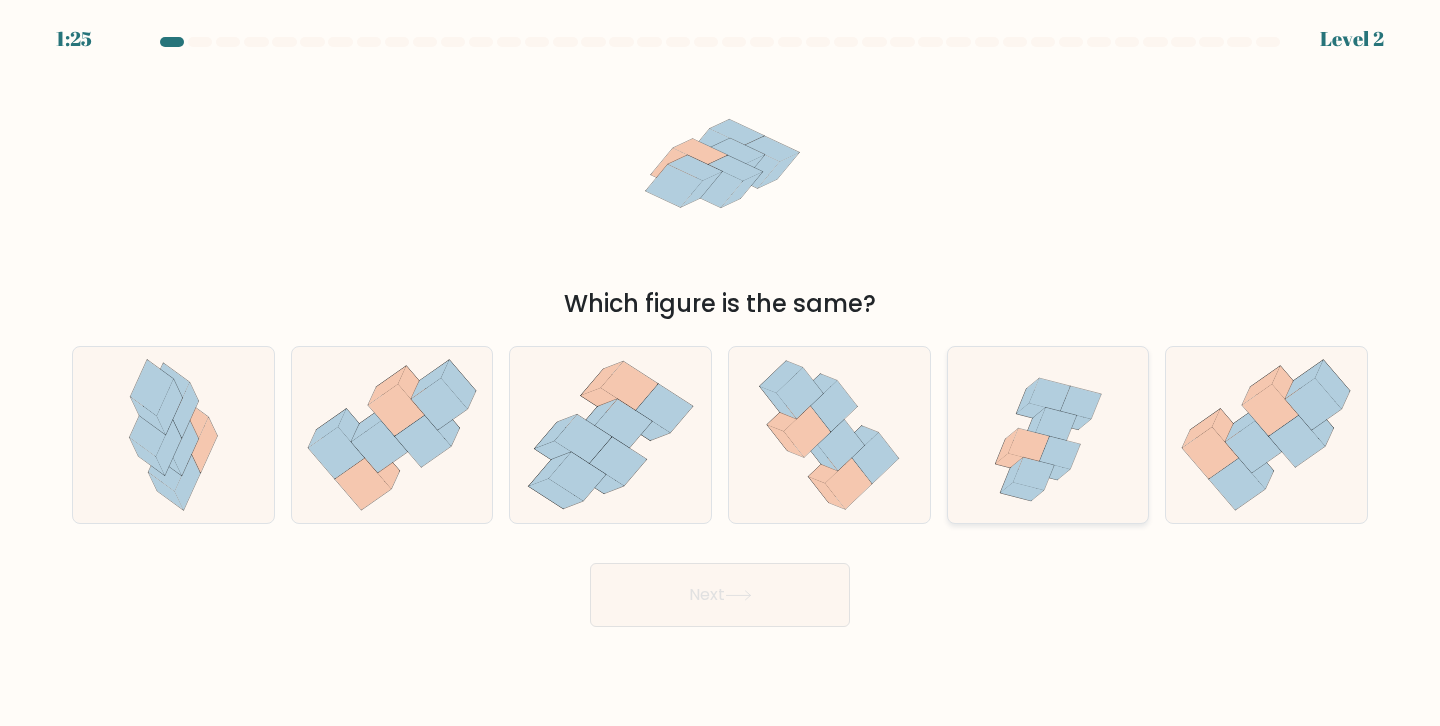 click at bounding box center (1069, 420) 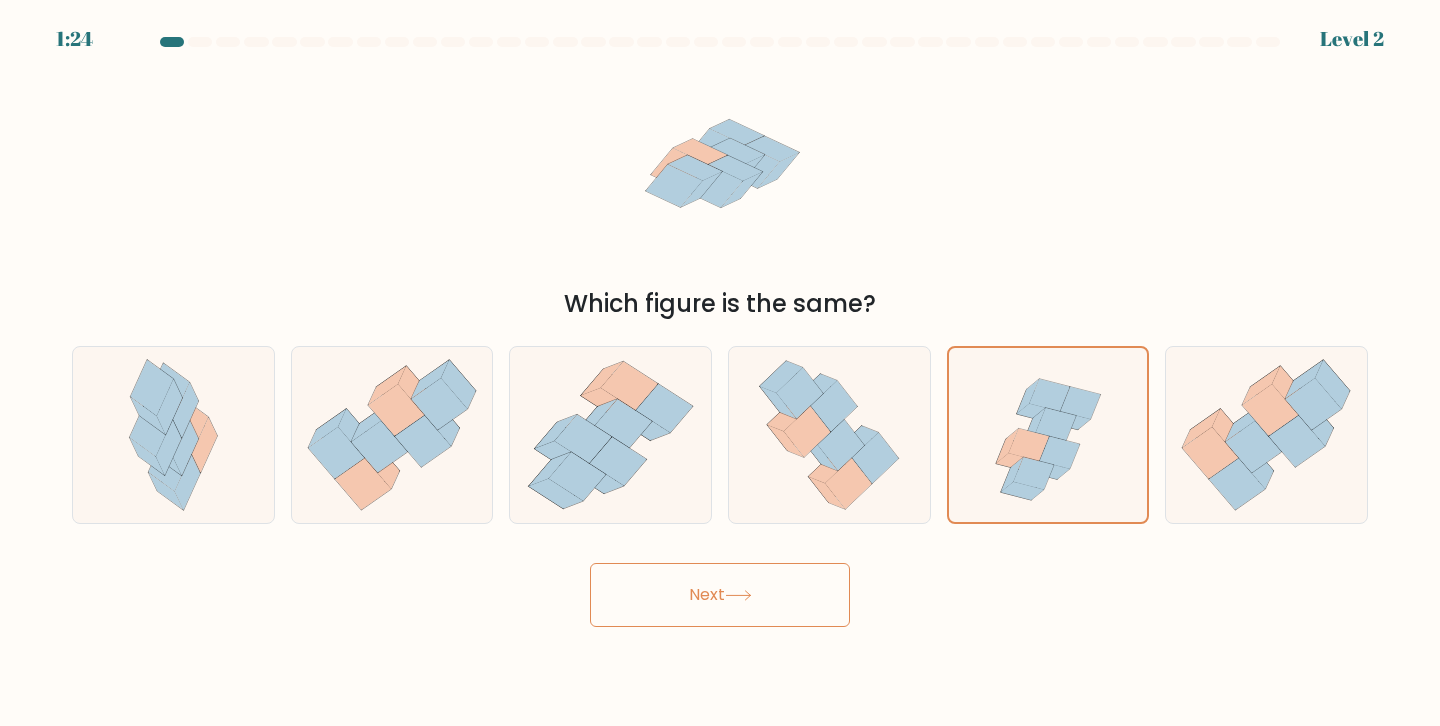 click on "Next" at bounding box center [720, 595] 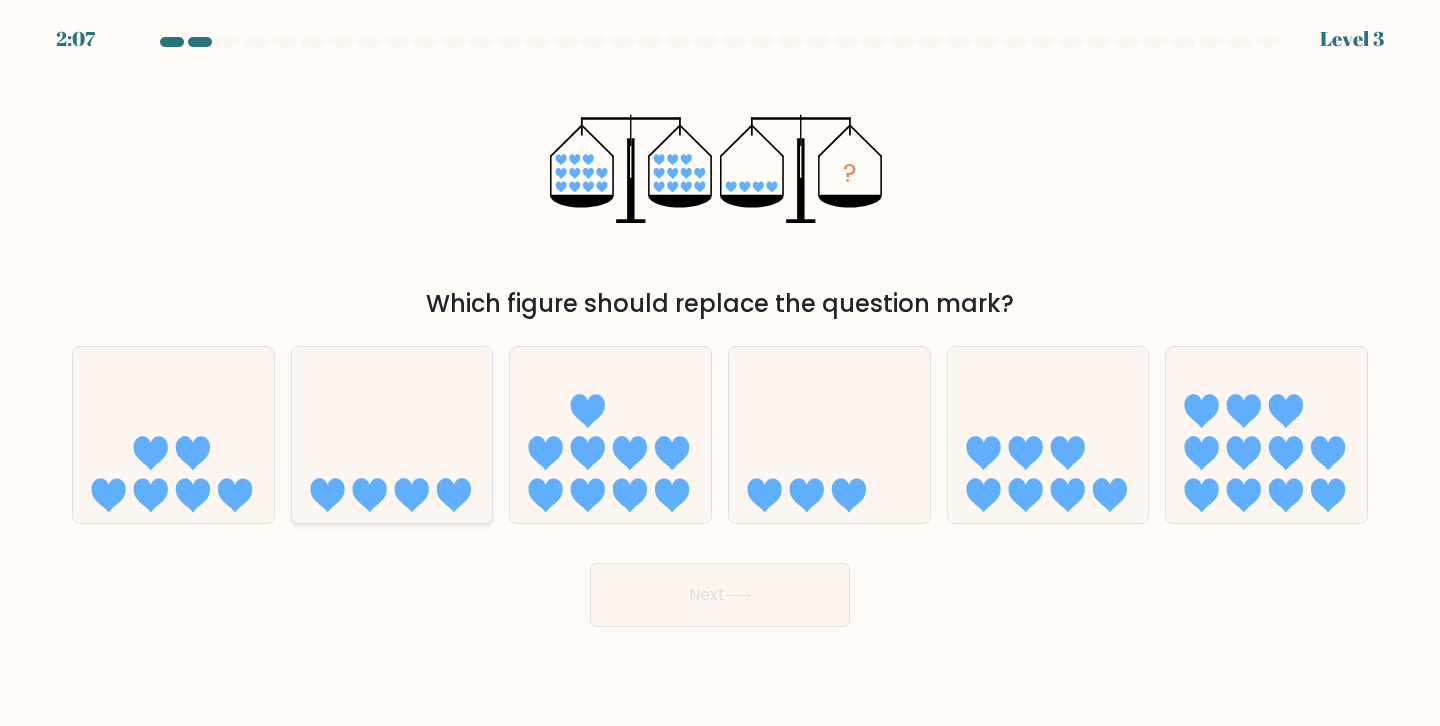 click at bounding box center (392, 435) 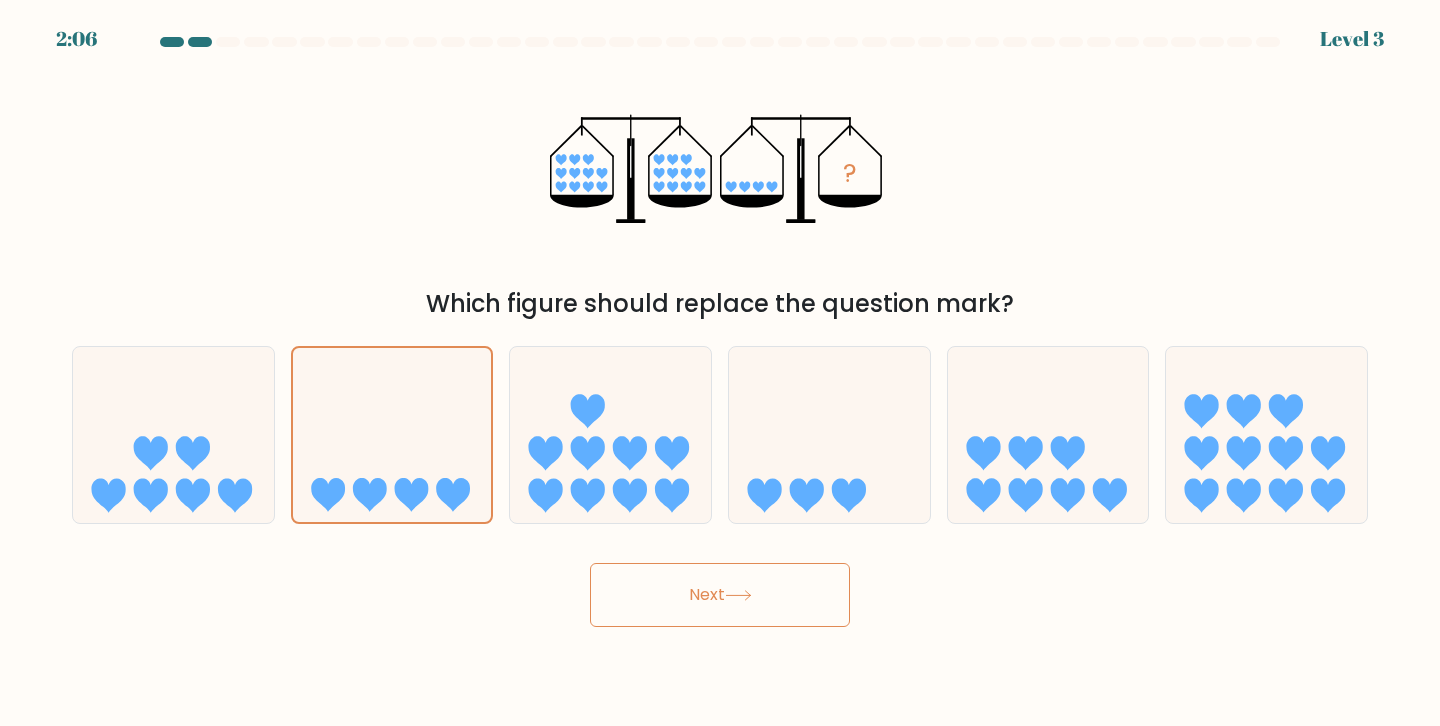 click on "Next" at bounding box center [720, 595] 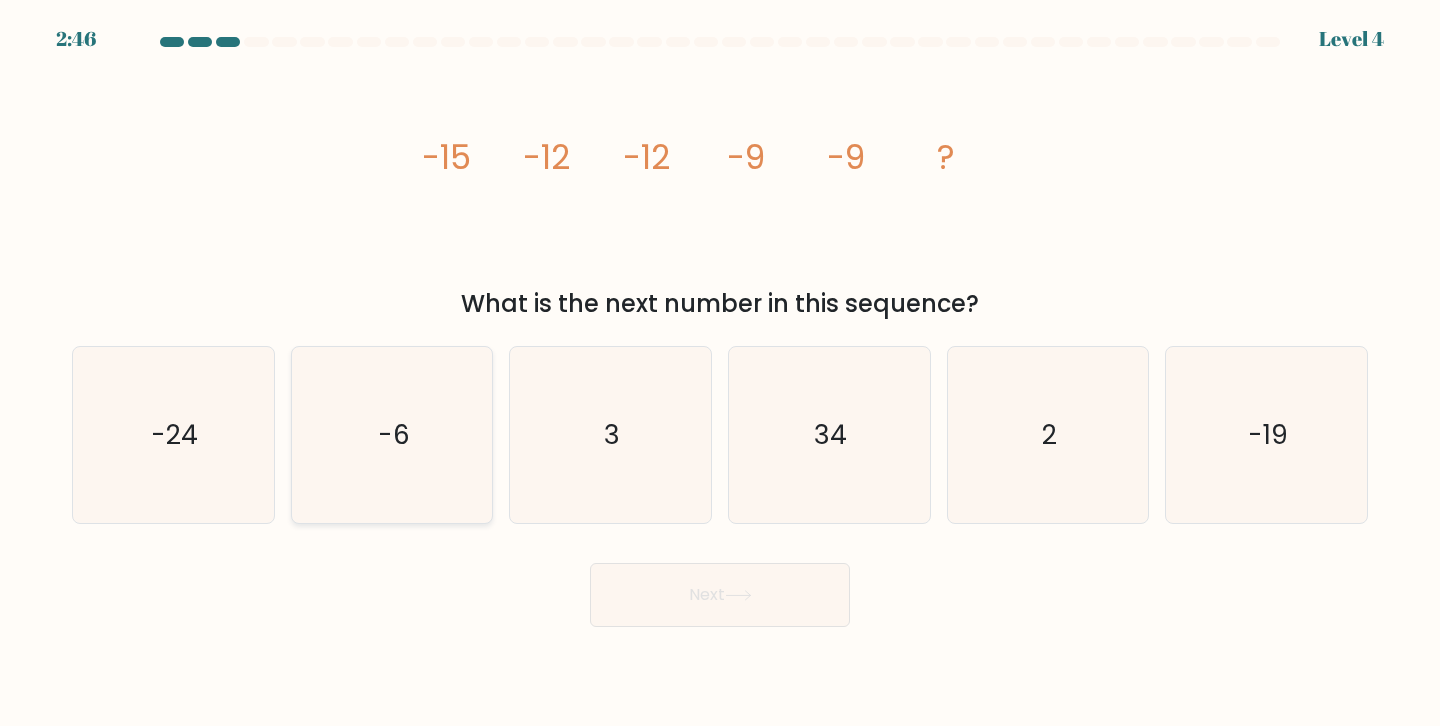 click on "-6" at bounding box center (394, 434) 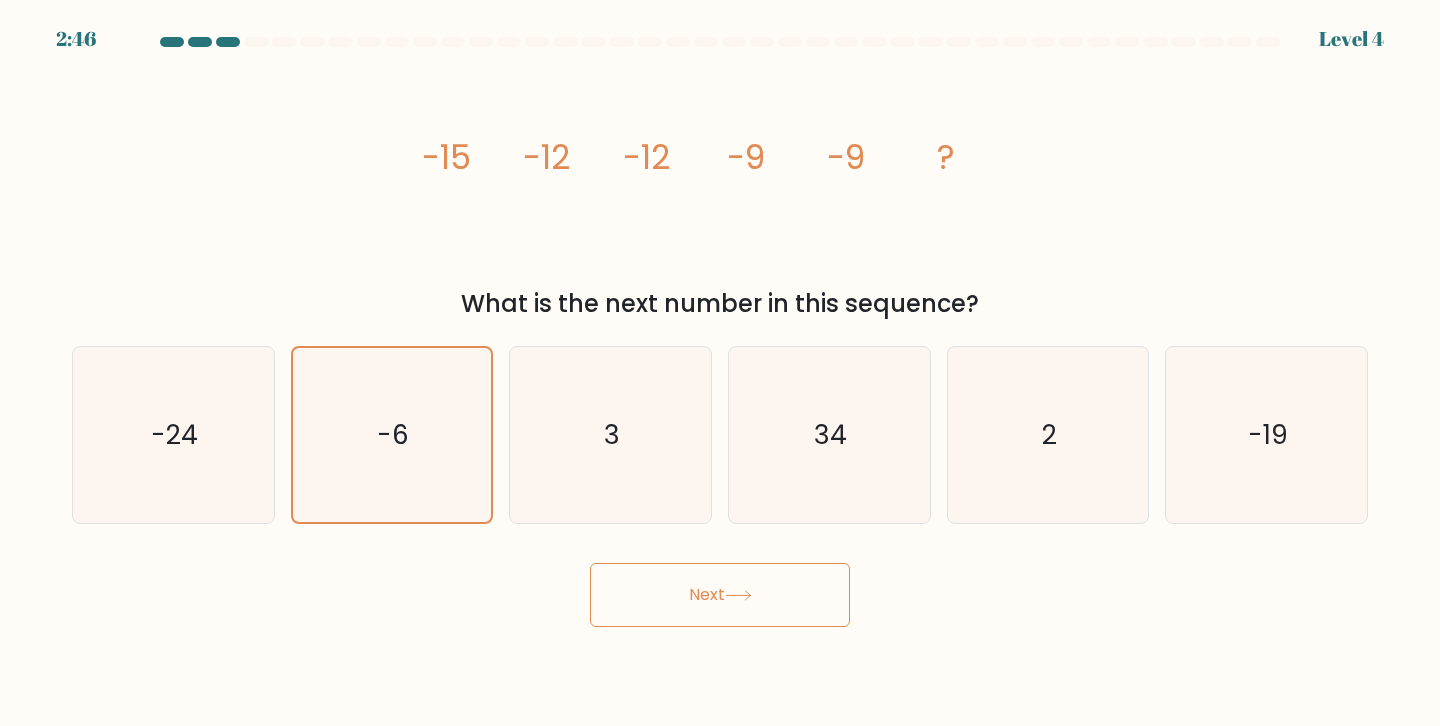 click on "2:46
Level 4" at bounding box center [720, 363] 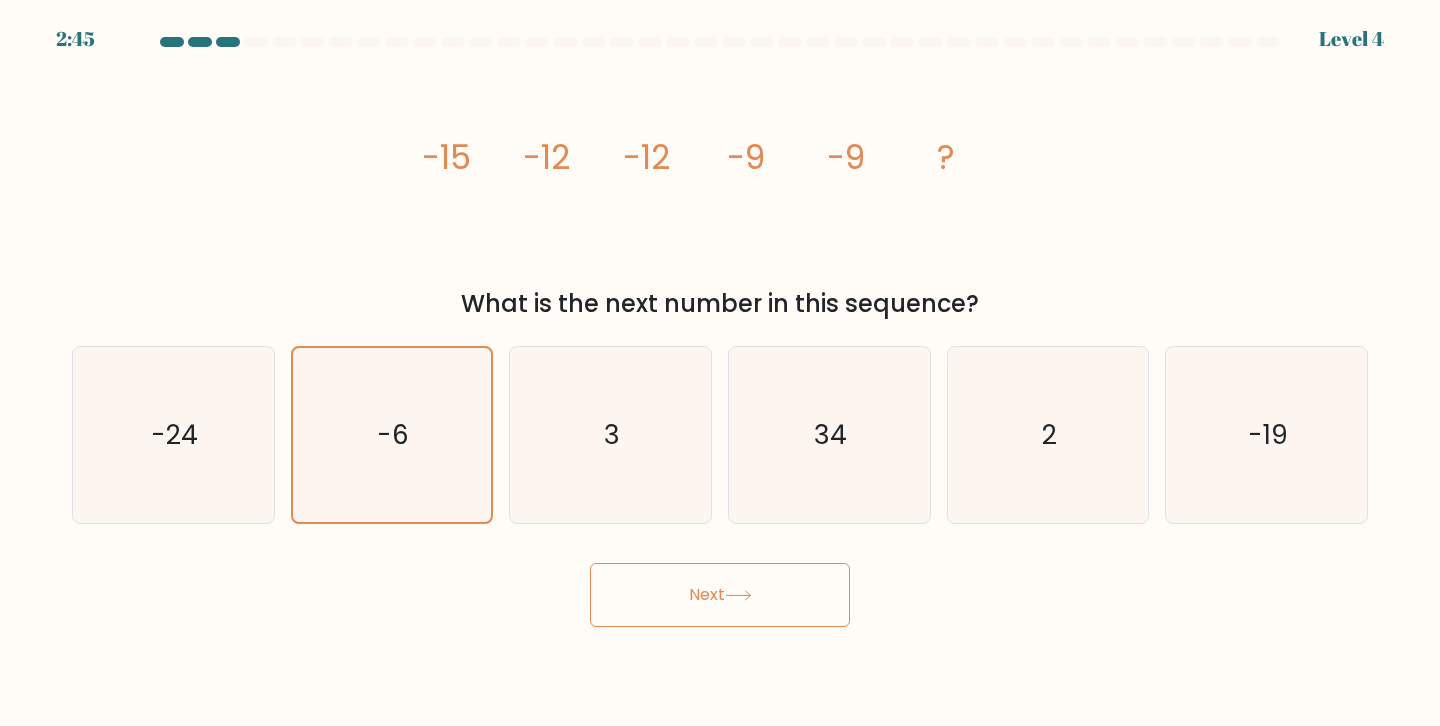 click at bounding box center (738, 595) 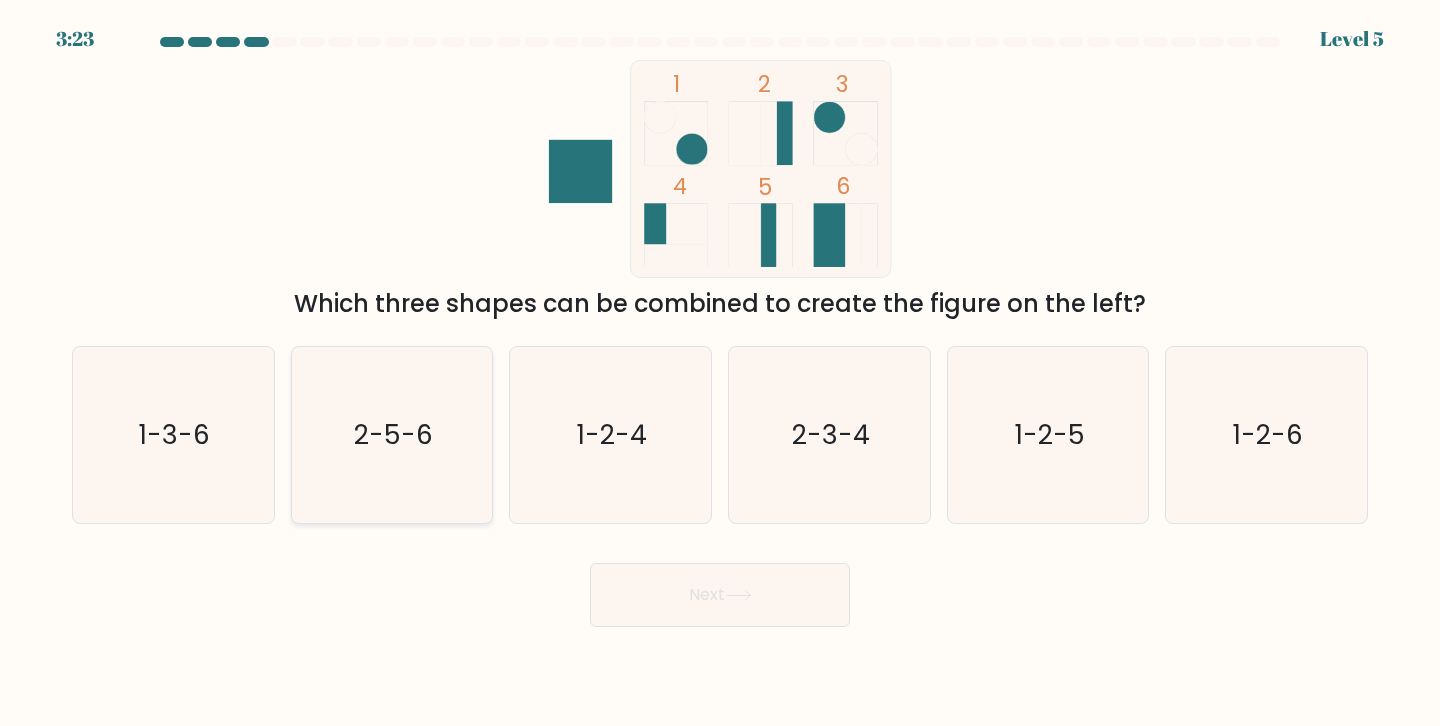 click on "2-5-6" at bounding box center (393, 434) 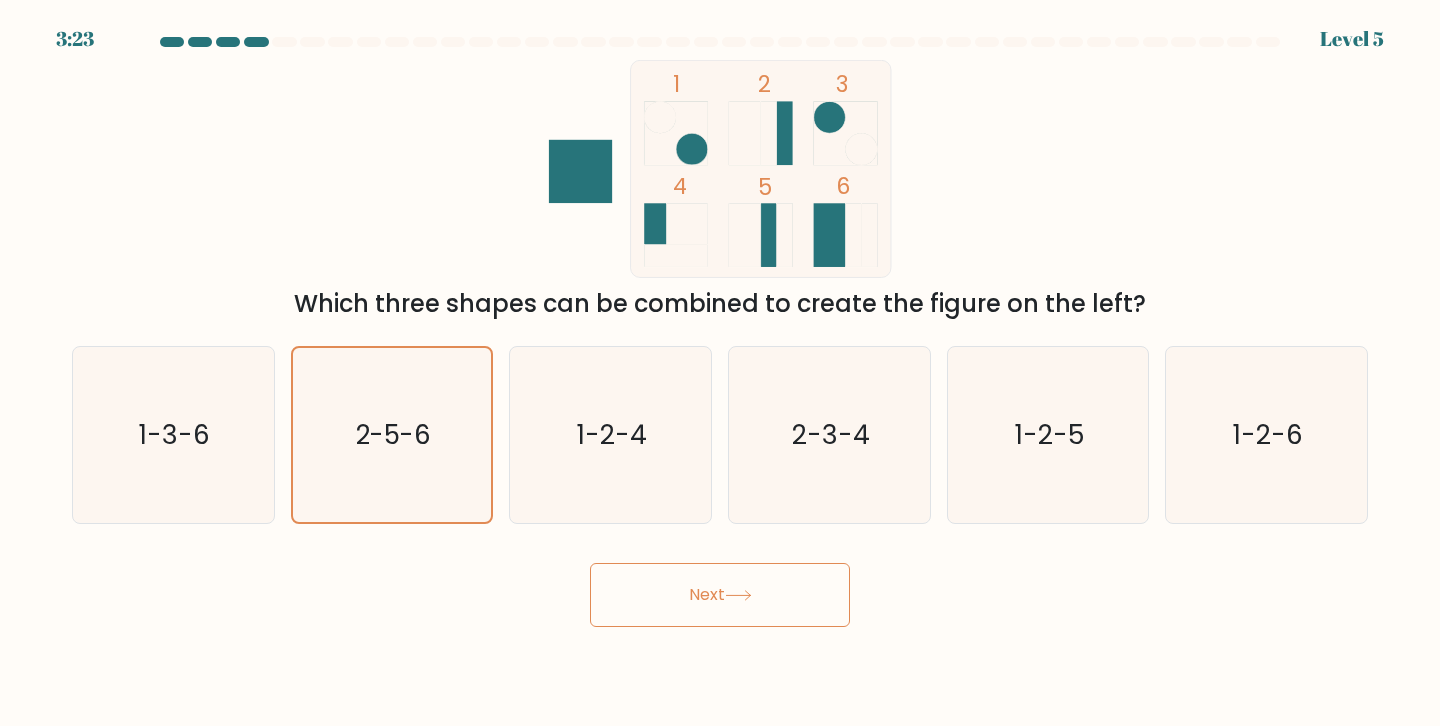 click on "Next" at bounding box center (720, 595) 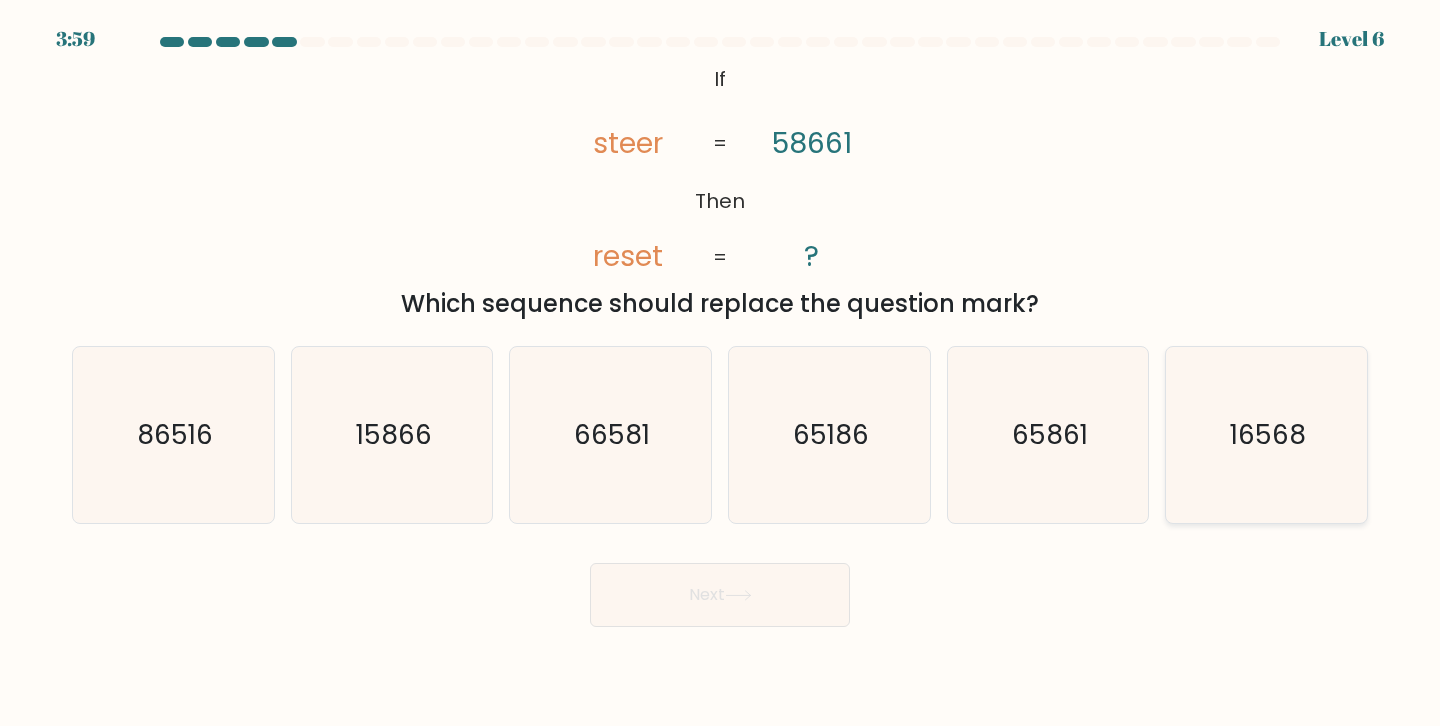 click on "16568" at bounding box center (1266, 435) 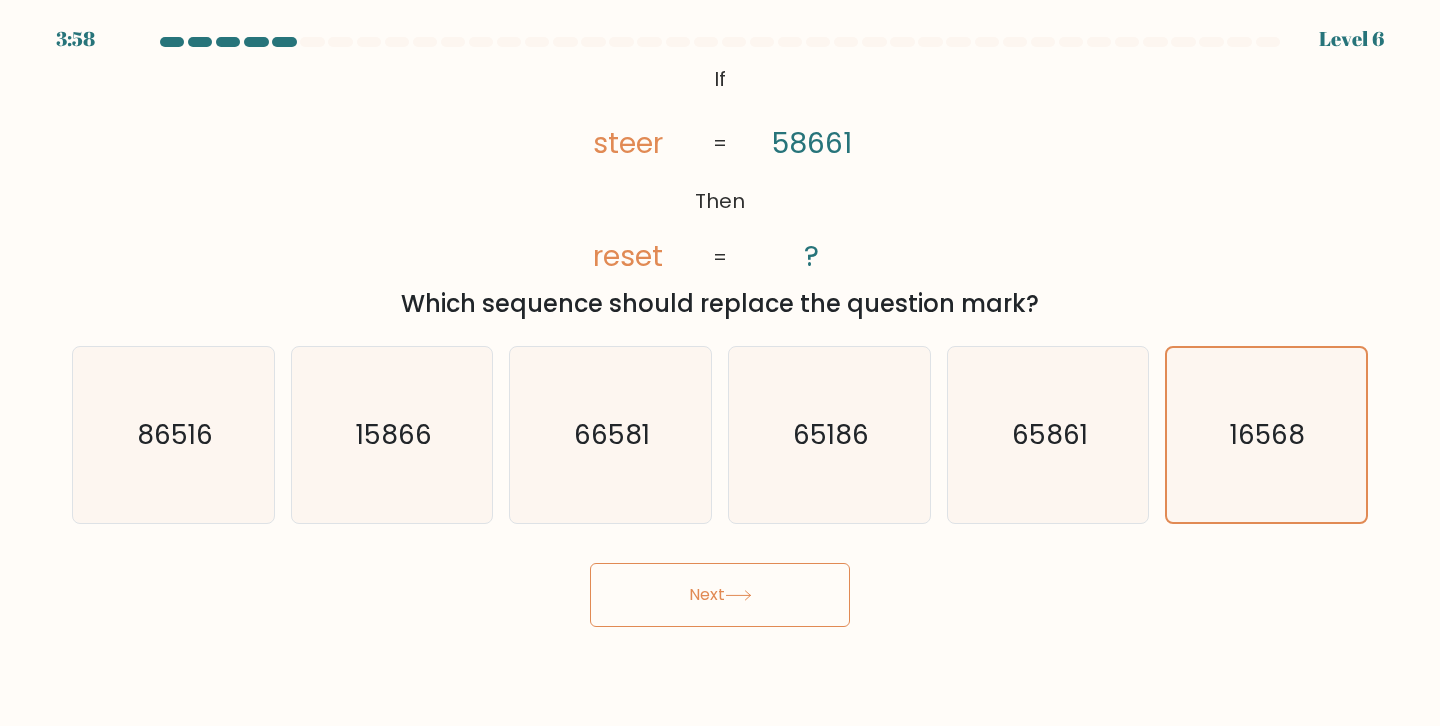click on "Next" at bounding box center [720, 595] 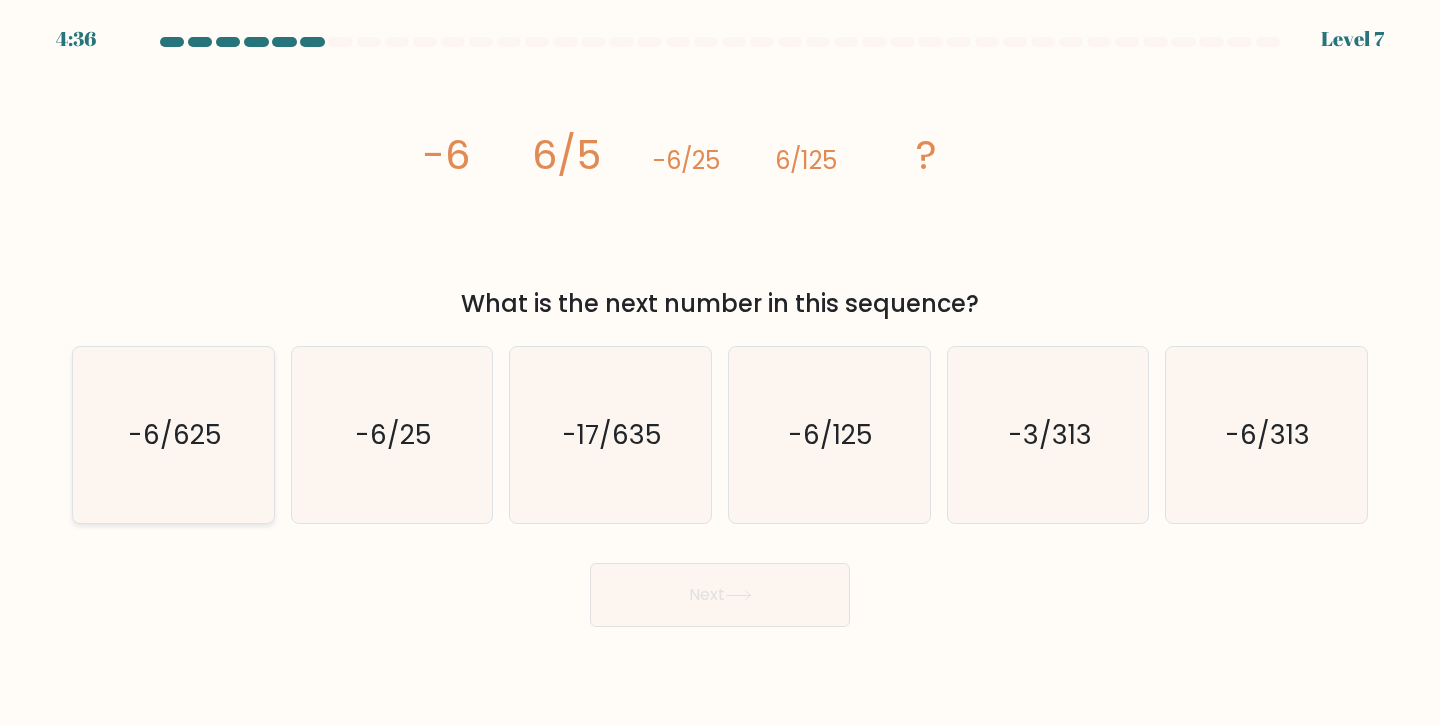 click on "-6/625" at bounding box center (173, 435) 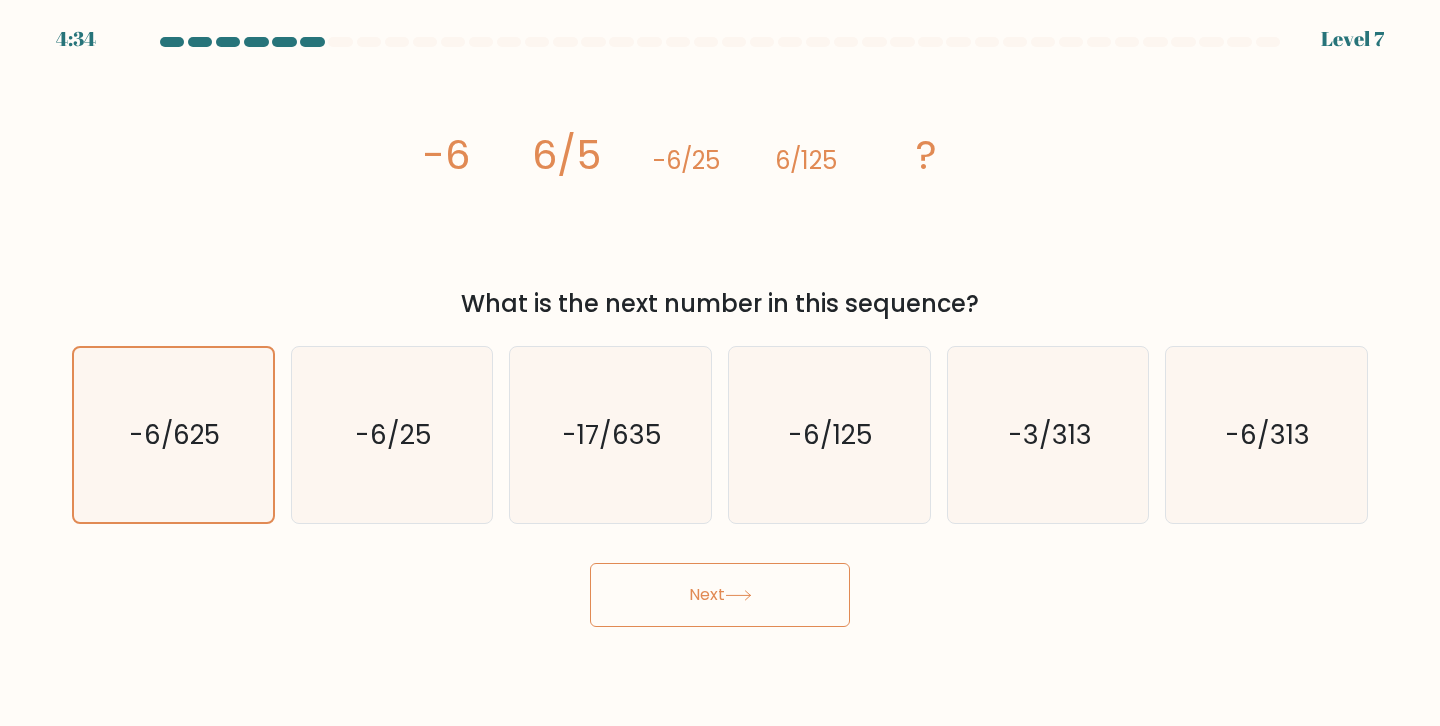 click on "Next" at bounding box center [720, 595] 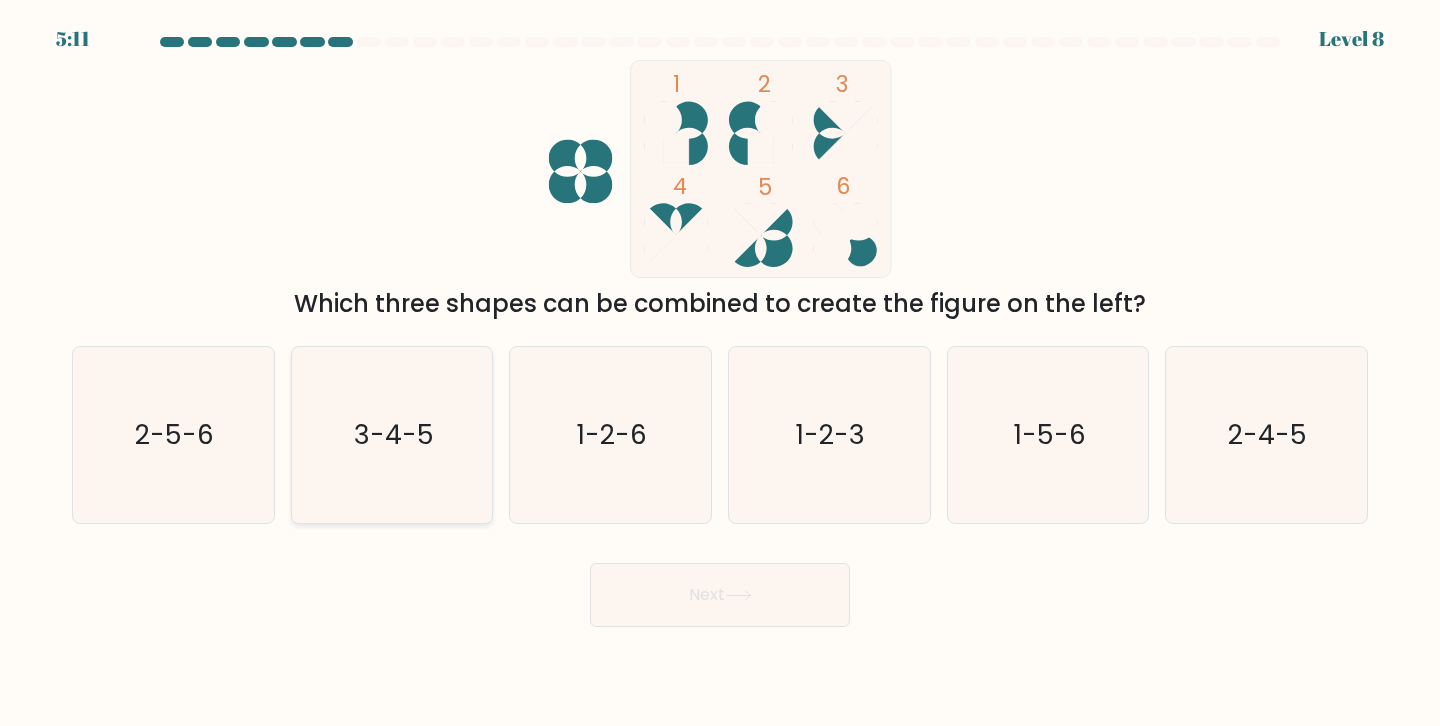 click on "3-4-5" at bounding box center (394, 434) 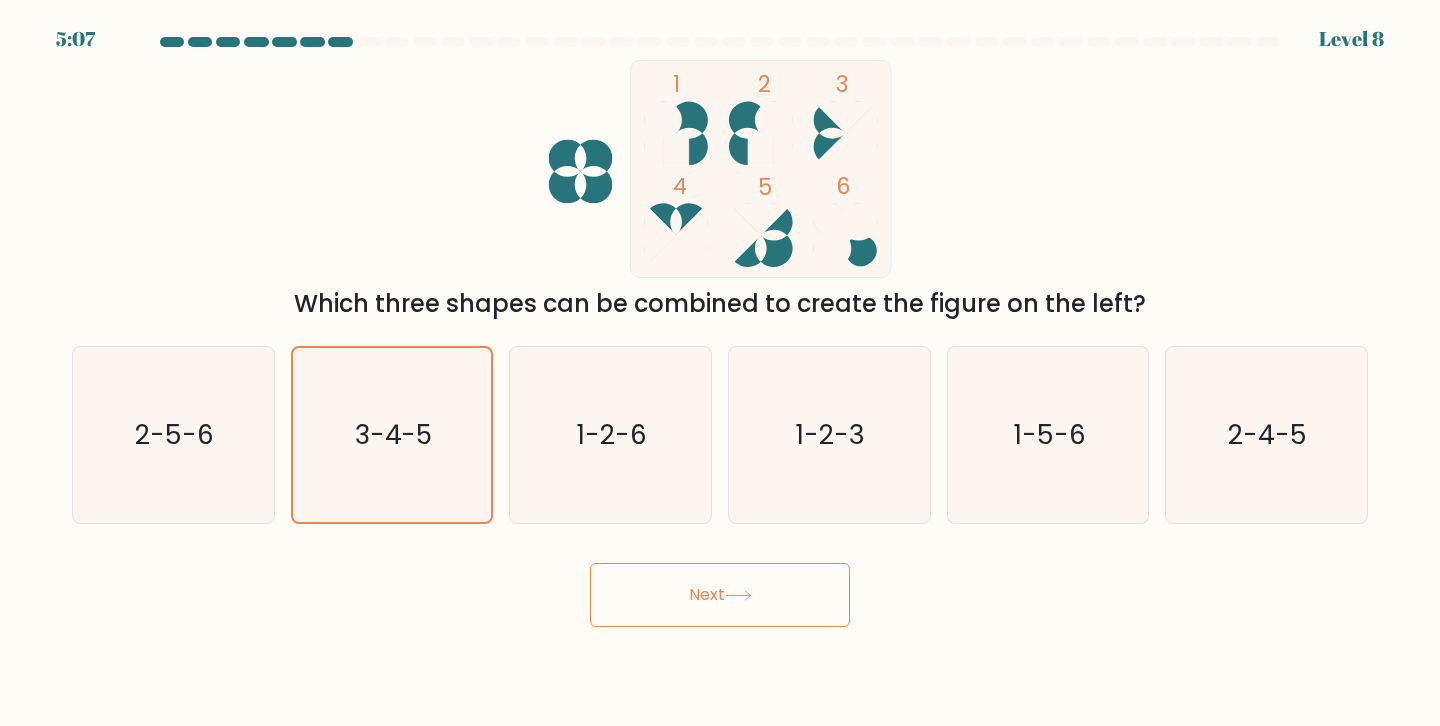 click on "Next" at bounding box center [720, 595] 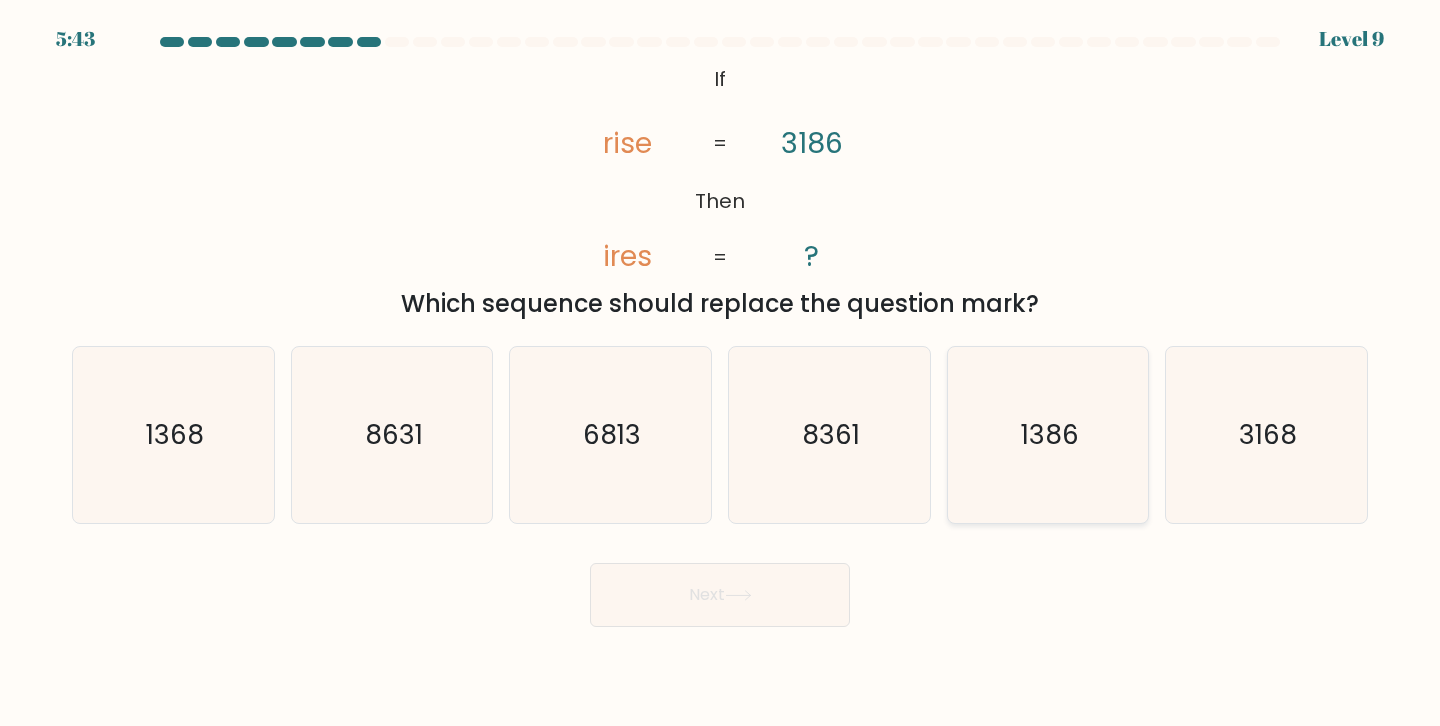 click on "1386" at bounding box center (1048, 435) 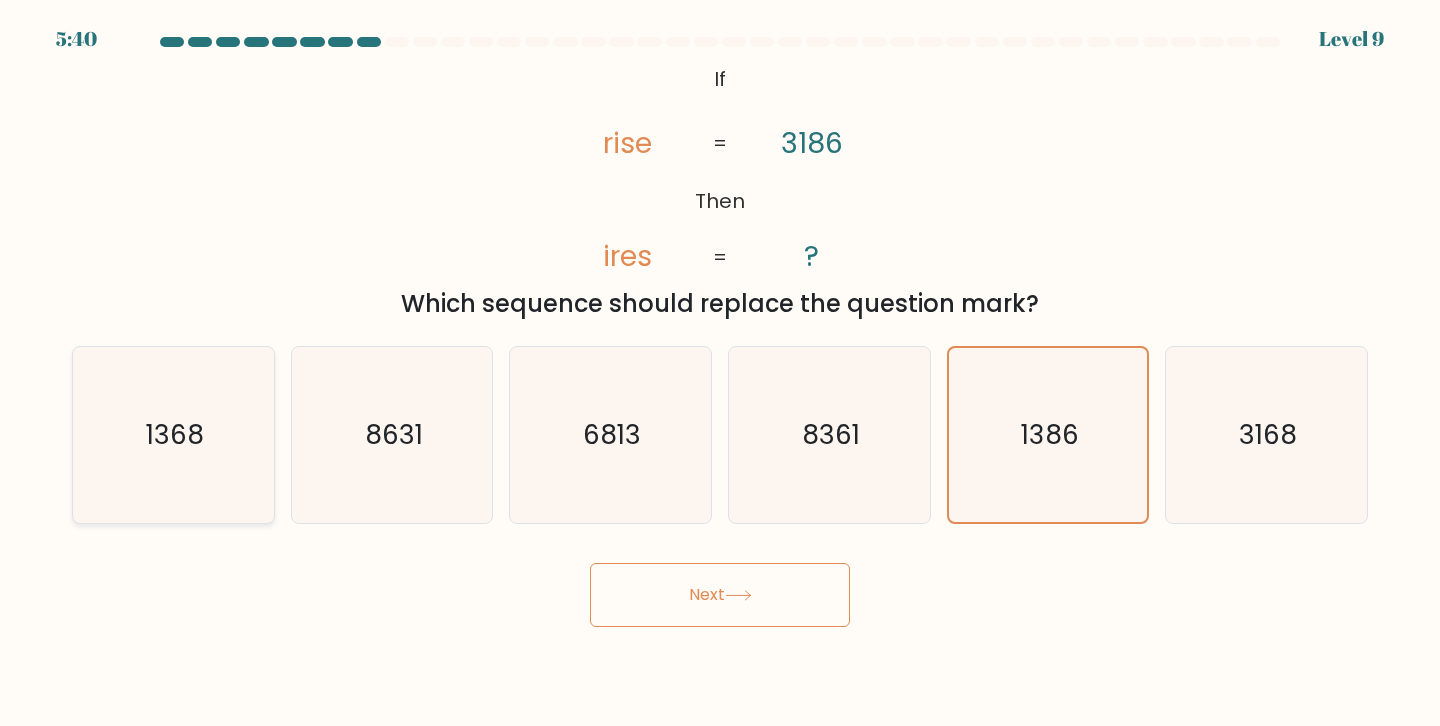 click on "1368" at bounding box center [175, 434] 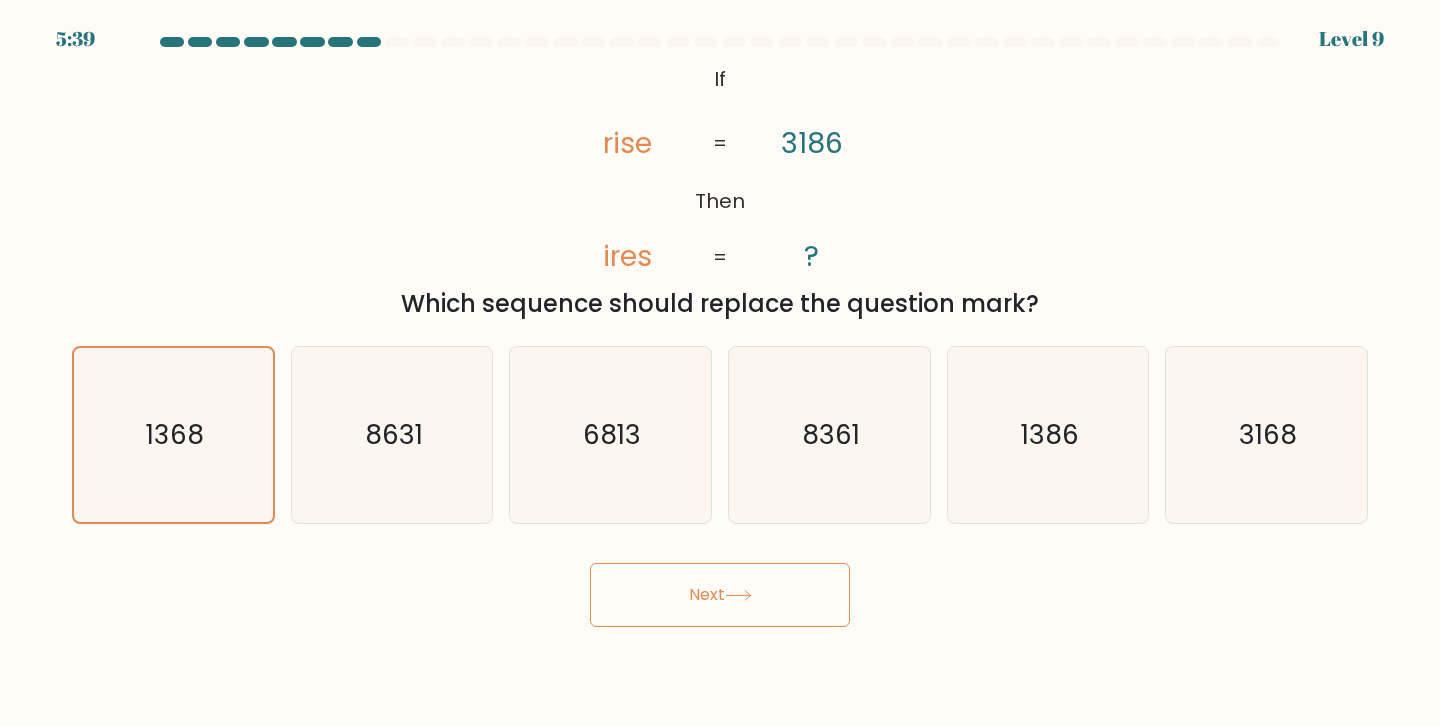 click on "Next" at bounding box center (720, 595) 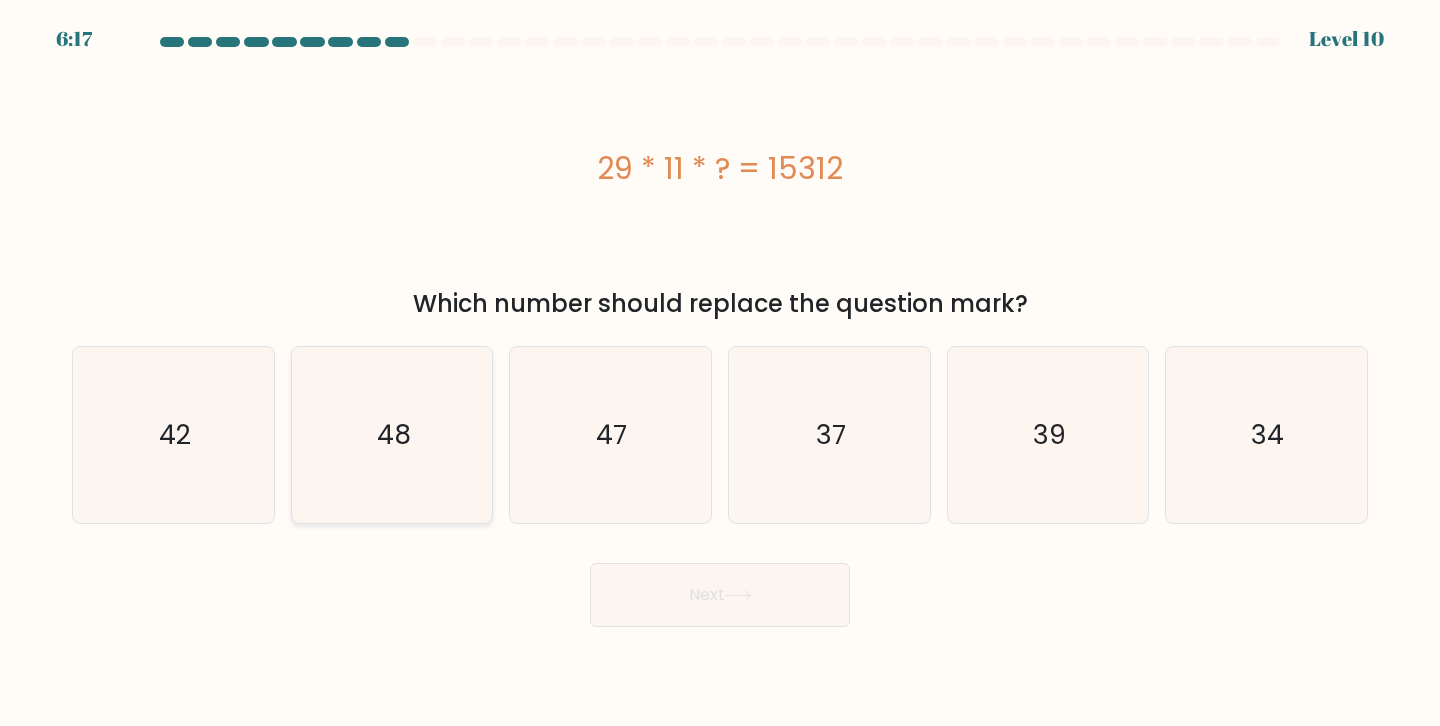 click on "48" at bounding box center (392, 435) 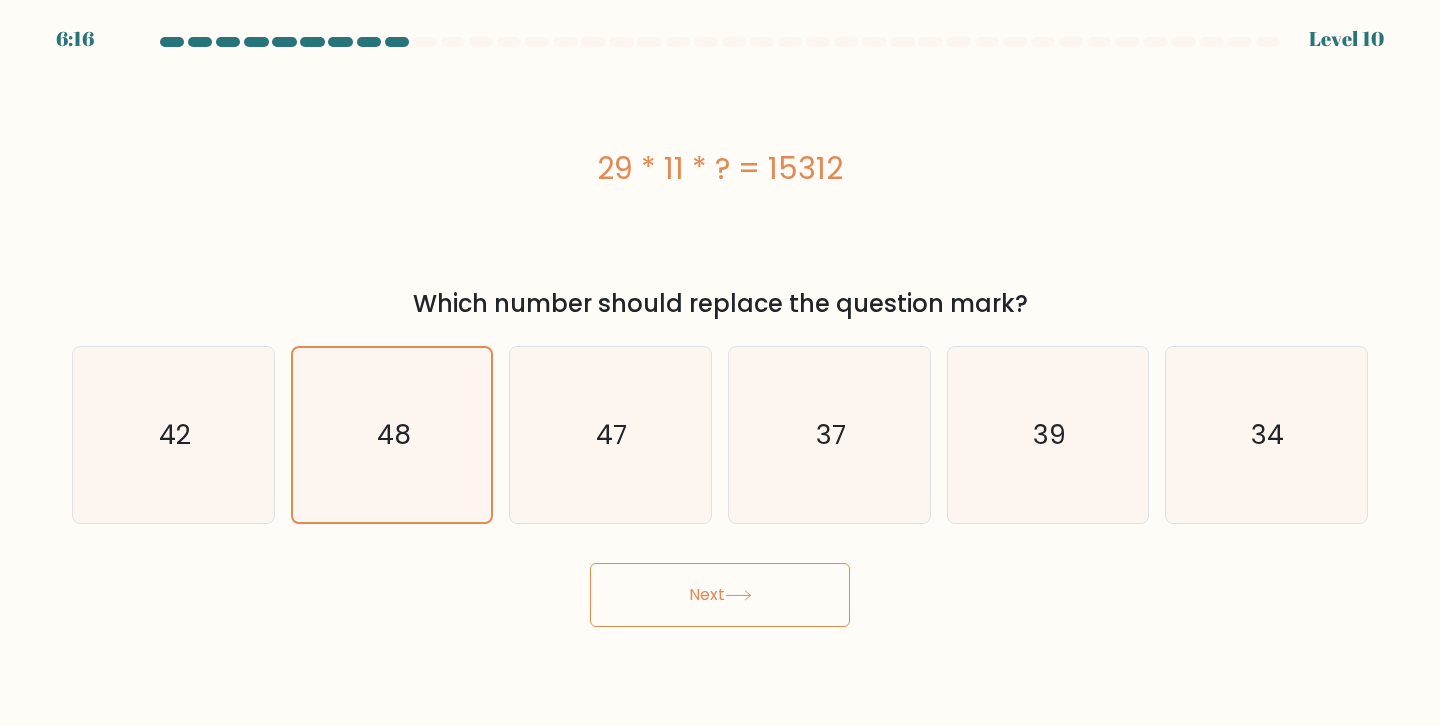 click at bounding box center [738, 595] 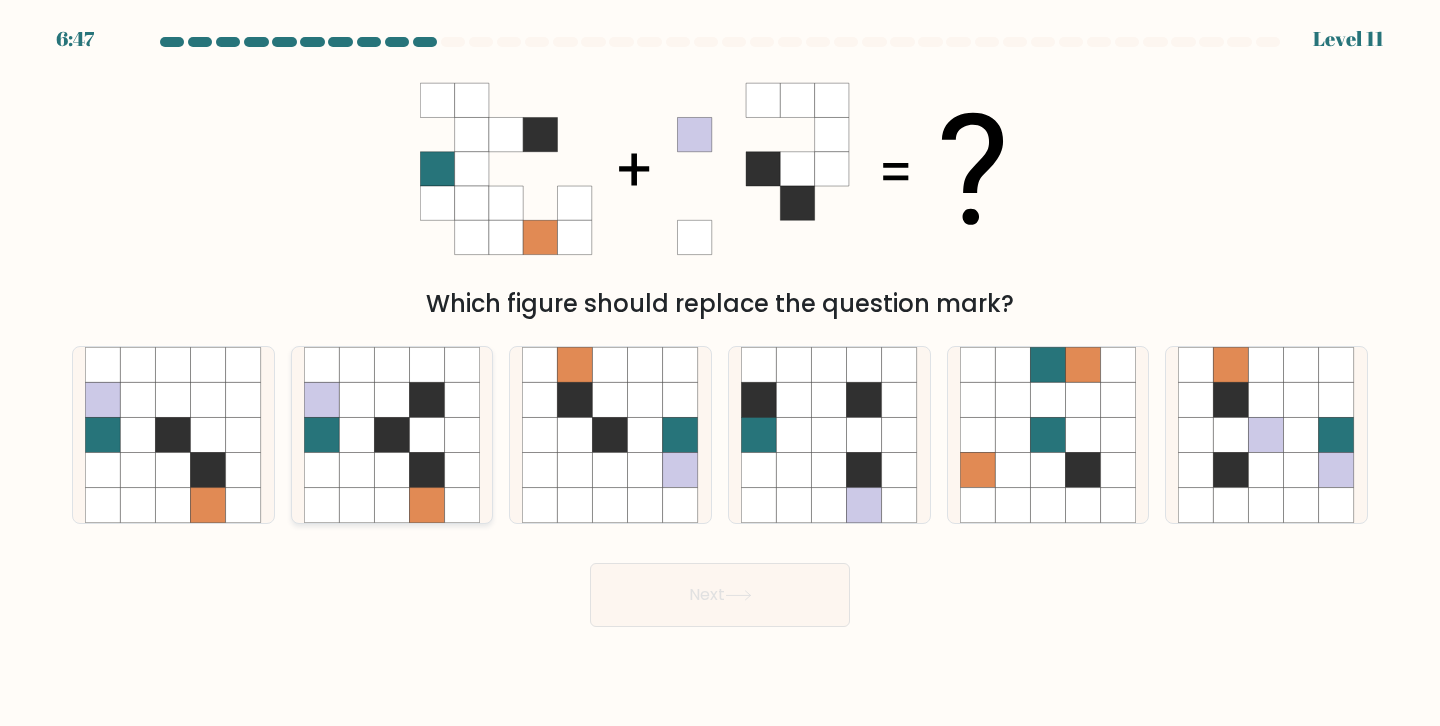 click at bounding box center (391, 505) 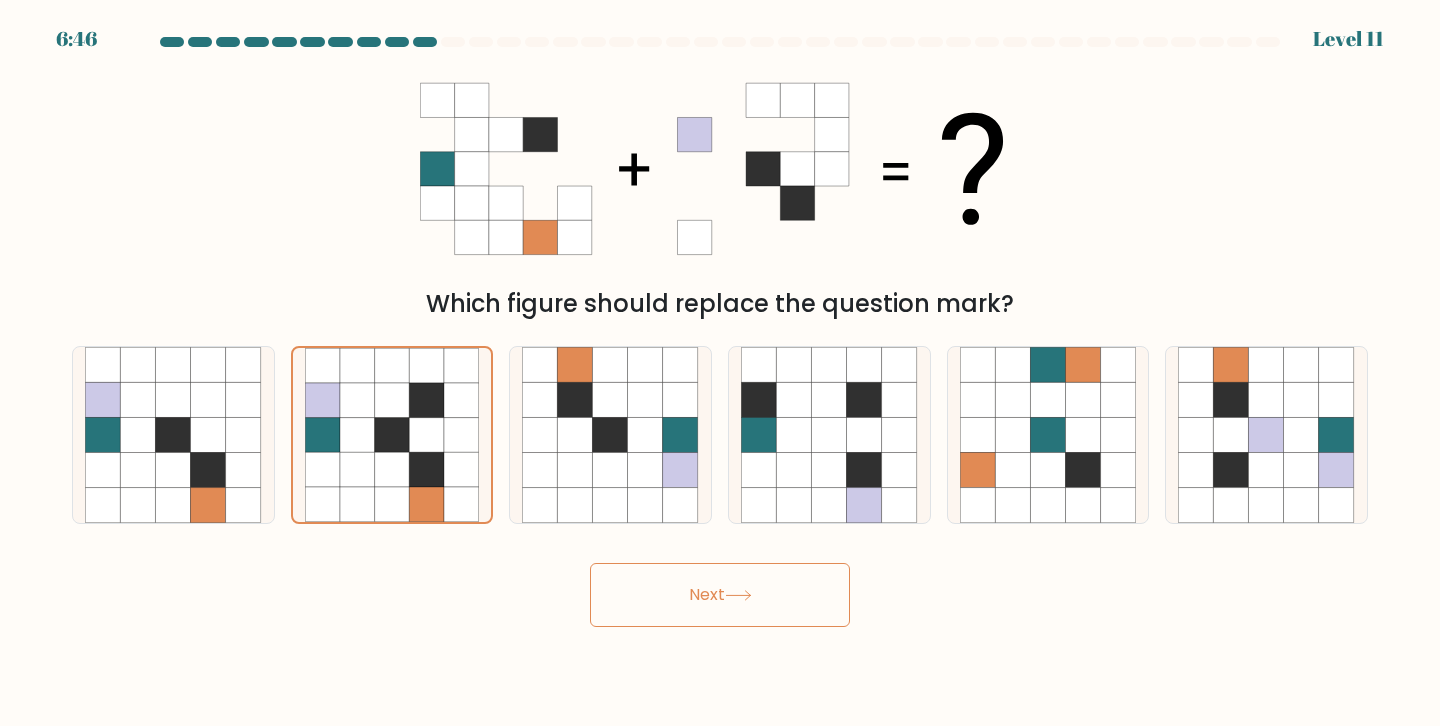 click on "Next" at bounding box center [720, 595] 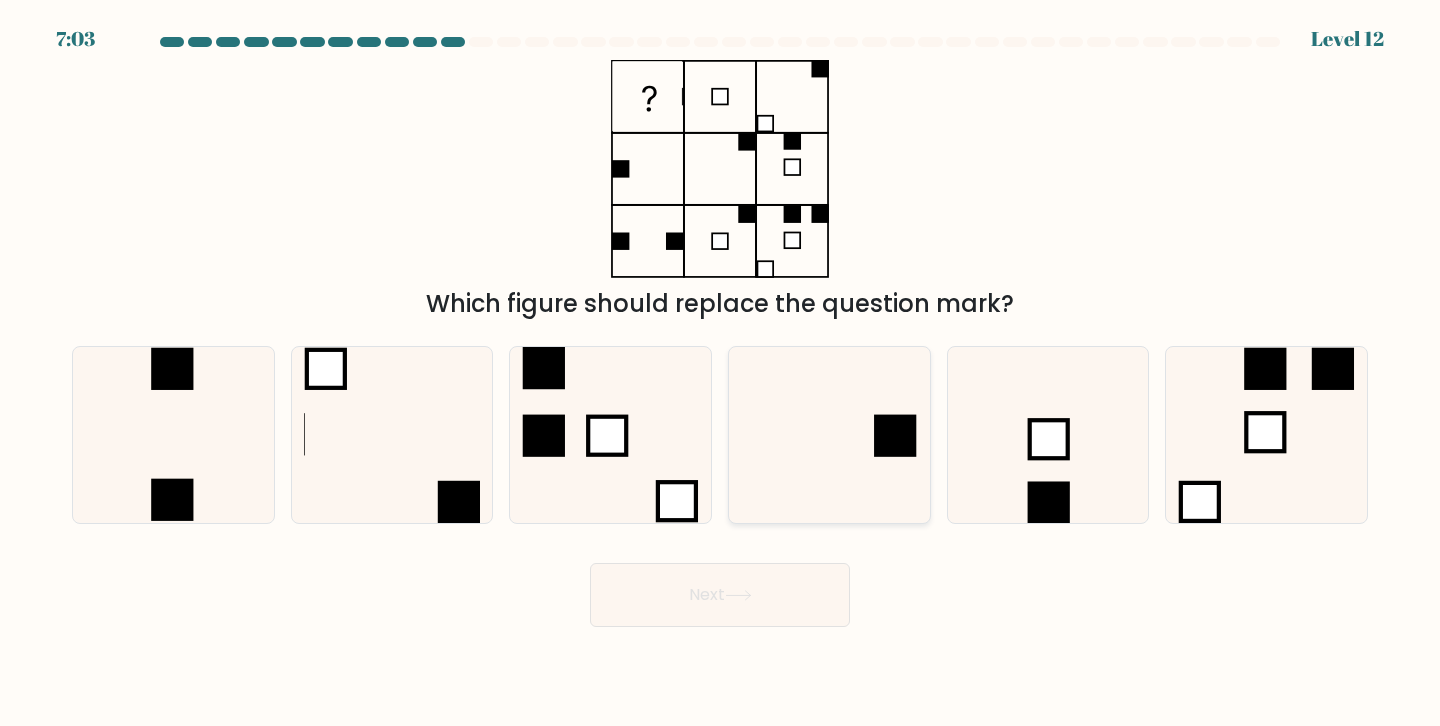 click at bounding box center [829, 435] 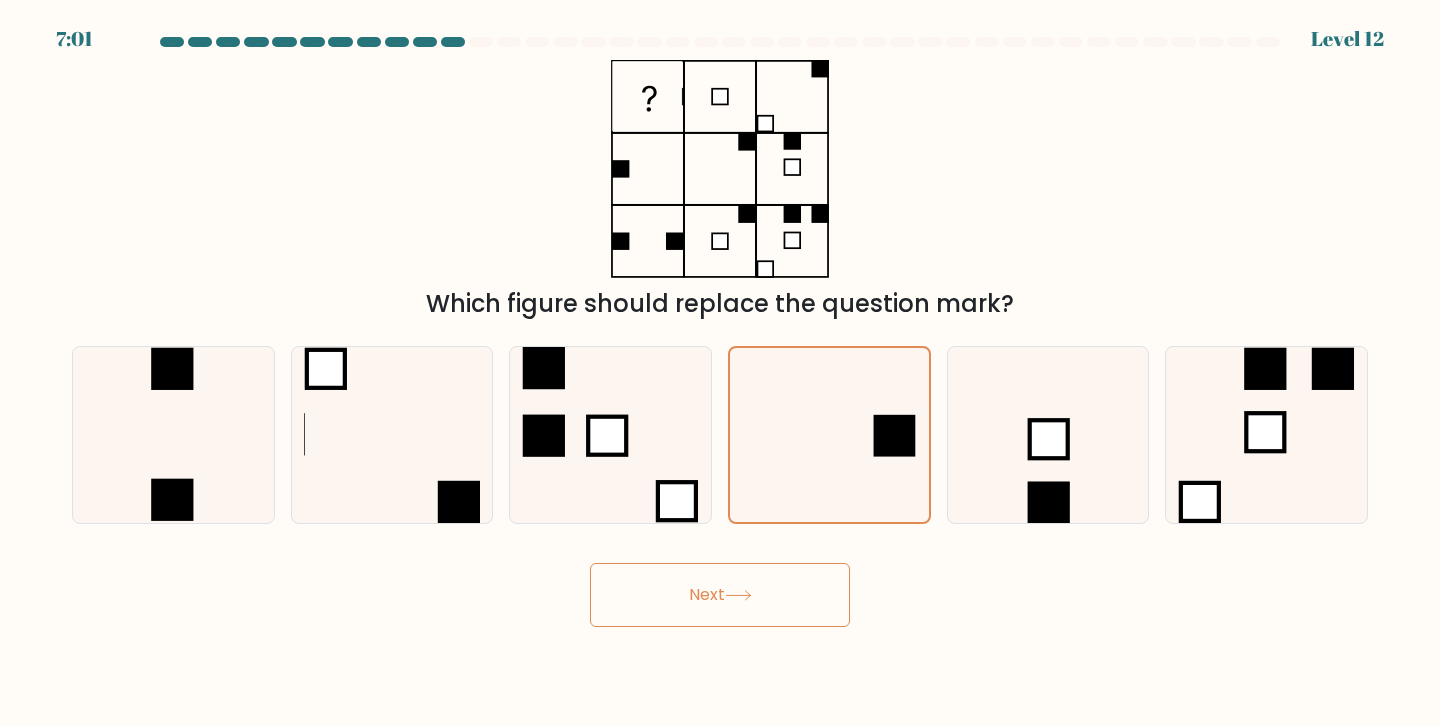 click on "Next" at bounding box center (720, 595) 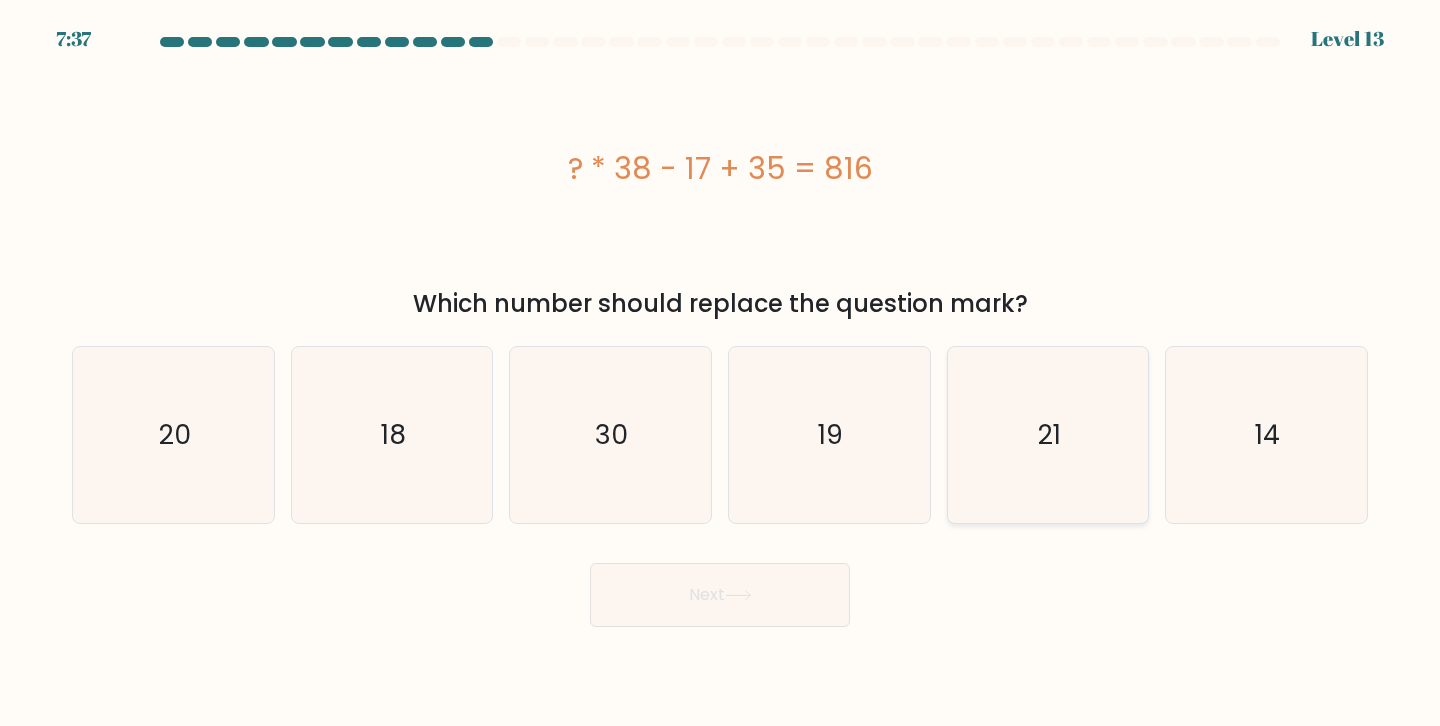 click on "21" at bounding box center [1049, 434] 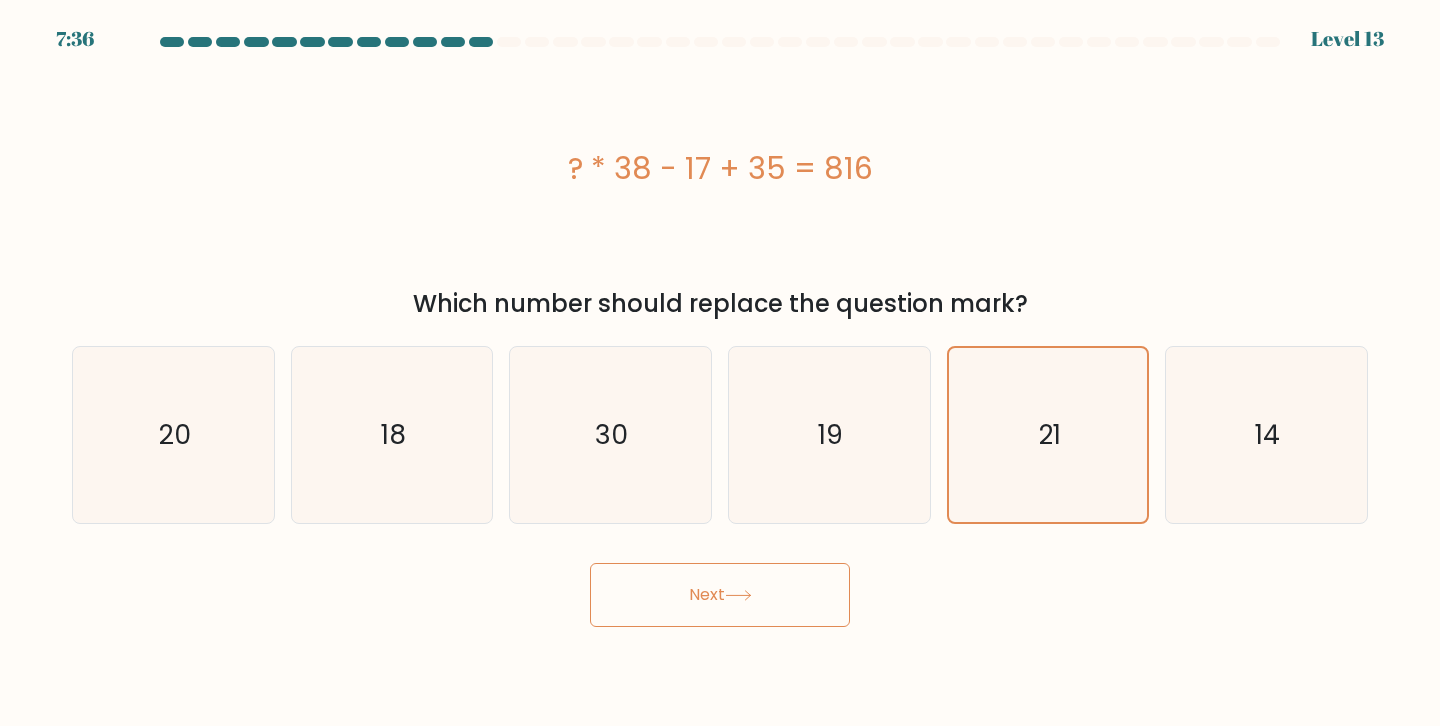 click on "Next" at bounding box center (720, 595) 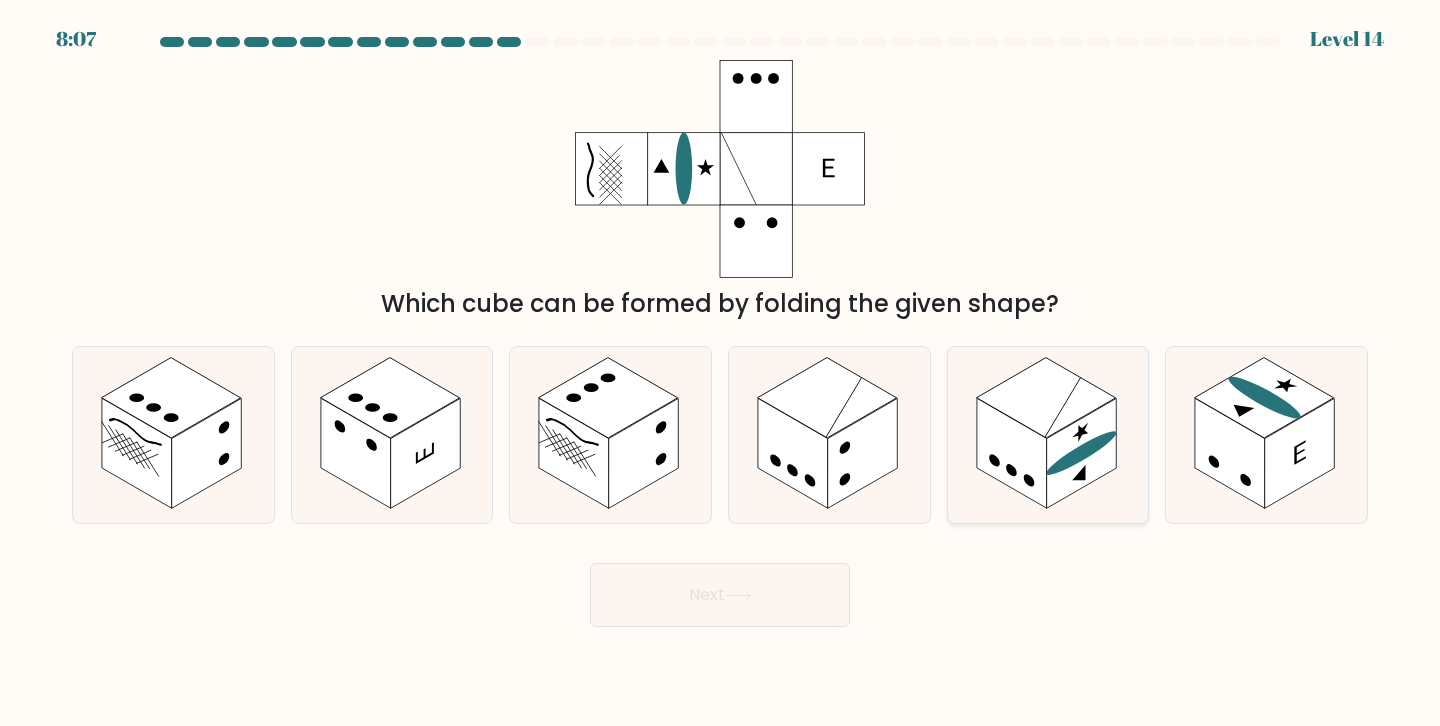 click at bounding box center (1012, 453) 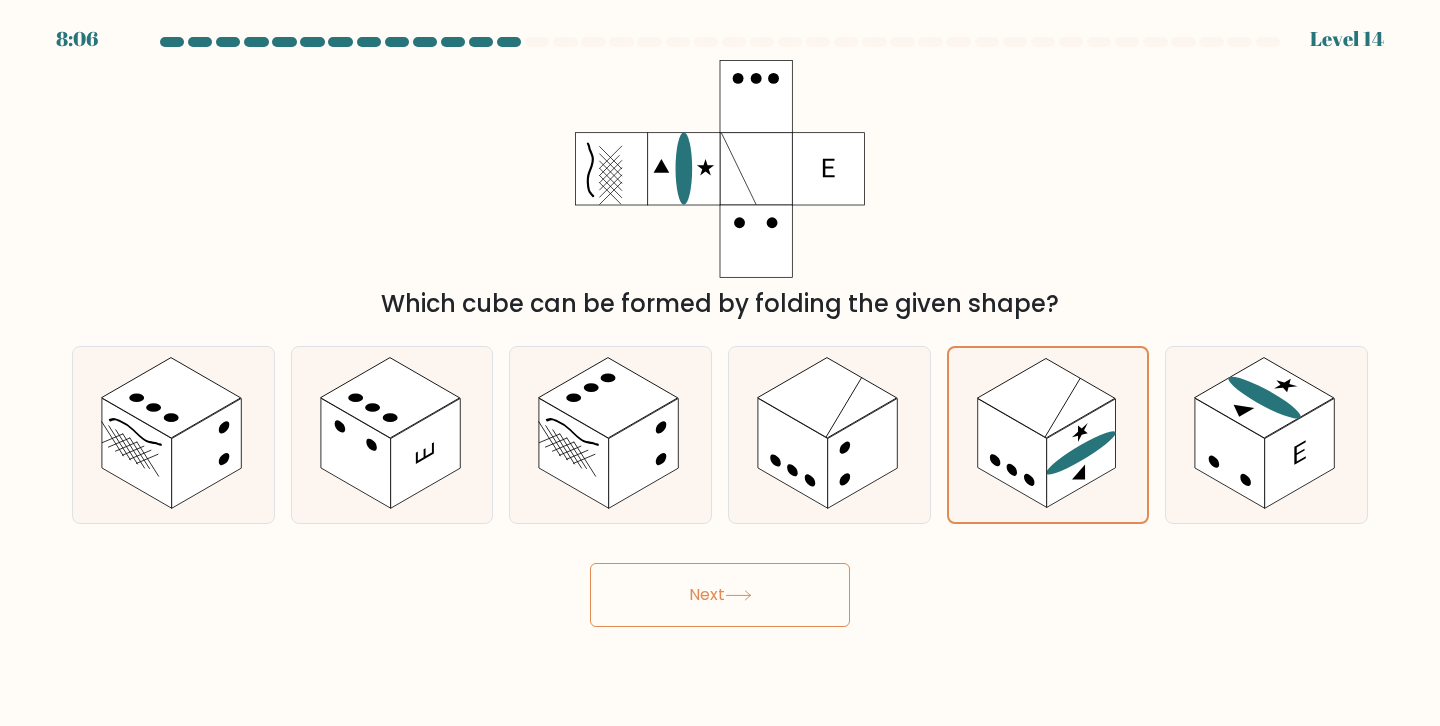click on "Next" at bounding box center [720, 595] 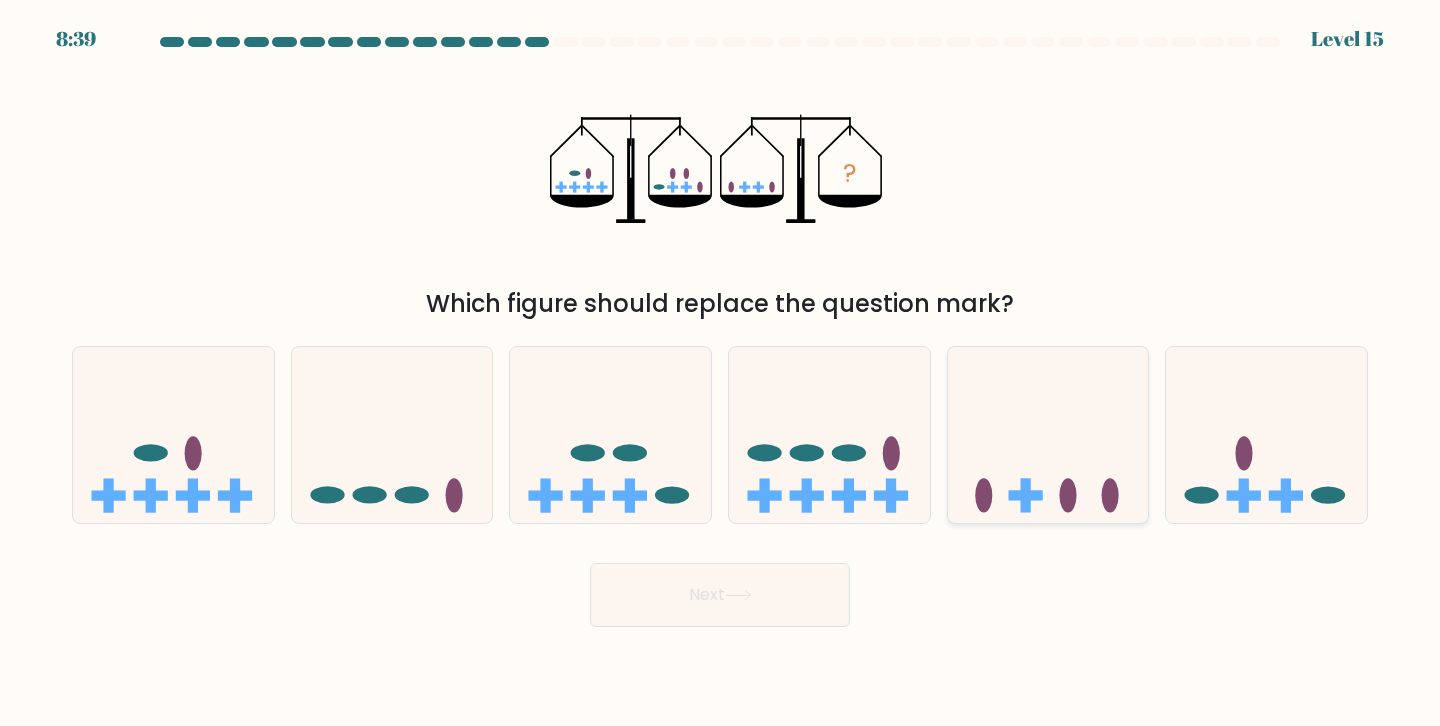 click at bounding box center (1048, 435) 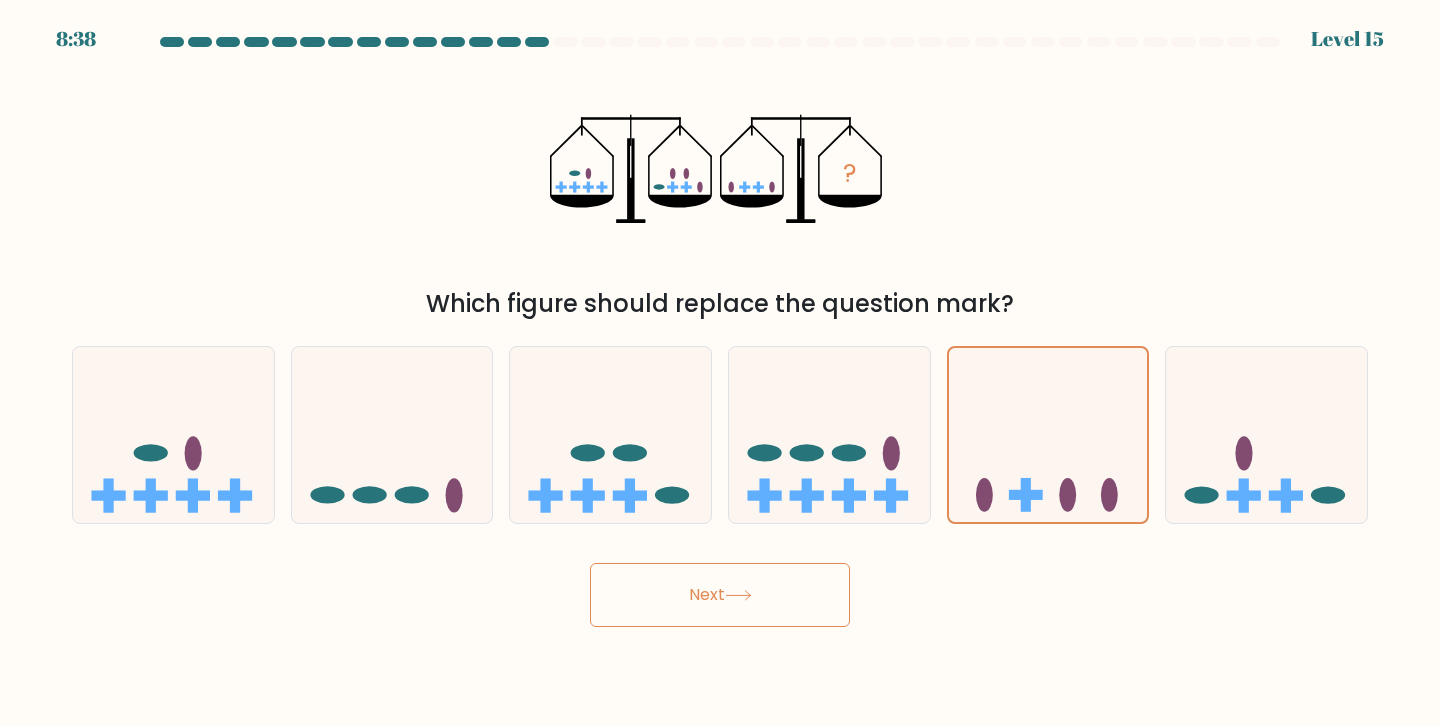click at bounding box center (738, 595) 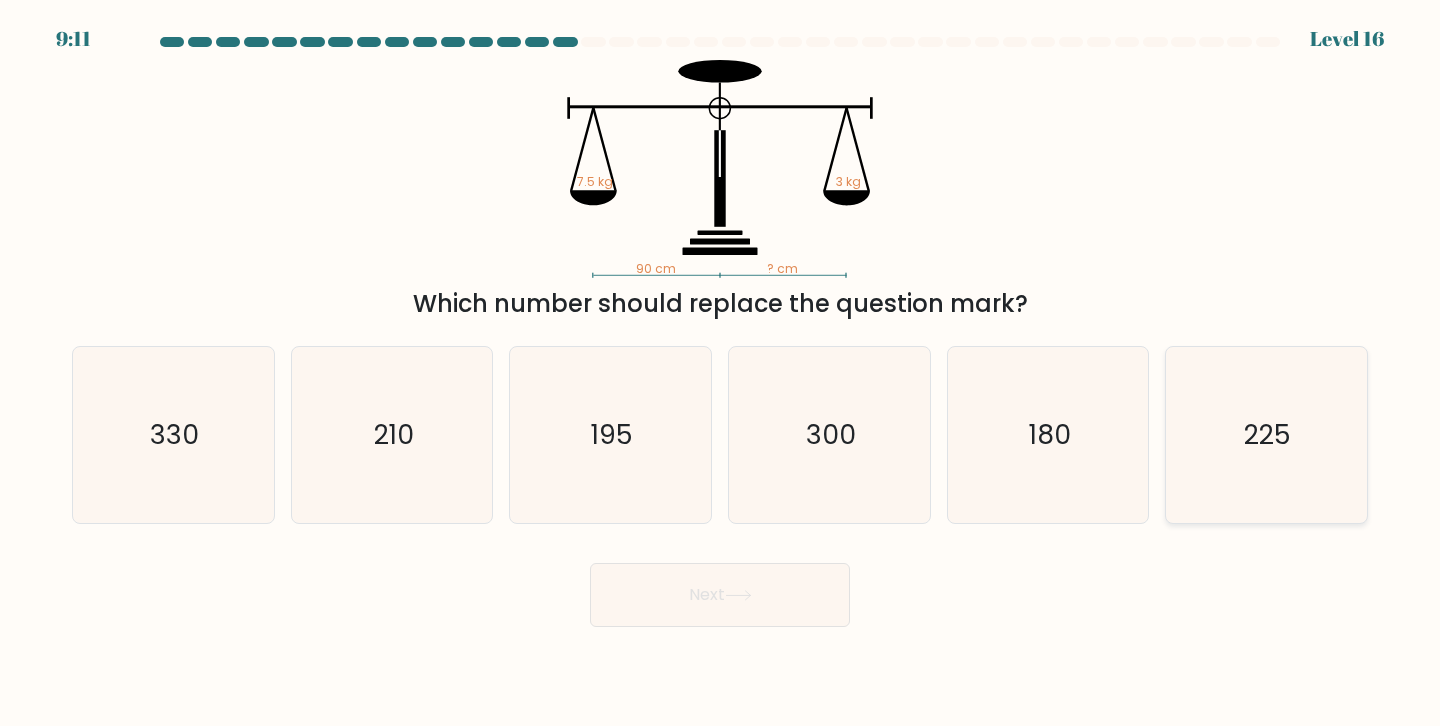 click on "225" at bounding box center (1266, 435) 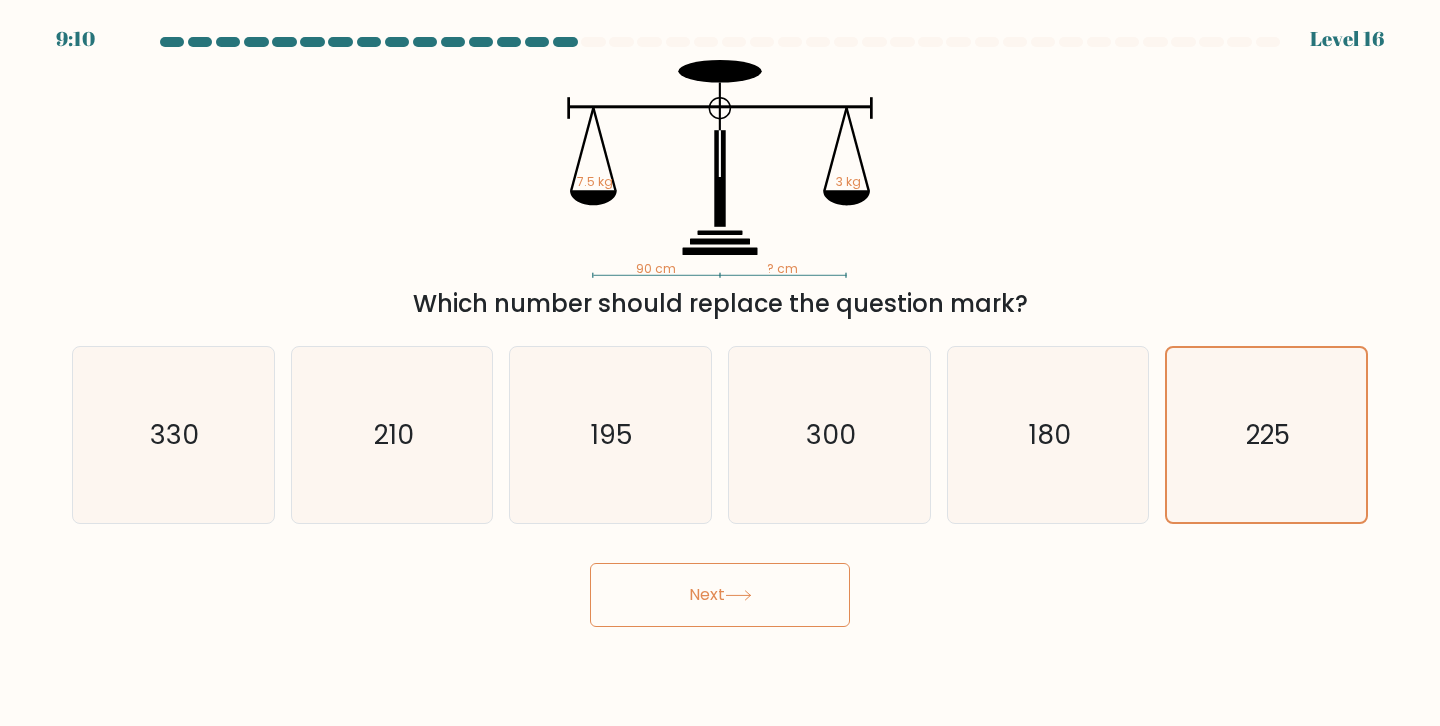 click on "Next" at bounding box center (720, 595) 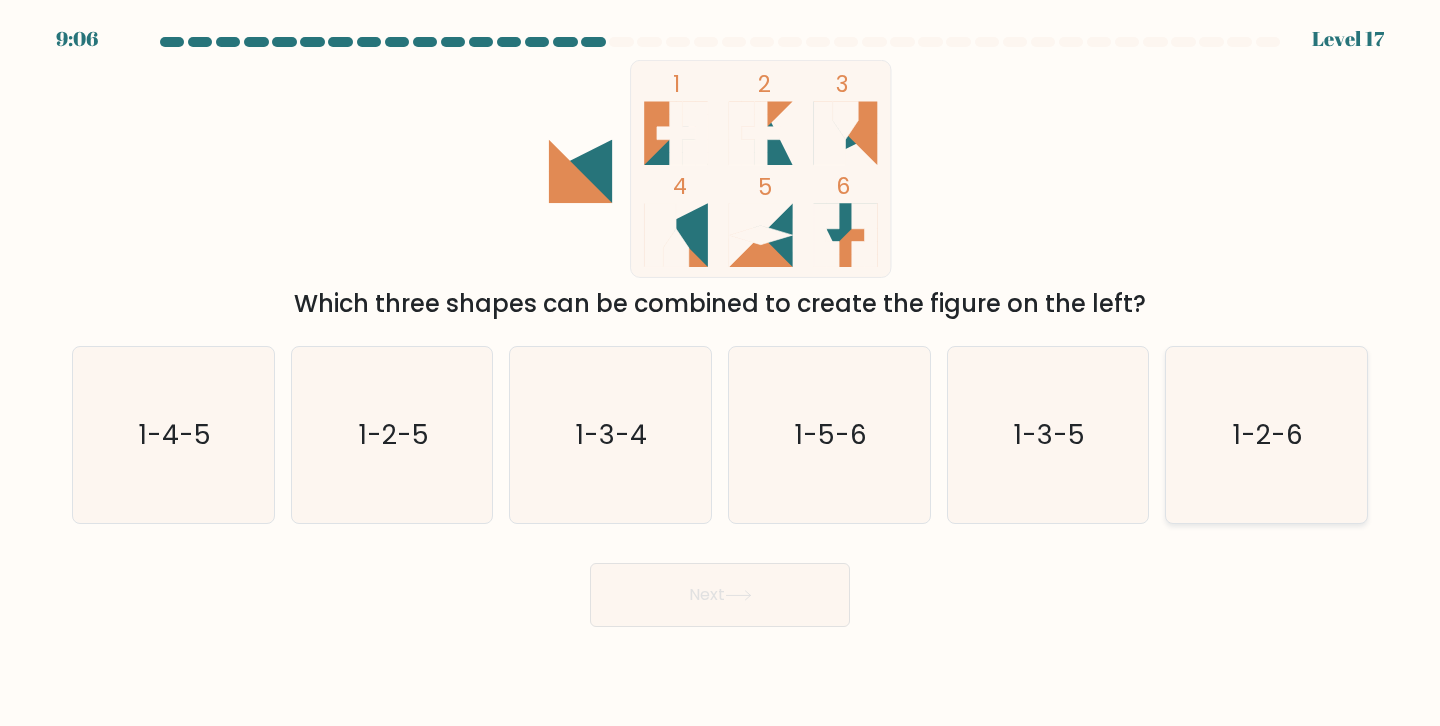 click on "1-2-6" at bounding box center (1268, 434) 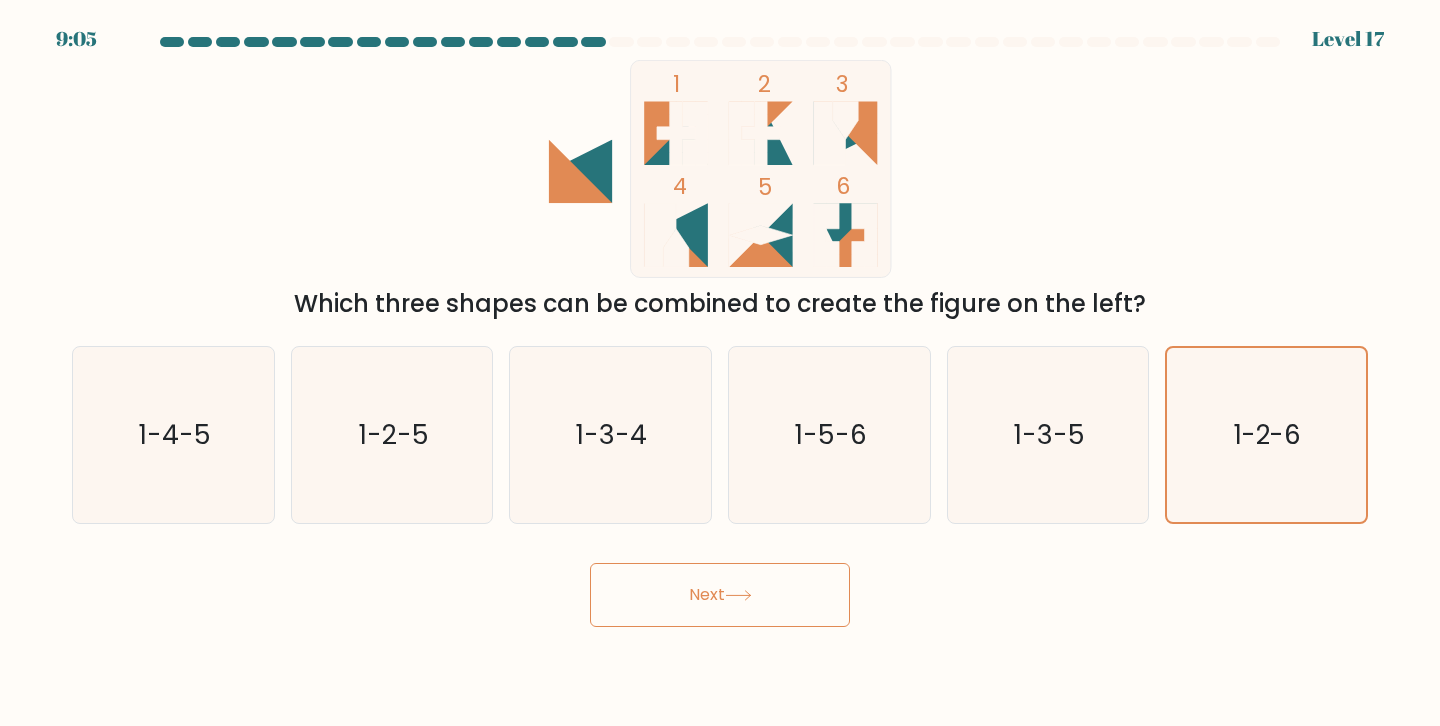 click on "Next" at bounding box center (720, 595) 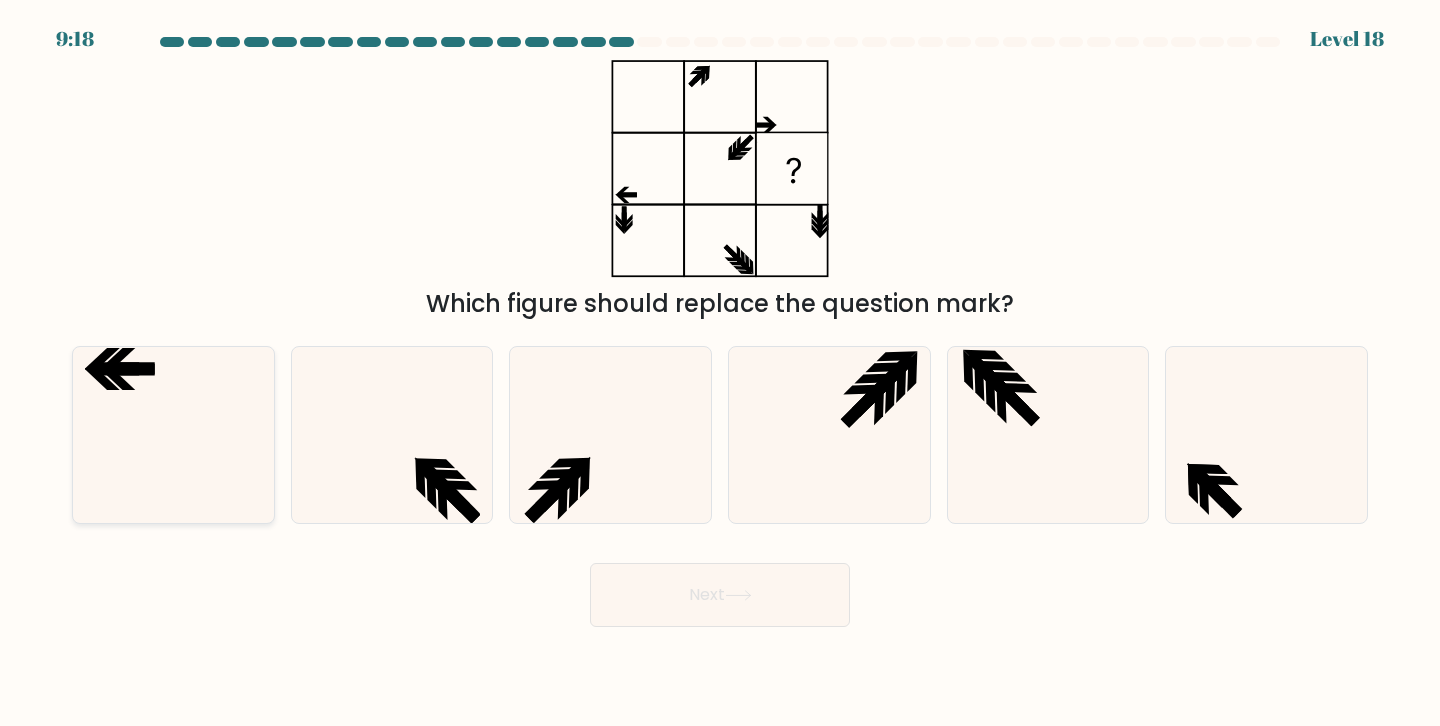 click at bounding box center (173, 435) 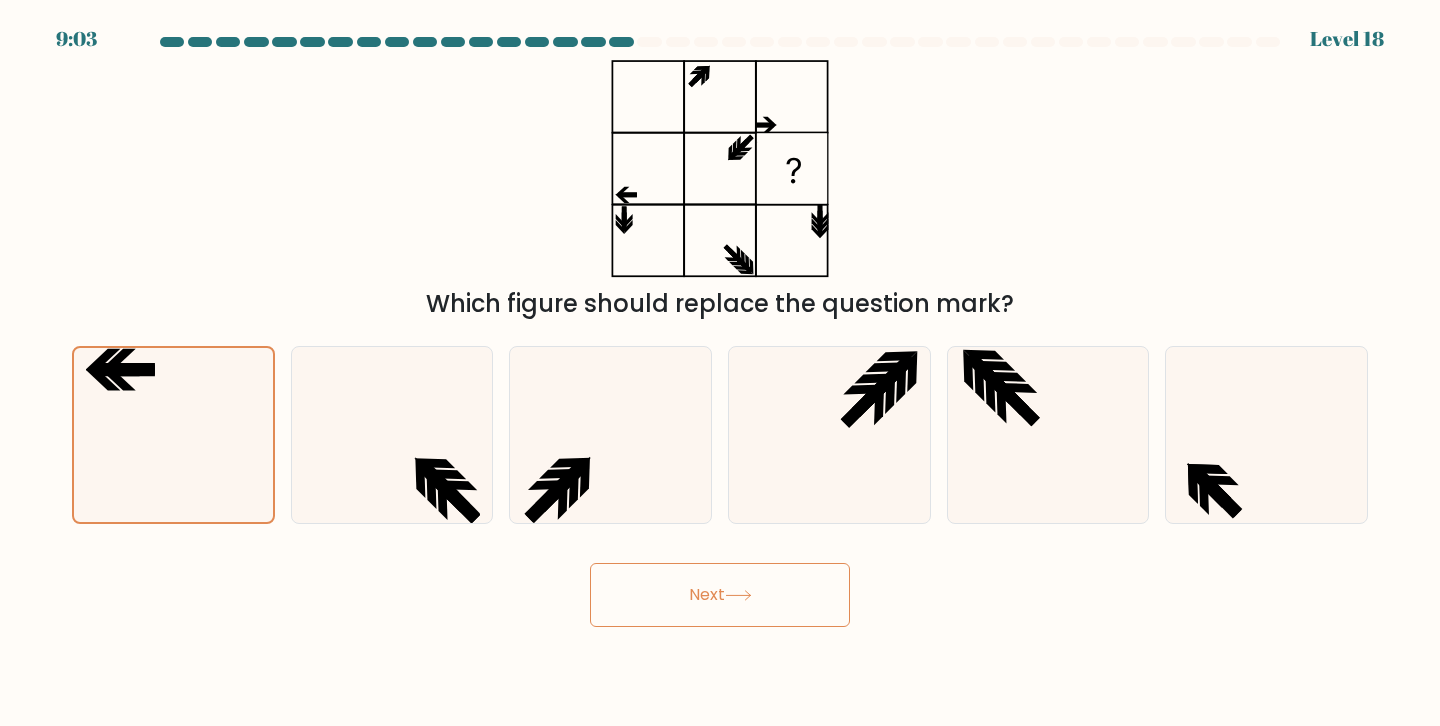 click on "Next" at bounding box center [720, 595] 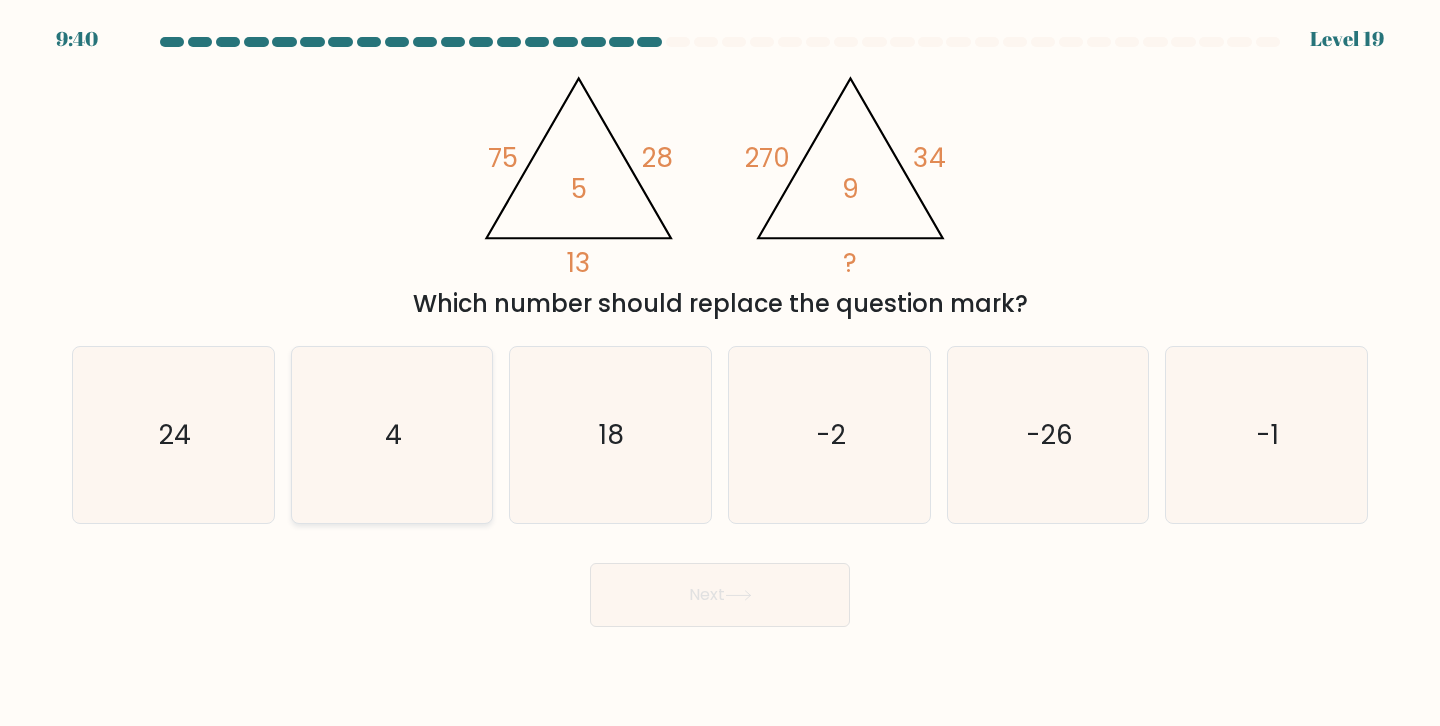 click on "4" at bounding box center (392, 435) 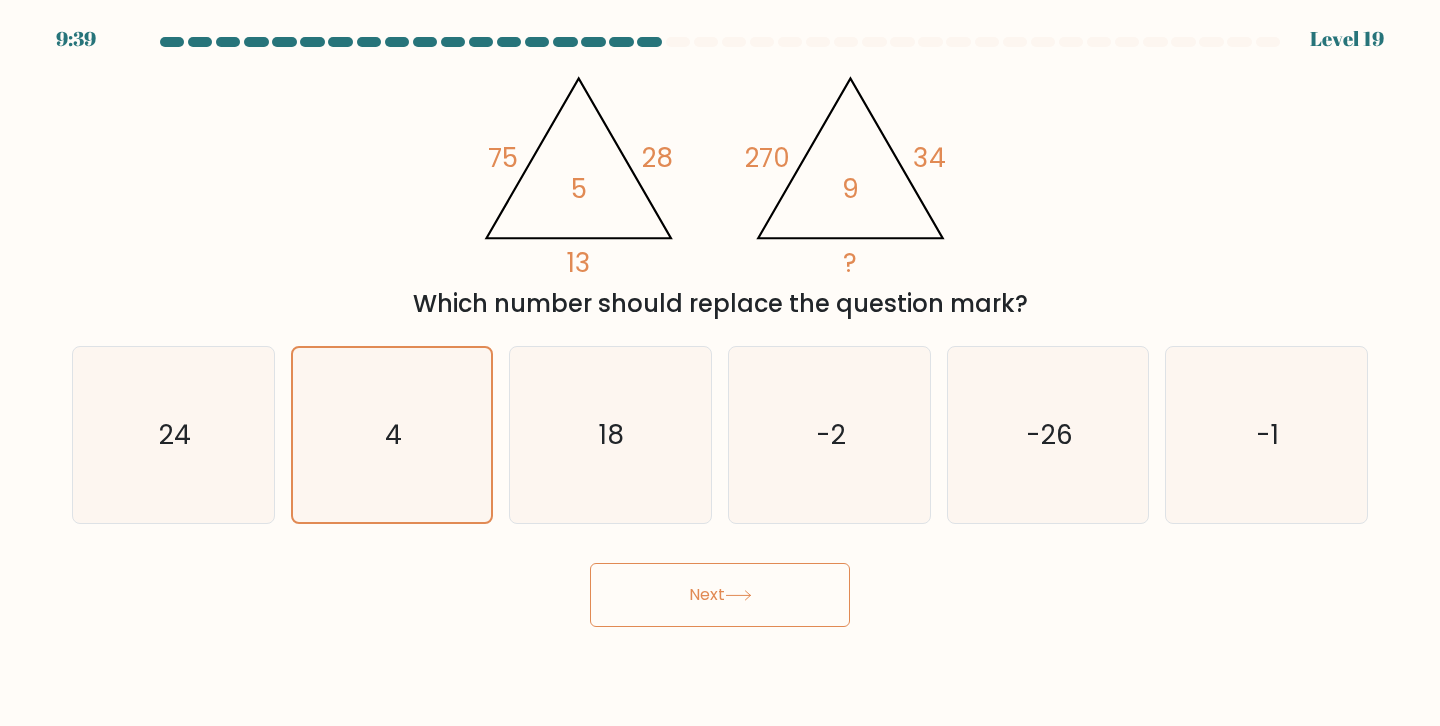 click on "Next" at bounding box center (720, 595) 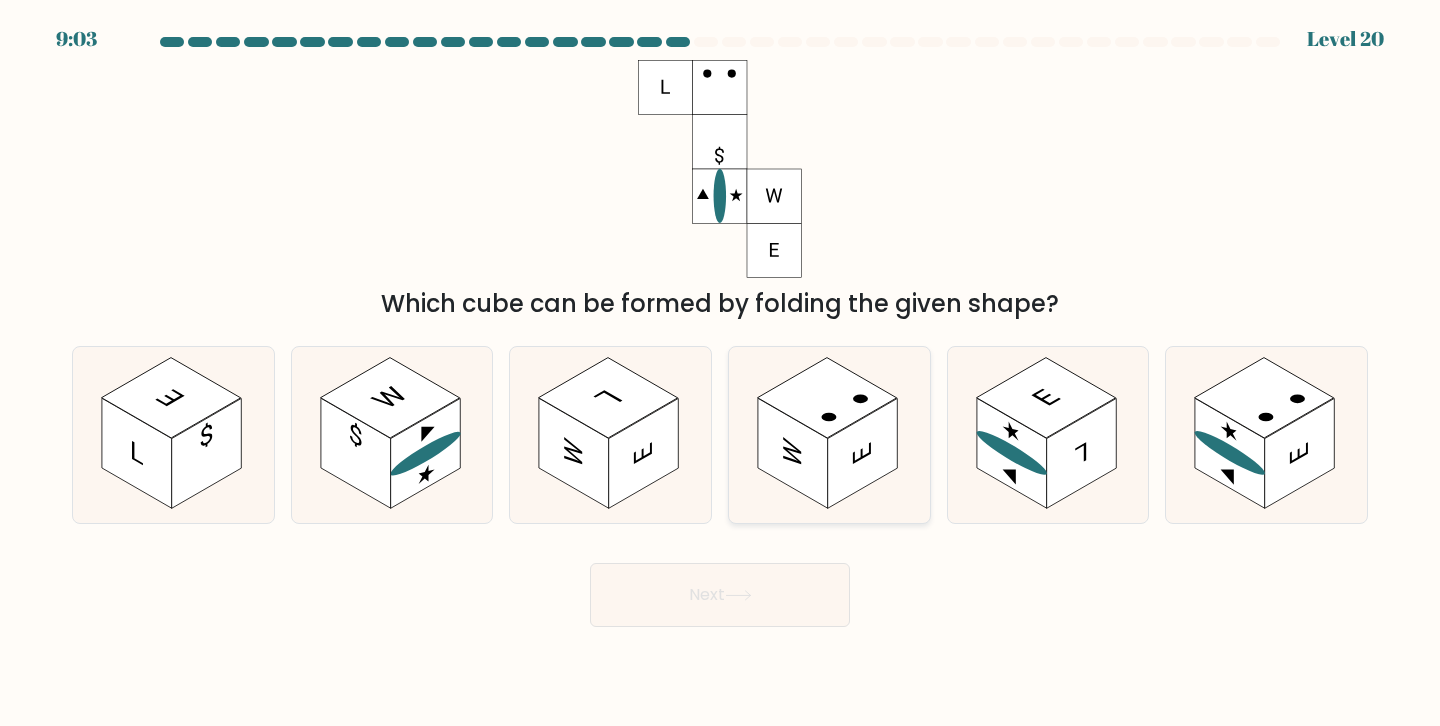 click at bounding box center [863, 453] 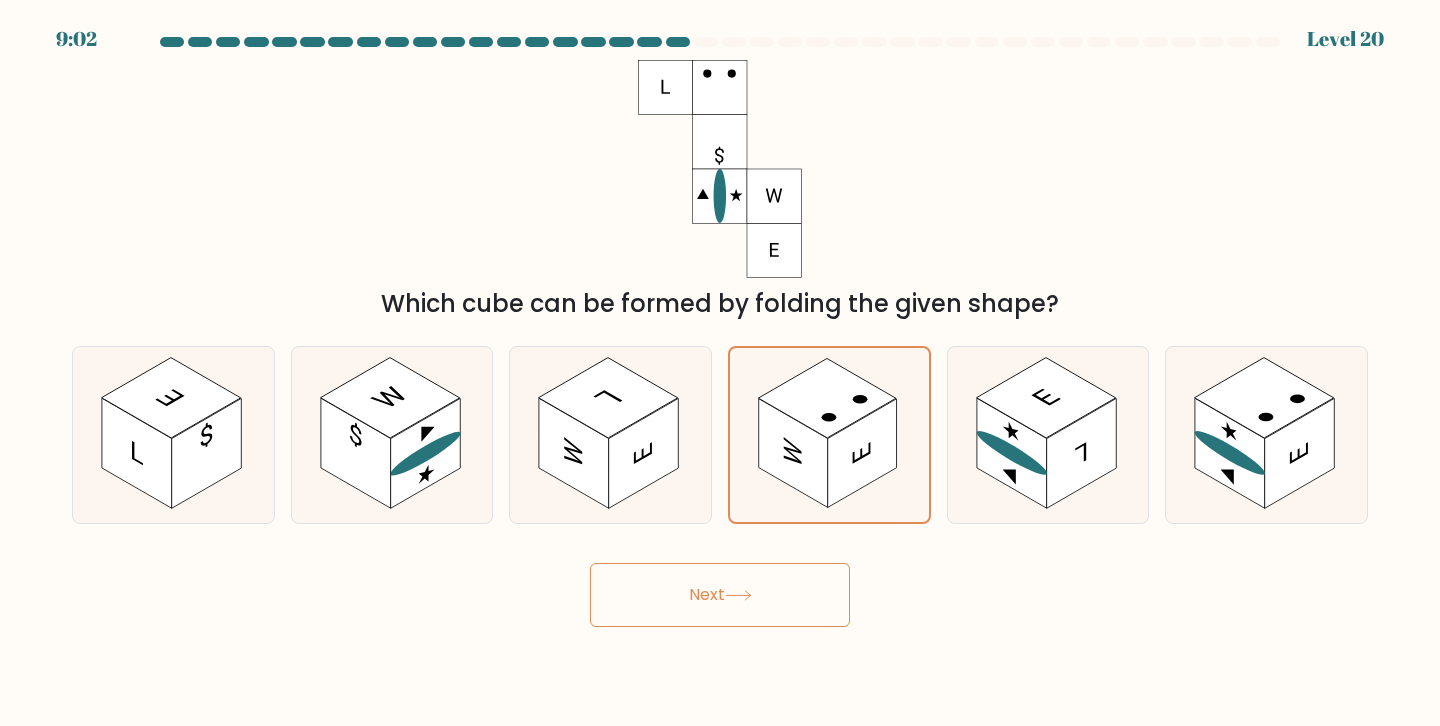 click on "Next" at bounding box center (720, 595) 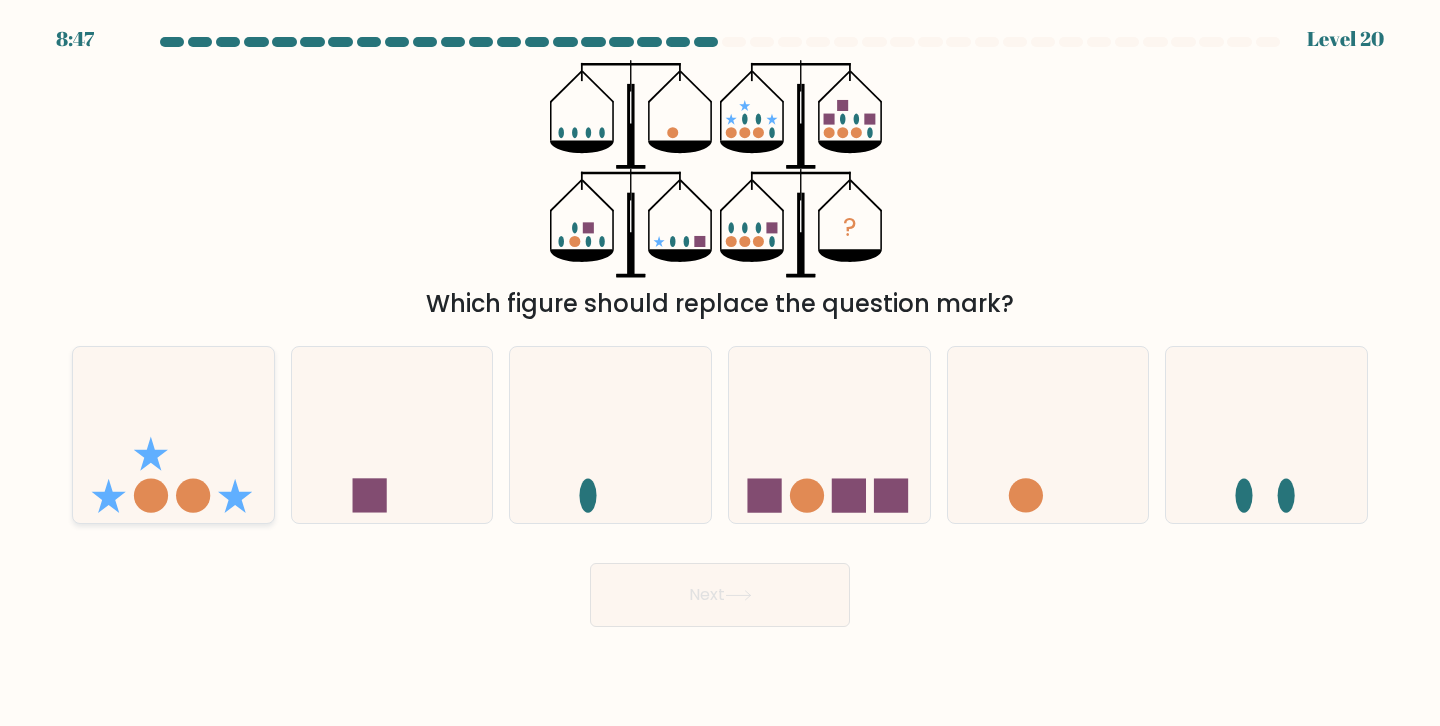 click at bounding box center (151, 496) 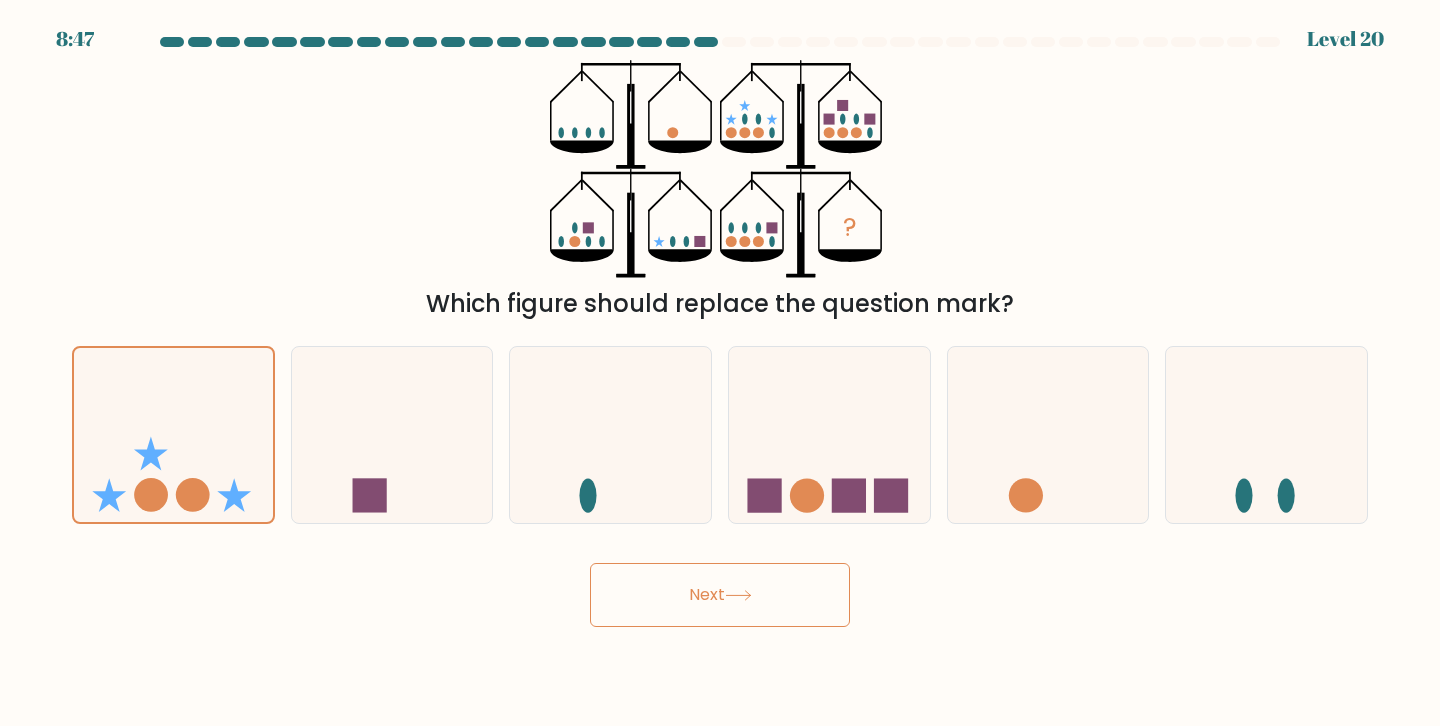 click on "Next" at bounding box center (720, 595) 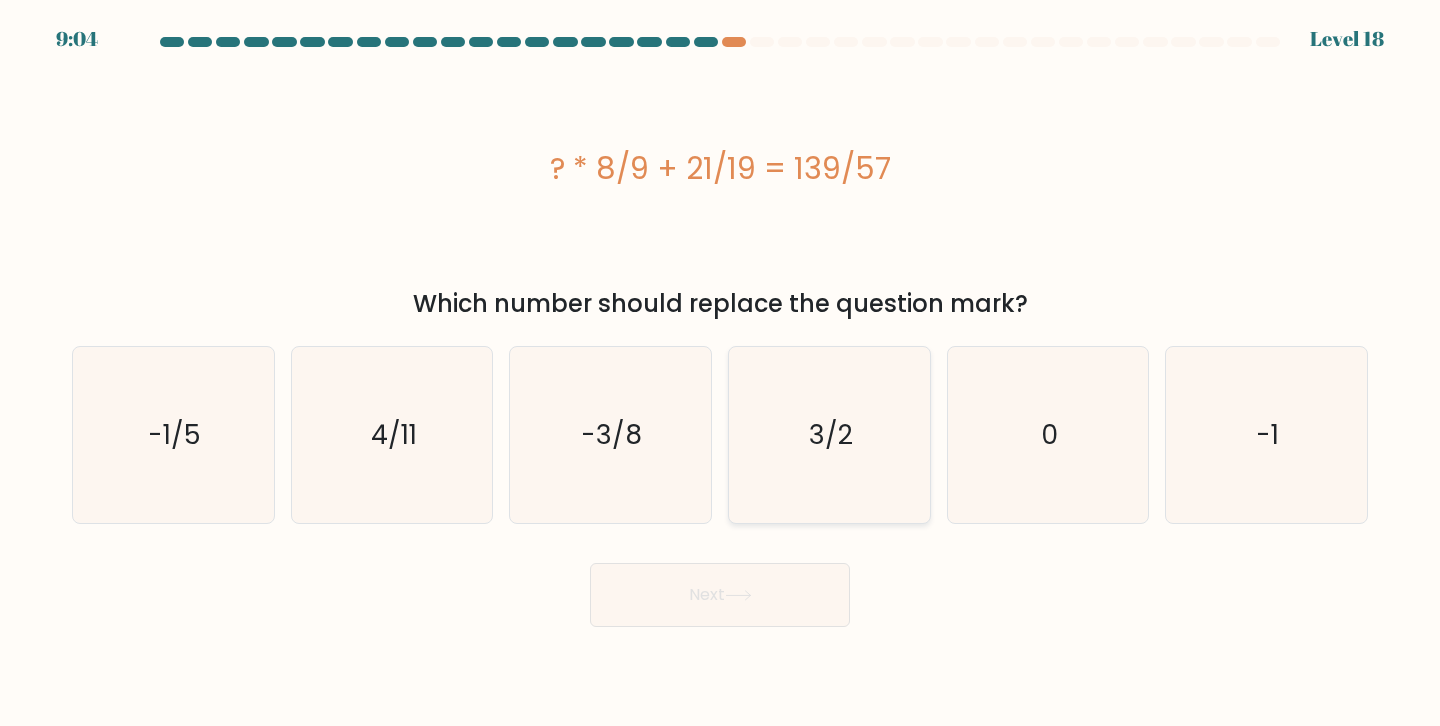 click on "3/2" at bounding box center (831, 434) 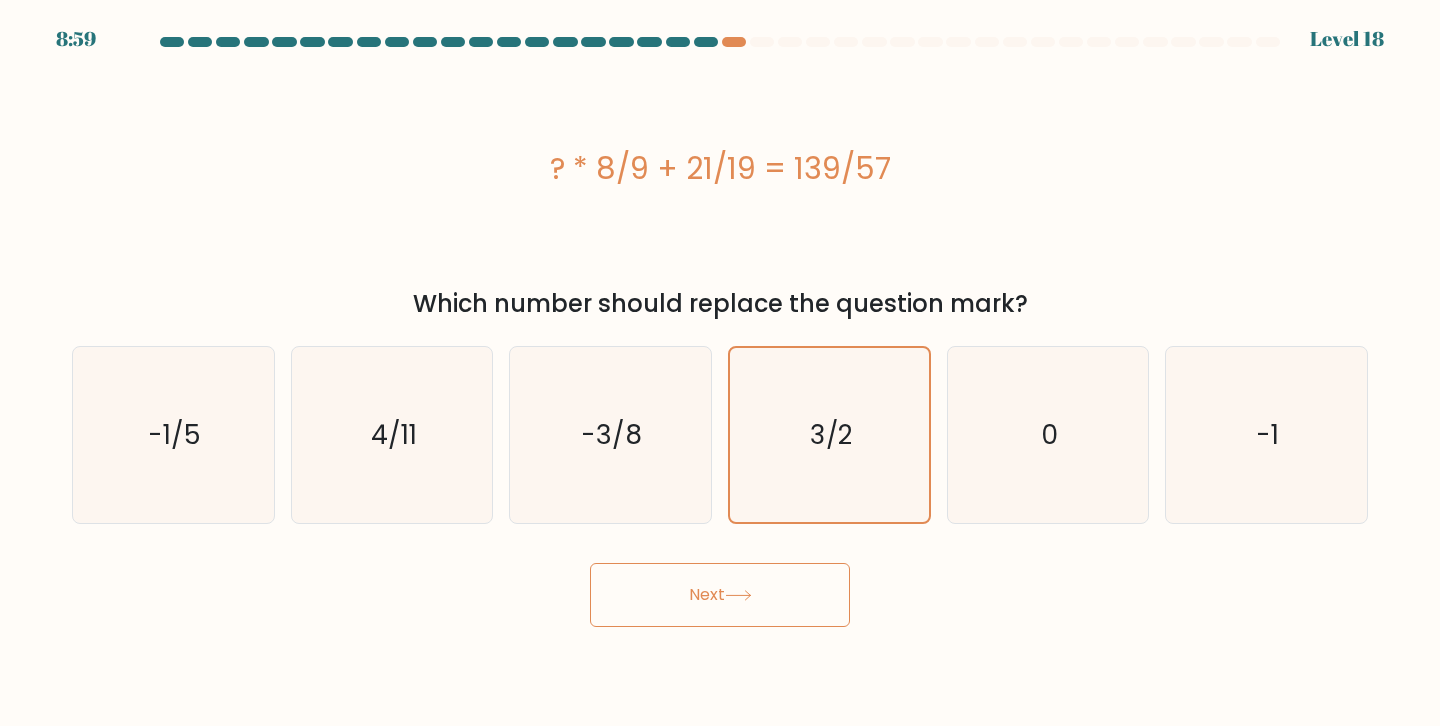 drag, startPoint x: 775, startPoint y: 606, endPoint x: 728, endPoint y: 175, distance: 433.55508 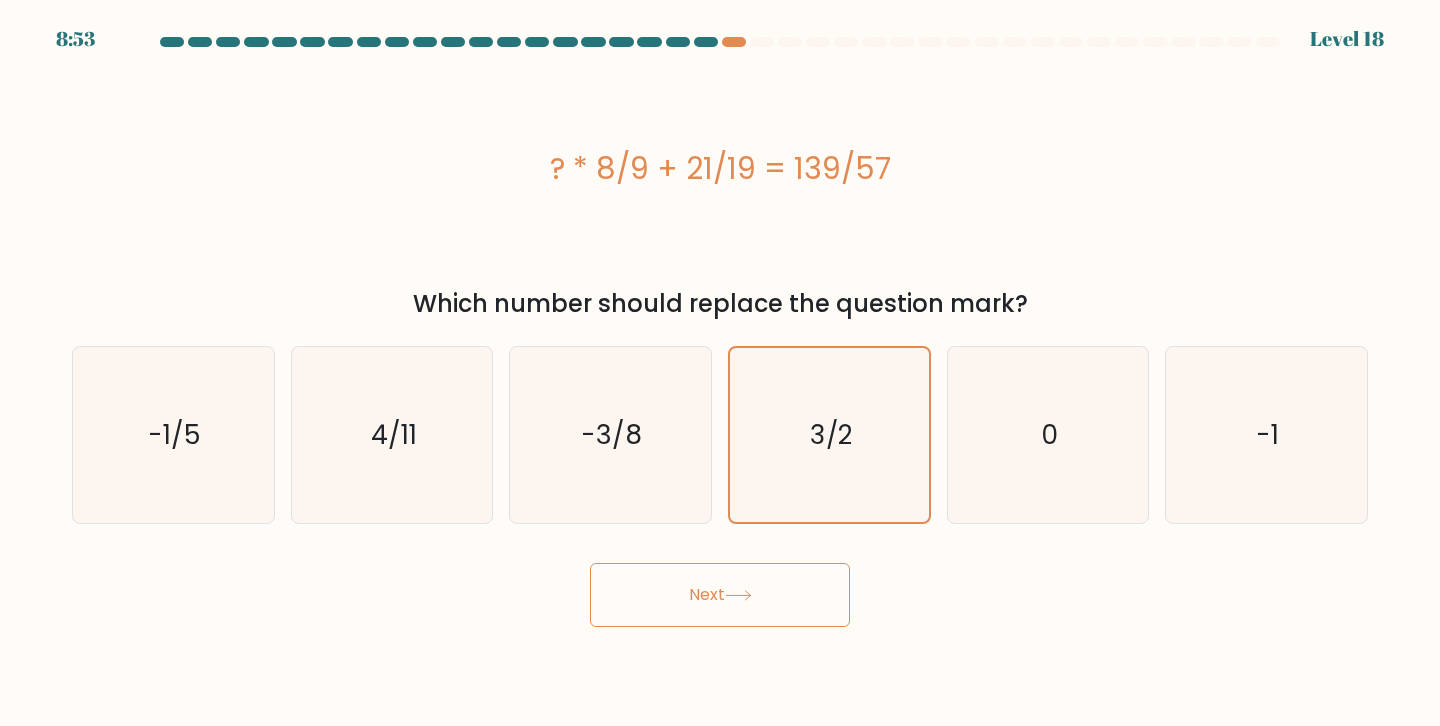 click on "Next" at bounding box center (720, 595) 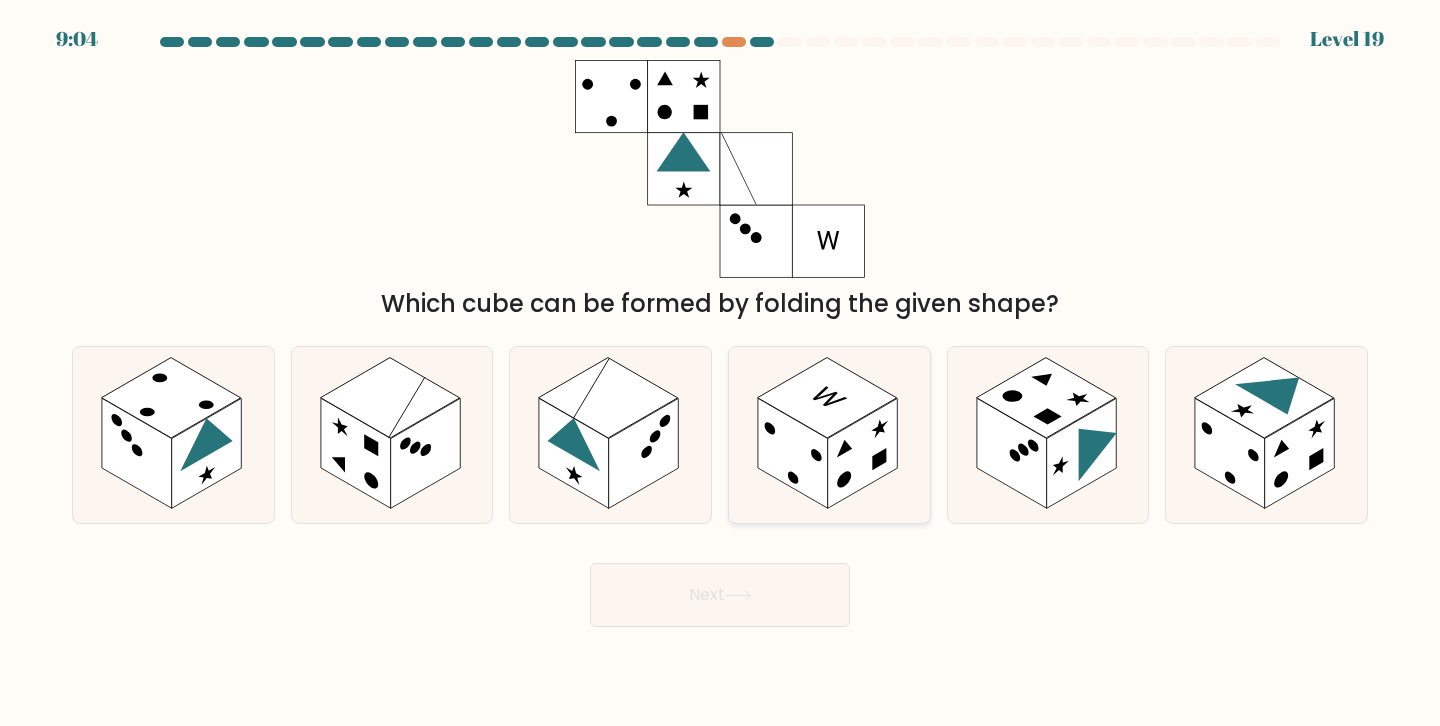click at bounding box center (793, 453) 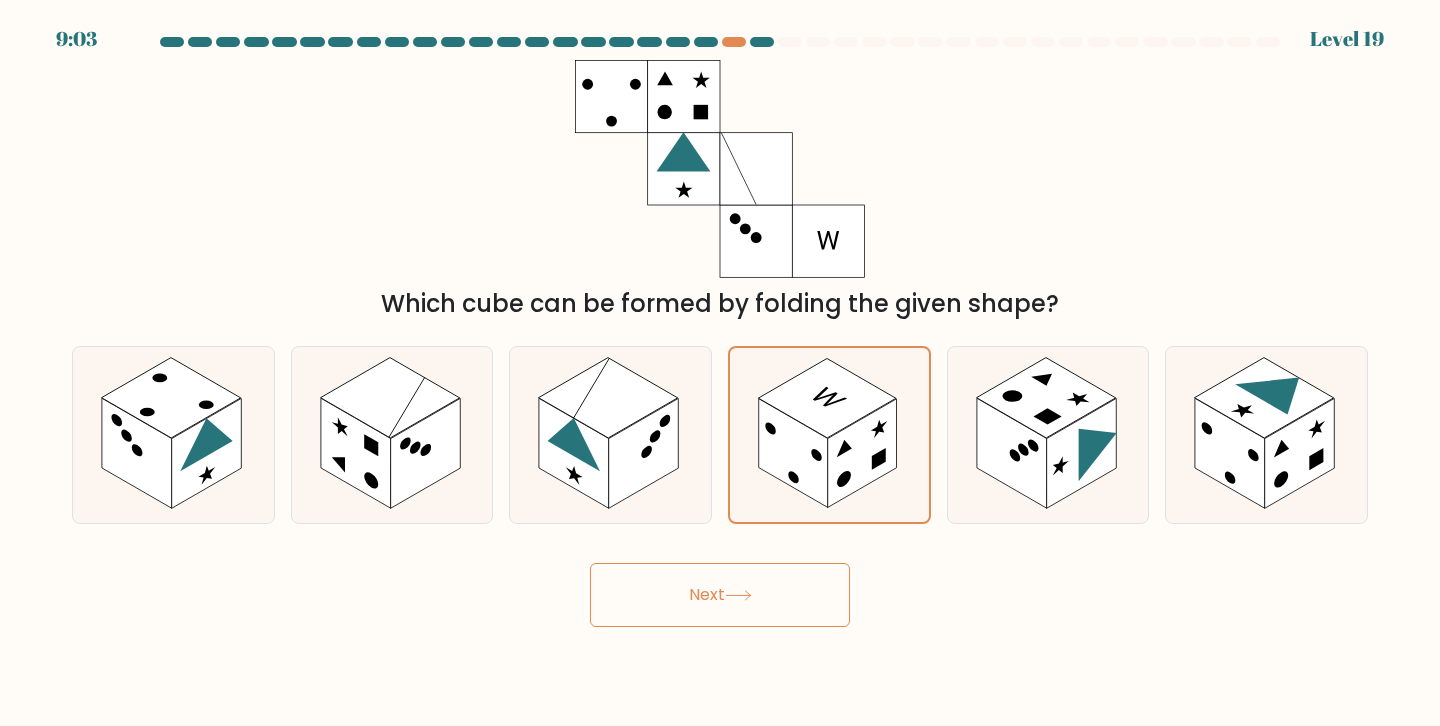 click on "Next" at bounding box center (720, 595) 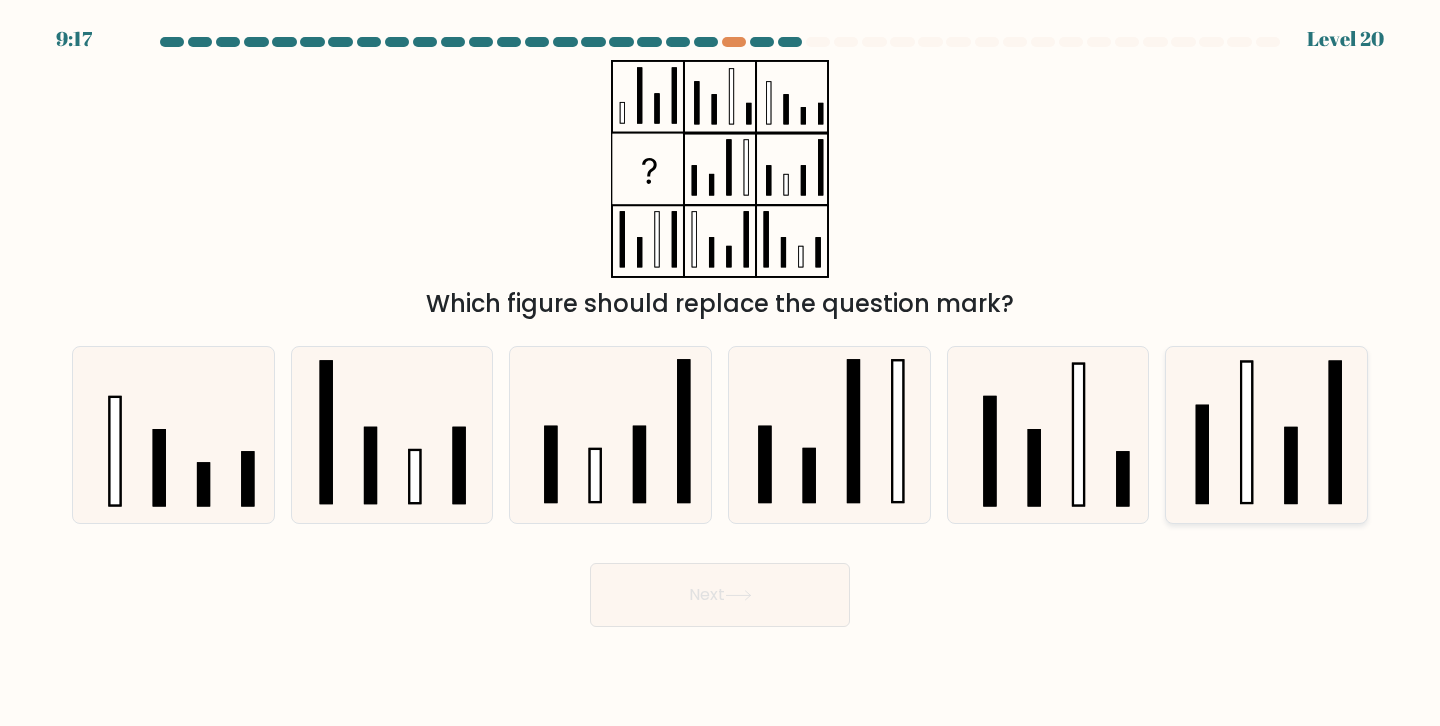click at bounding box center [1266, 435] 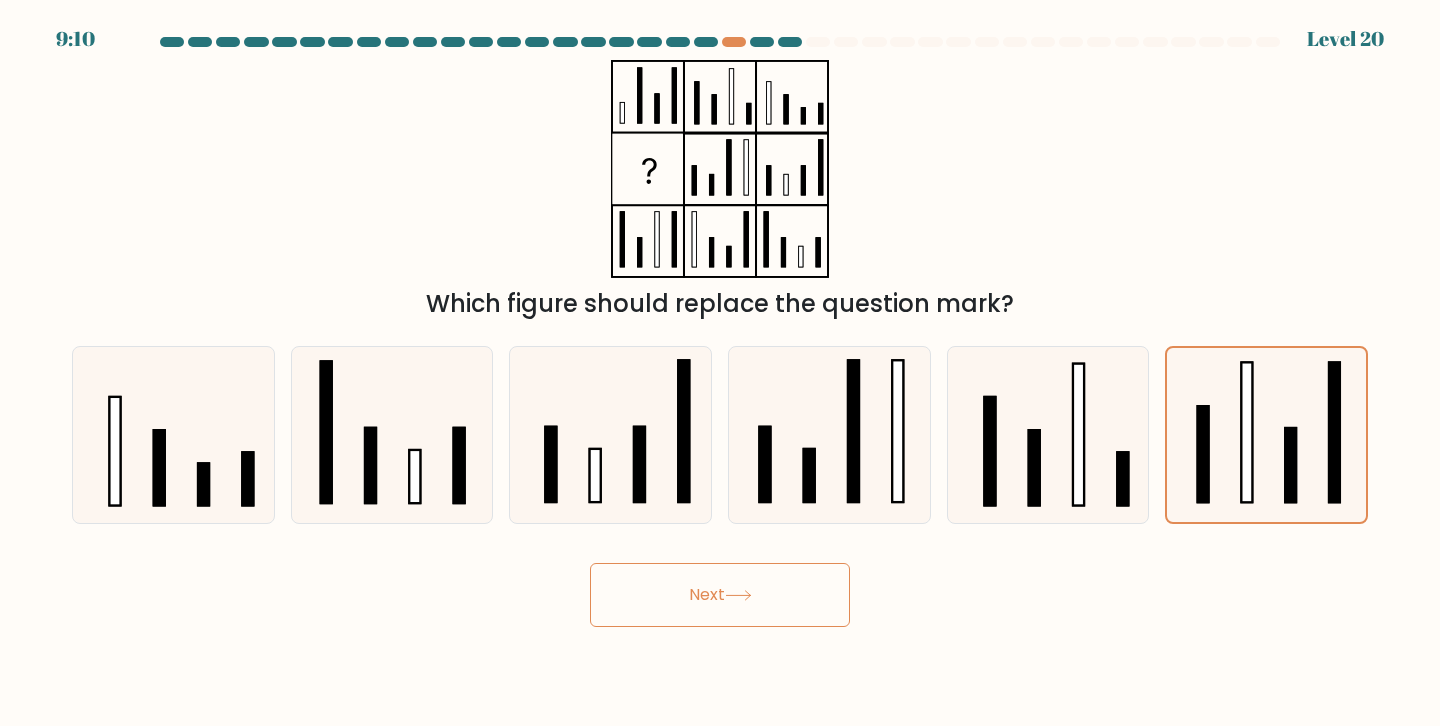 click on "Next" at bounding box center (720, 595) 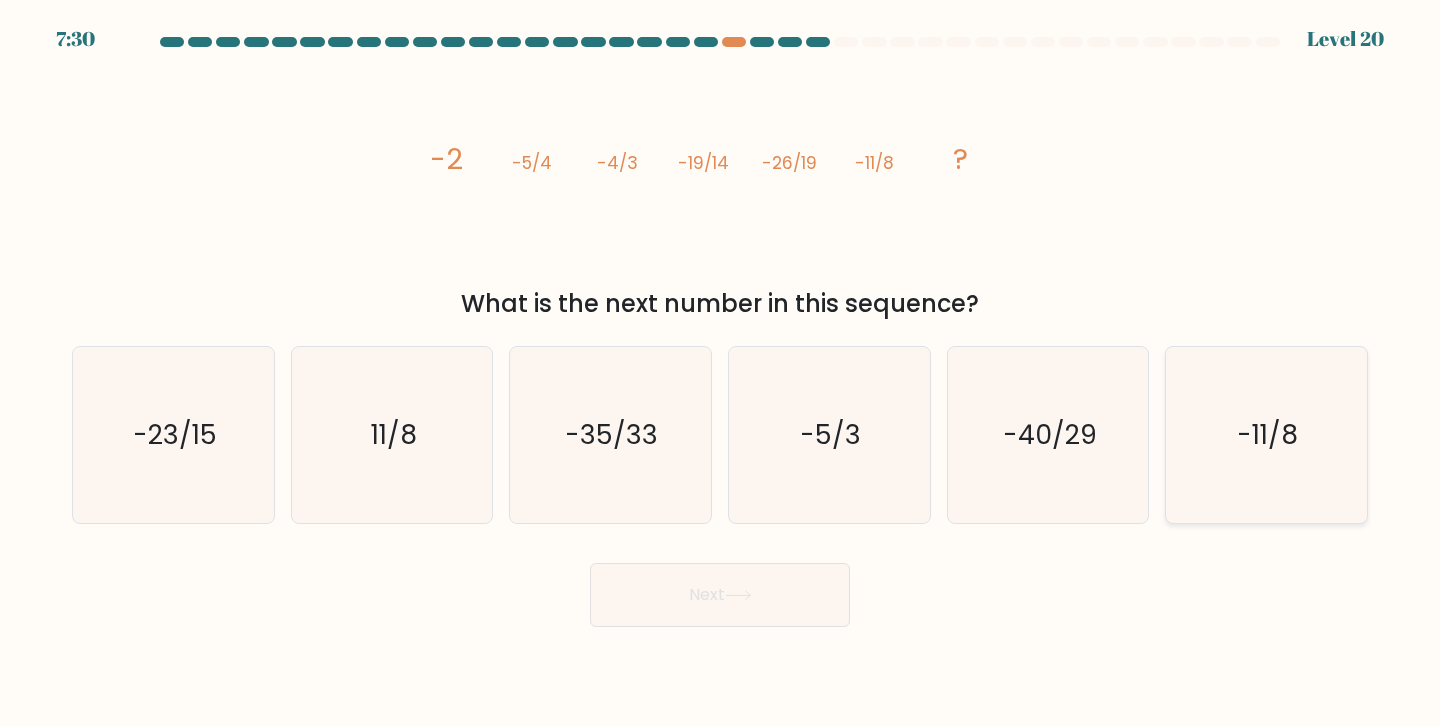 click on "-11/8" at bounding box center [1268, 434] 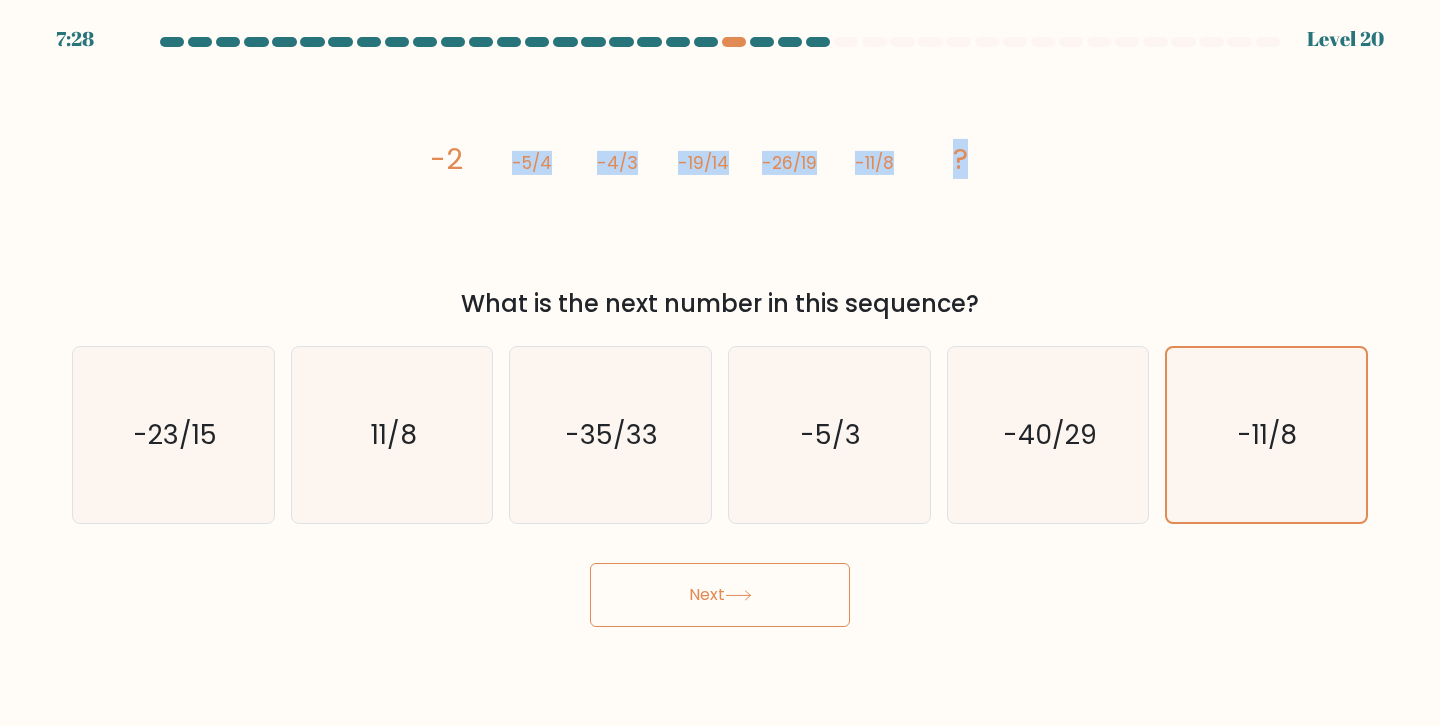 drag, startPoint x: 1003, startPoint y: 157, endPoint x: 227, endPoint y: 91, distance: 778.80164 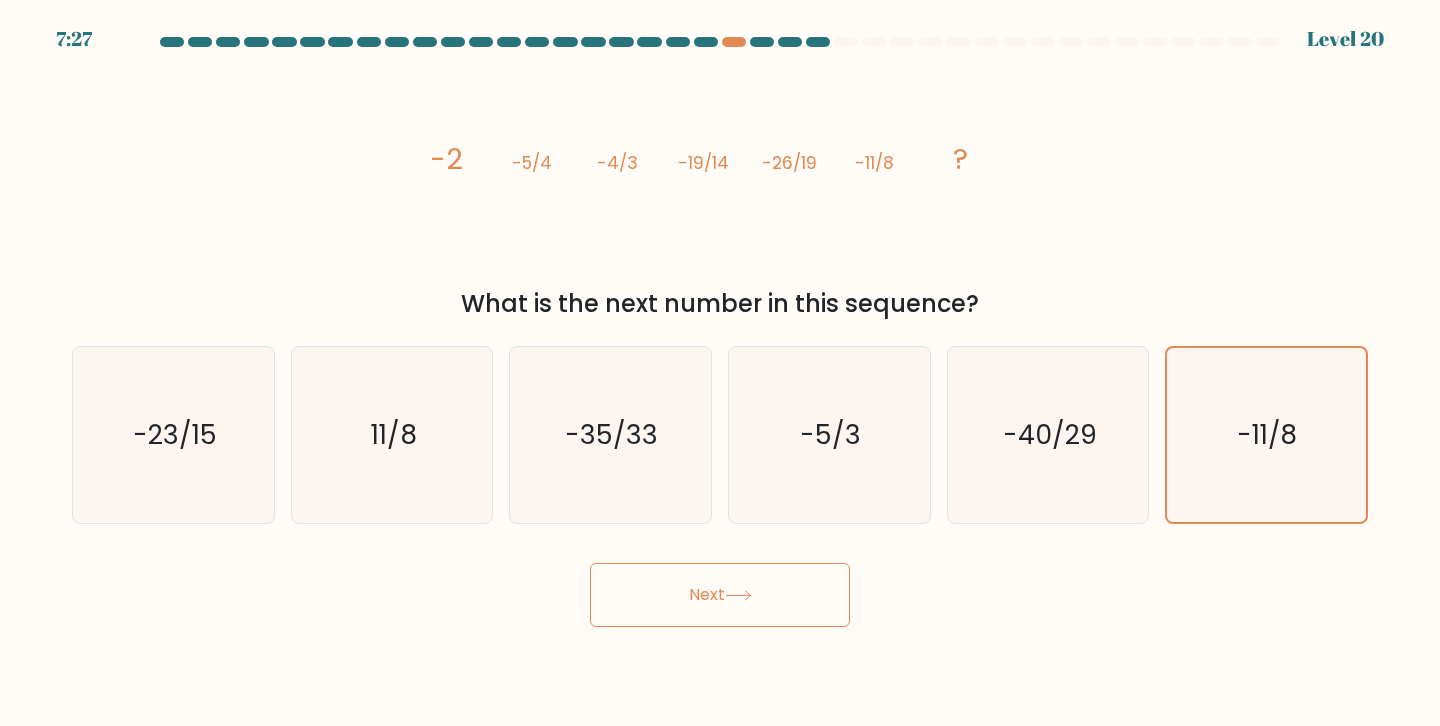 click on "image/svg+xml
-2
-5/4
-4/3
-19/14
-26/19
-11/8
?" at bounding box center [720, 169] 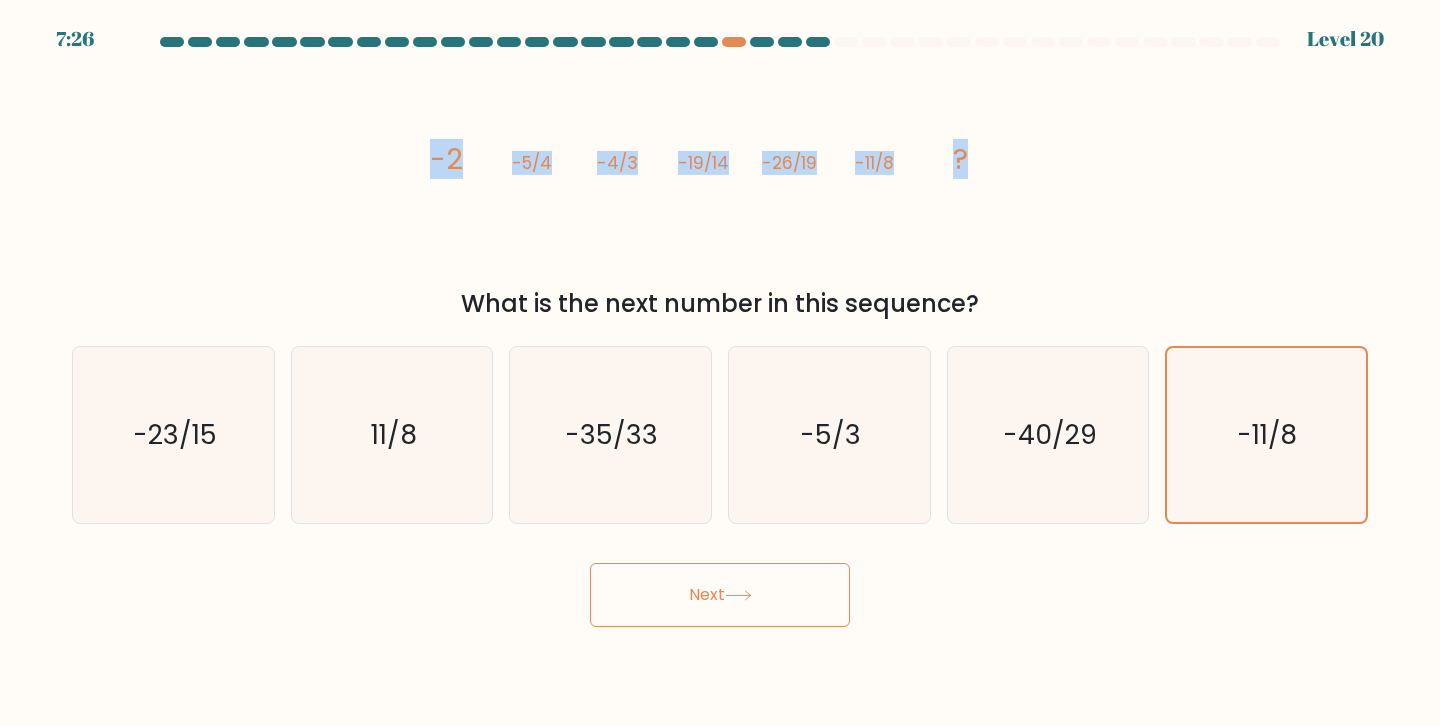 drag, startPoint x: 422, startPoint y: 147, endPoint x: 1147, endPoint y: 142, distance: 725.0172 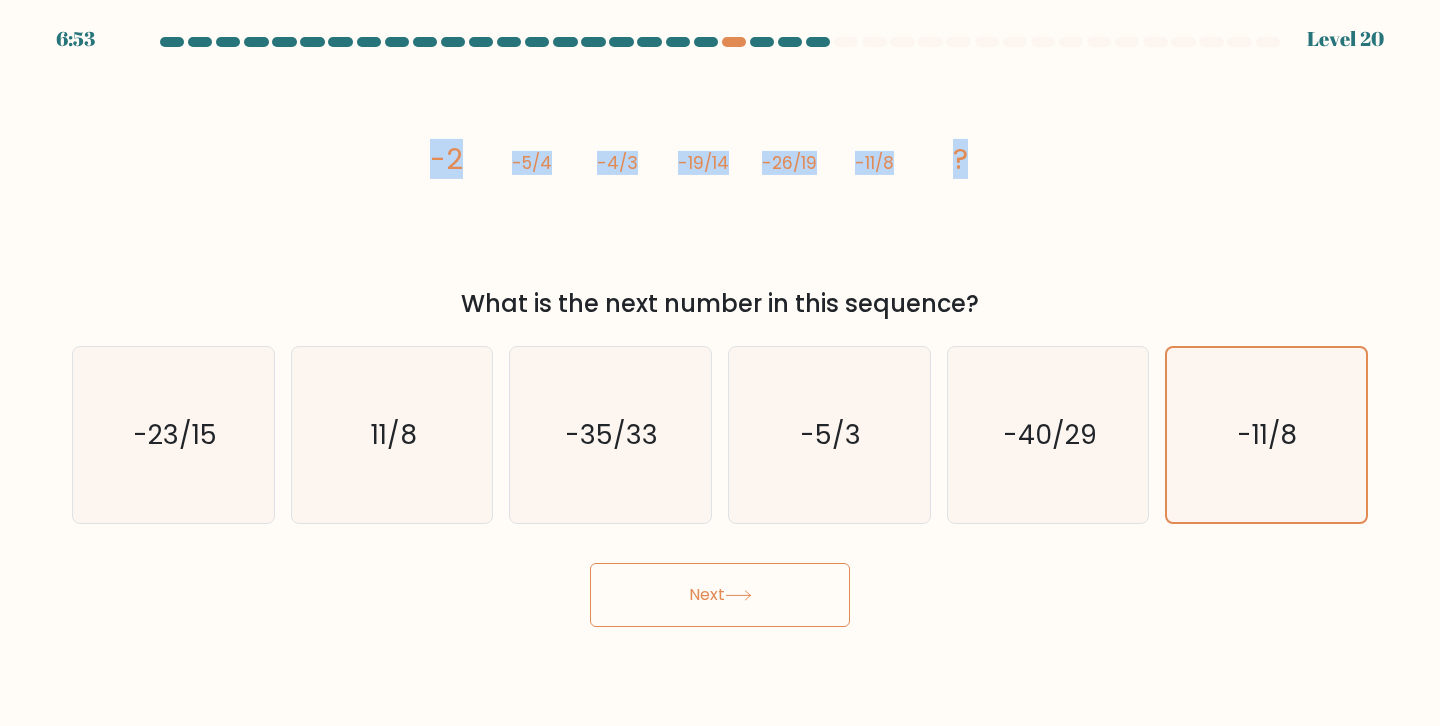 click on "Next" at bounding box center (720, 595) 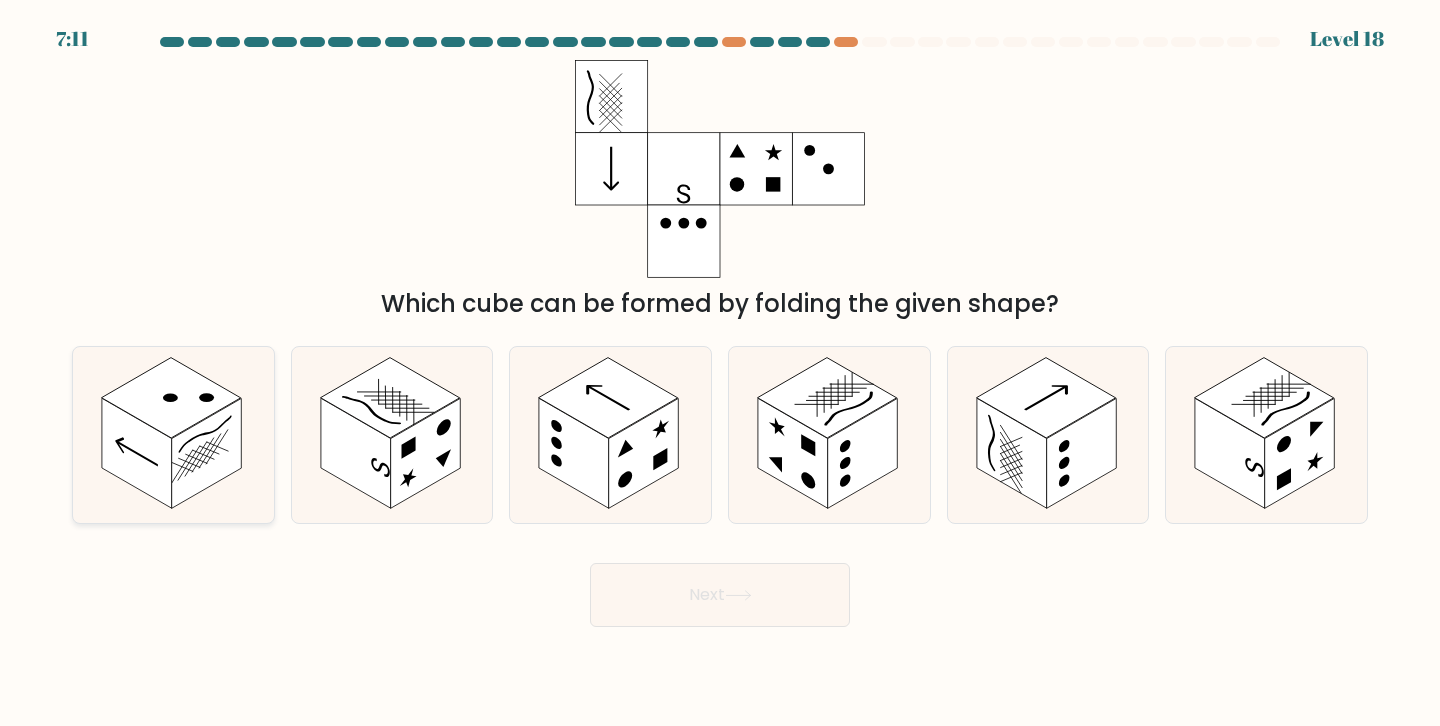 click at bounding box center (137, 453) 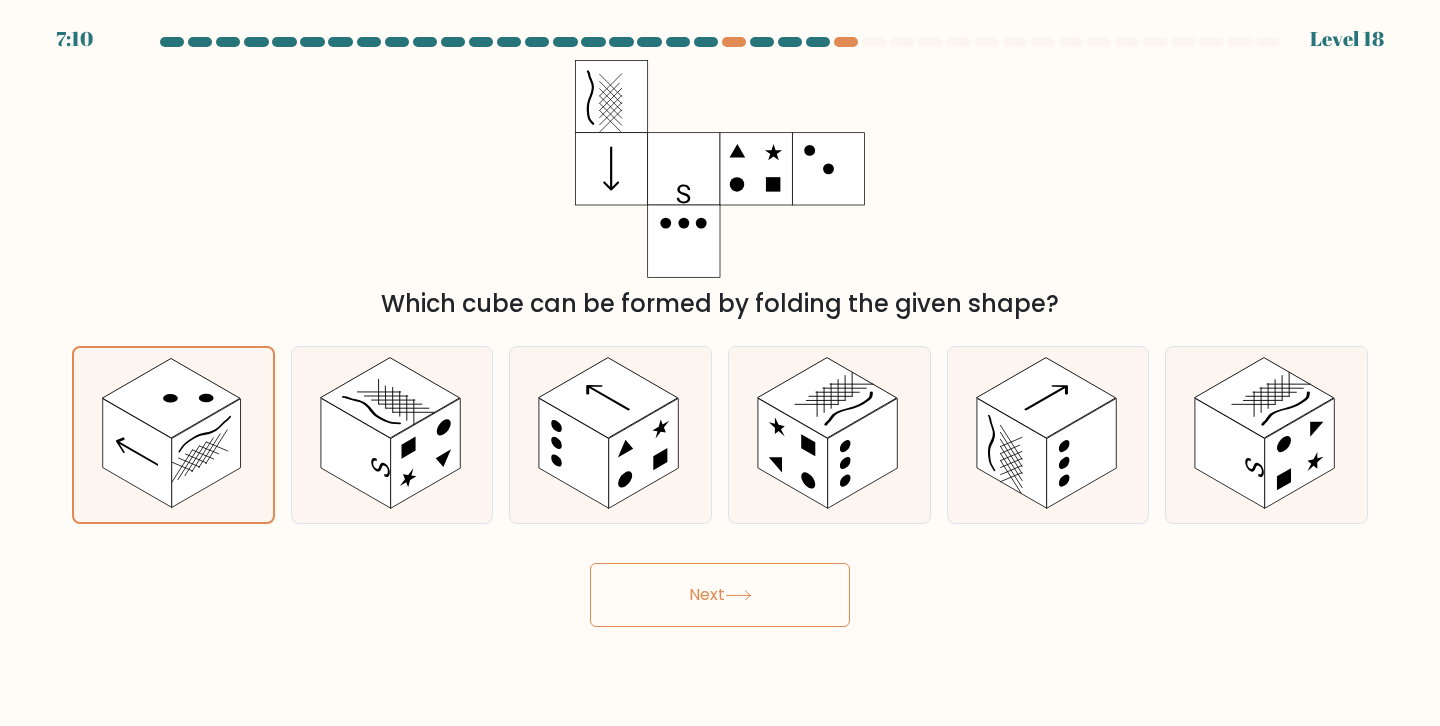 click on "Next" at bounding box center (720, 595) 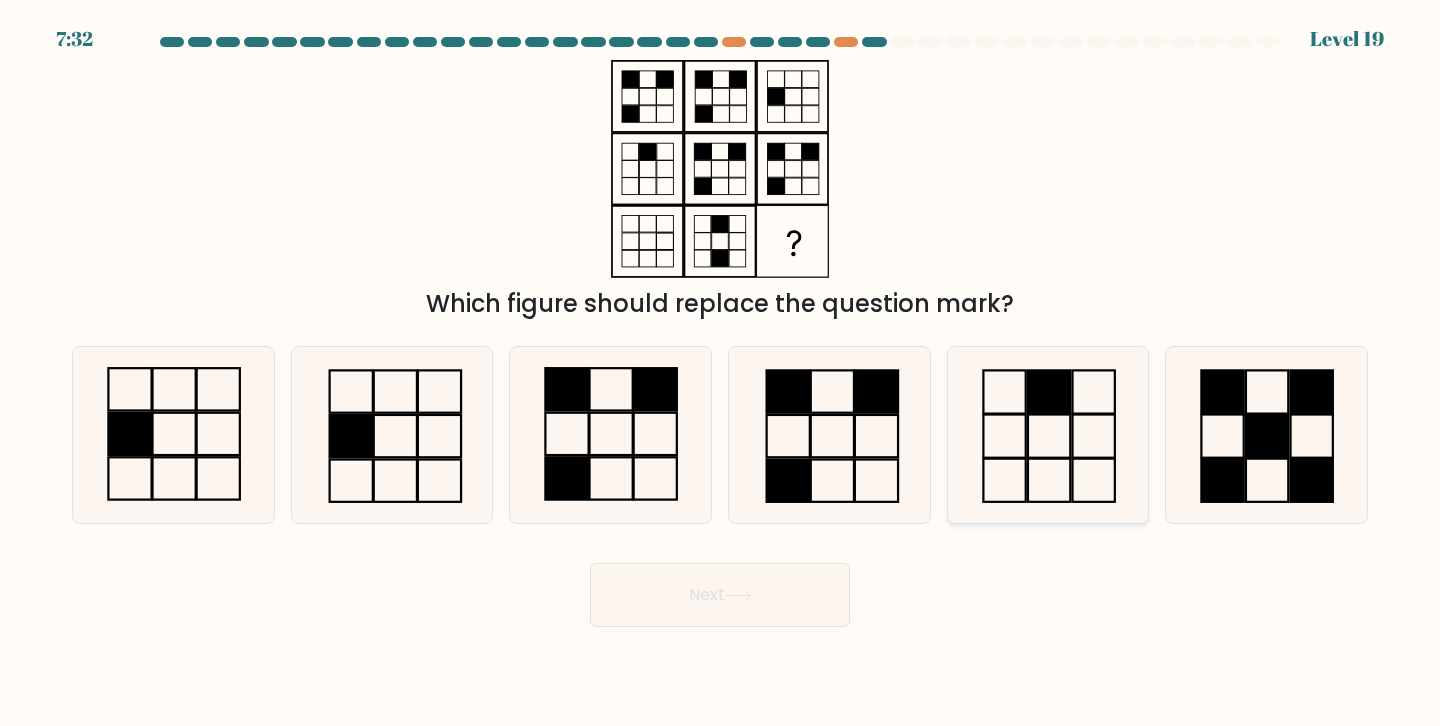 click at bounding box center (1048, 435) 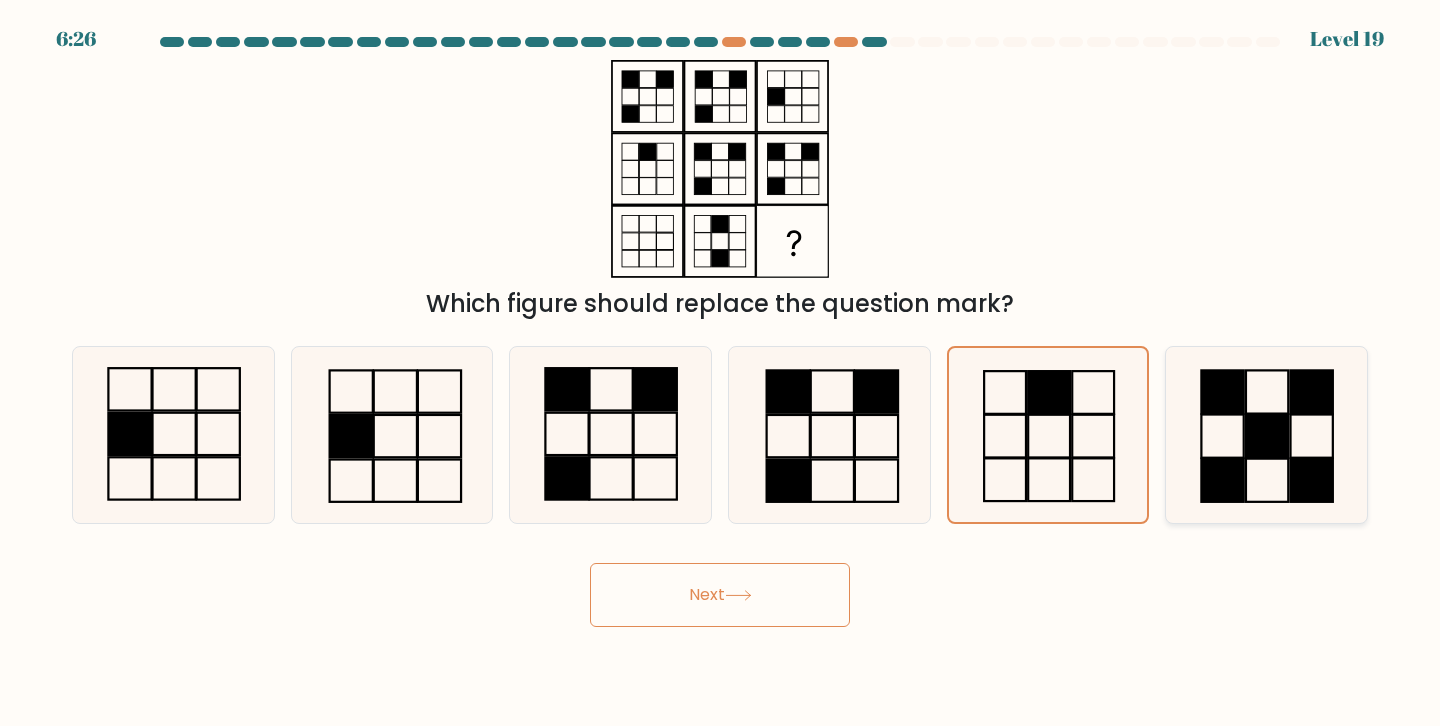 click at bounding box center (1266, 435) 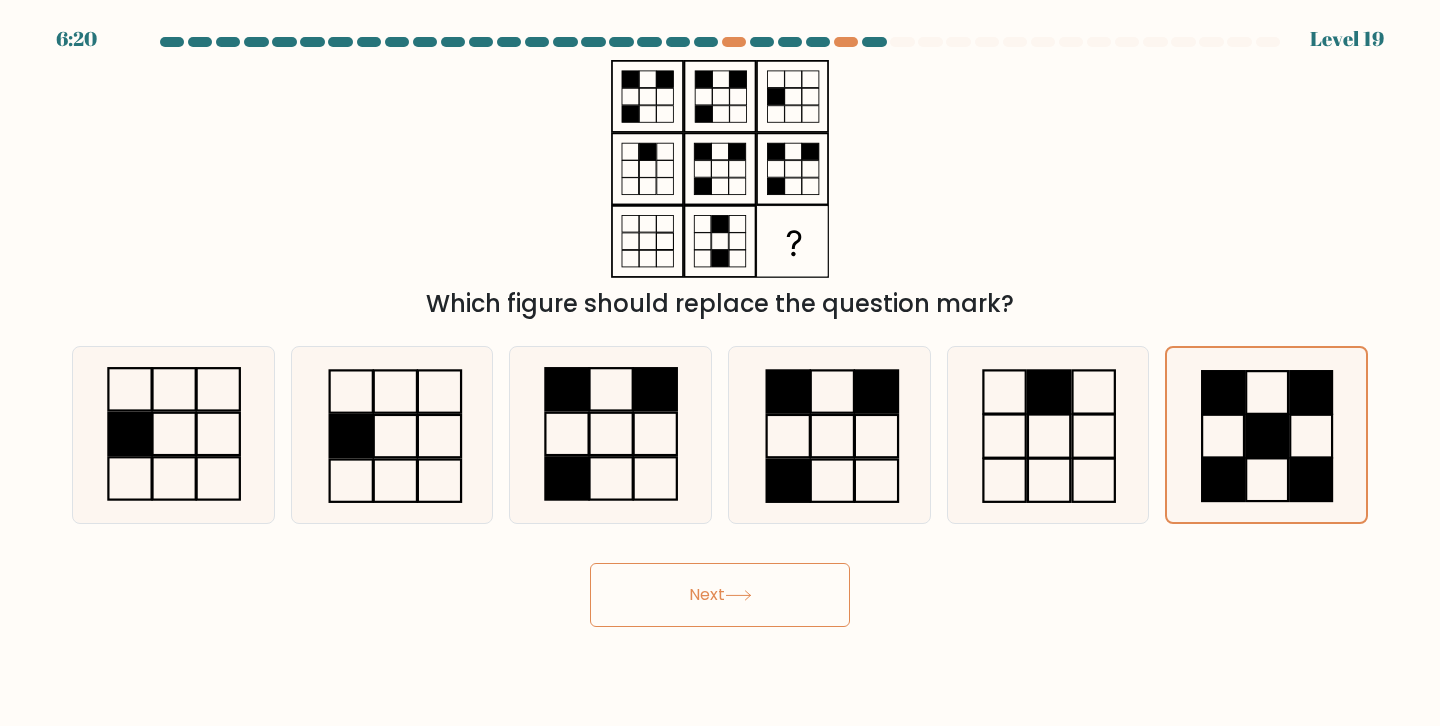 click on "Next" at bounding box center (720, 595) 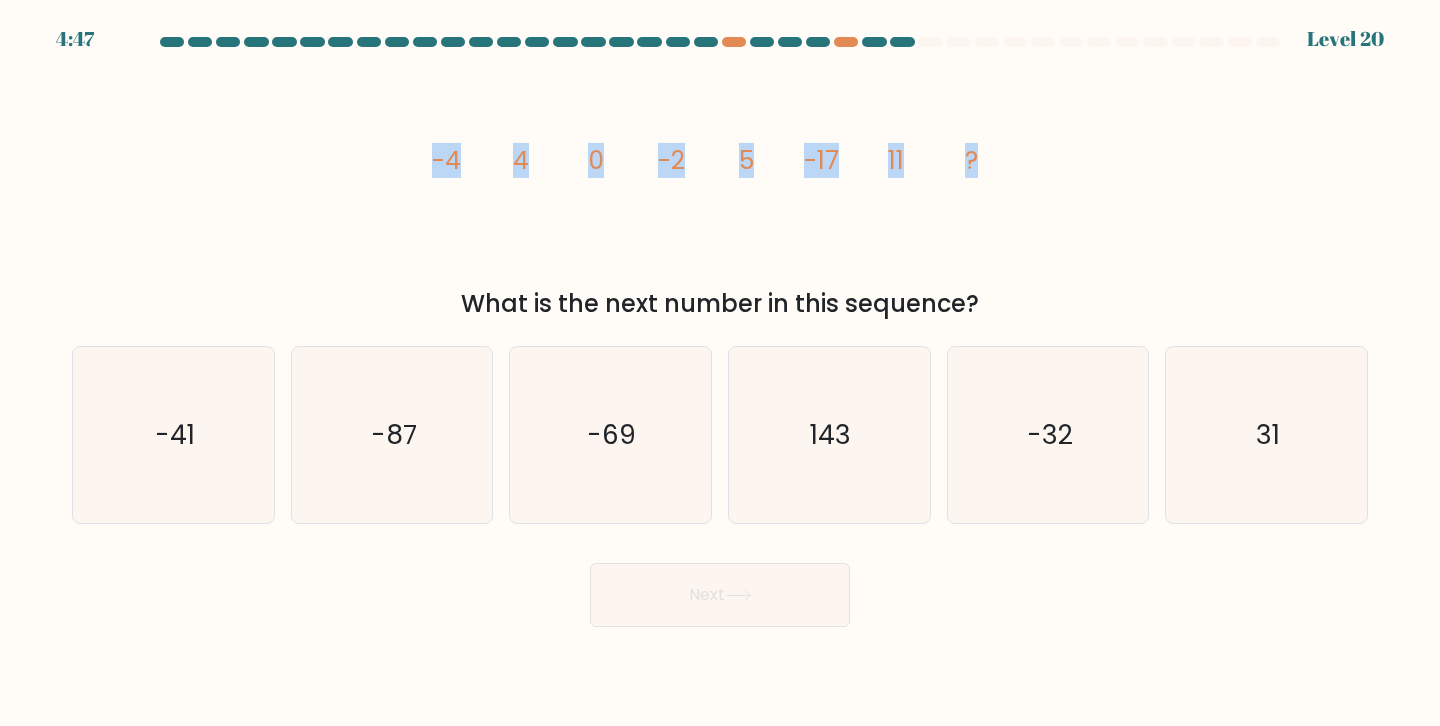 drag, startPoint x: 386, startPoint y: 178, endPoint x: 1141, endPoint y: 174, distance: 755.0106 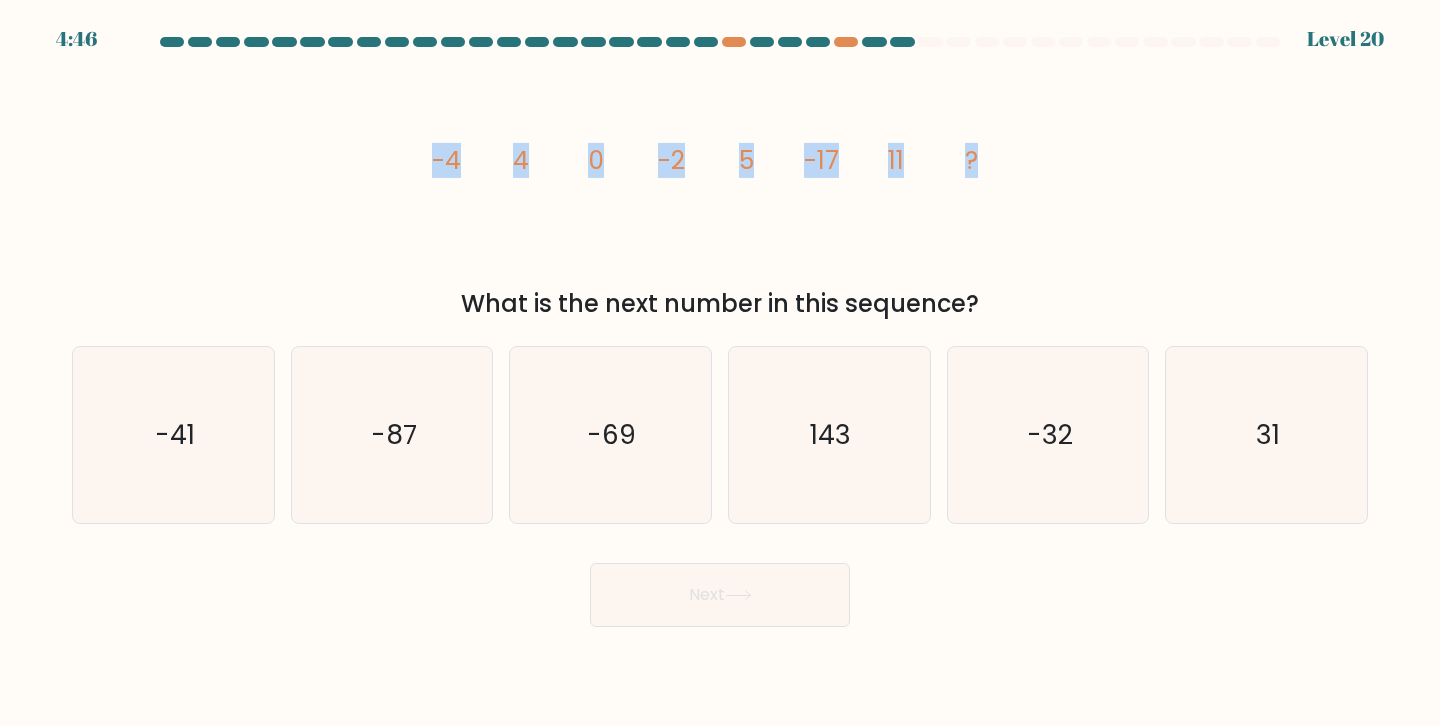 copy on "-4
4
0
-2
5
-17
11
?" 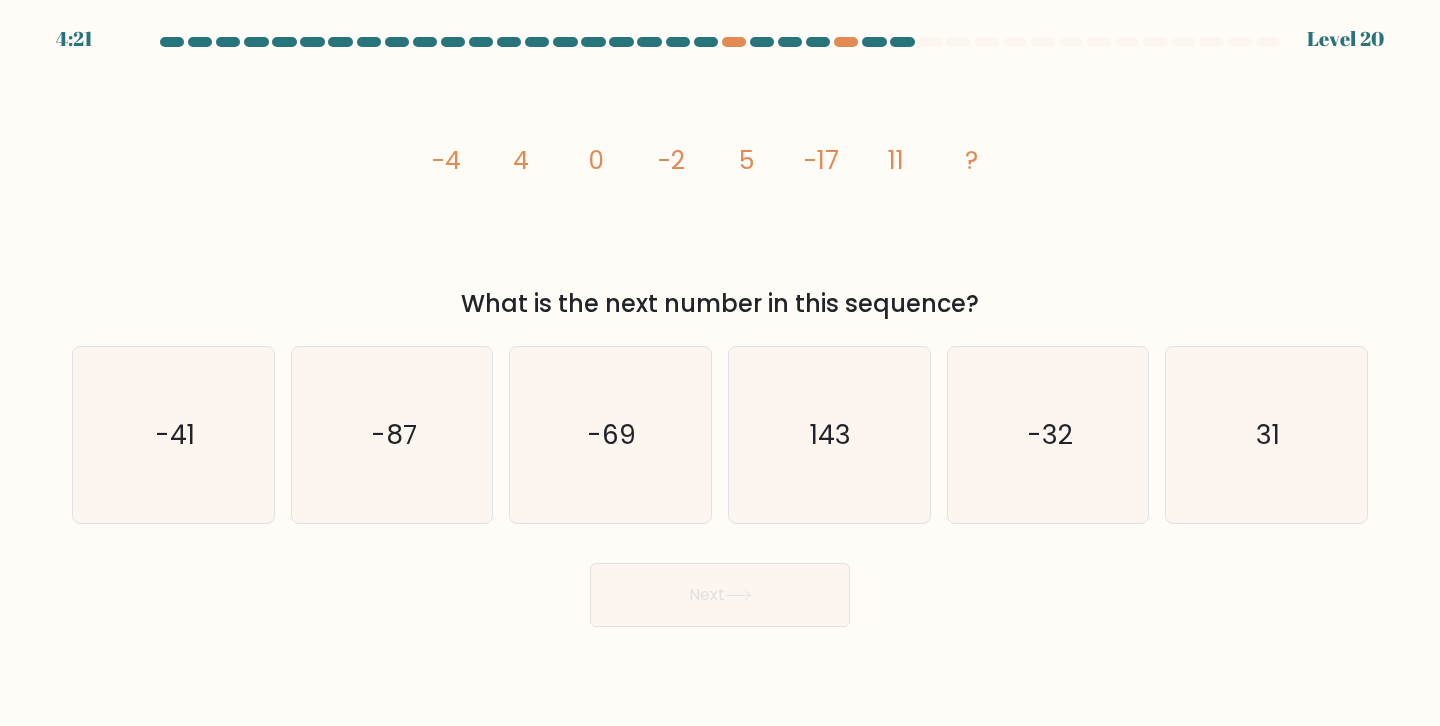 click on "What is the next number in this sequence?" at bounding box center (720, 304) 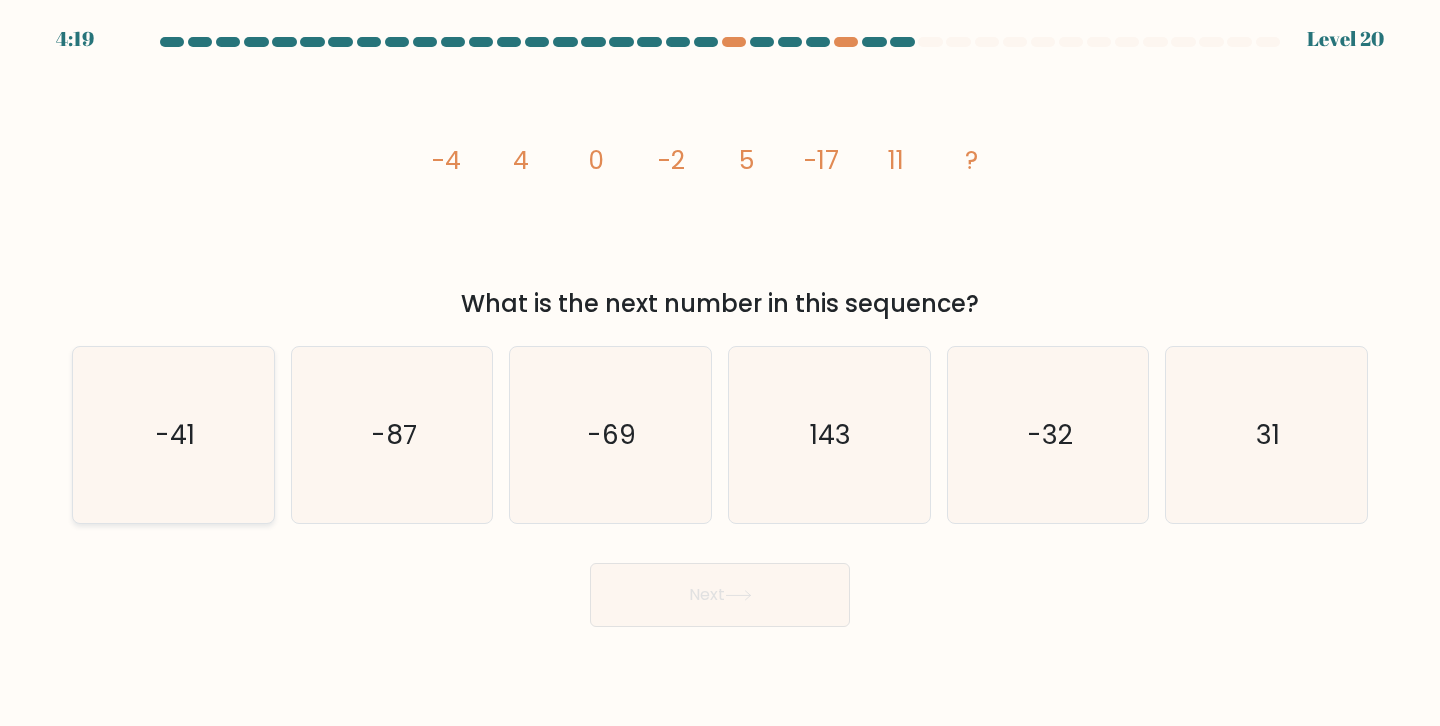 click on "-41" at bounding box center [173, 435] 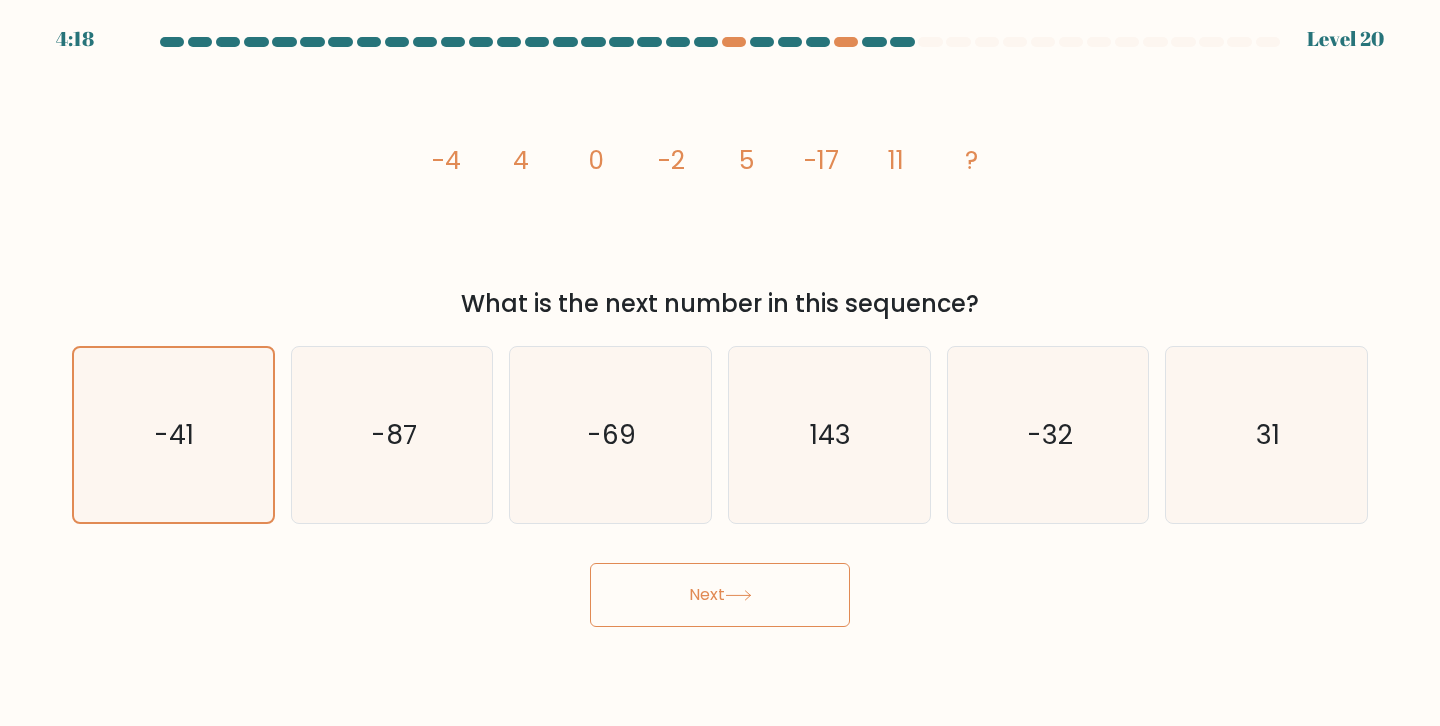 click on "Next" at bounding box center [720, 595] 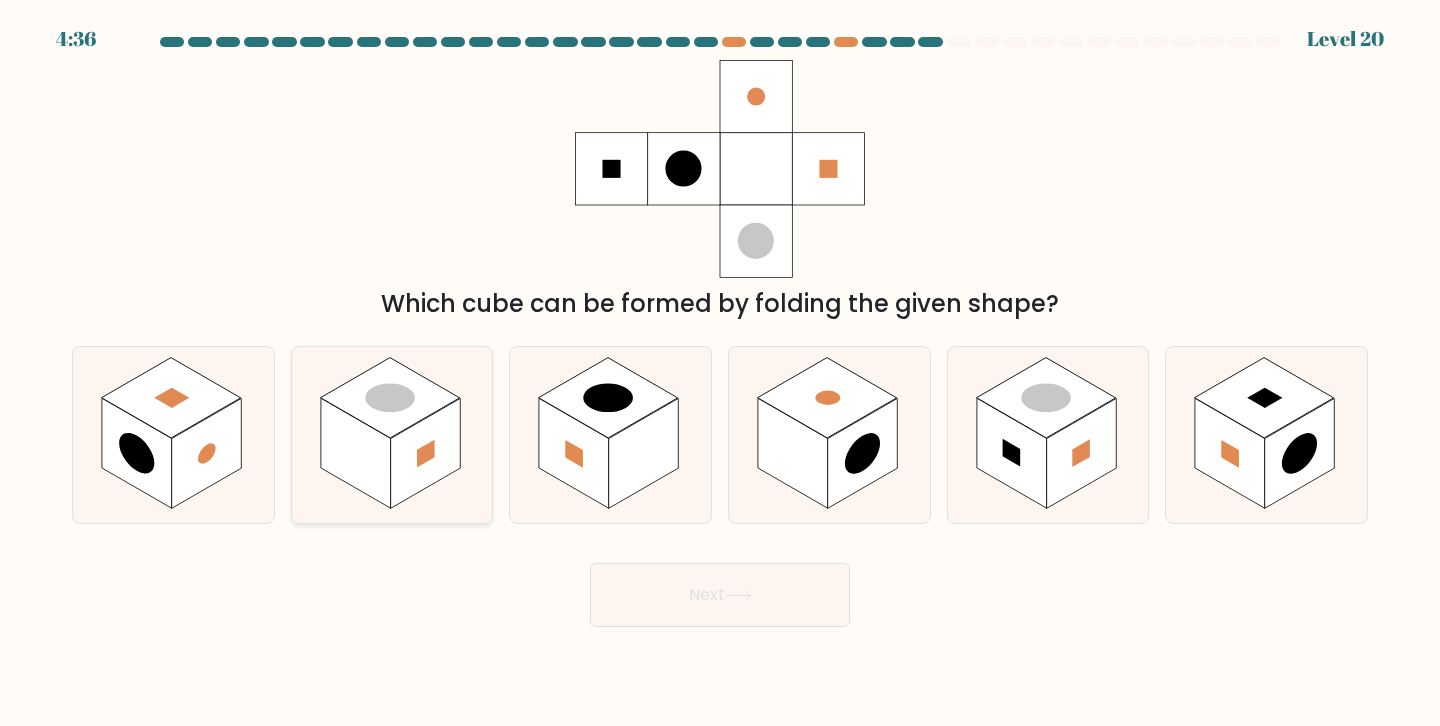 click at bounding box center (426, 453) 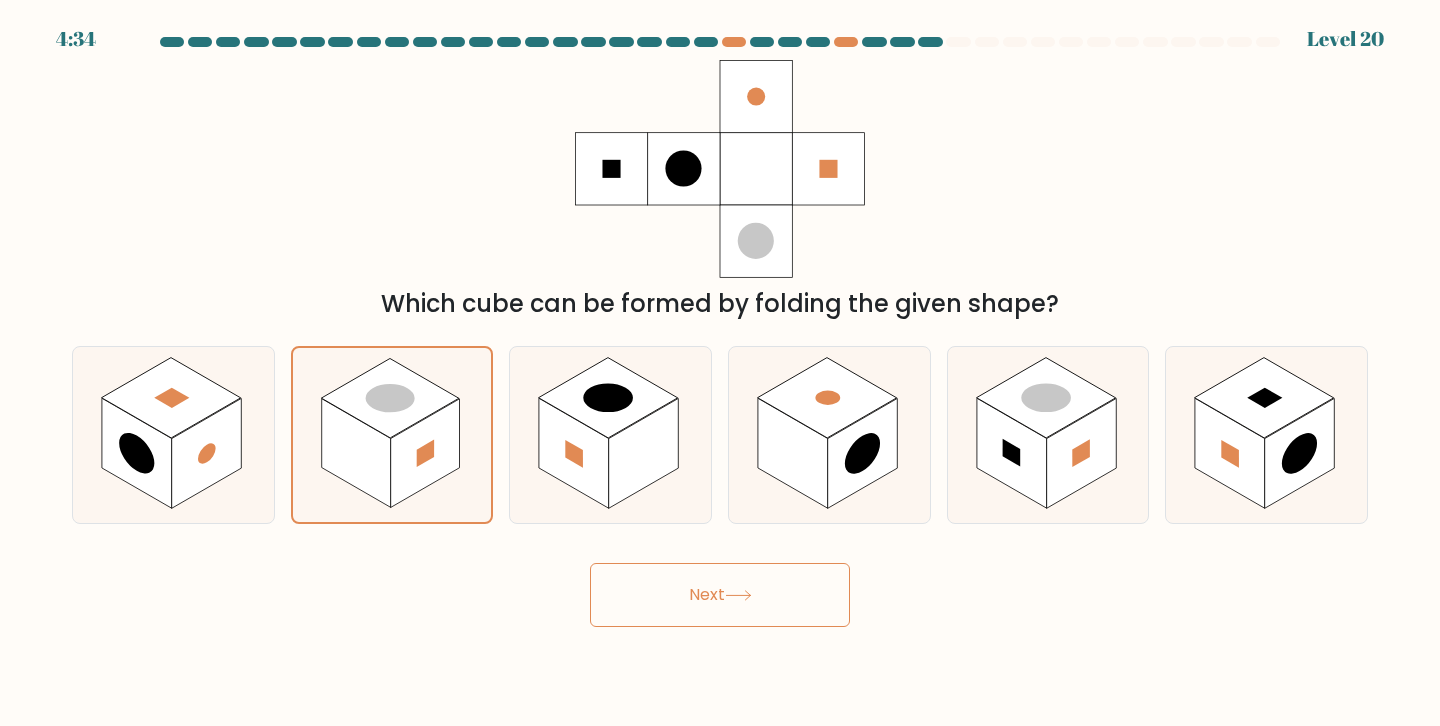 drag, startPoint x: 405, startPoint y: 485, endPoint x: 503, endPoint y: 597, distance: 148.82204 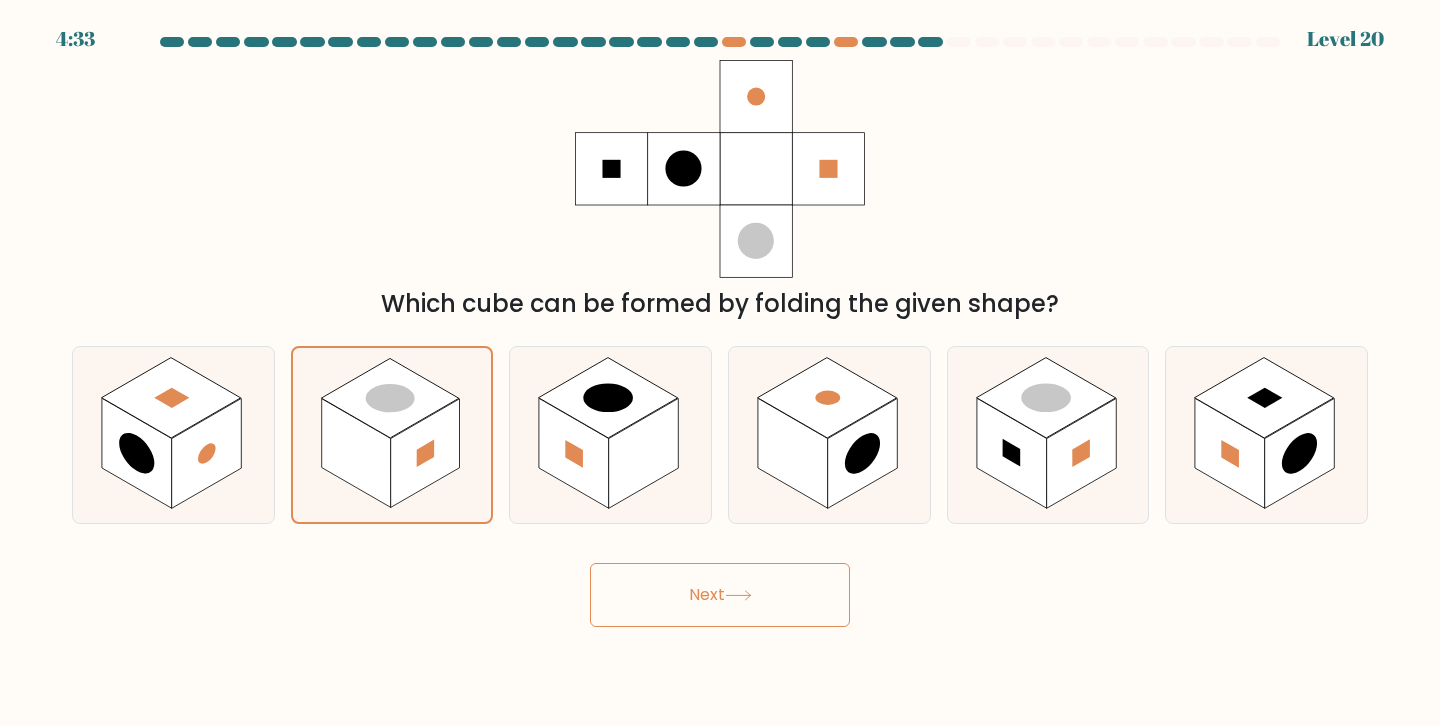 click on "Next" at bounding box center (720, 587) 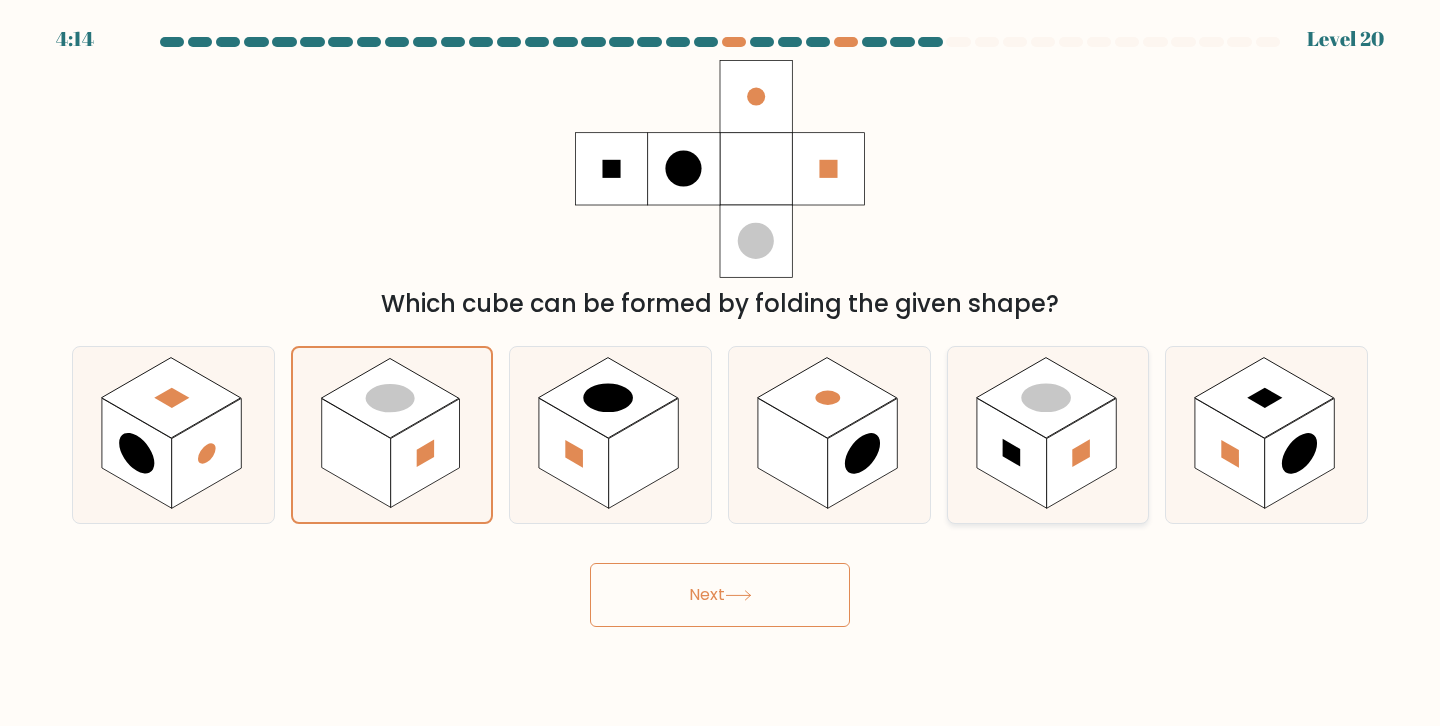 click at bounding box center (1012, 453) 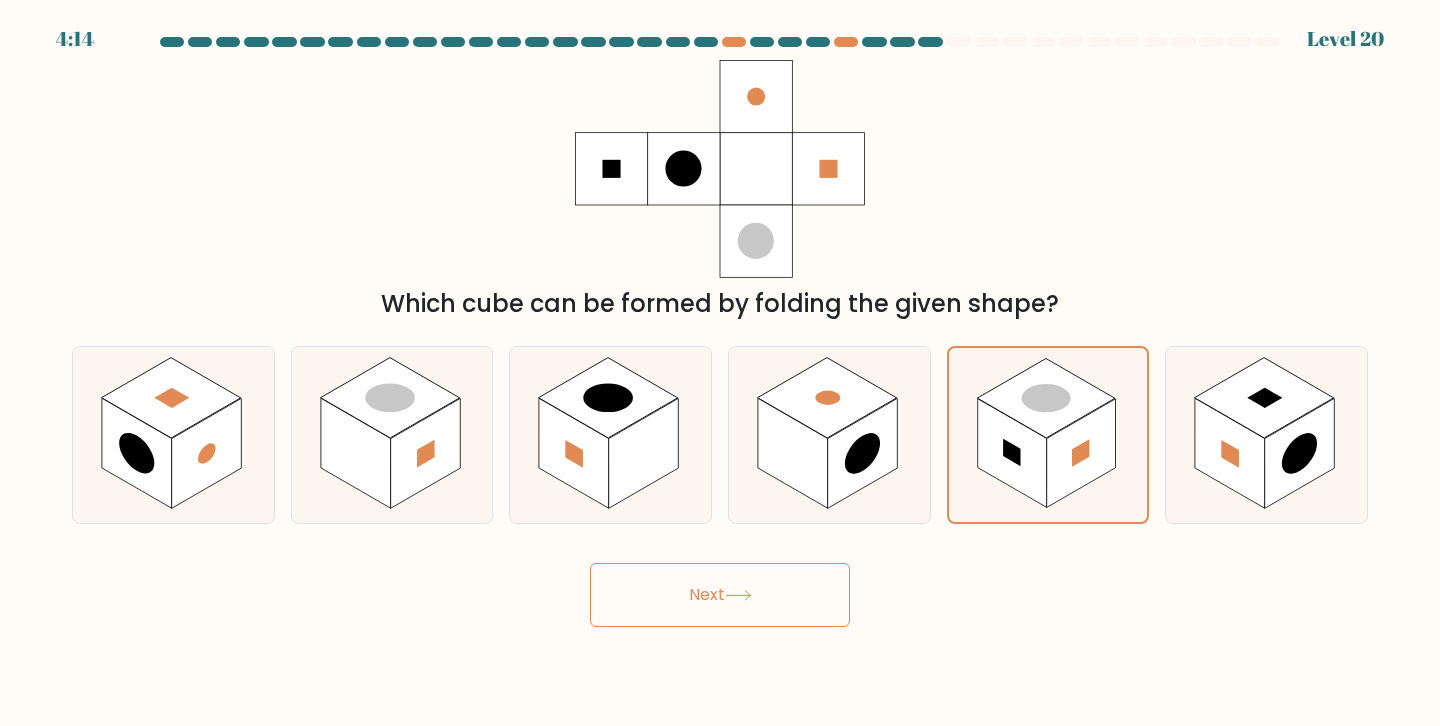 click on "Next" at bounding box center (720, 595) 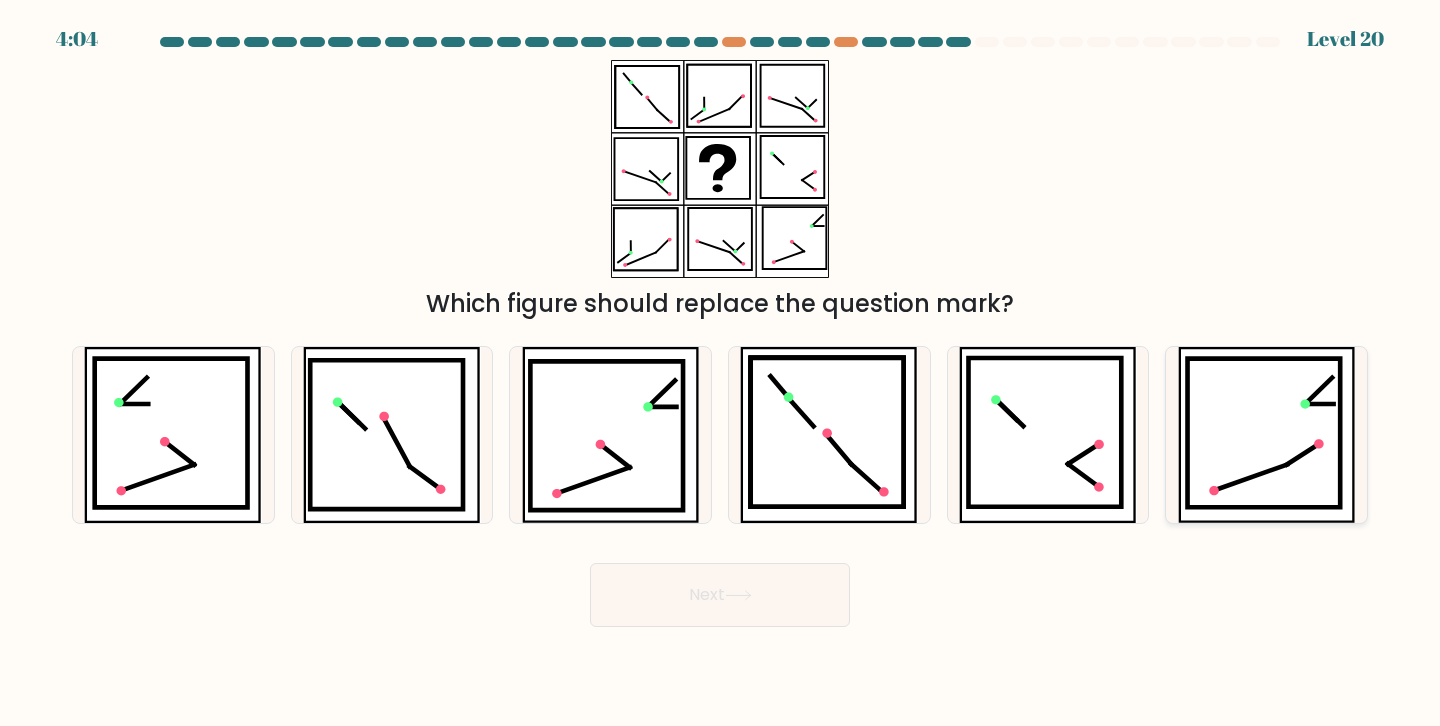 click at bounding box center (1263, 432) 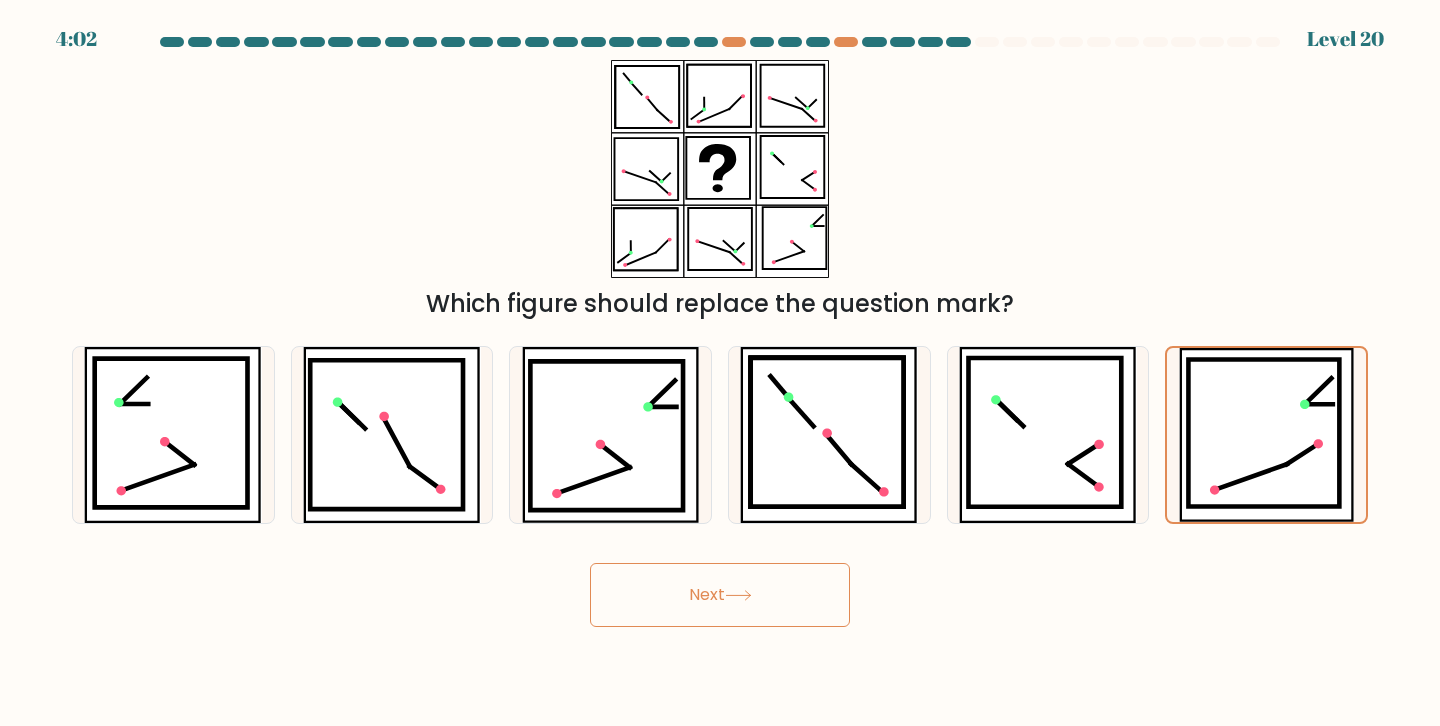 click on "Next" at bounding box center [720, 595] 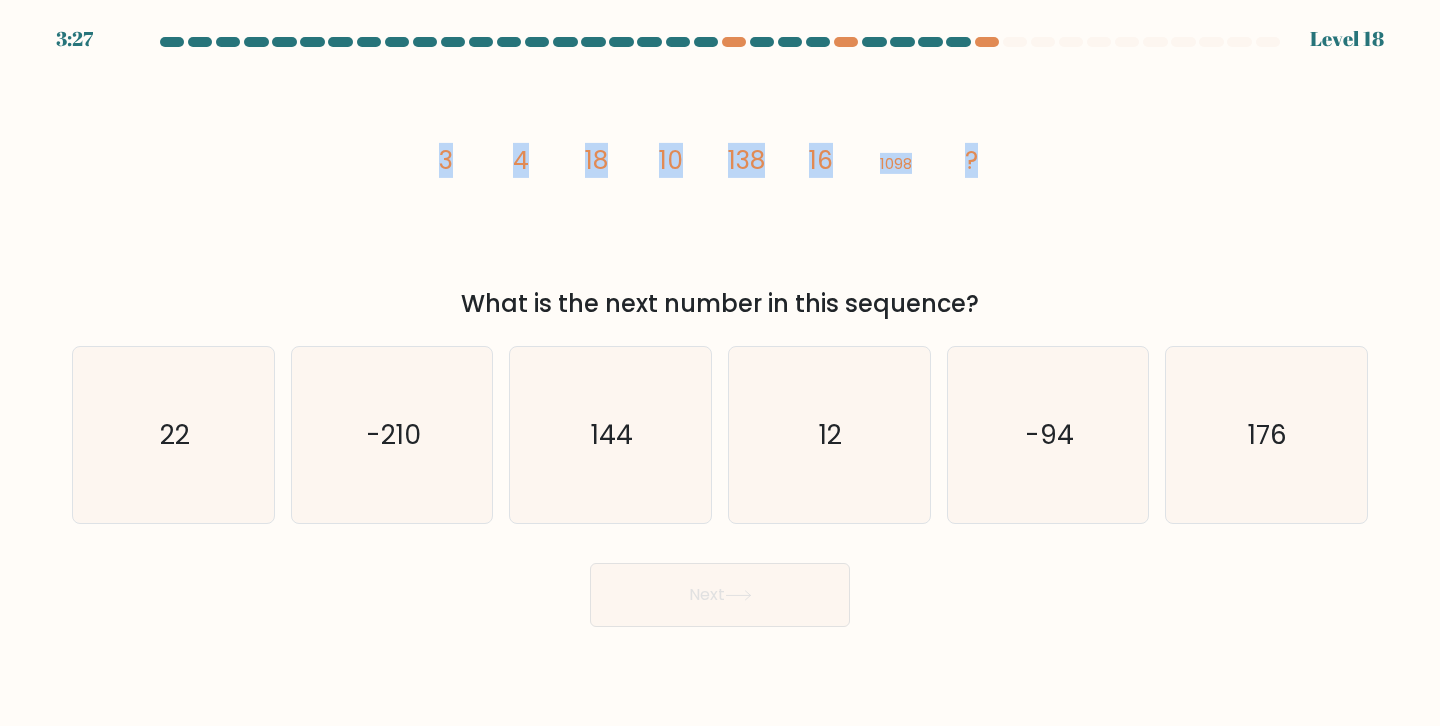 drag, startPoint x: 436, startPoint y: 156, endPoint x: 1396, endPoint y: 146, distance: 960.05206 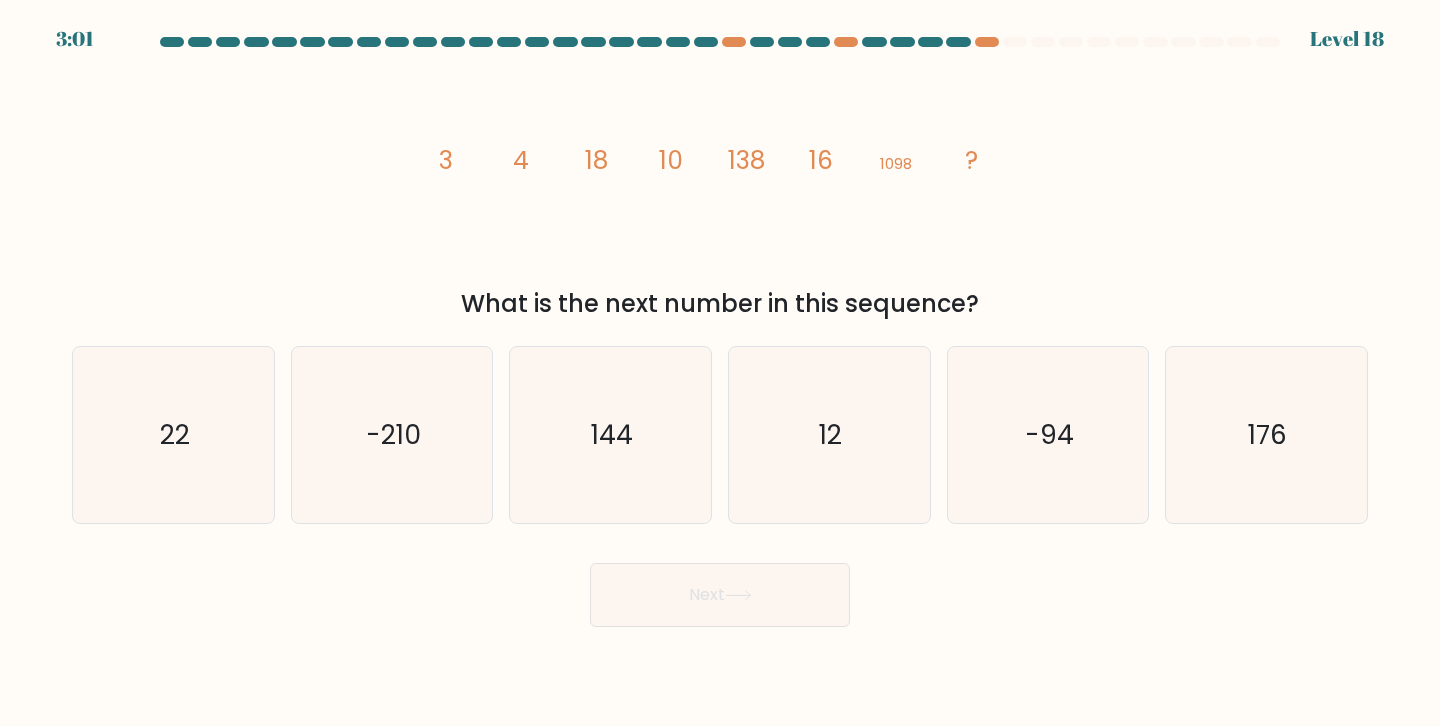 click on "image/svg+xml
3
4
18
10
138
16
1098
?" at bounding box center (720, 169) 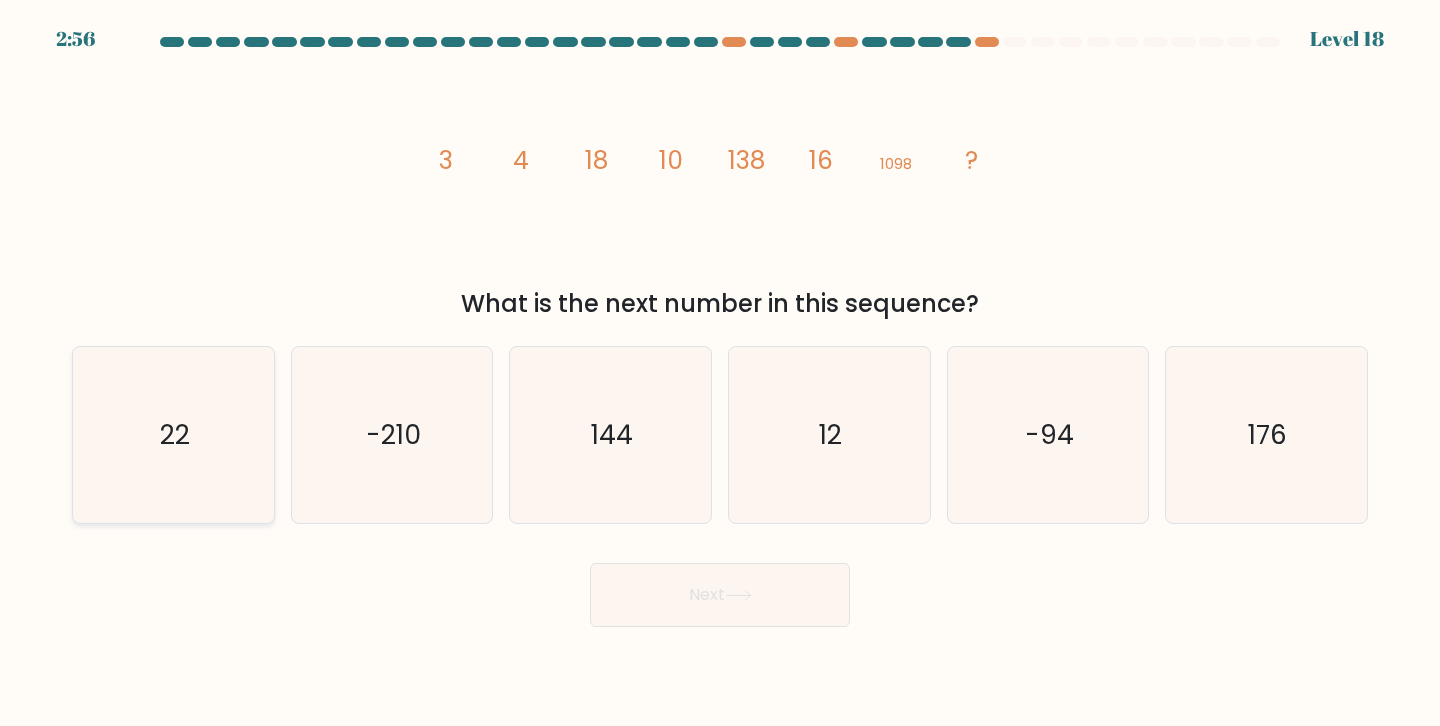 click on "22" at bounding box center [173, 435] 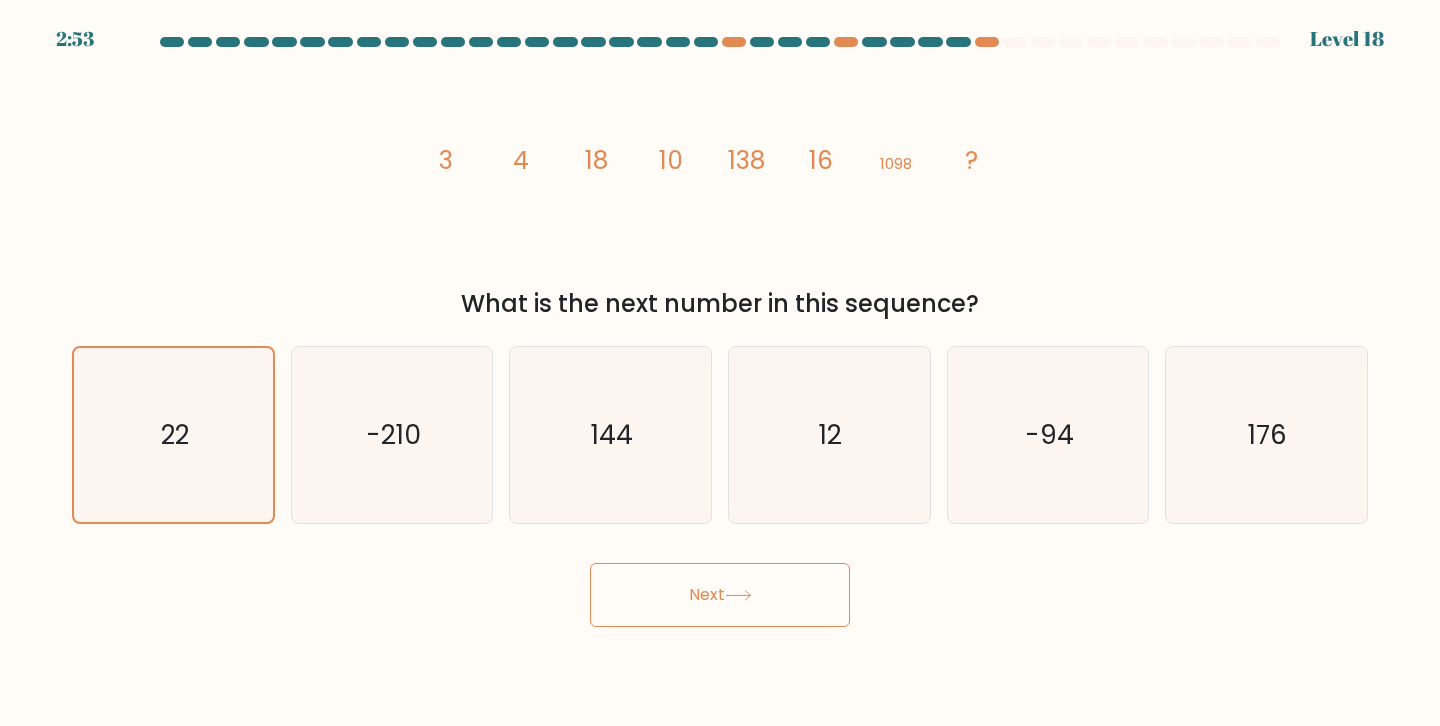 click on "Next" at bounding box center [720, 595] 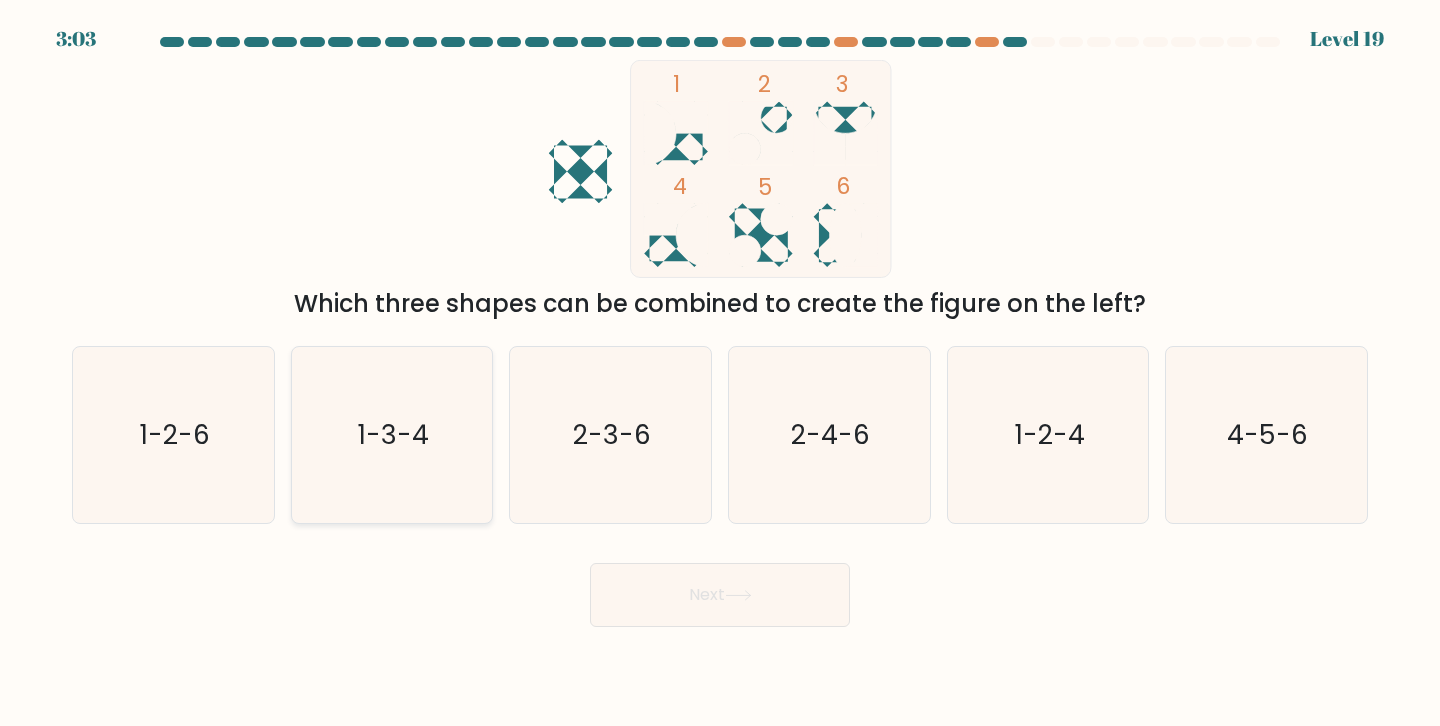 click on "1-3-4" at bounding box center [392, 435] 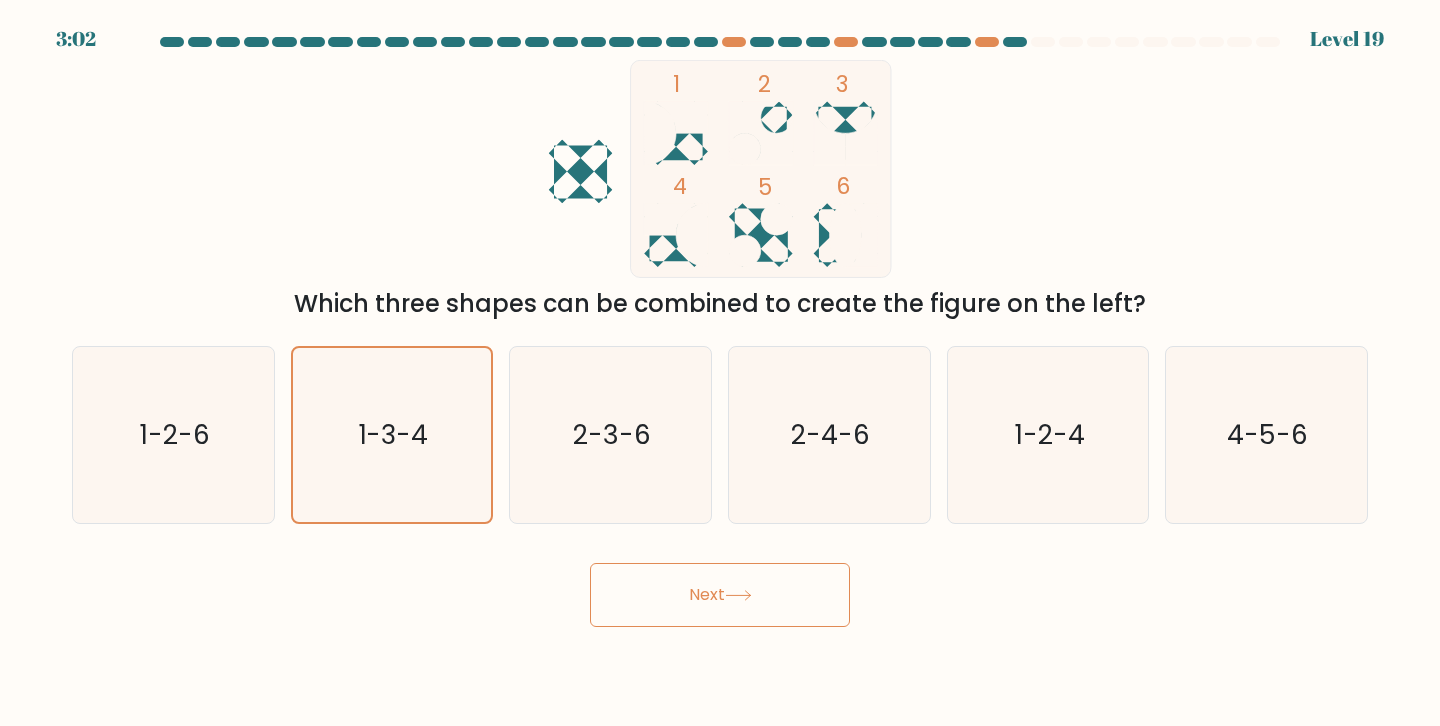 click on "Next" at bounding box center (720, 595) 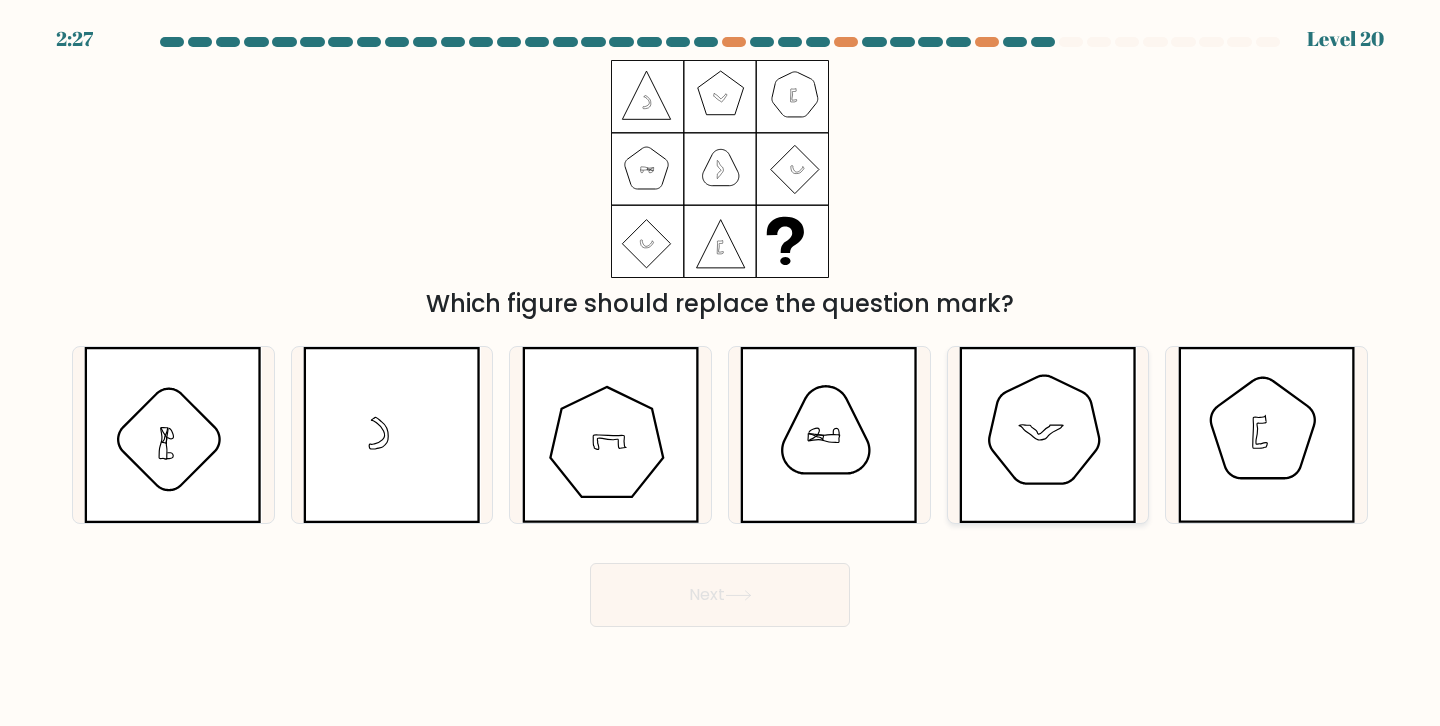 click at bounding box center (1048, 435) 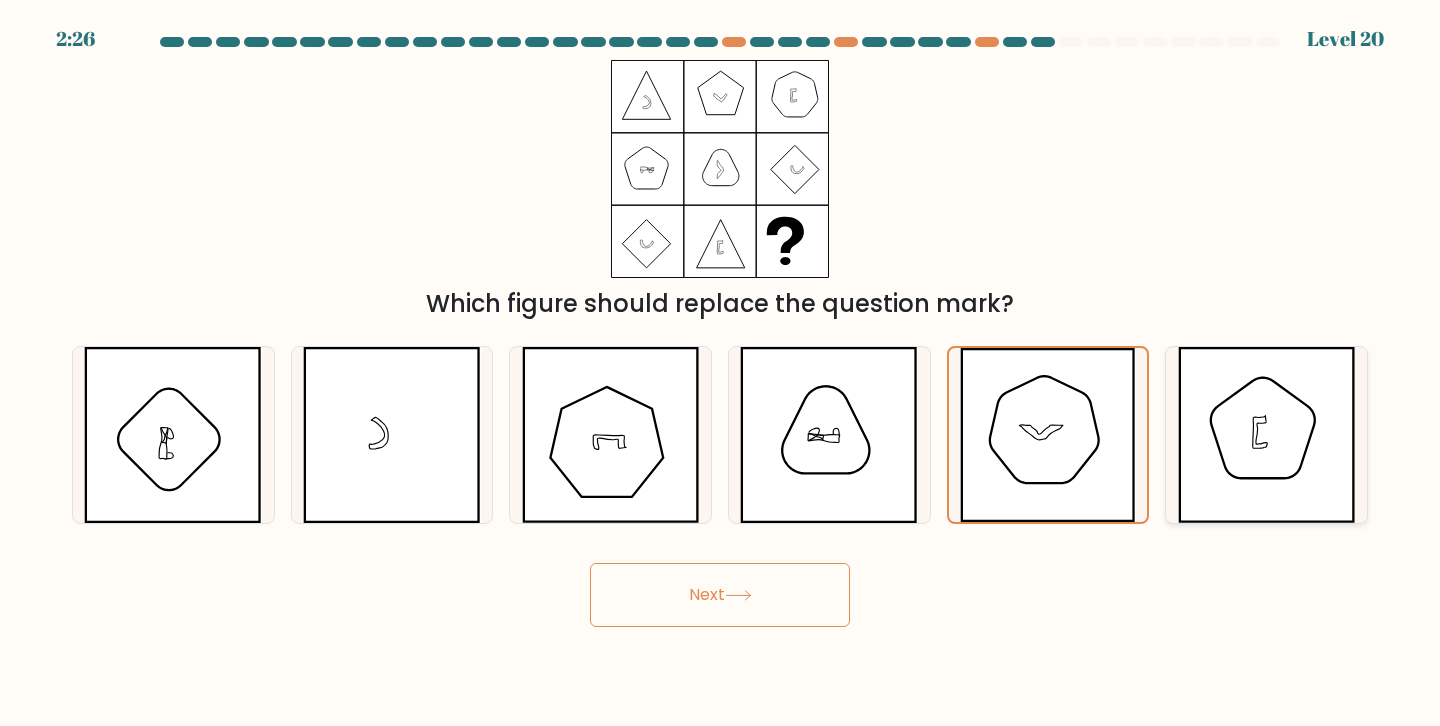 click at bounding box center [1267, 435] 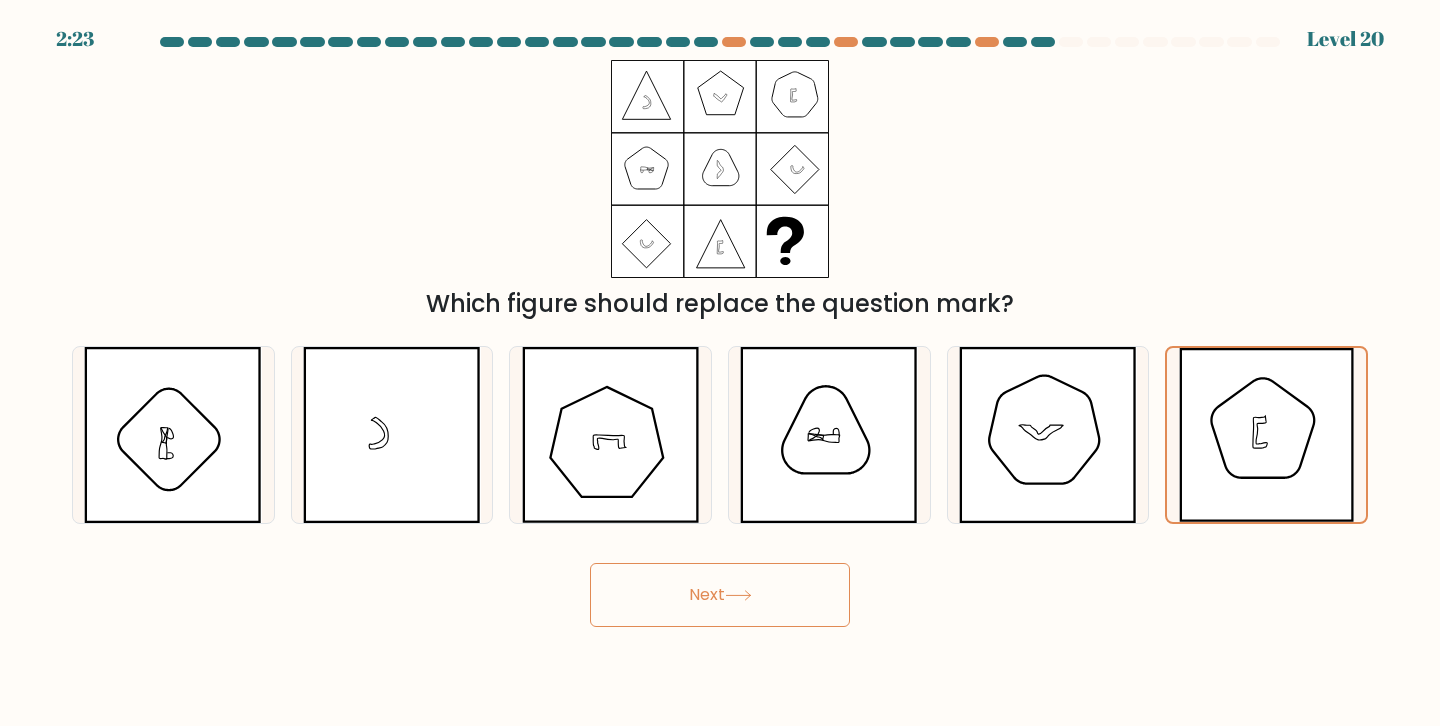 click on "Next" at bounding box center [720, 595] 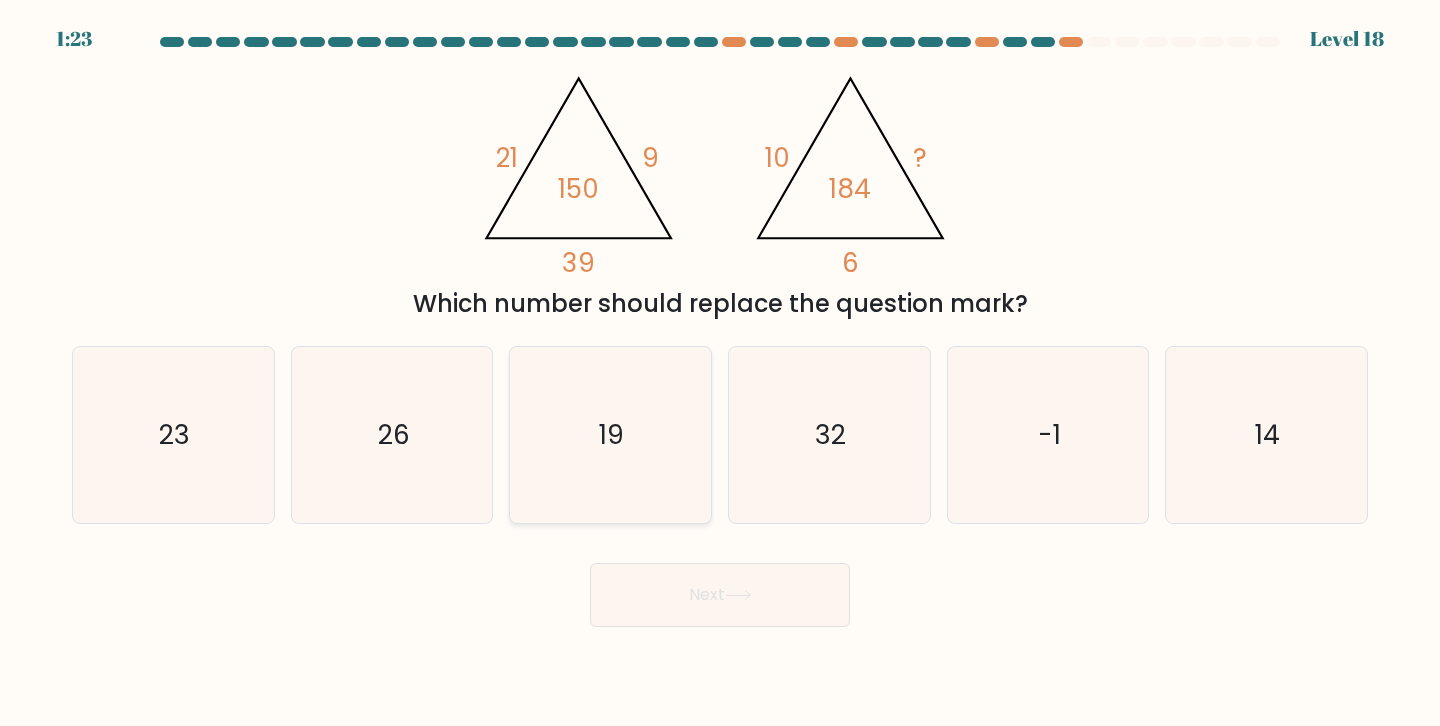 click on "19" at bounding box center [612, 434] 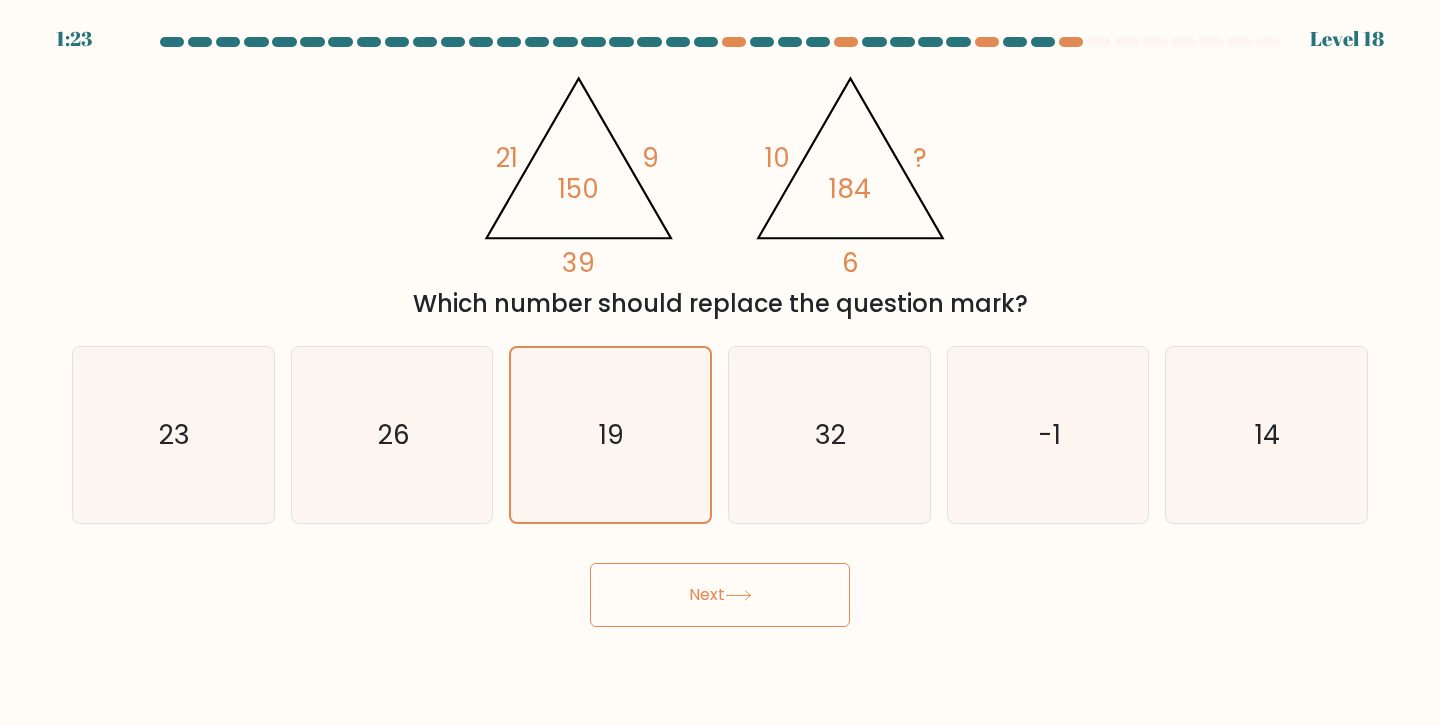 click on "Next" at bounding box center [720, 595] 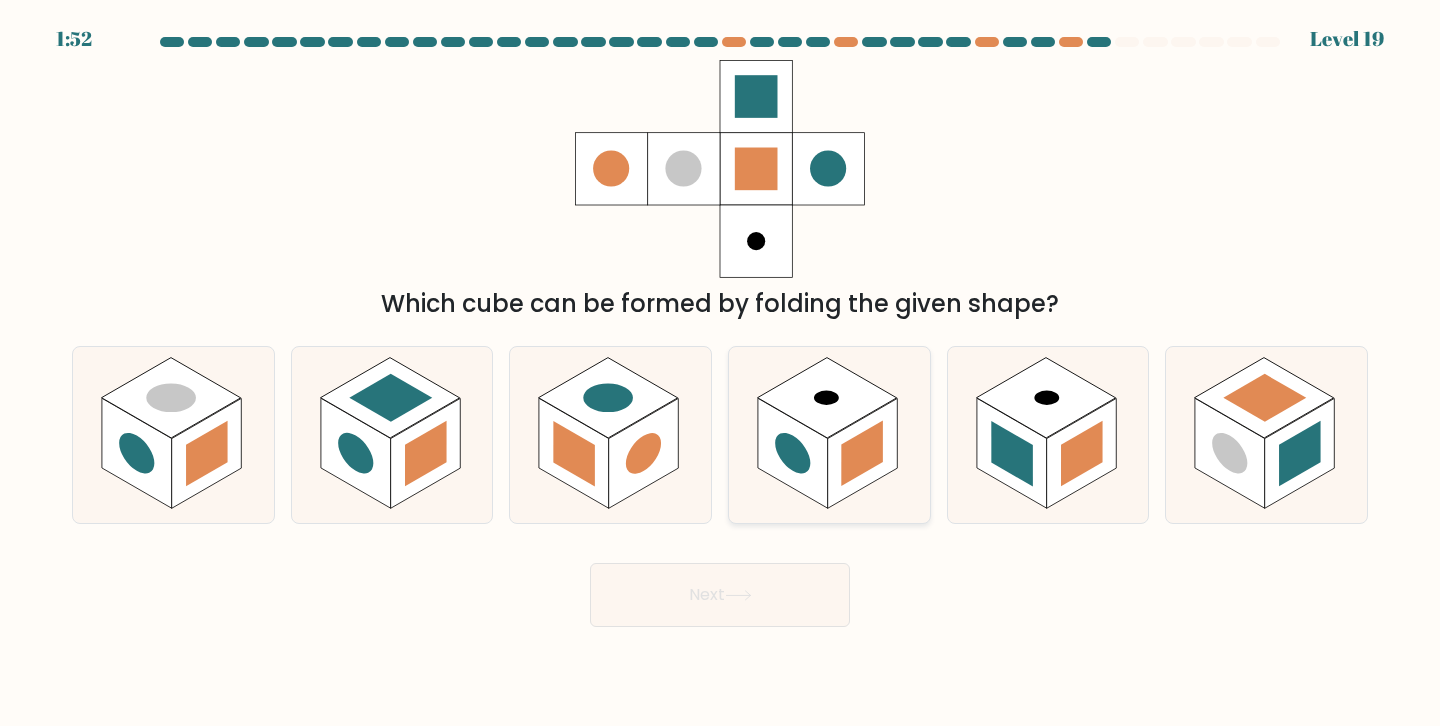 click at bounding box center [793, 453] 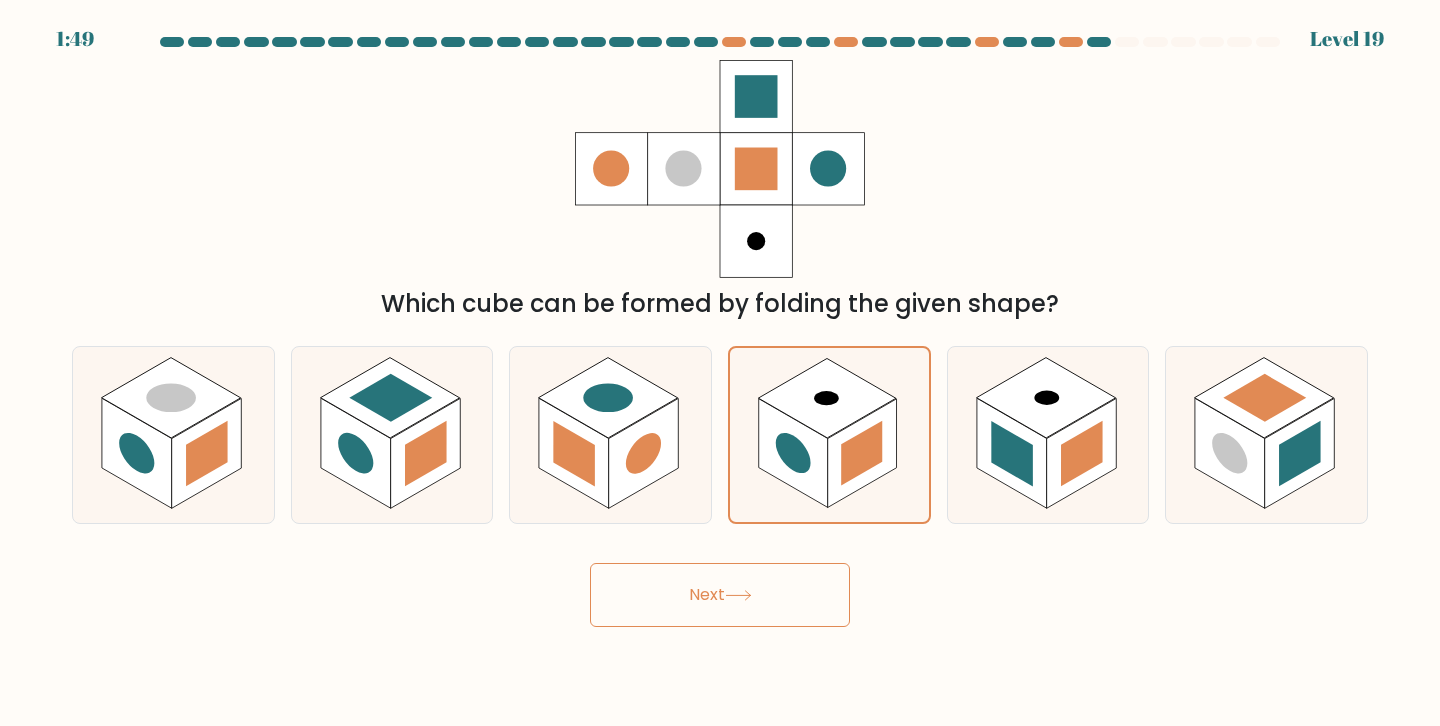 click on "Next" at bounding box center [720, 595] 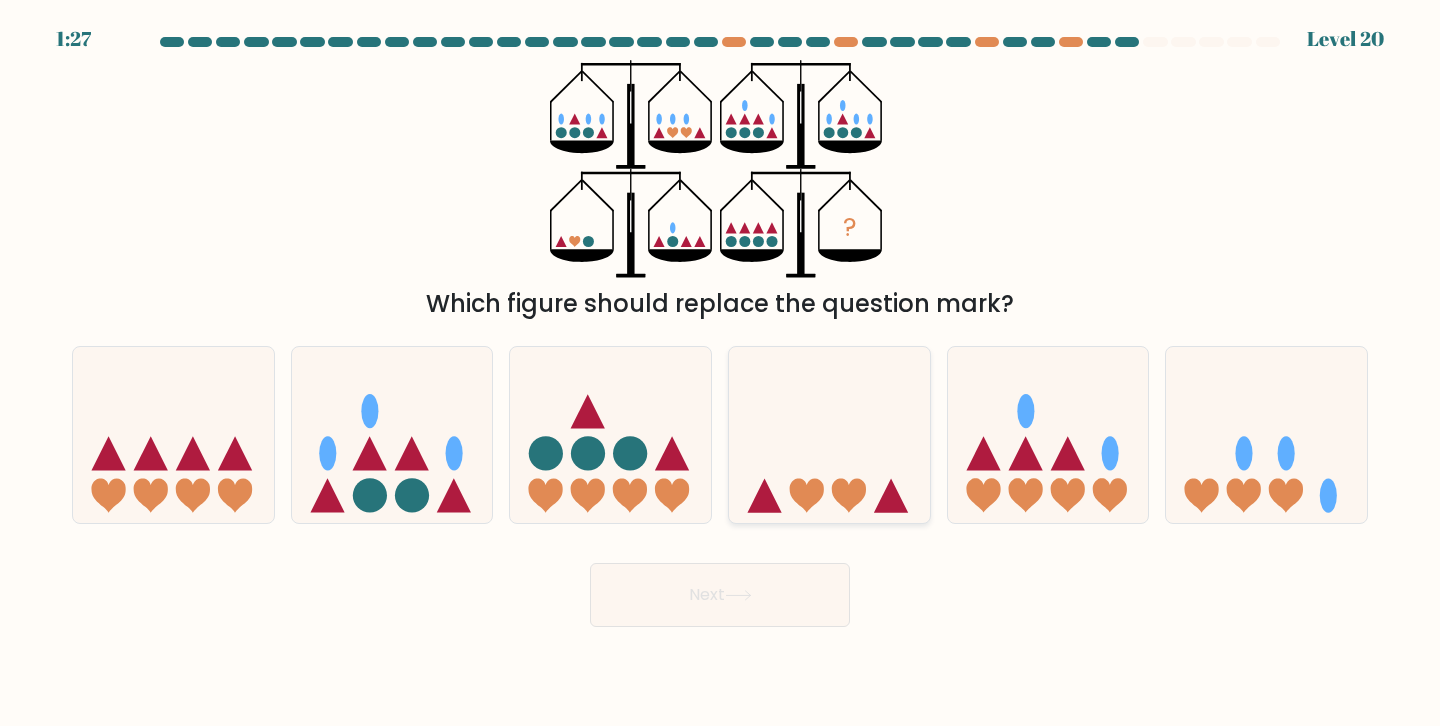 click at bounding box center [829, 435] 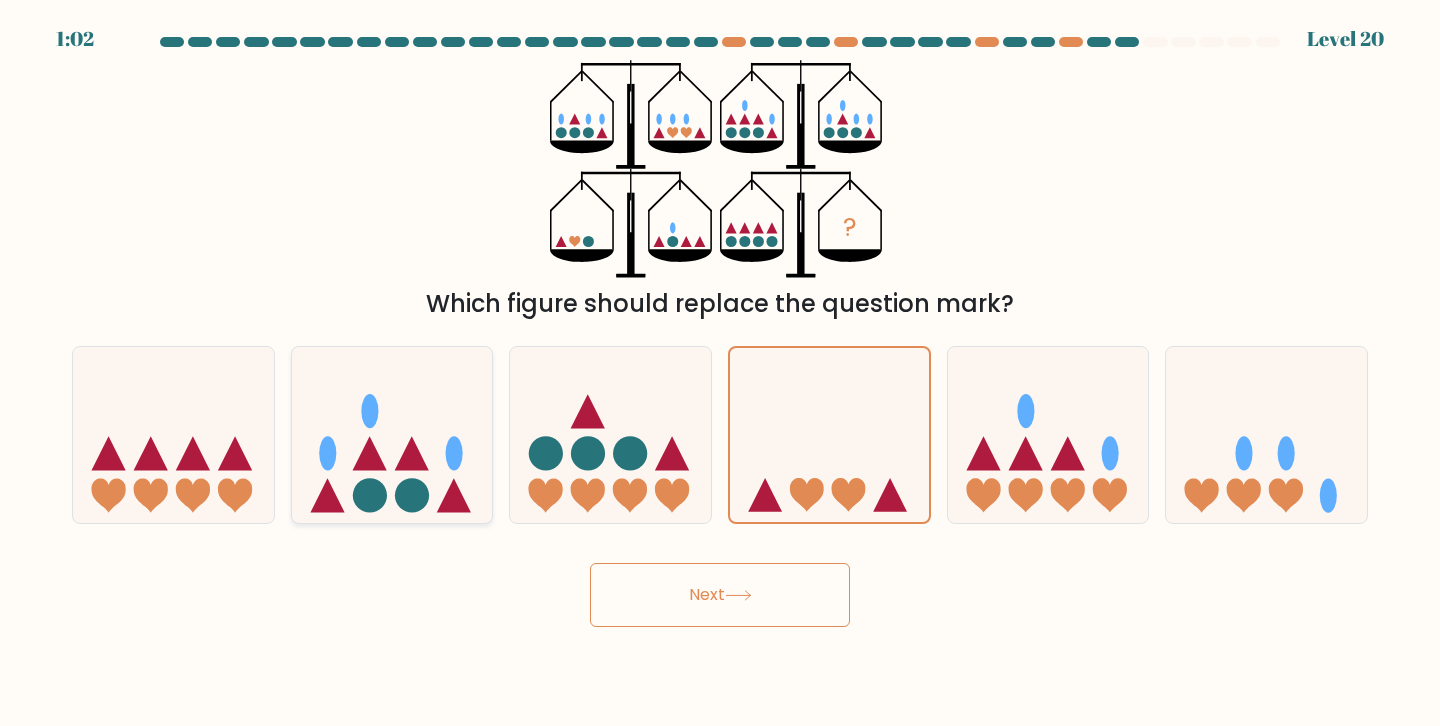click at bounding box center (392, 435) 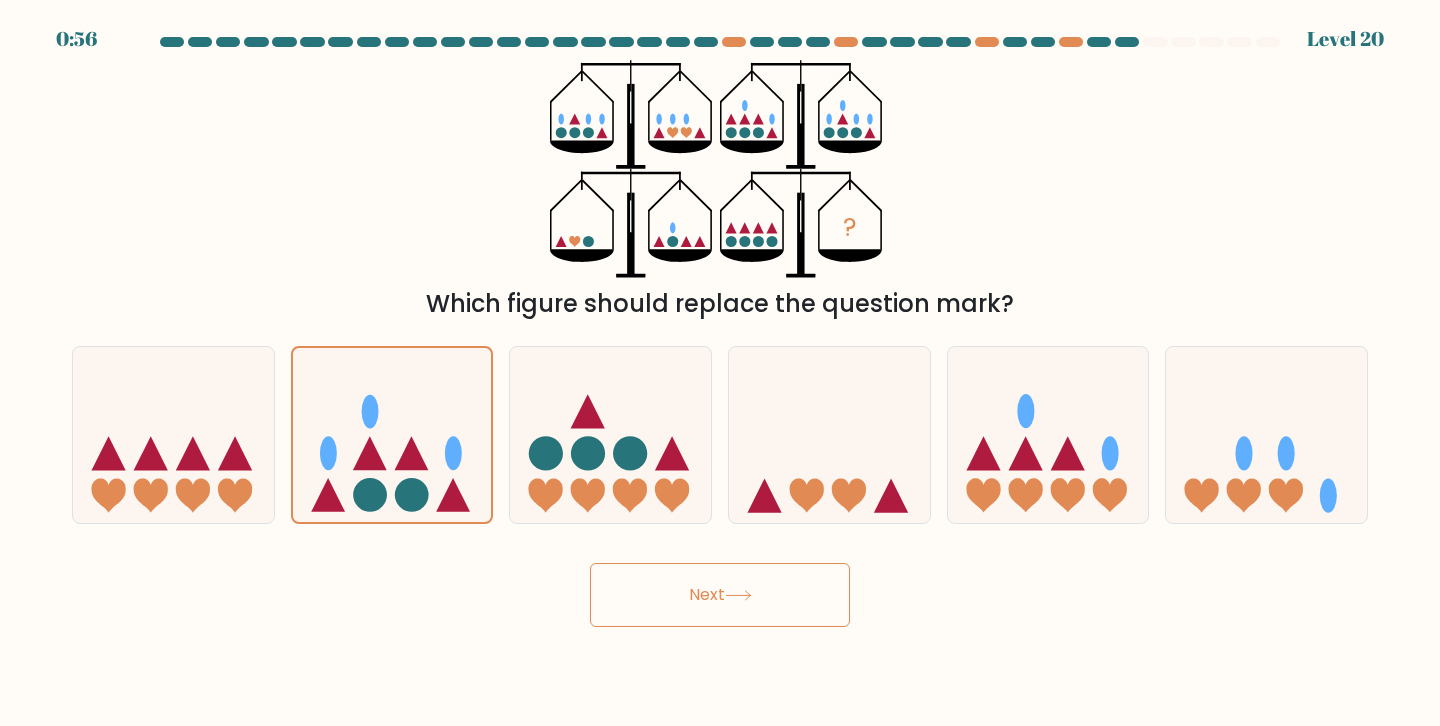 click on "Next" at bounding box center [720, 595] 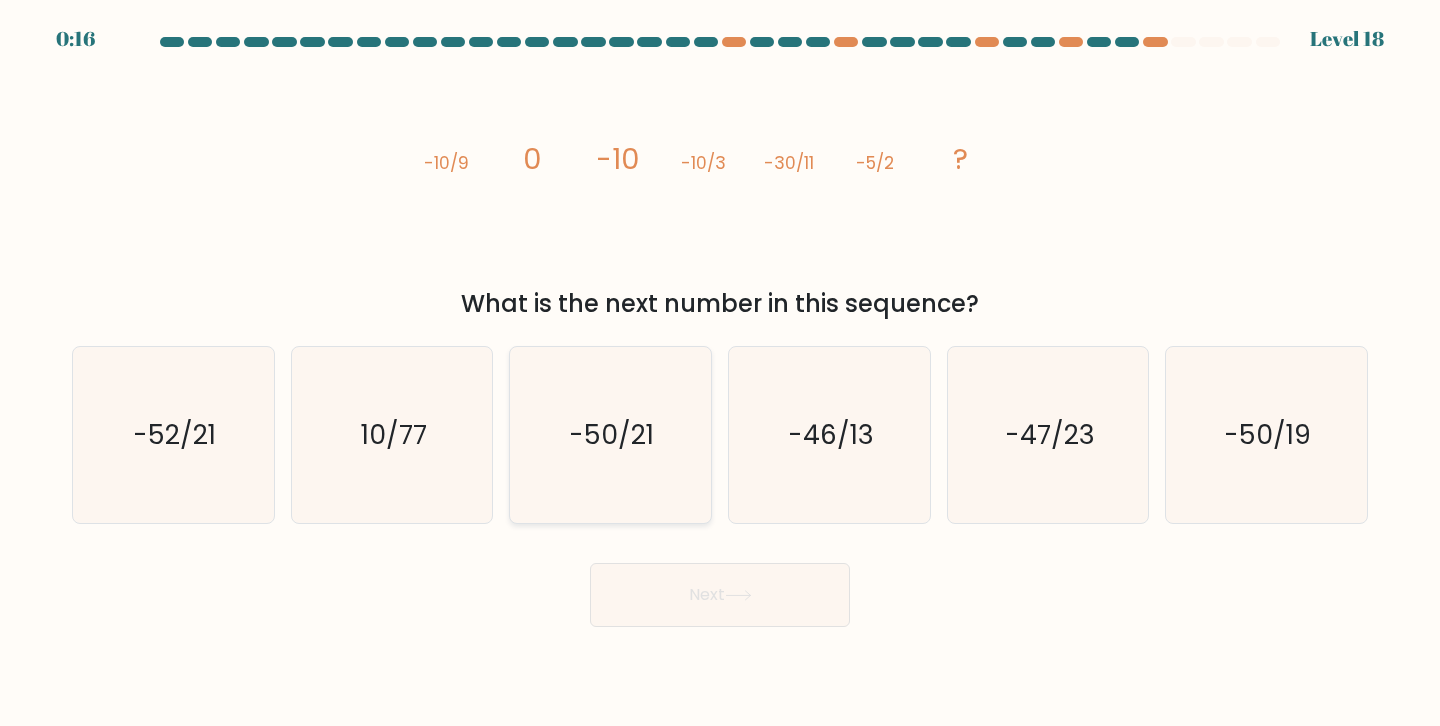 click on "-50/21" at bounding box center [610, 435] 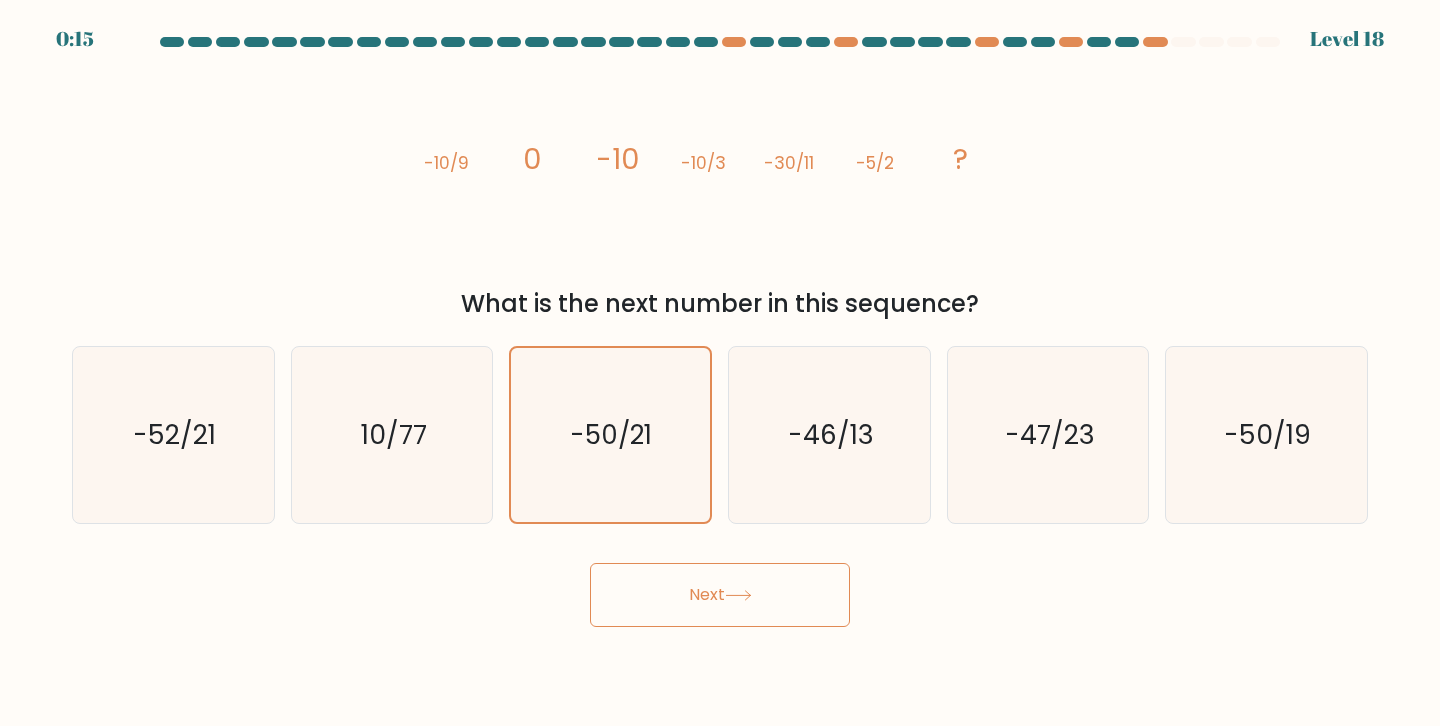 click on "0:15
Level 18" at bounding box center [720, 363] 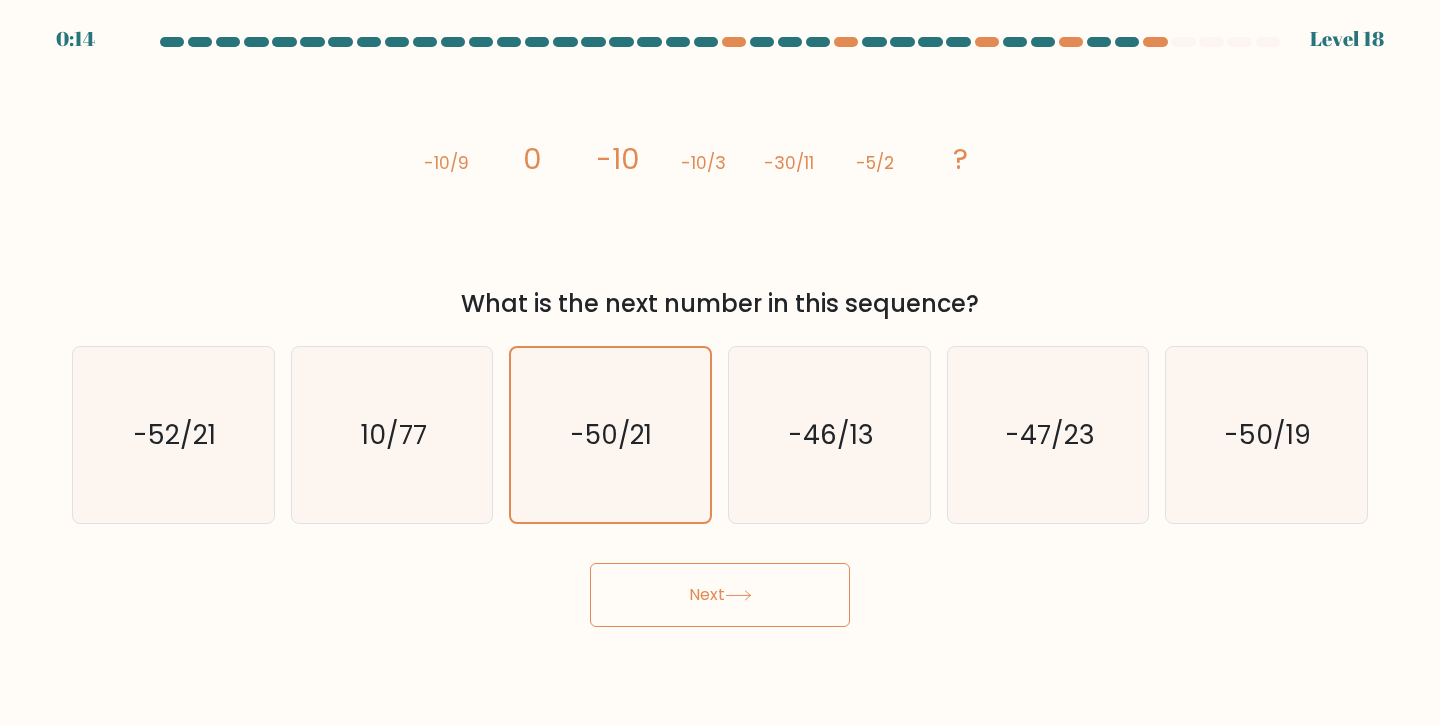 click on "Next" at bounding box center (720, 595) 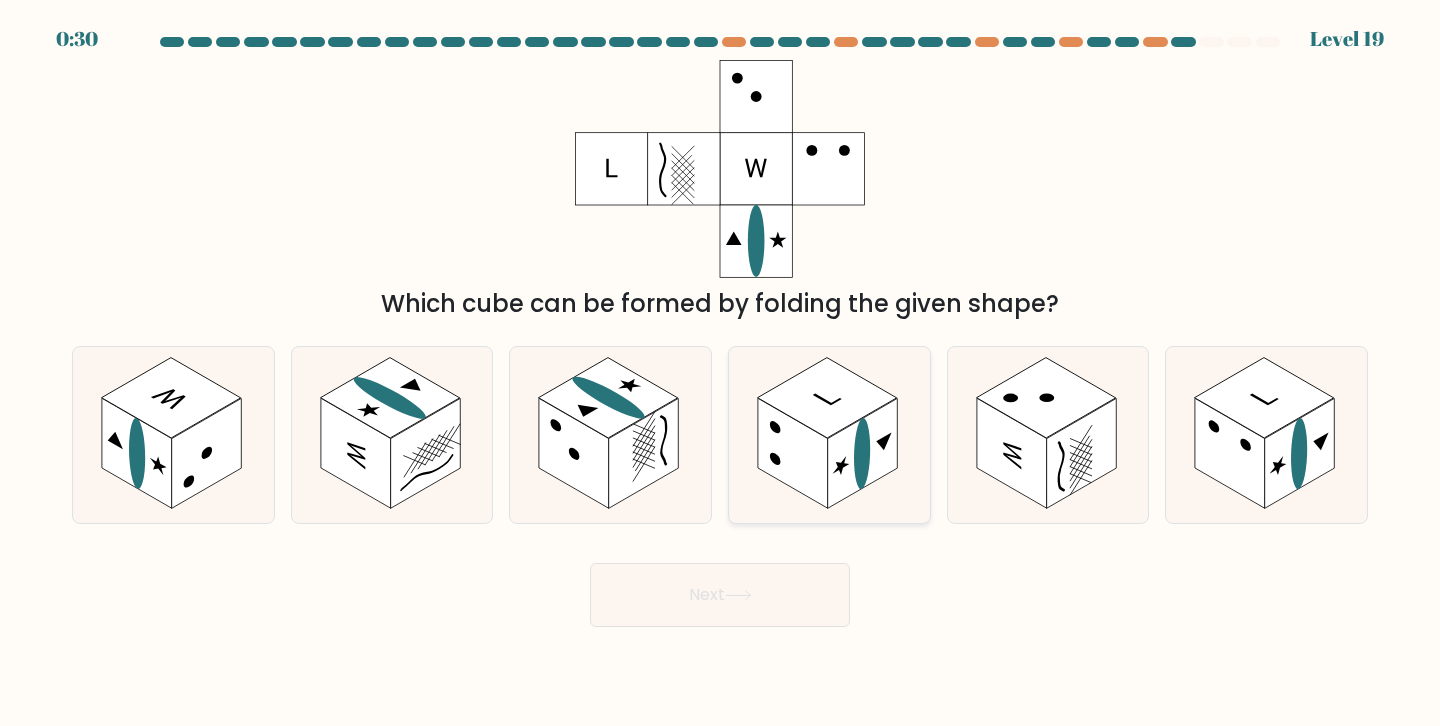 click at bounding box center [863, 453] 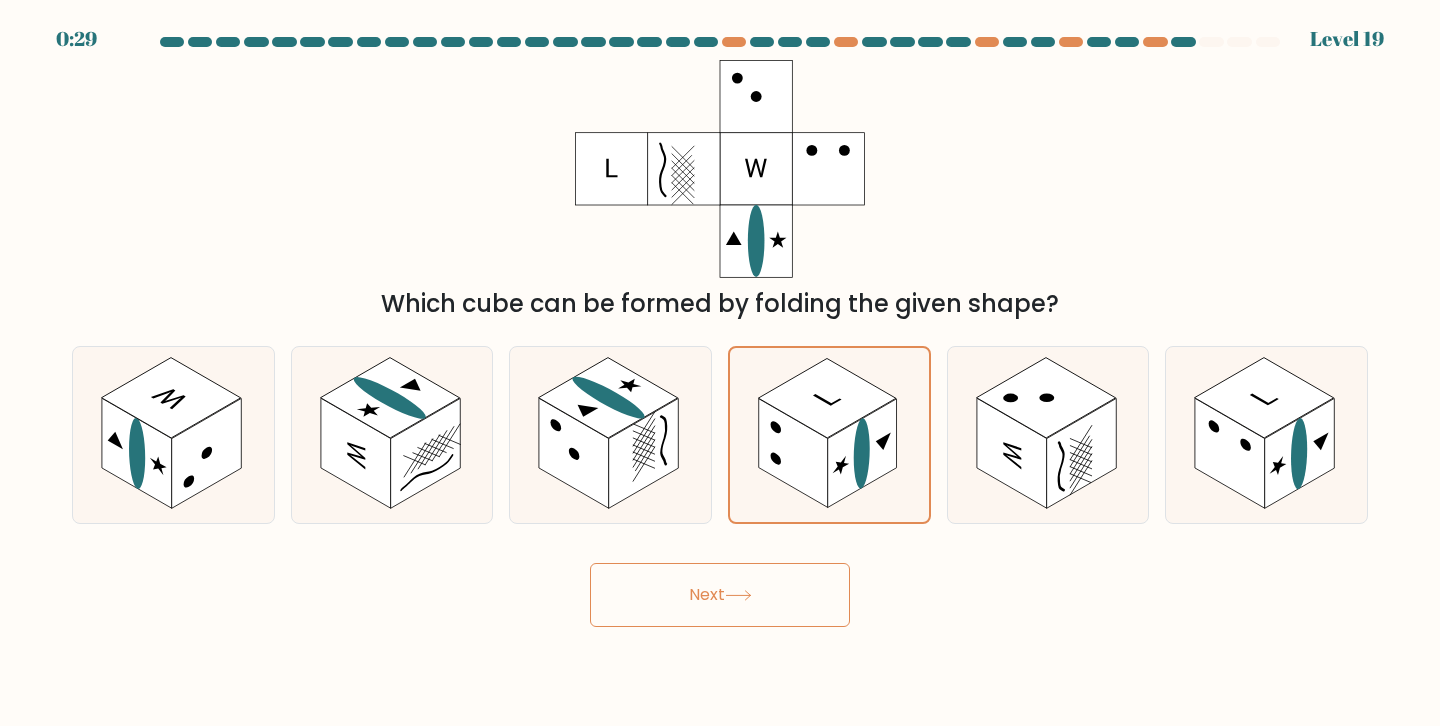 click on "Next" at bounding box center (720, 595) 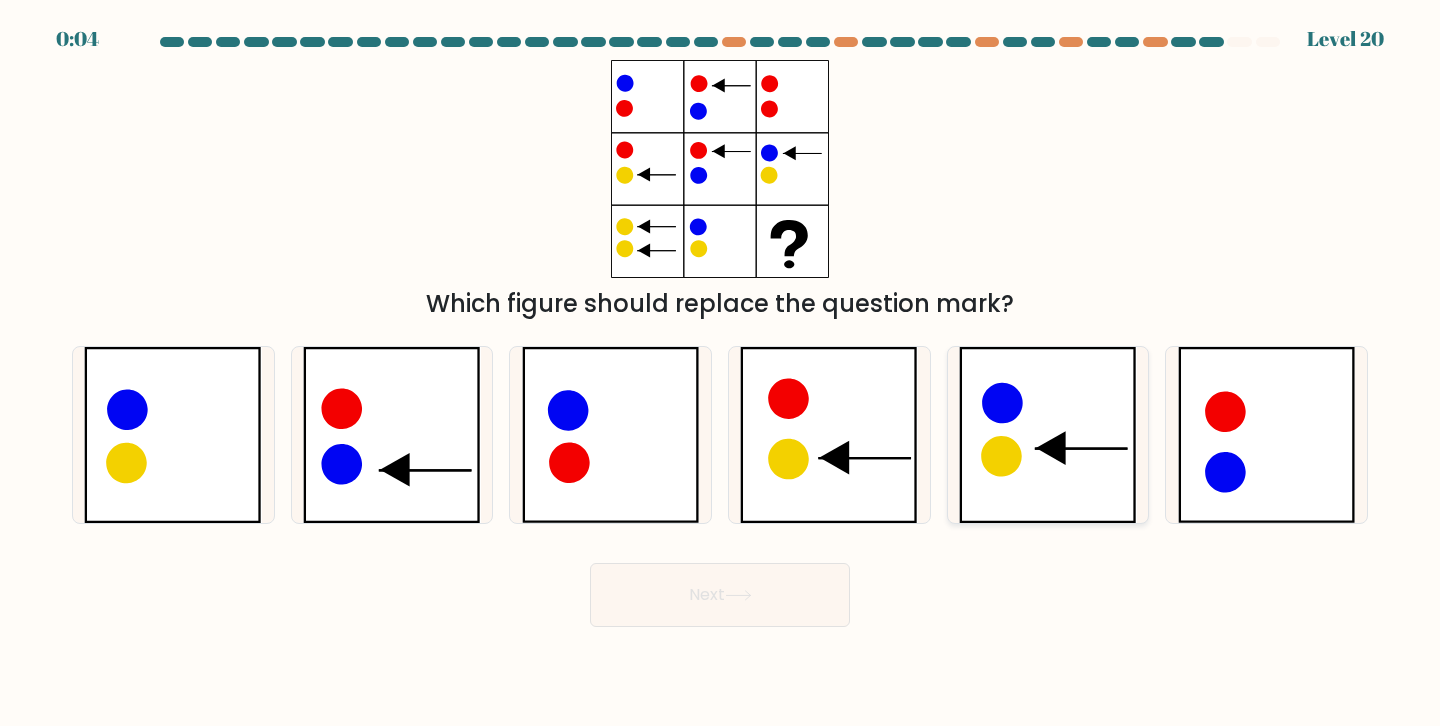 click at bounding box center [1048, 435] 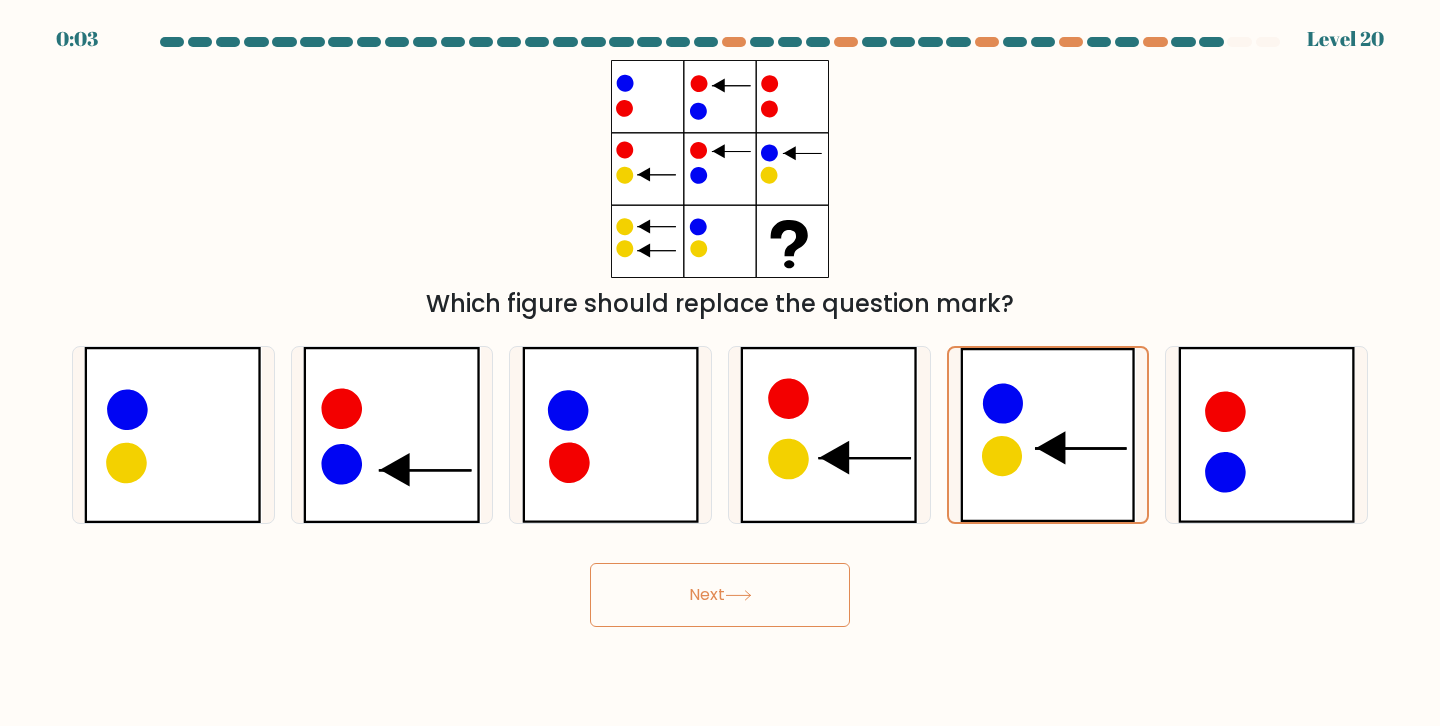 click on "Next" at bounding box center [720, 595] 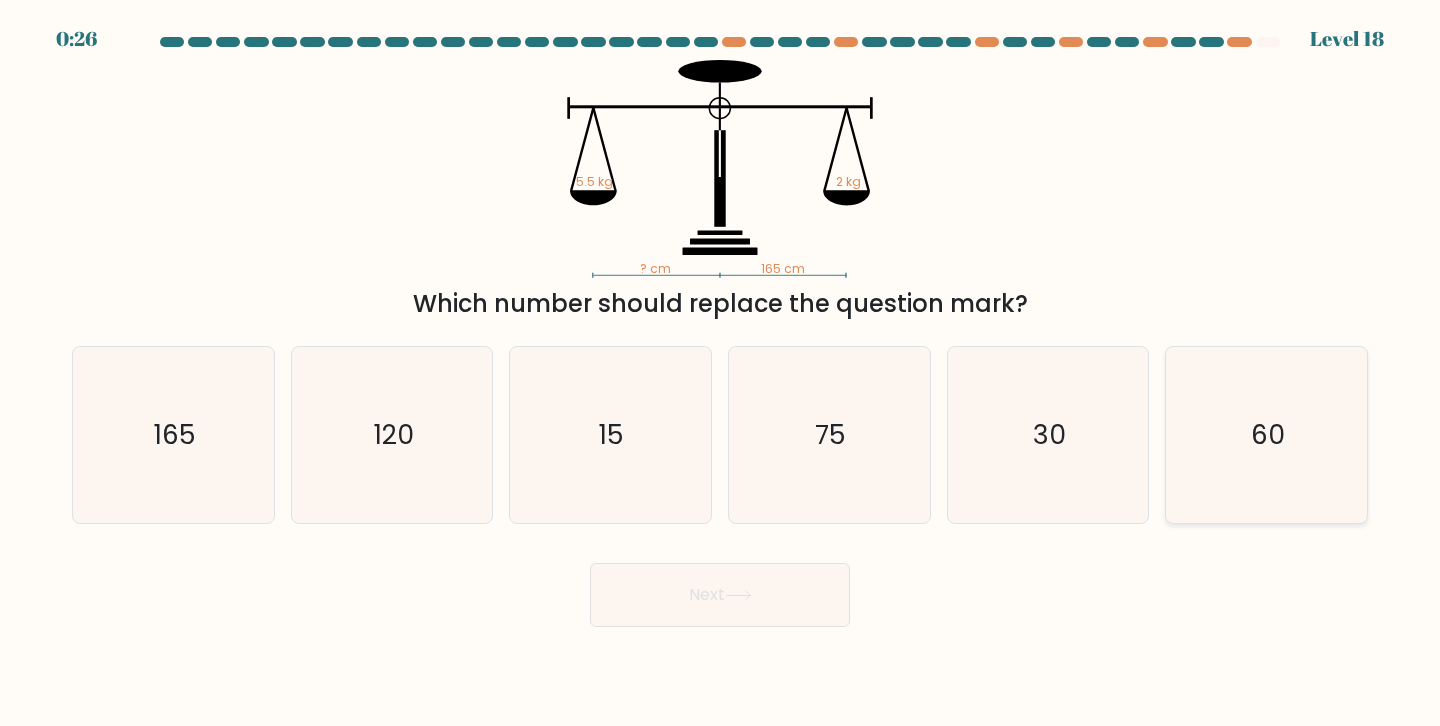 click on "60" at bounding box center [1266, 435] 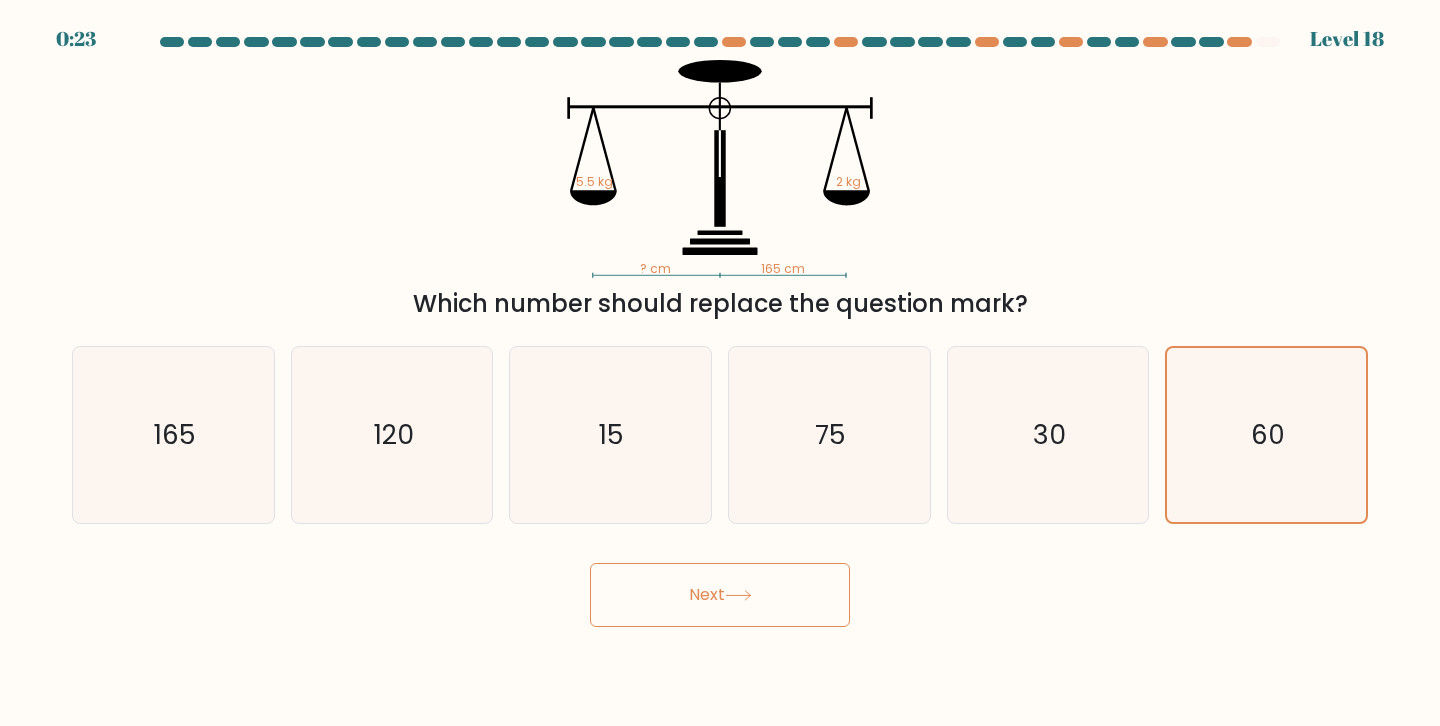 click on "Next" at bounding box center [720, 595] 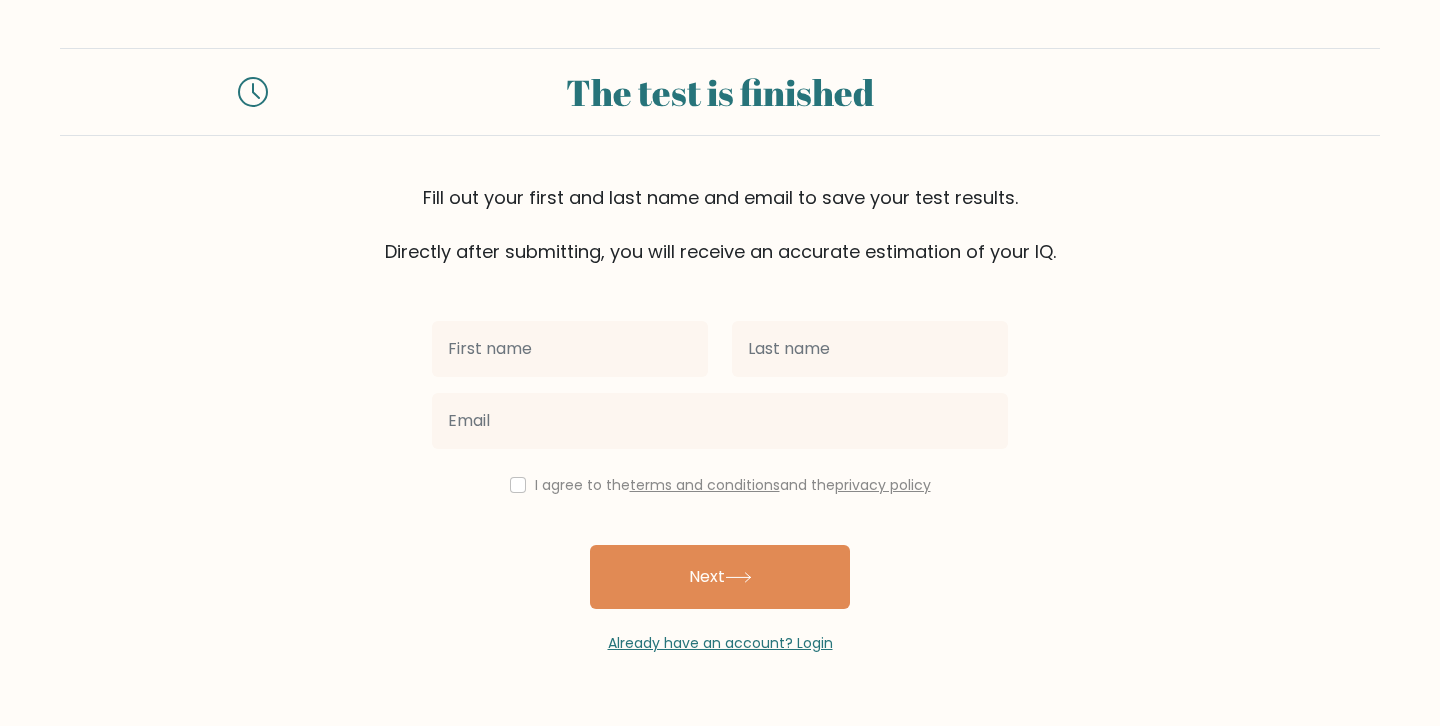 scroll, scrollTop: 0, scrollLeft: 0, axis: both 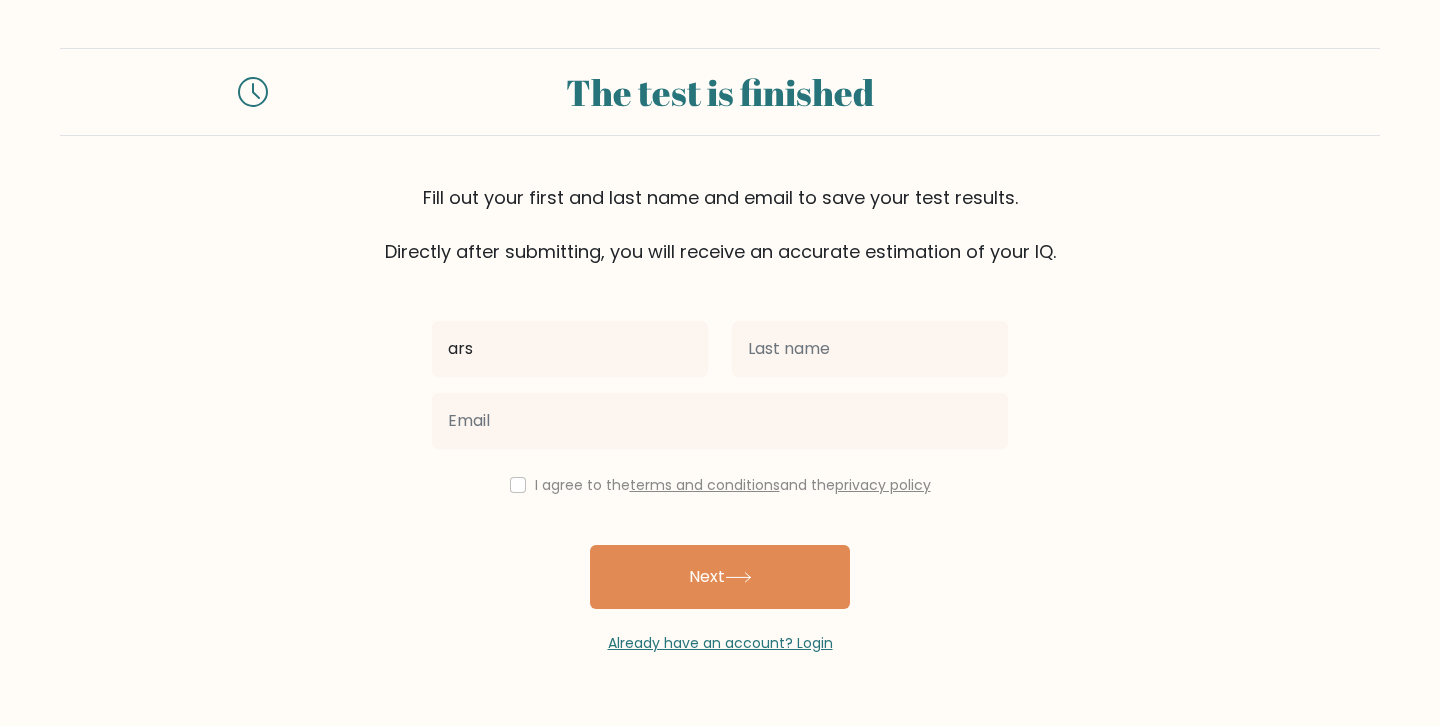 type on "ars" 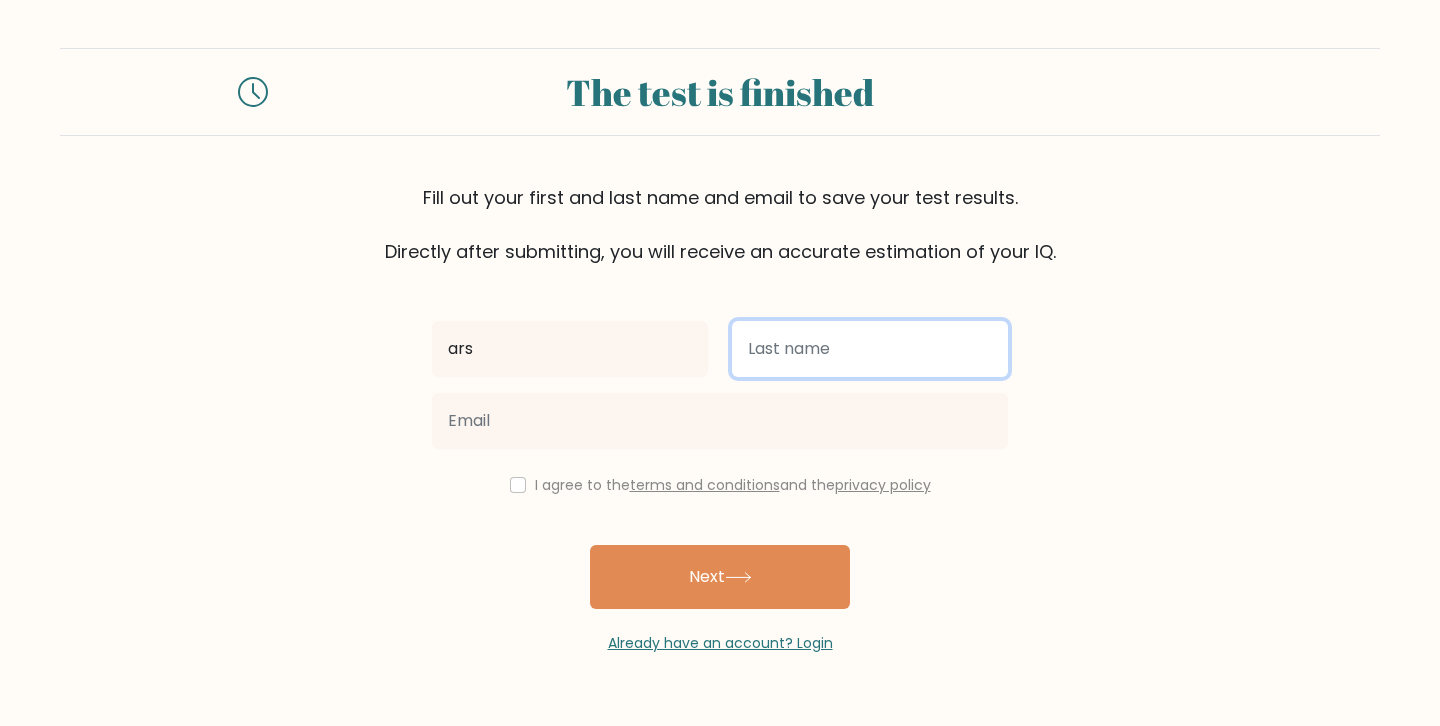 click at bounding box center [870, 349] 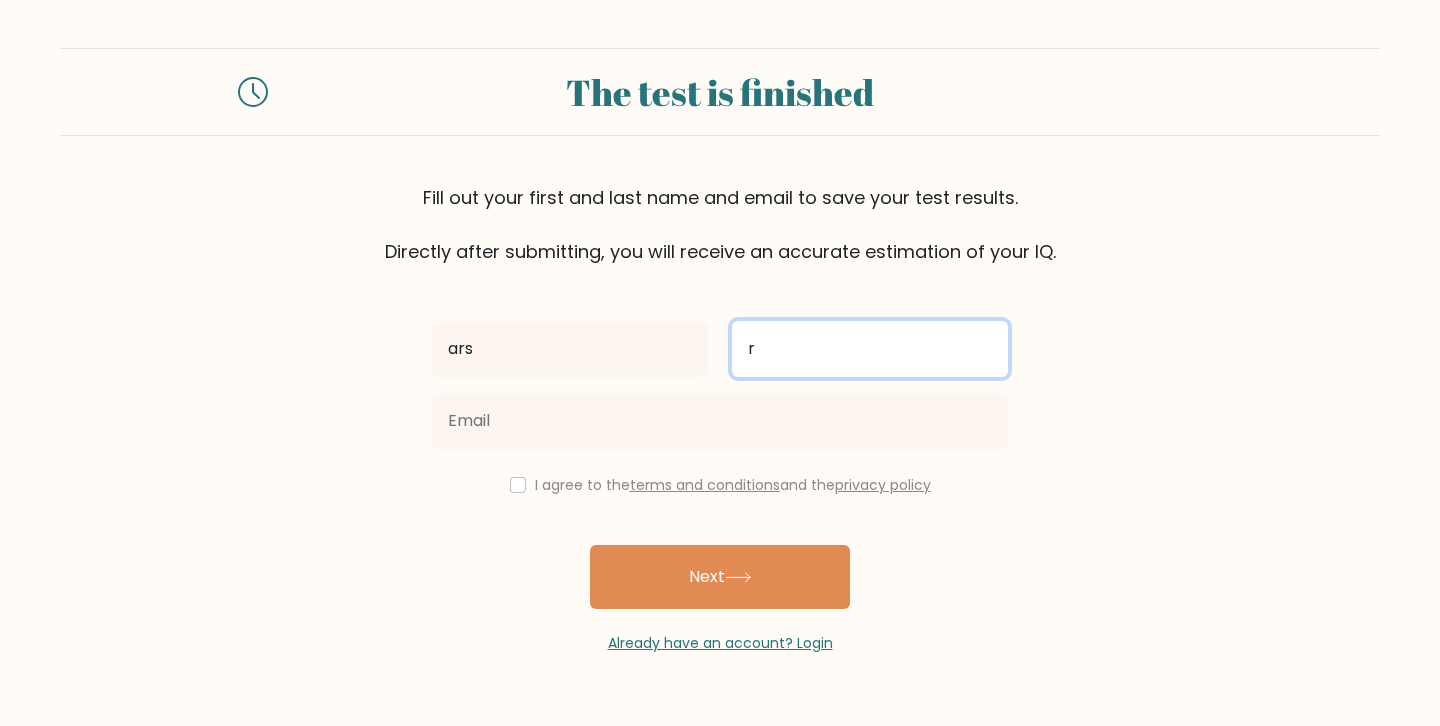 type on "r" 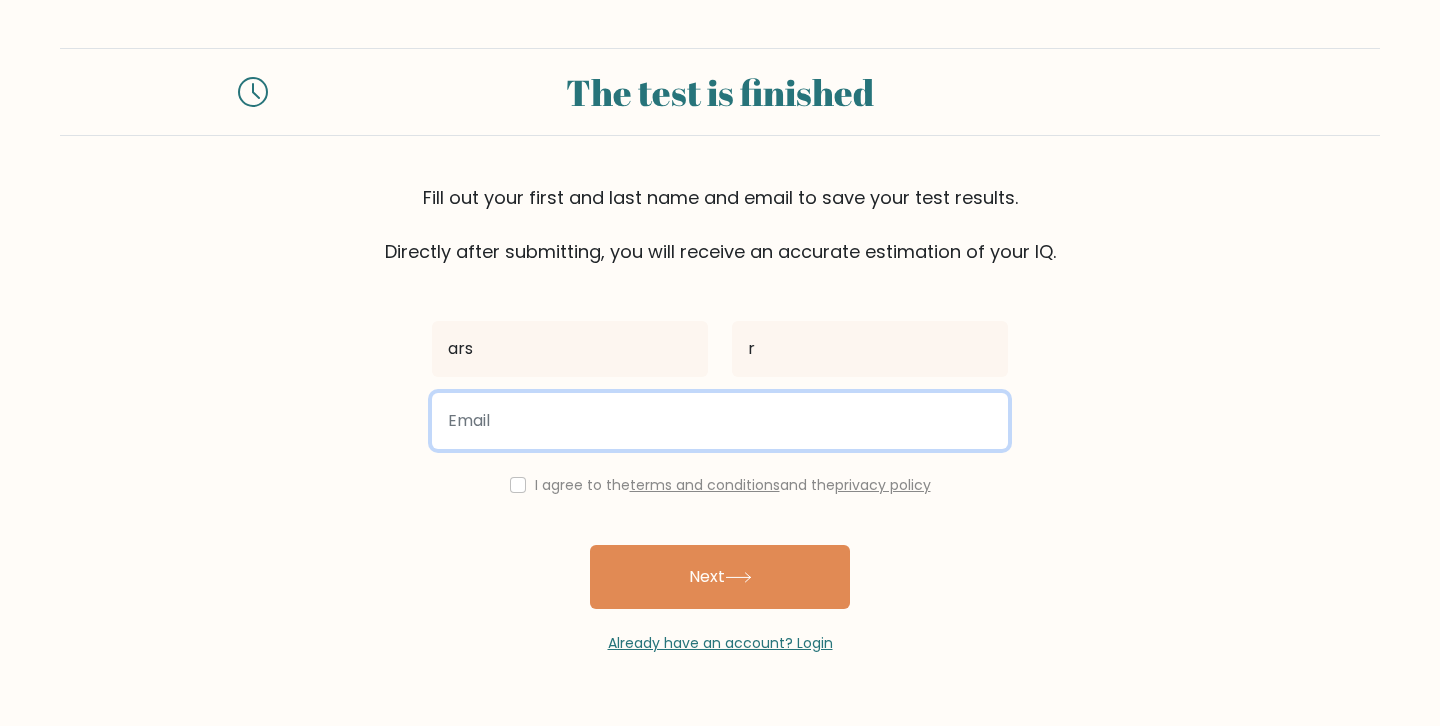 click at bounding box center (720, 421) 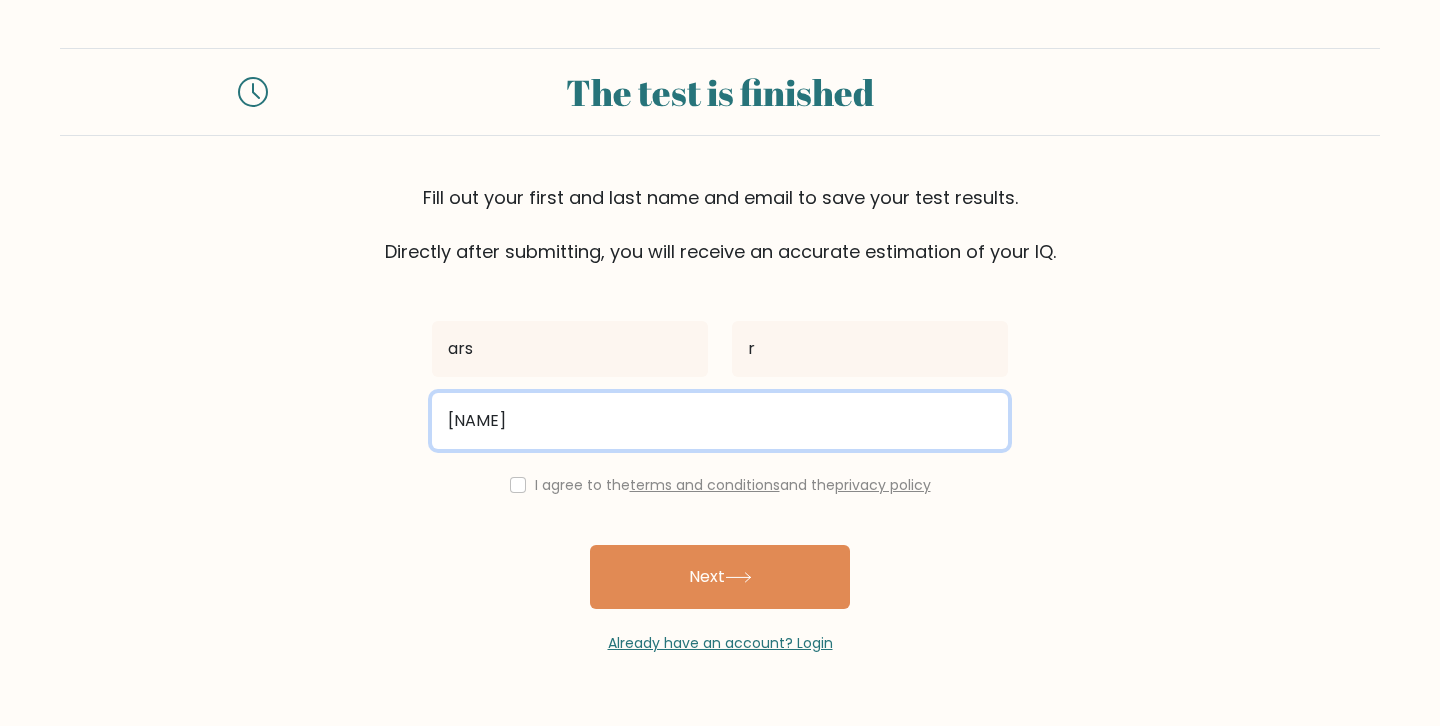type on "arshiarasiwala@gmail.com" 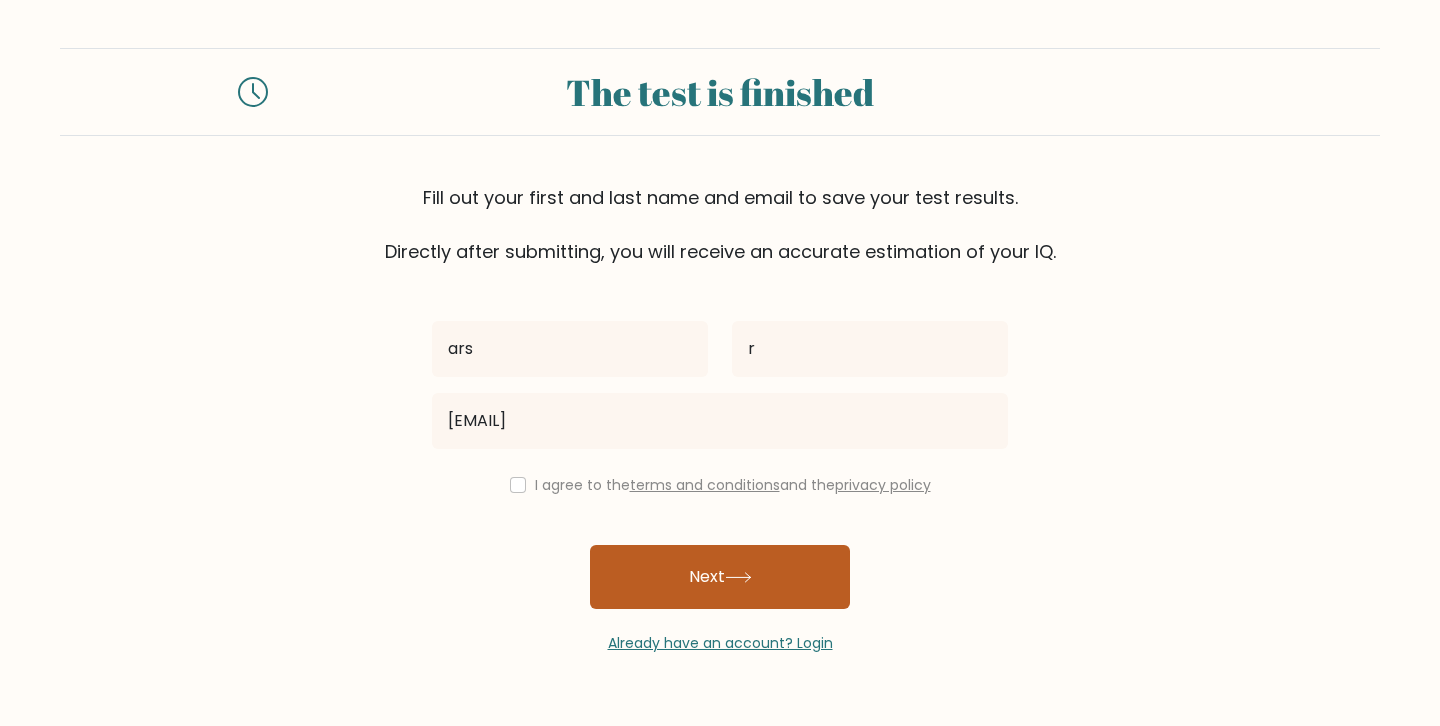 click on "Next" at bounding box center (720, 577) 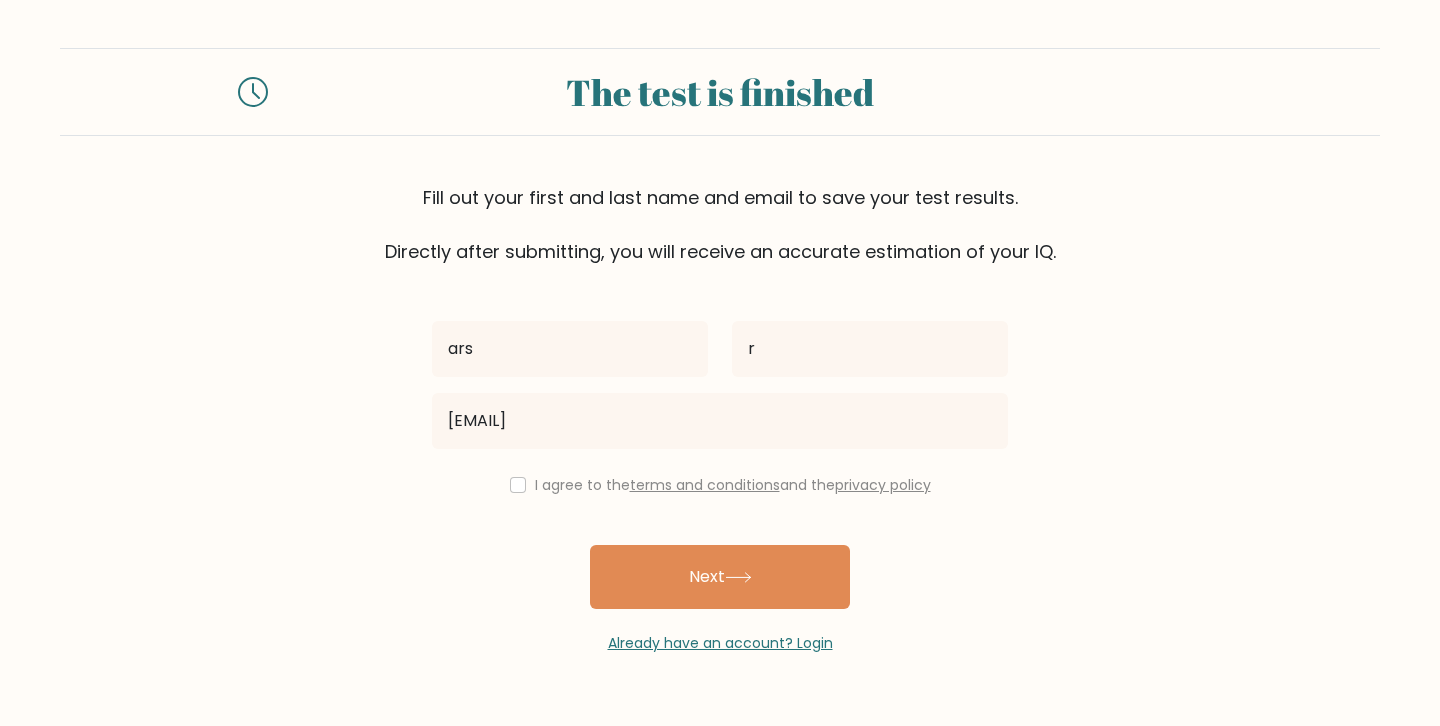 click on "I agree to the  terms and conditions  and the  privacy policy" at bounding box center [720, 485] 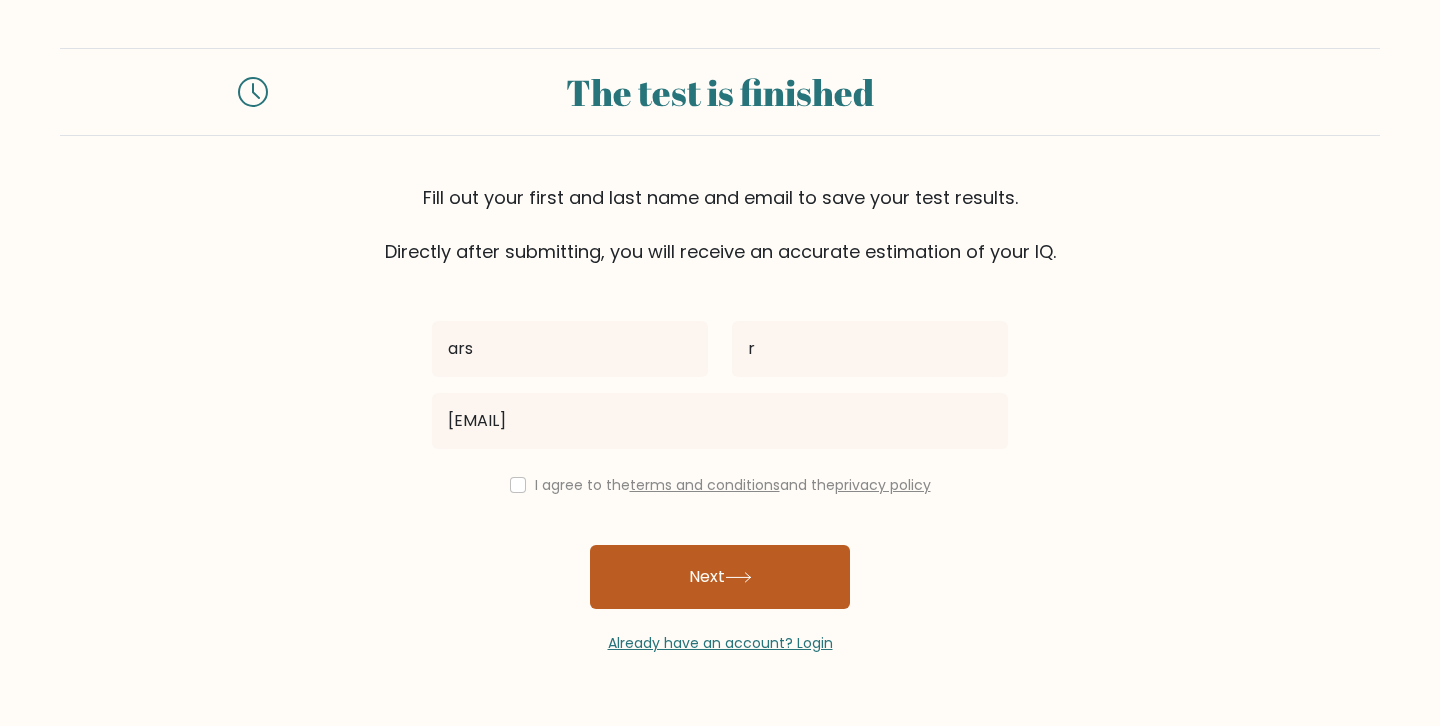 click on "Next" at bounding box center (720, 577) 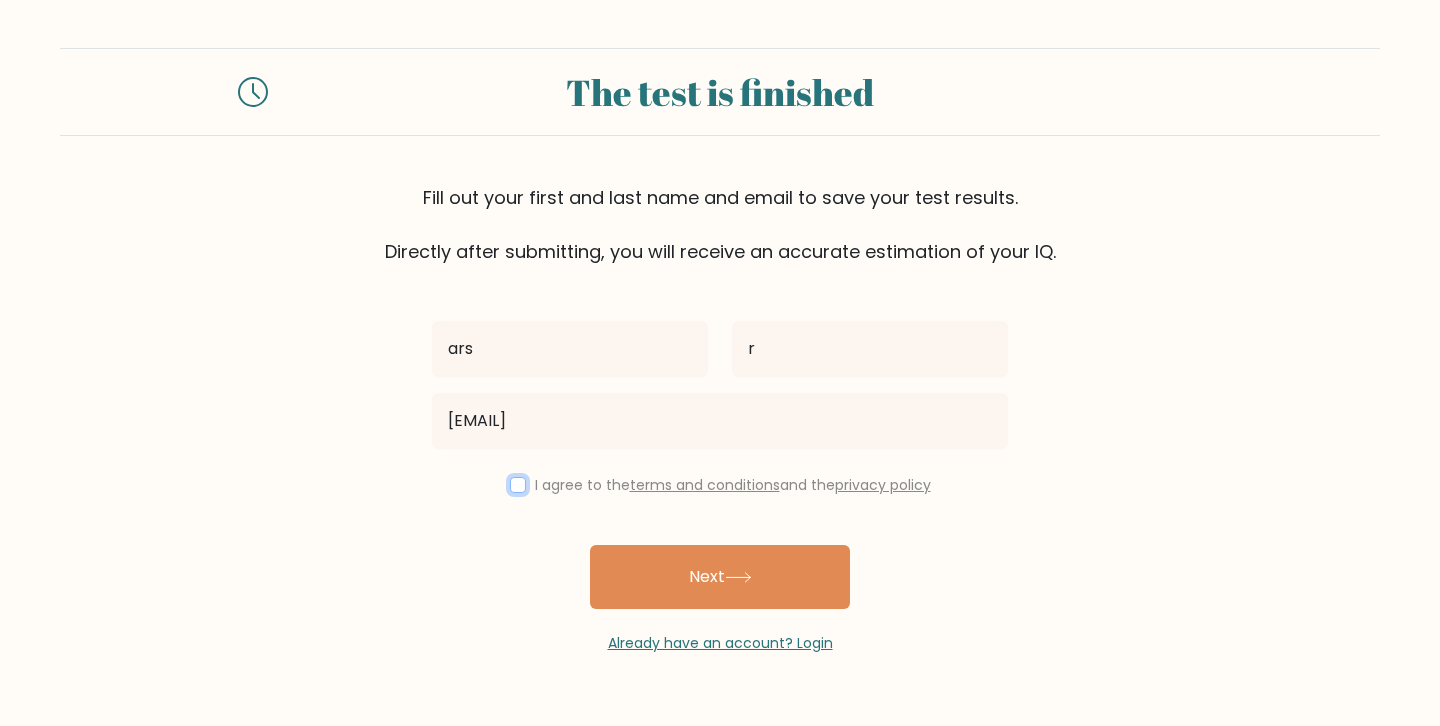 click at bounding box center [518, 485] 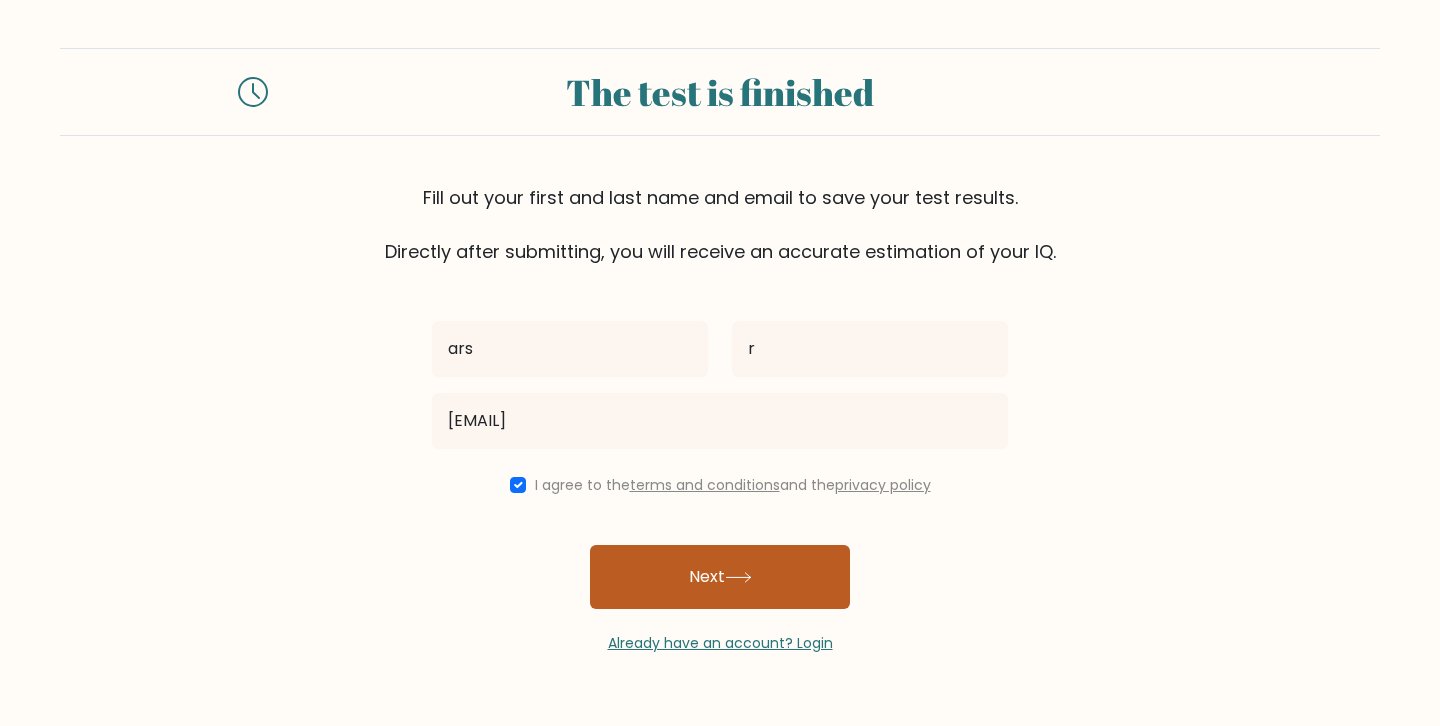 click on "Next" at bounding box center [720, 577] 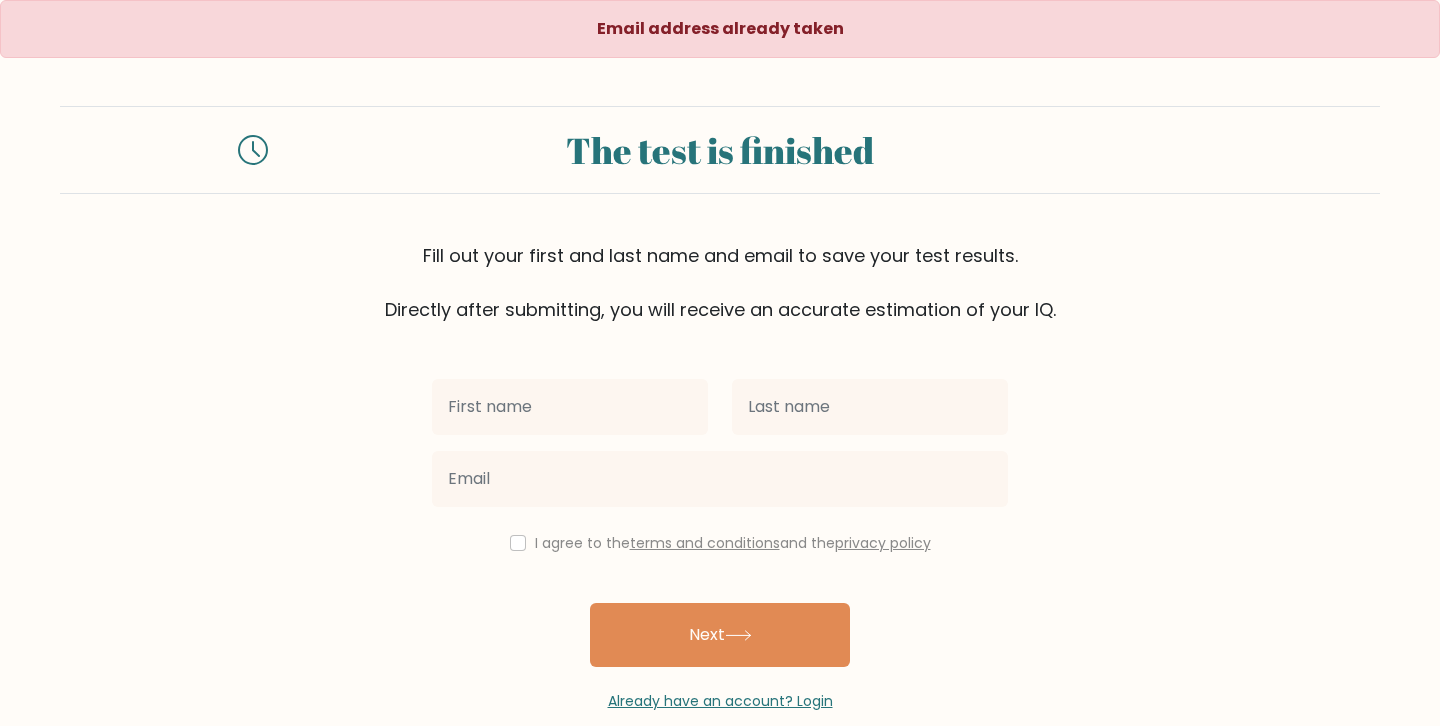 scroll, scrollTop: 0, scrollLeft: 0, axis: both 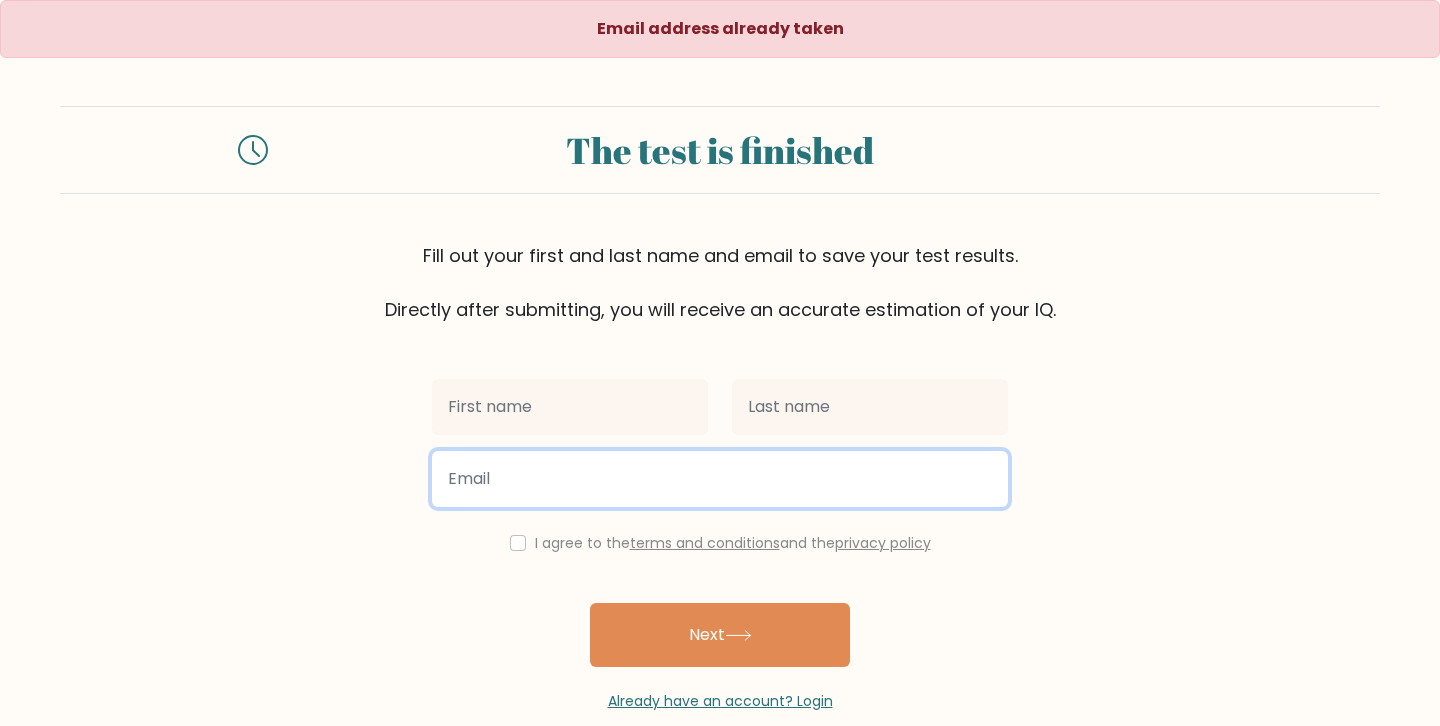 click at bounding box center (720, 479) 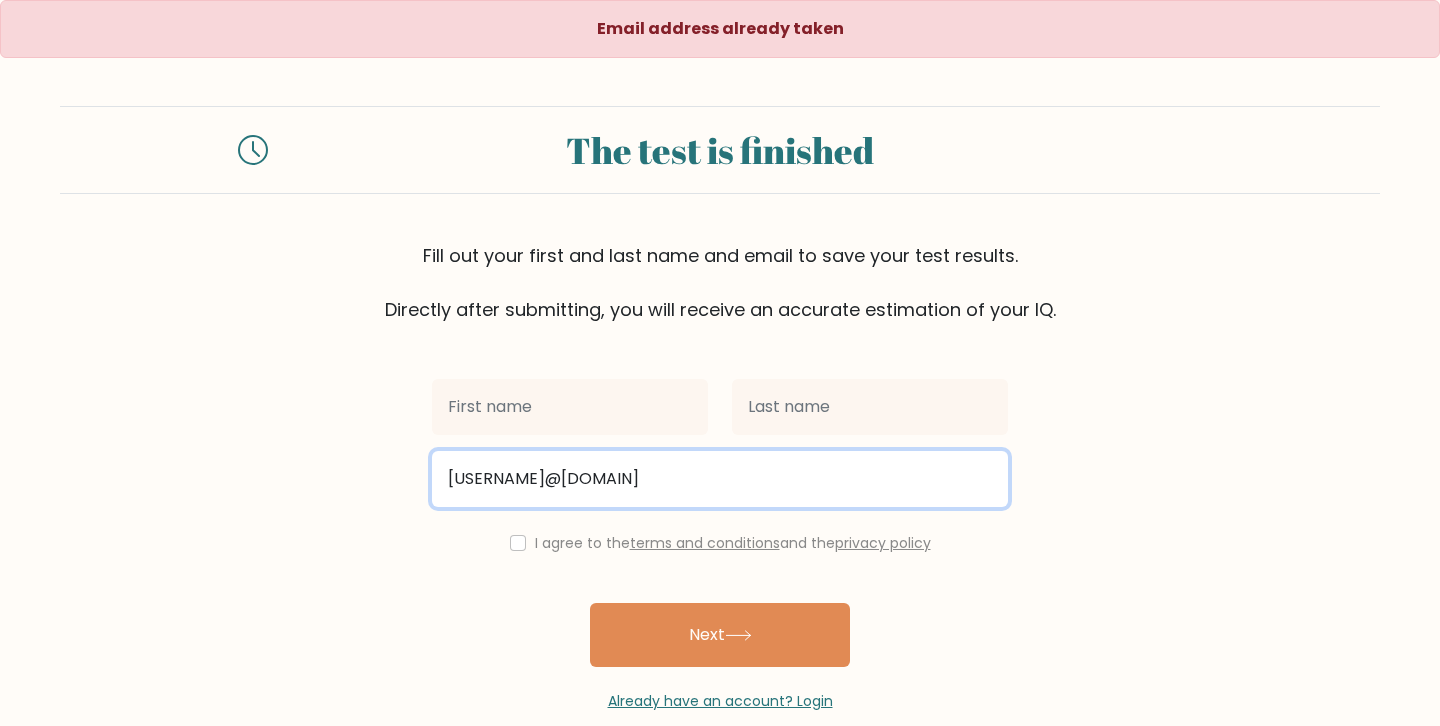type on "[USERNAME]@[DOMAIN]" 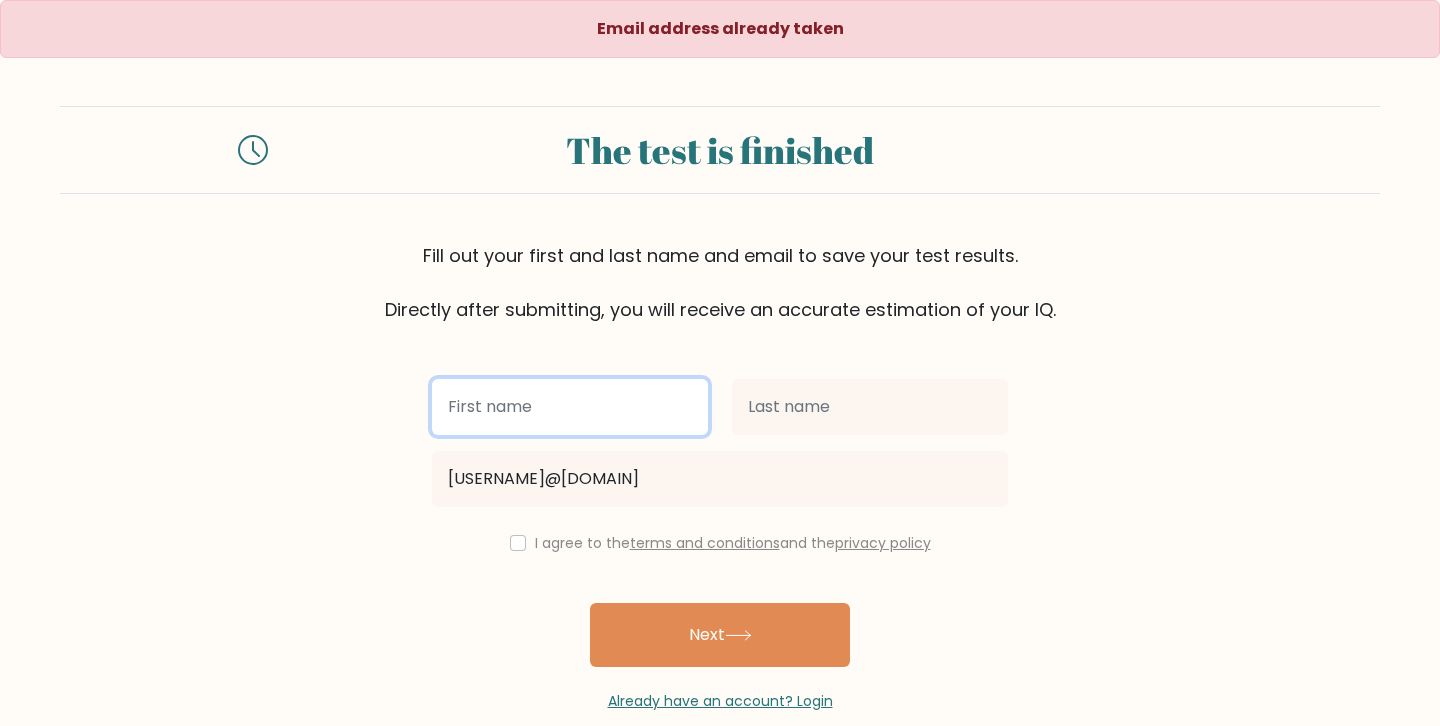 click at bounding box center [570, 407] 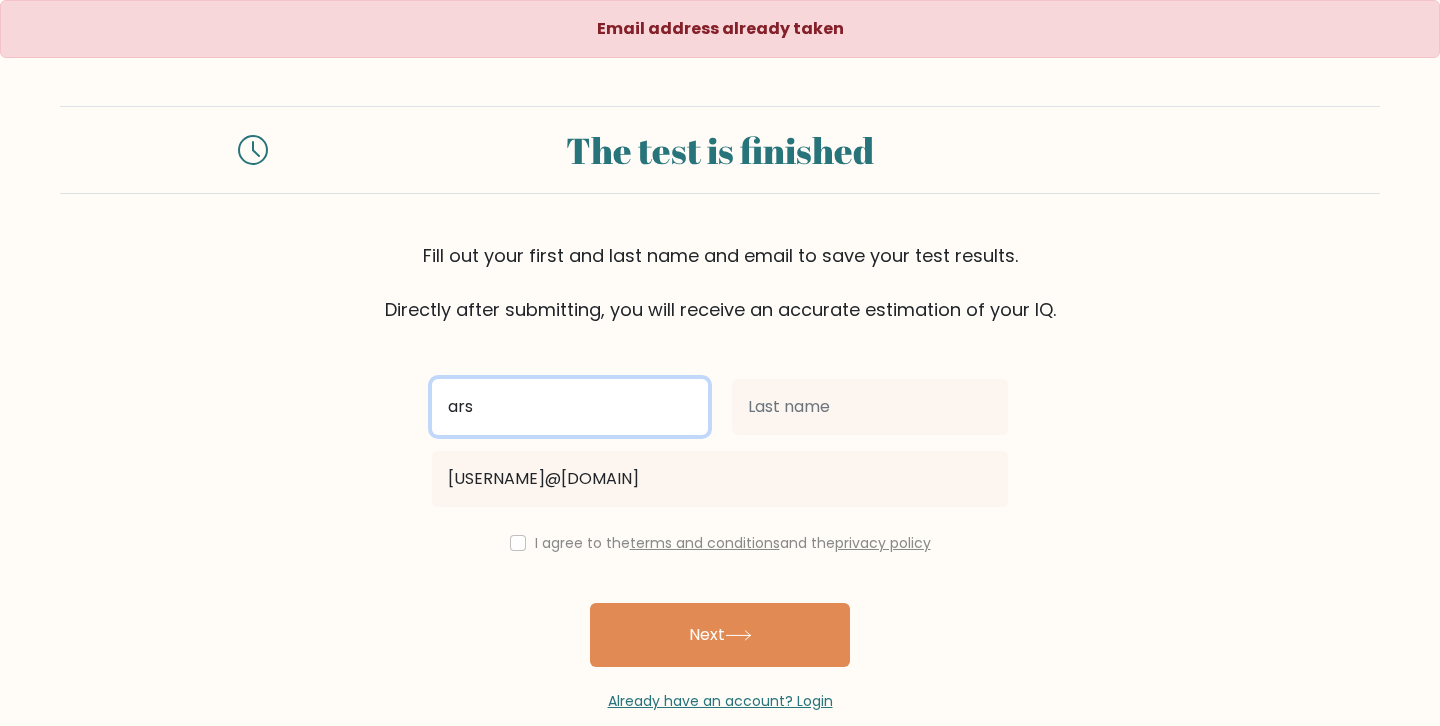 type on "ars" 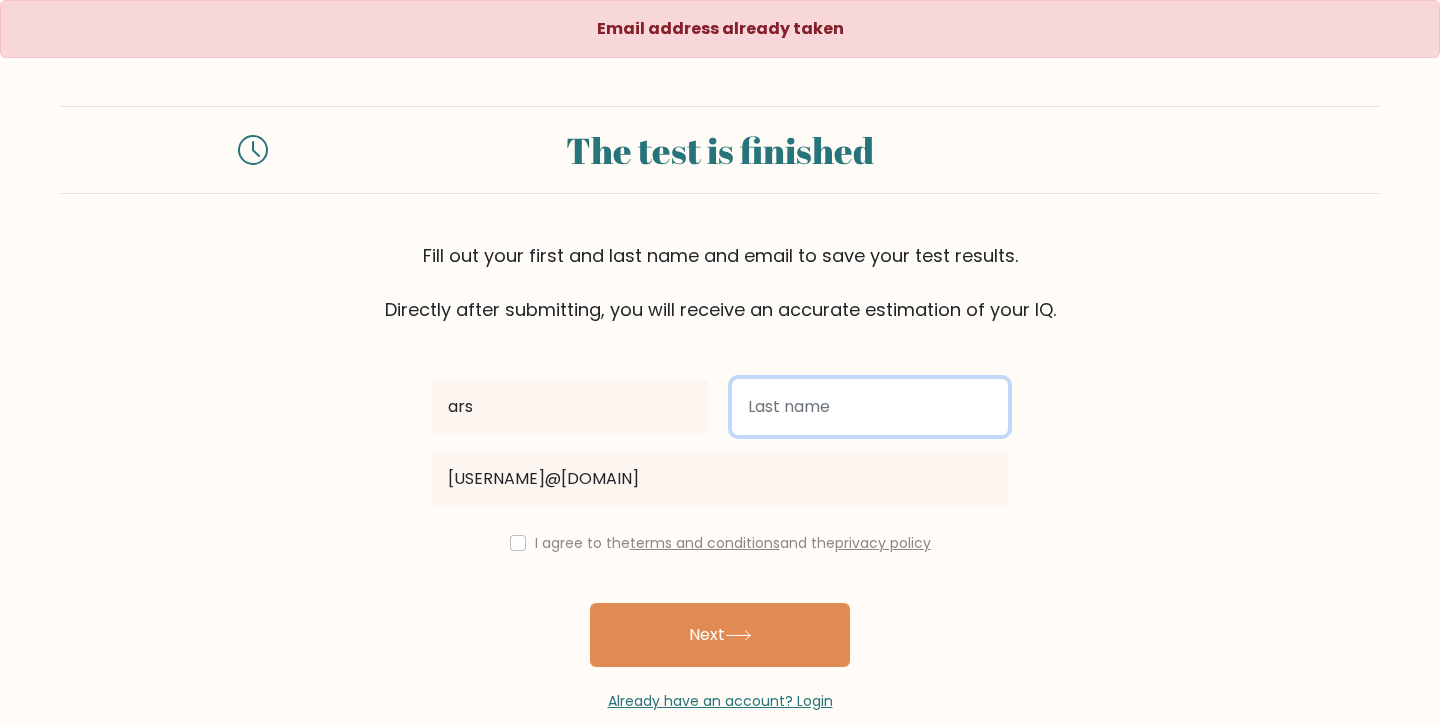 click at bounding box center [870, 407] 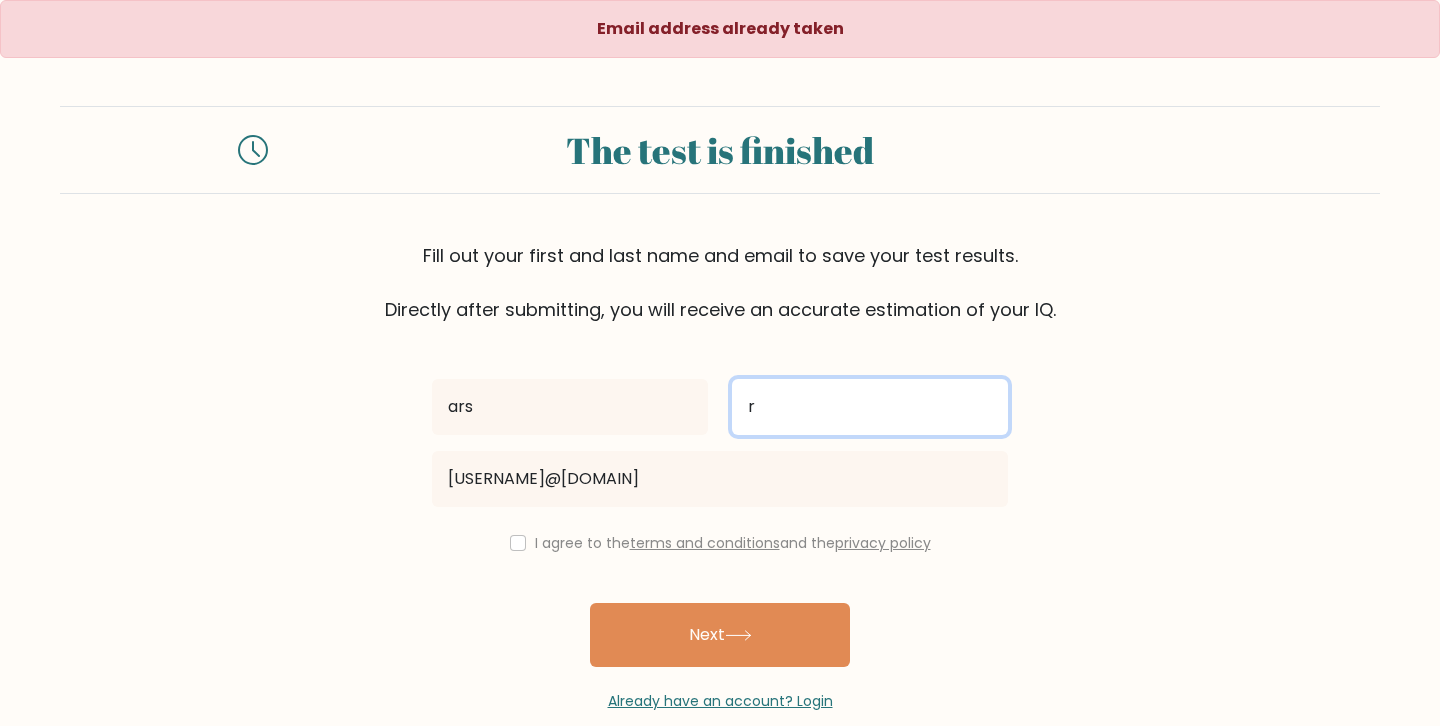 type on "r" 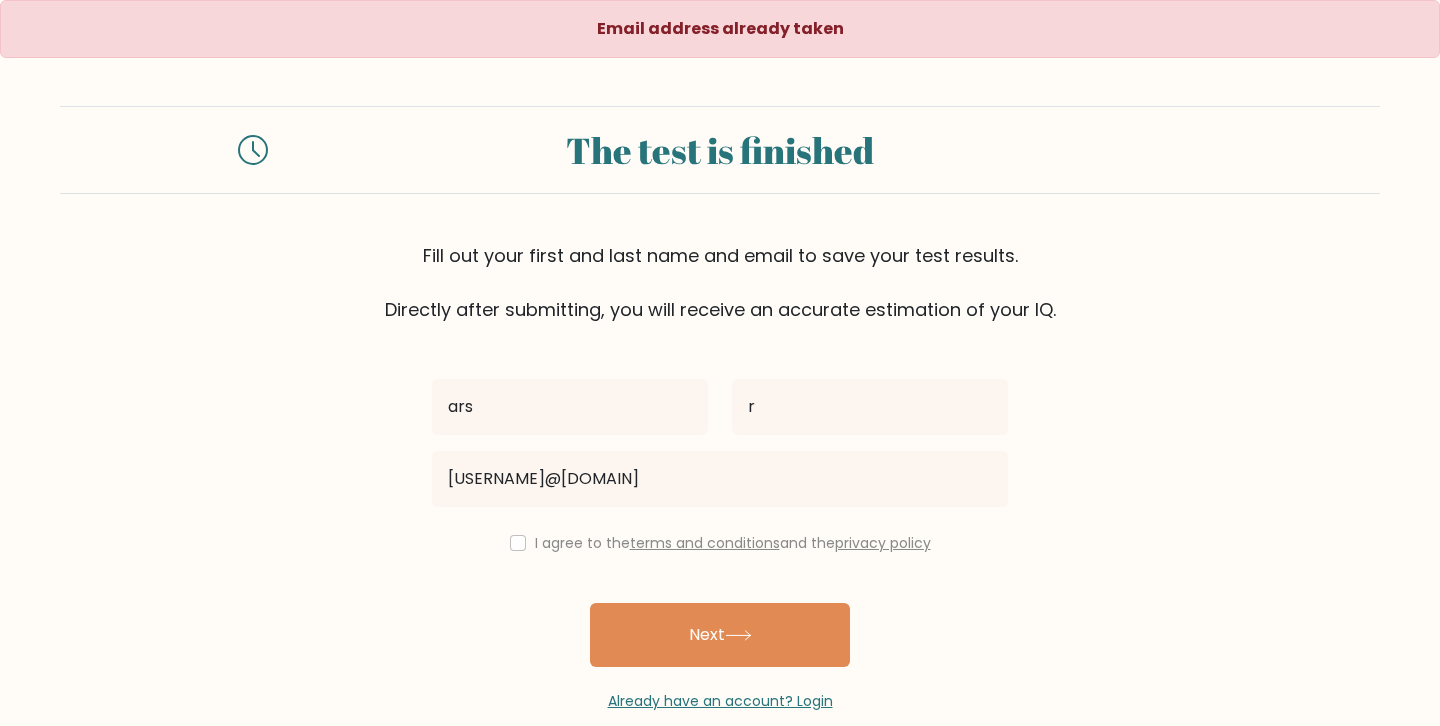 click on "I agree to the  terms and conditions  and the  privacy policy" at bounding box center (733, 543) 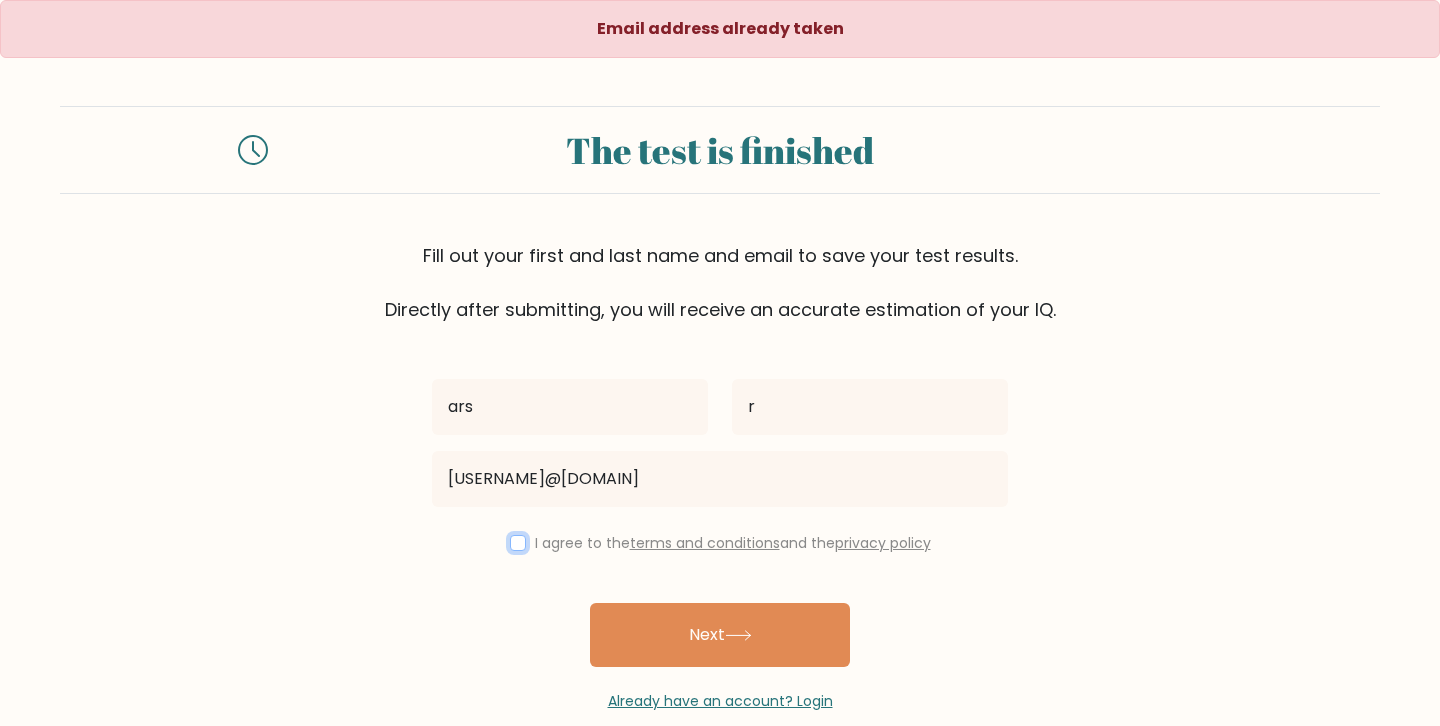 click at bounding box center [518, 543] 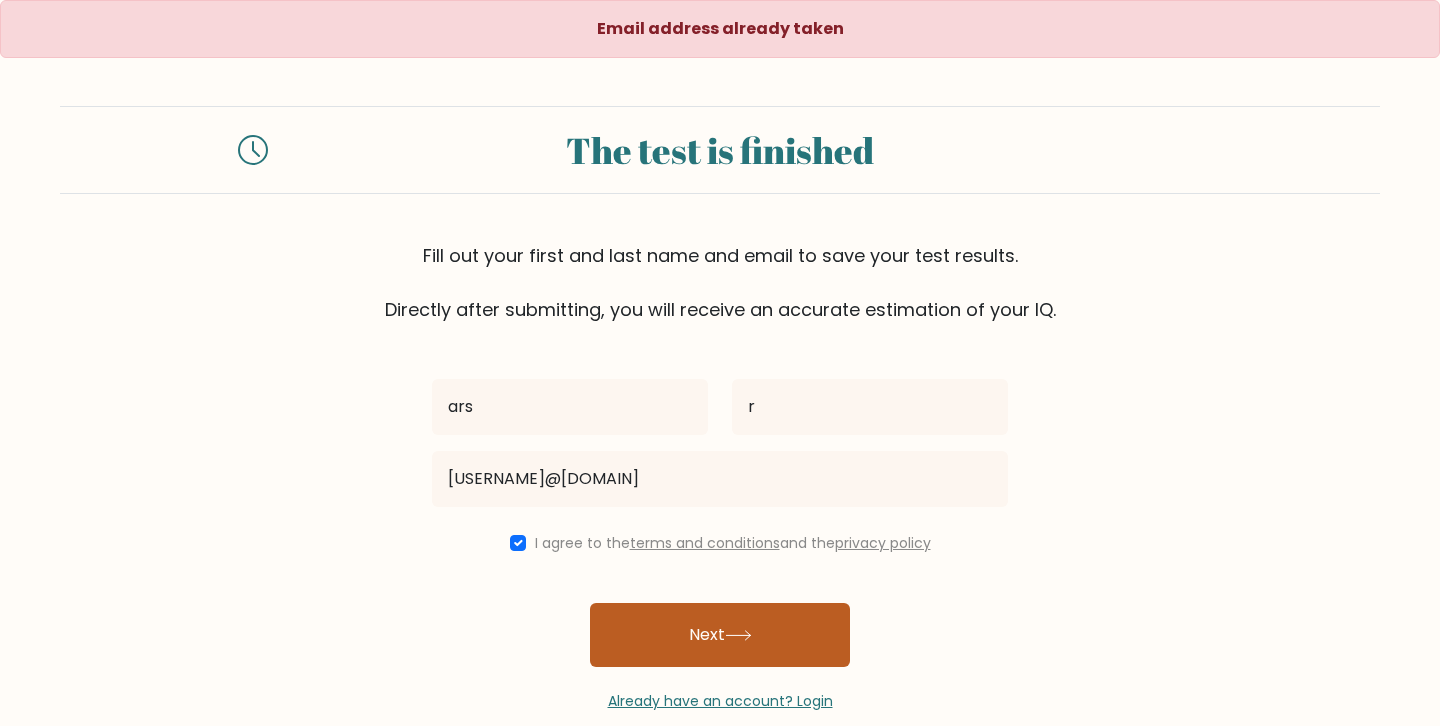 click on "Next" at bounding box center [720, 635] 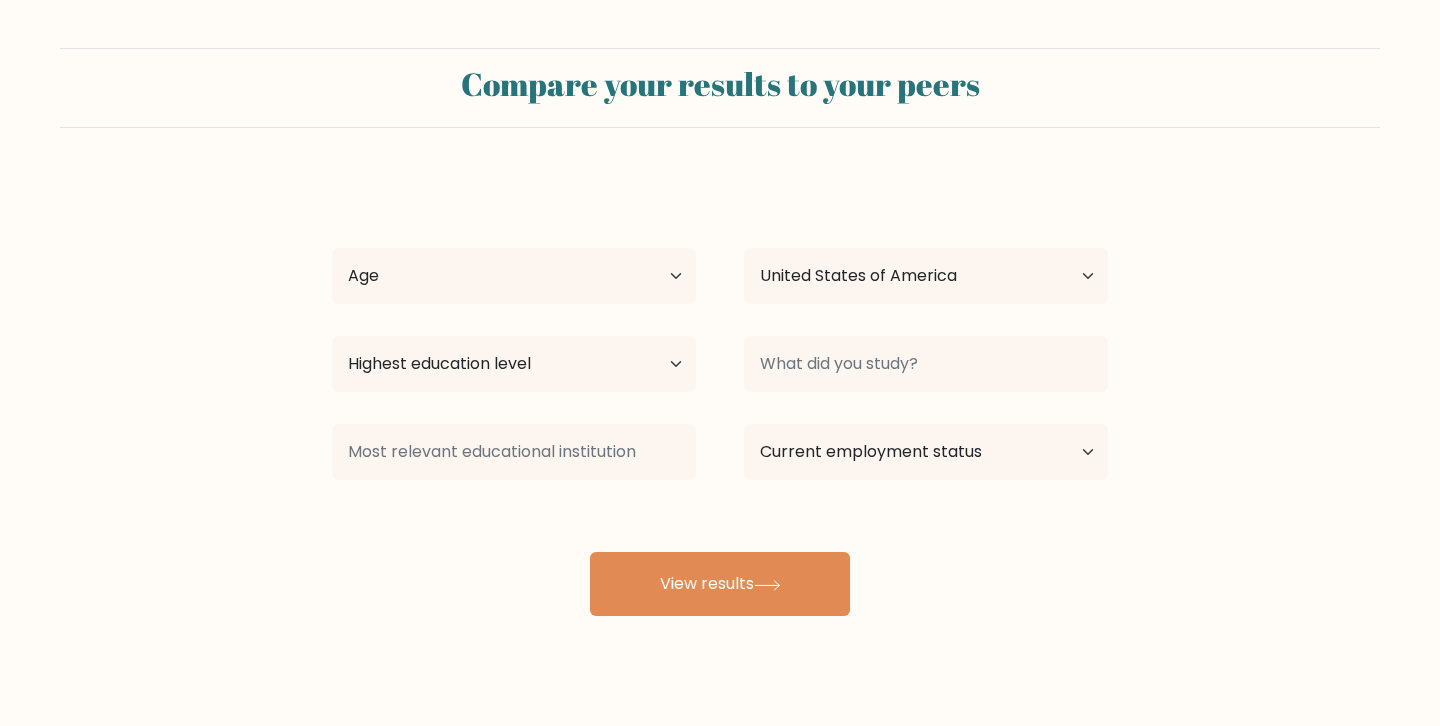 scroll, scrollTop: 0, scrollLeft: 0, axis: both 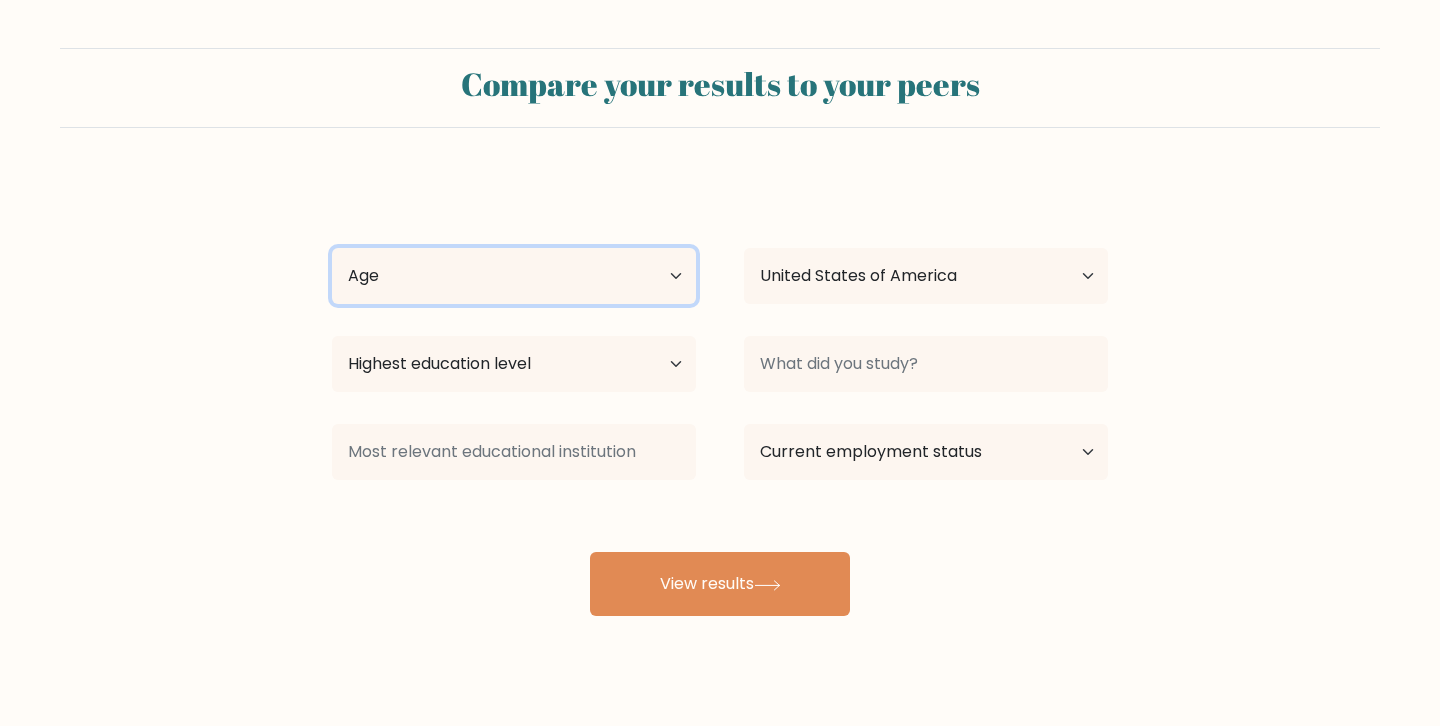 click on "Age
Under 18 years old
18-24 years old
25-34 years old
35-44 years old
45-54 years old
55-64 years old
65 years old and above" at bounding box center [514, 276] 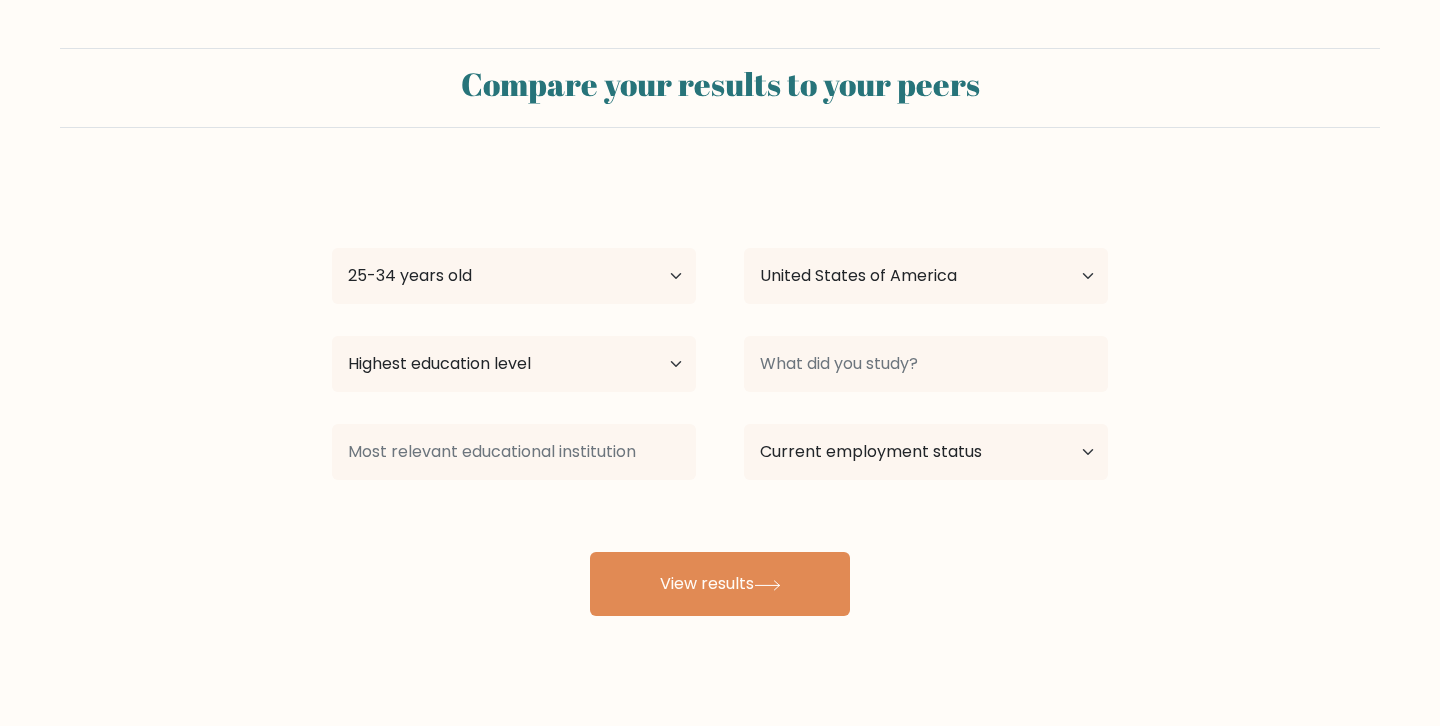 click on "Highest education level
No schooling
Primary
Lower Secondary
Upper Secondary
Occupation Specific
Bachelor's degree
Master's degree
Doctoral degree" at bounding box center (514, 276) 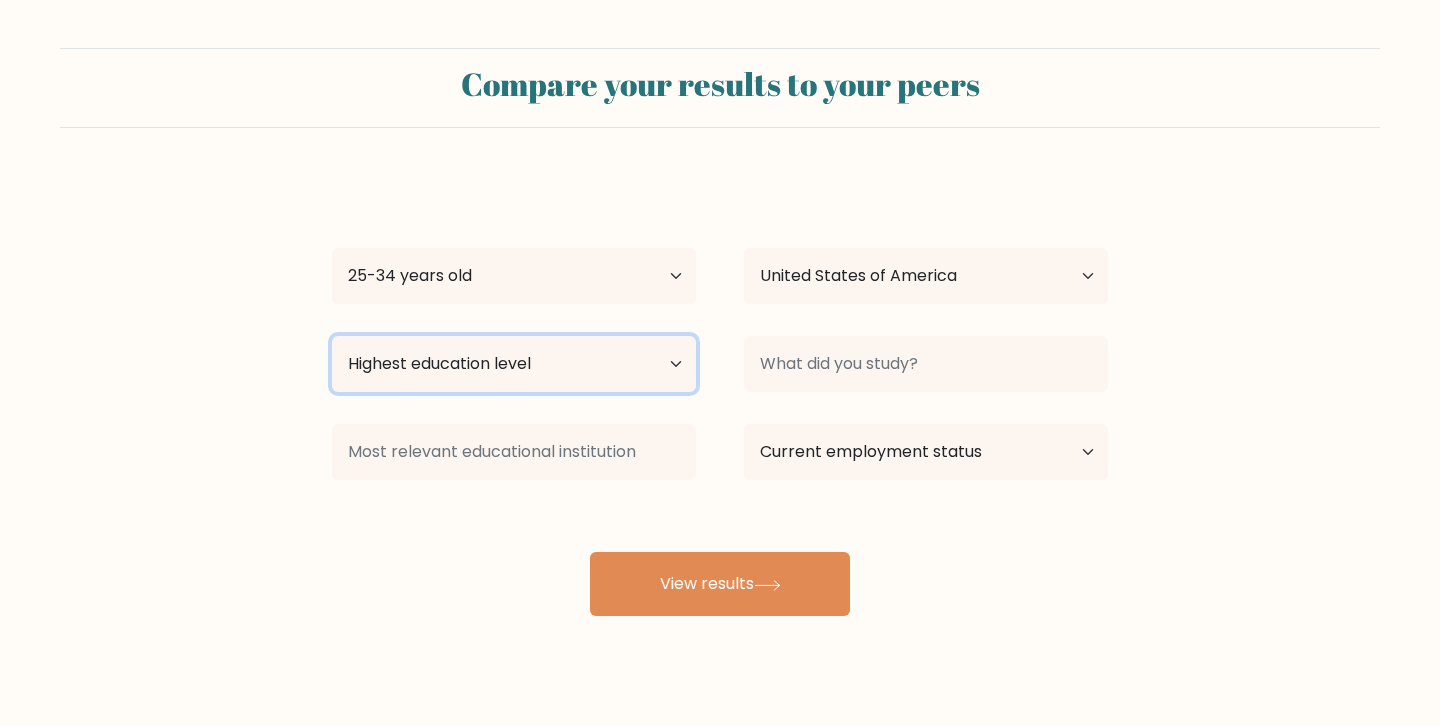 click on "Highest education level
No schooling
Primary
Lower Secondary
Upper Secondary
Occupation Specific
Bachelor's degree
Master's degree
Doctoral degree" at bounding box center [514, 364] 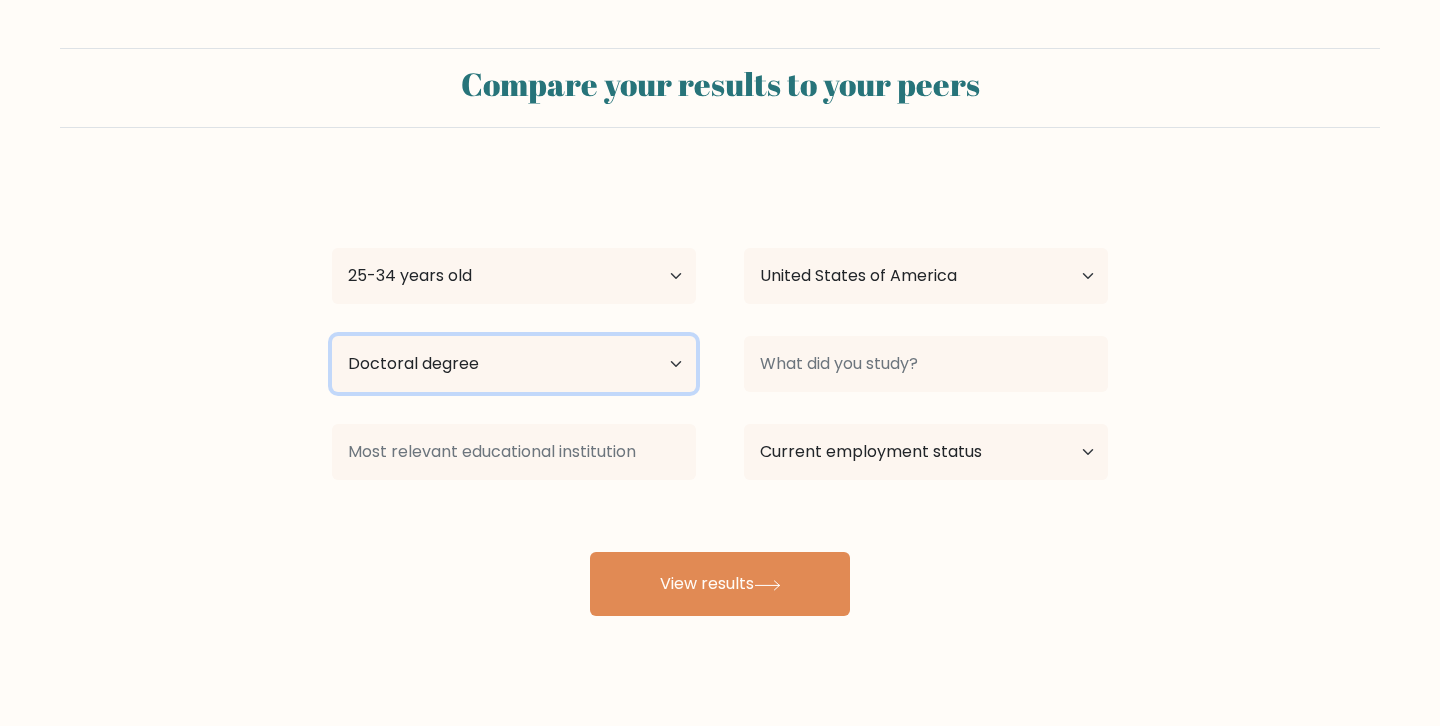 click on "Highest education level
No schooling
Primary
Lower Secondary
Upper Secondary
Occupation Specific
Bachelor's degree
Master's degree
Doctoral degree" at bounding box center (514, 364) 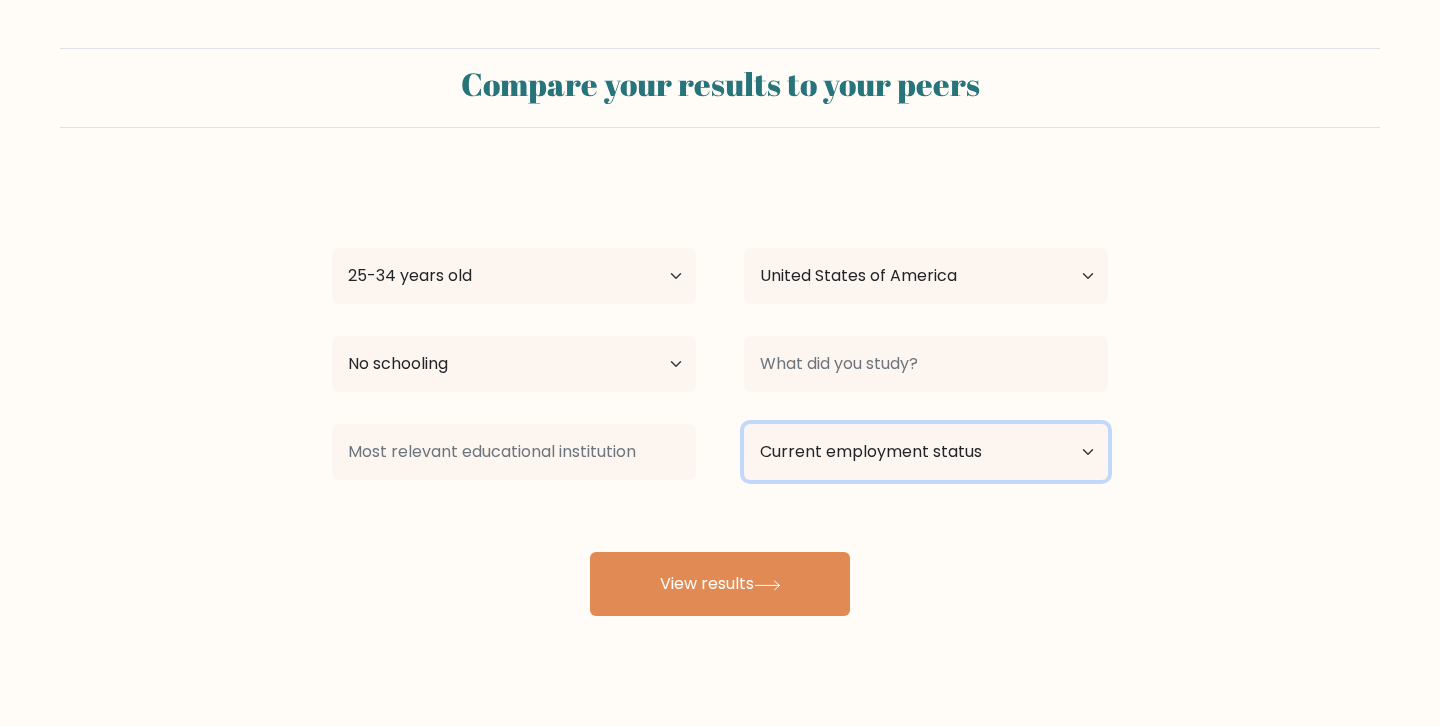 click on "Current employment status
Employed
Student
Retired
Other / prefer not to answer" at bounding box center [926, 452] 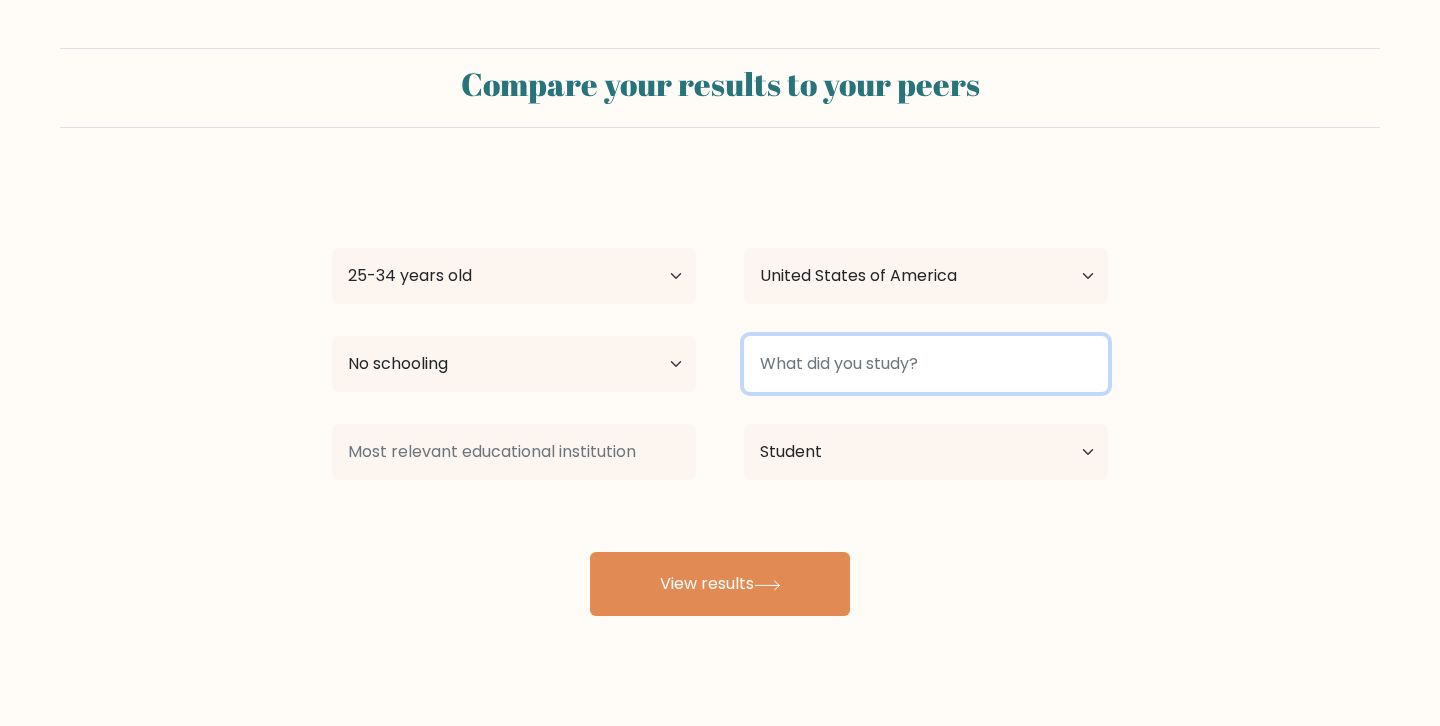 click at bounding box center (926, 364) 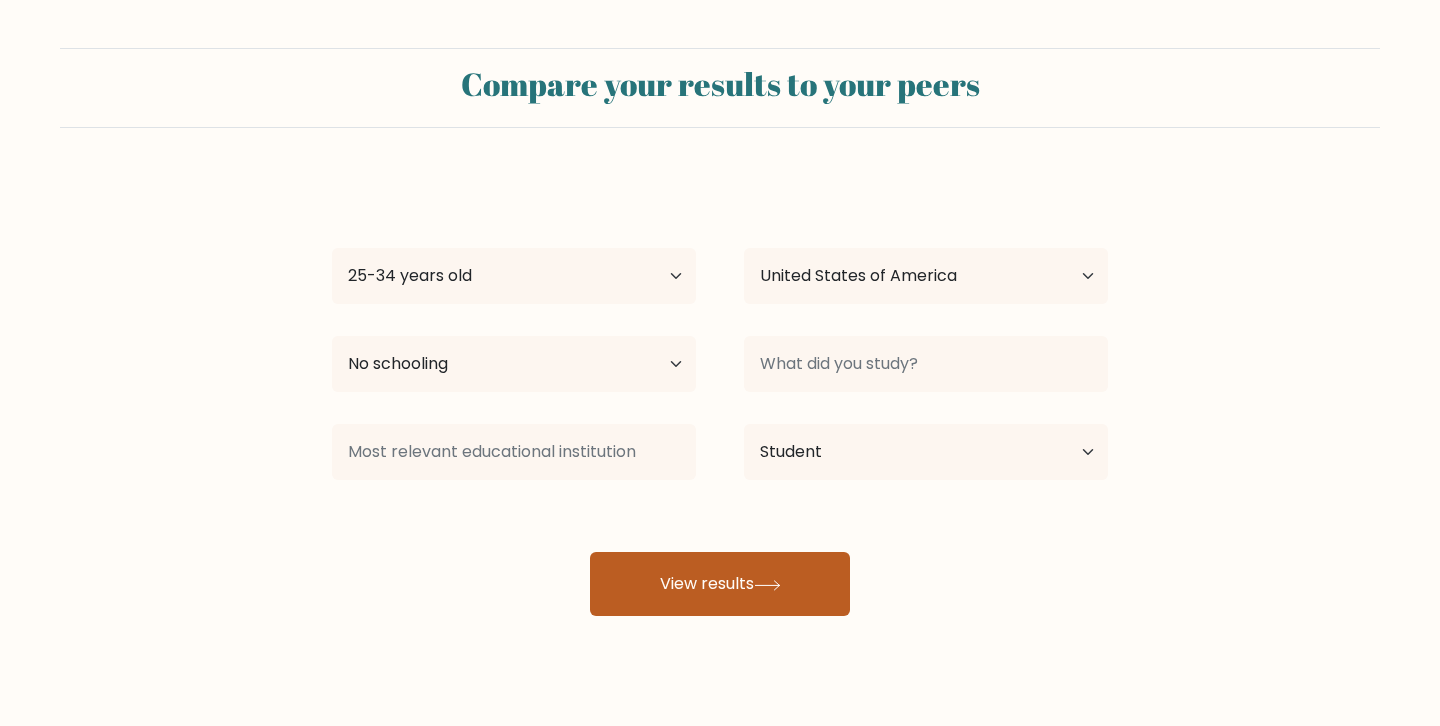 click on "View results" at bounding box center (720, 584) 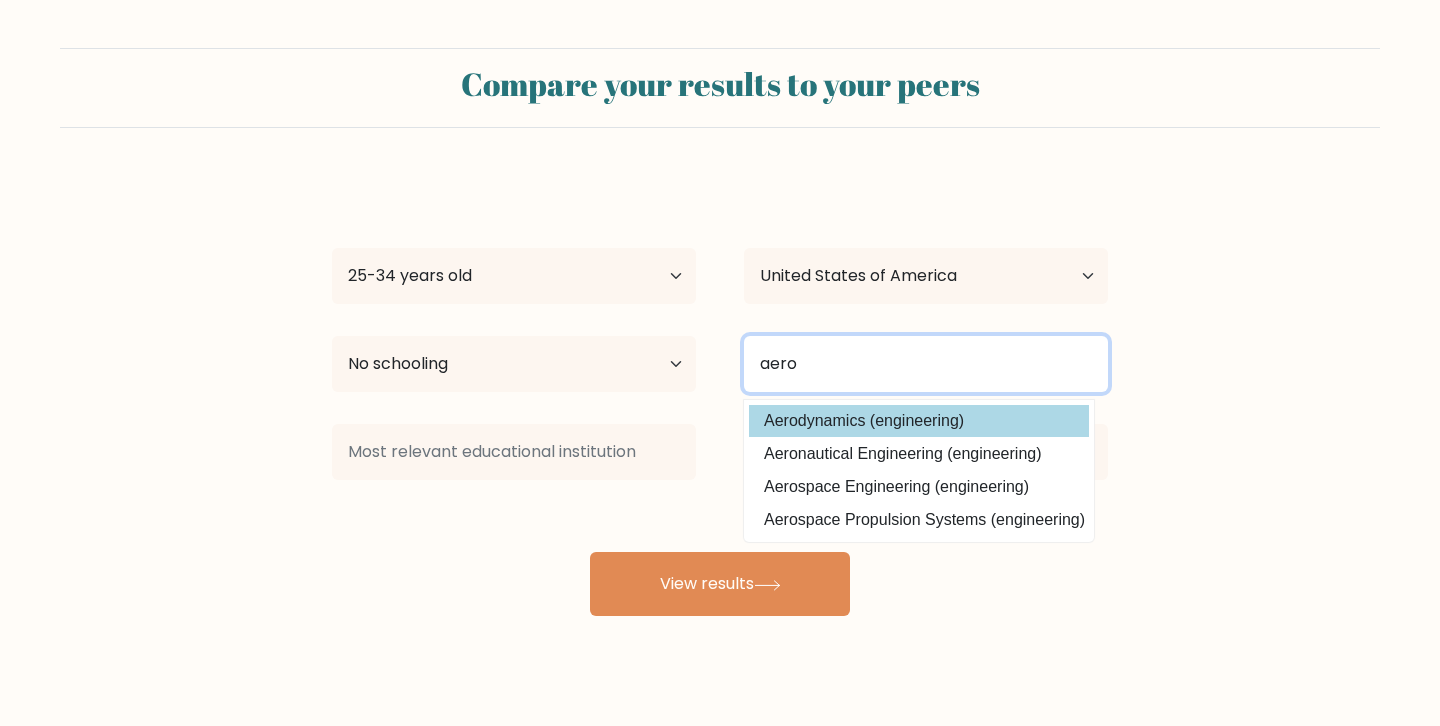 type on "aero" 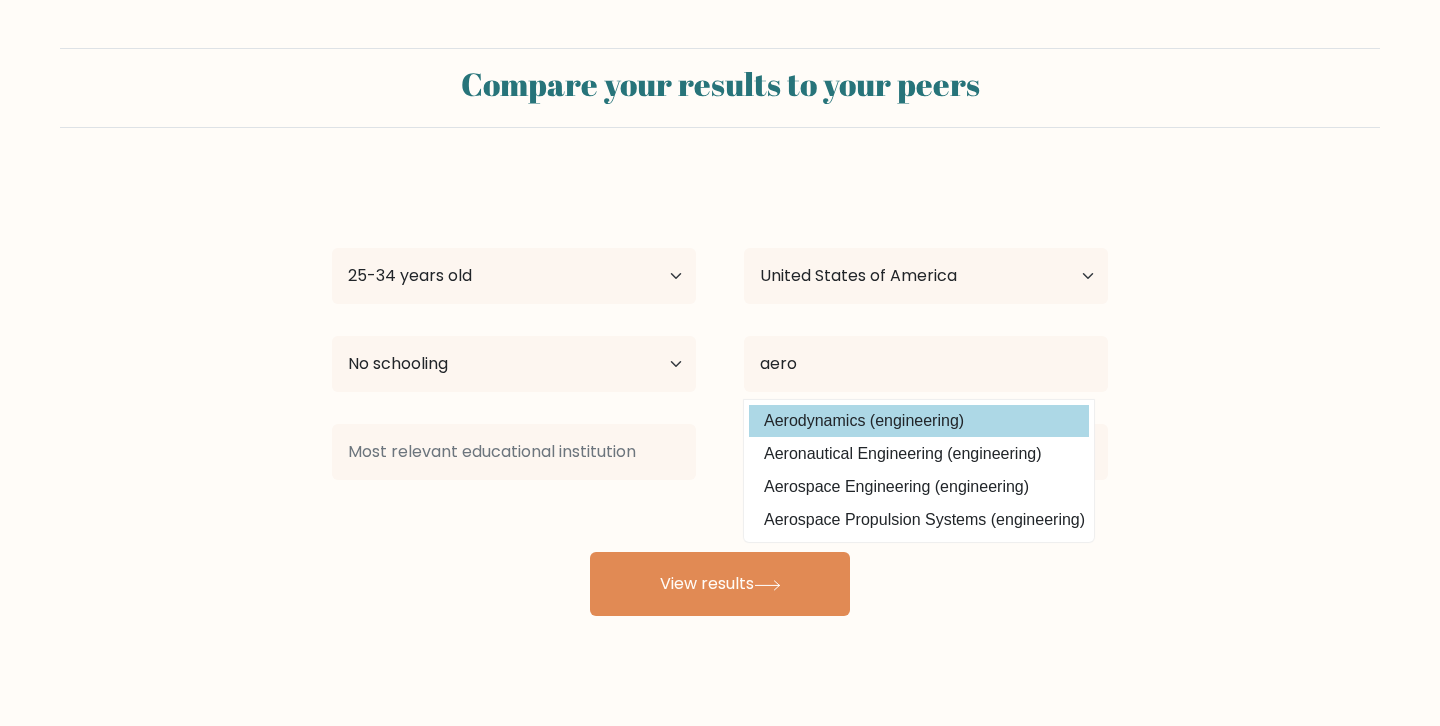 click on "ars
r
Age
Under 18 years old
18-24 years old
25-34 years old
35-44 years old
45-54 years old
55-64 years old
65 years old and above
Country
Afghanistan
Albania
Algeria
American Samoa
Andorra
Angola
Anguilla
Antarctica
Antigua and Barbuda
Argentina
Armenia
Aruba
Australia
Austria
Azerbaijan
Bahamas
Bahrain
Bangladesh
Barbados
Belarus
Belgium
Belize
Benin
Bermuda
Bhutan
Bolivia
Bonaire, Sint Eustatius and Saba
Bosnia and Herzegovina
Botswana
Bouvet Island
Brazil
Brunei" at bounding box center [720, 396] 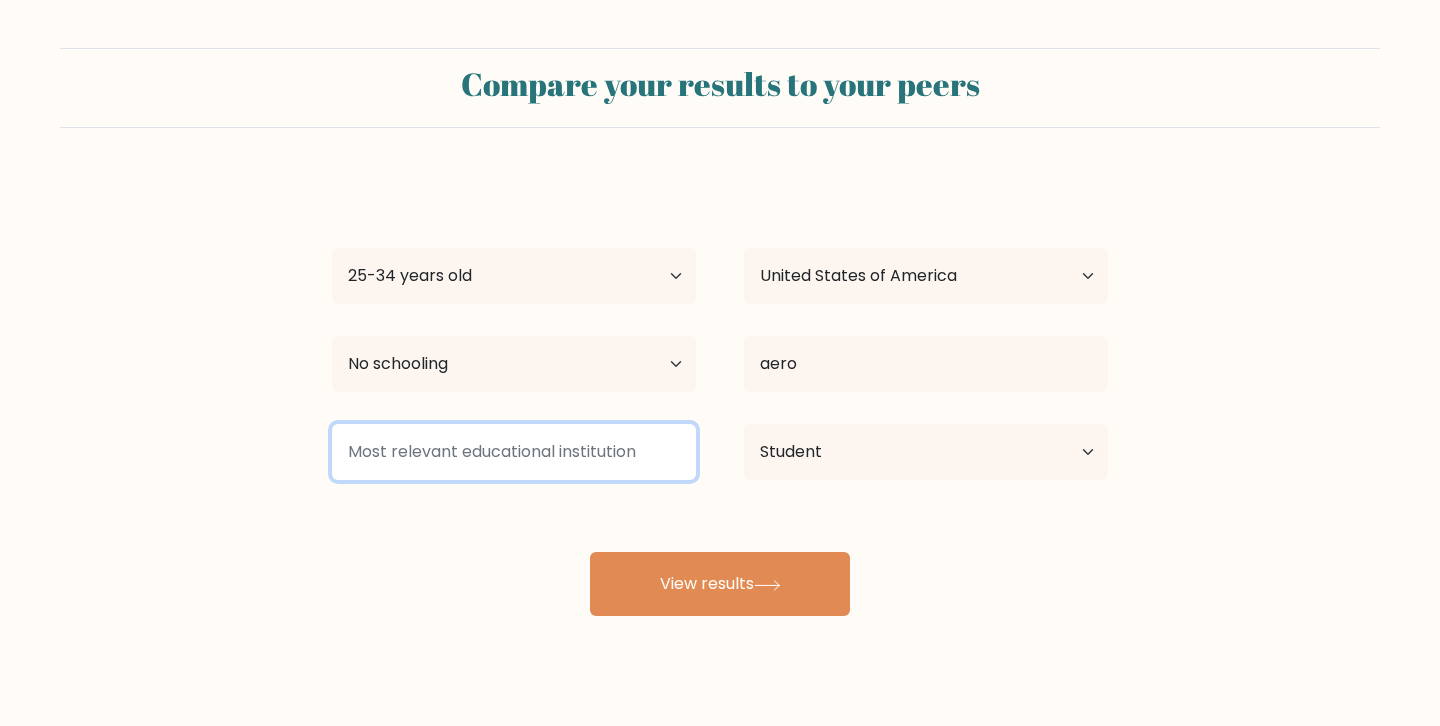 click at bounding box center [514, 452] 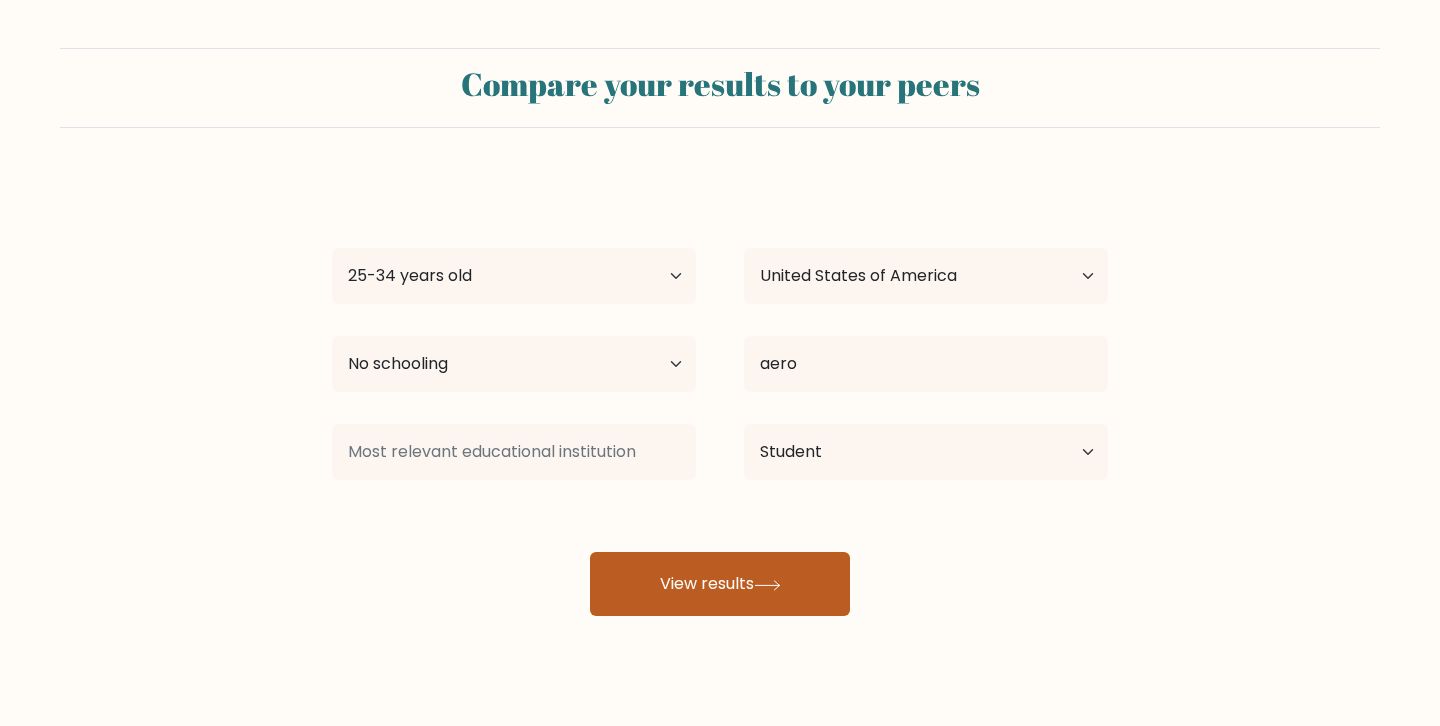 click on "View results" at bounding box center (720, 584) 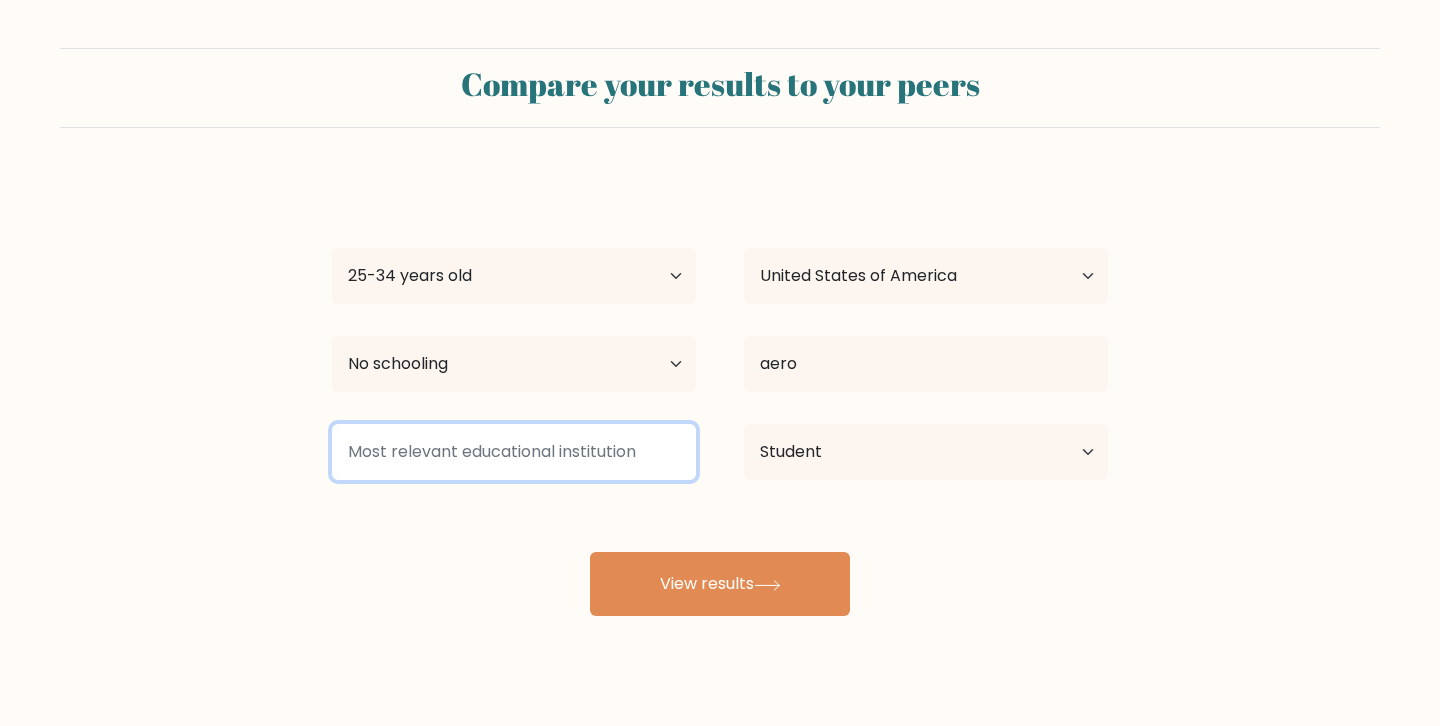 click at bounding box center [514, 452] 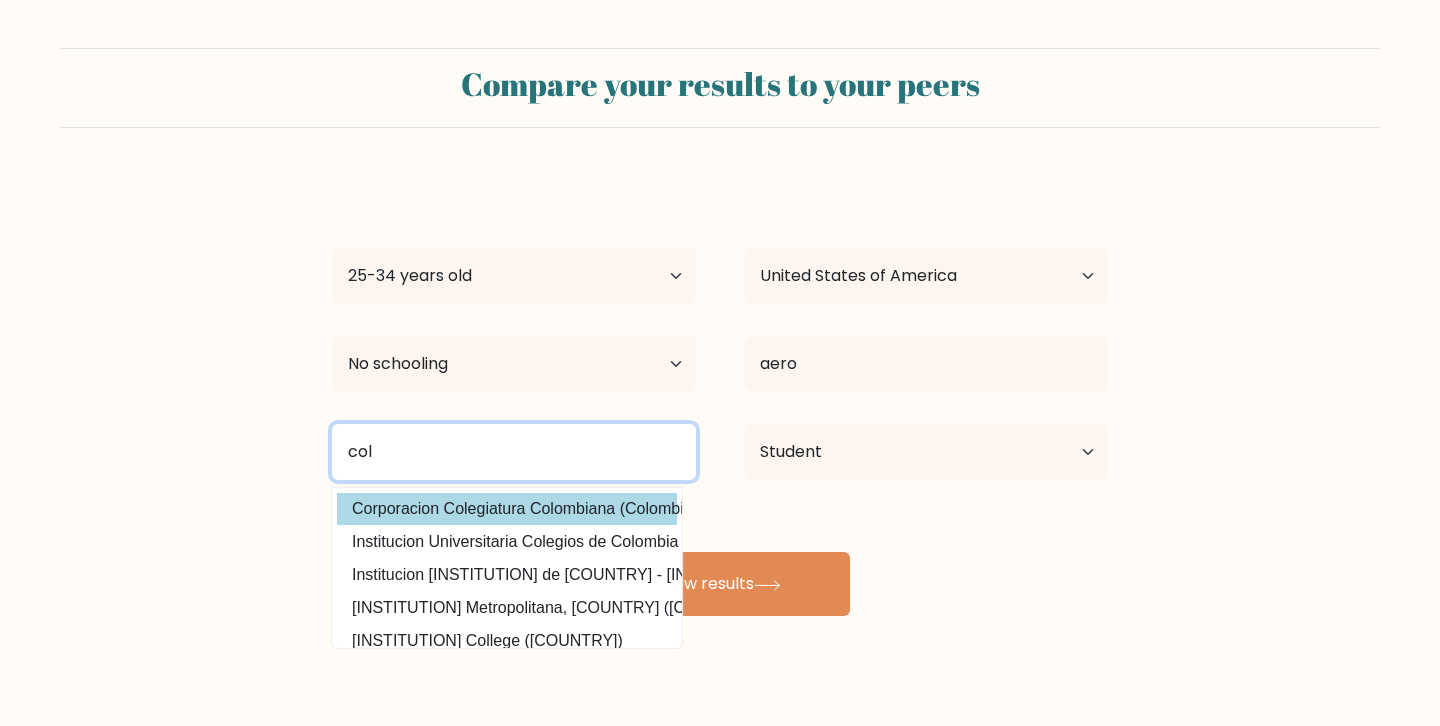 type on "col" 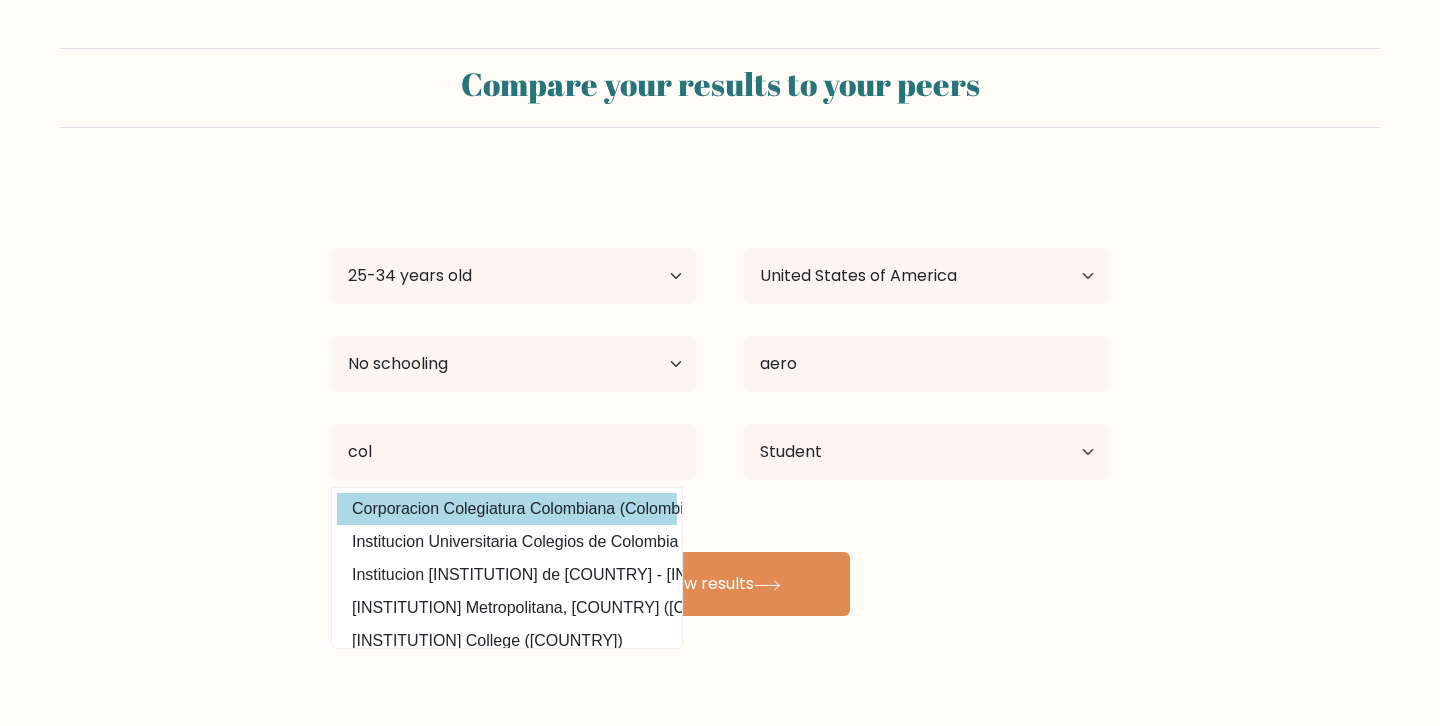 click on "ars
r
Age
Under 18 years old
18-24 years old
25-34 years old
35-44 years old
45-54 years old
55-64 years old
65 years old and above
Country
Afghanistan
Albania
Algeria
American Samoa
Andorra
Angola
Anguilla
Antarctica
Antigua and Barbuda
Argentina
Armenia
Aruba
Australia
Austria
Azerbaijan
Bahamas
Bahrain
Bangladesh
Barbados
Belarus
Belgium
Belize
Benin
Bermuda
Bhutan
Bolivia
Bonaire, Sint Eustatius and Saba
Bosnia and Herzegovina
Botswana
Bouvet Island
Brazil
Brunei" at bounding box center [720, 396] 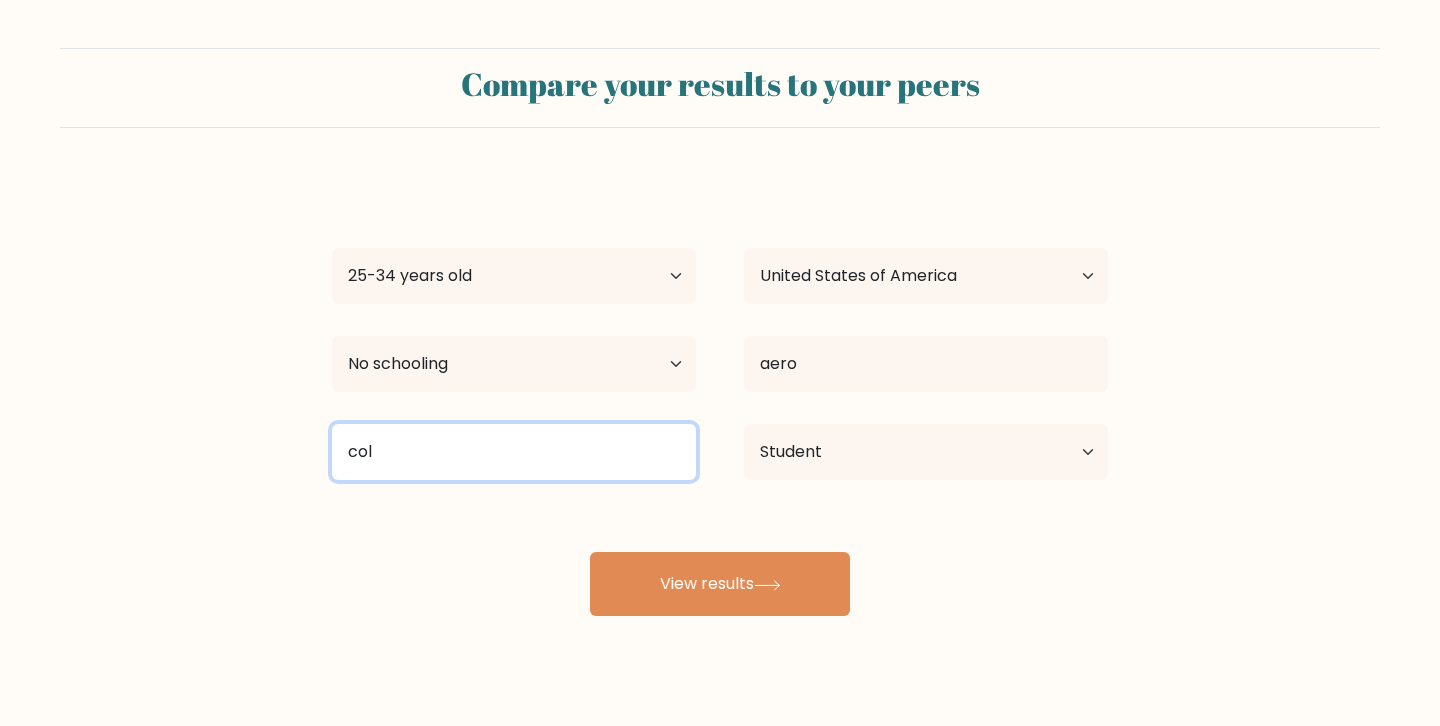click on "col" at bounding box center (514, 452) 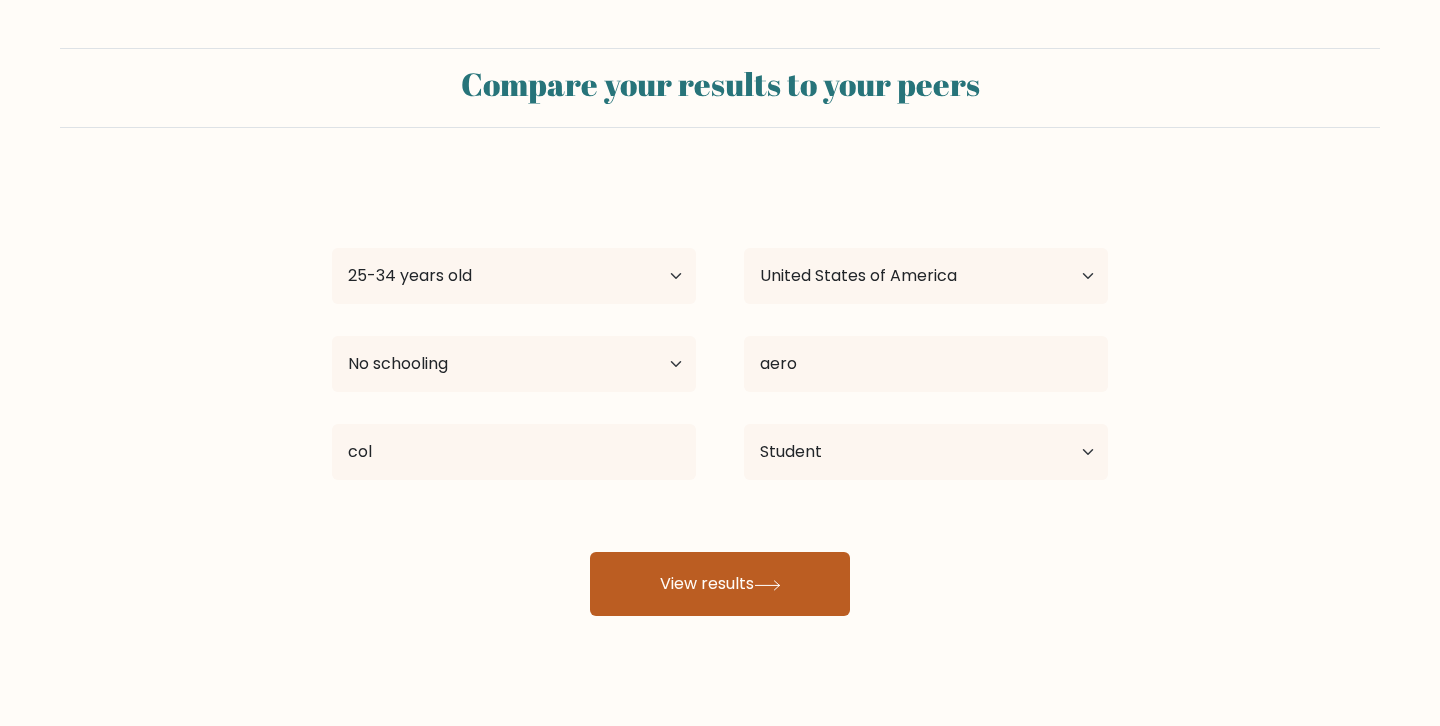 click on "View results" at bounding box center (720, 584) 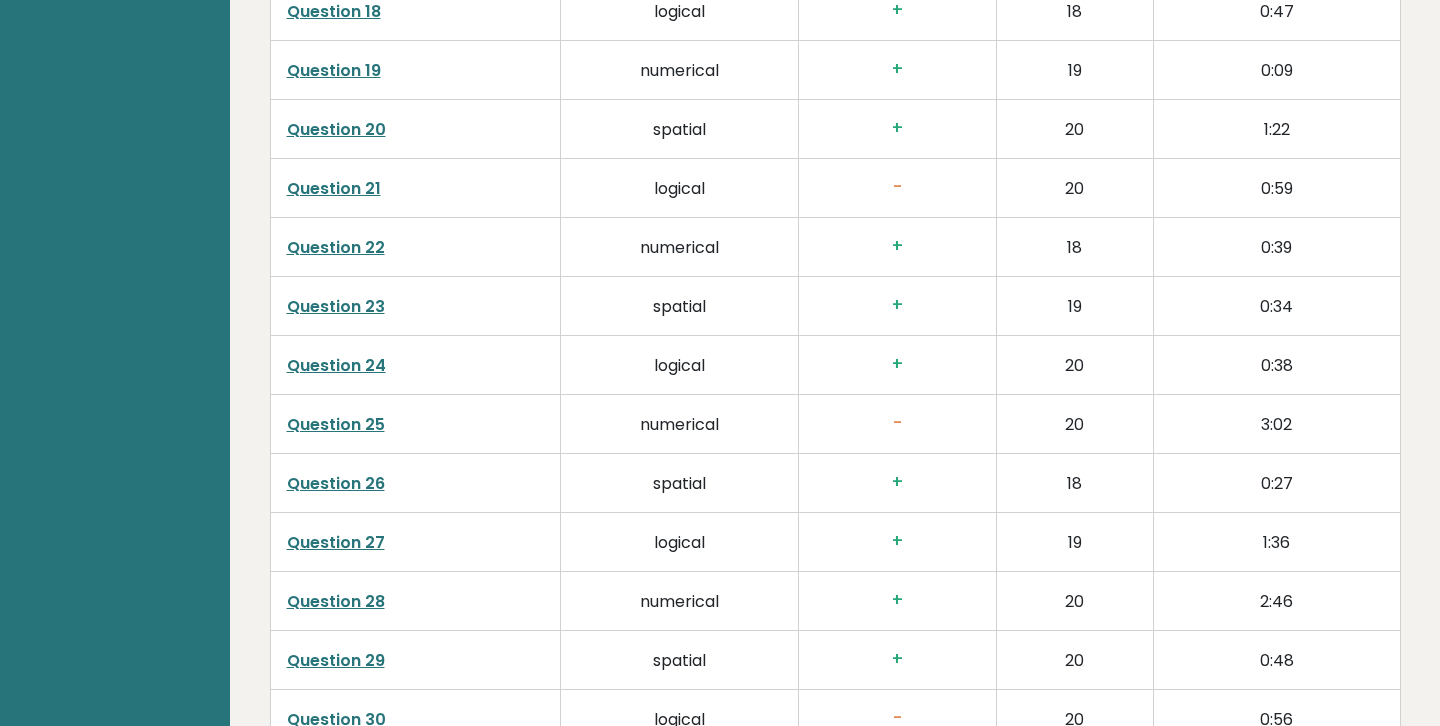 scroll, scrollTop: 5061, scrollLeft: 0, axis: vertical 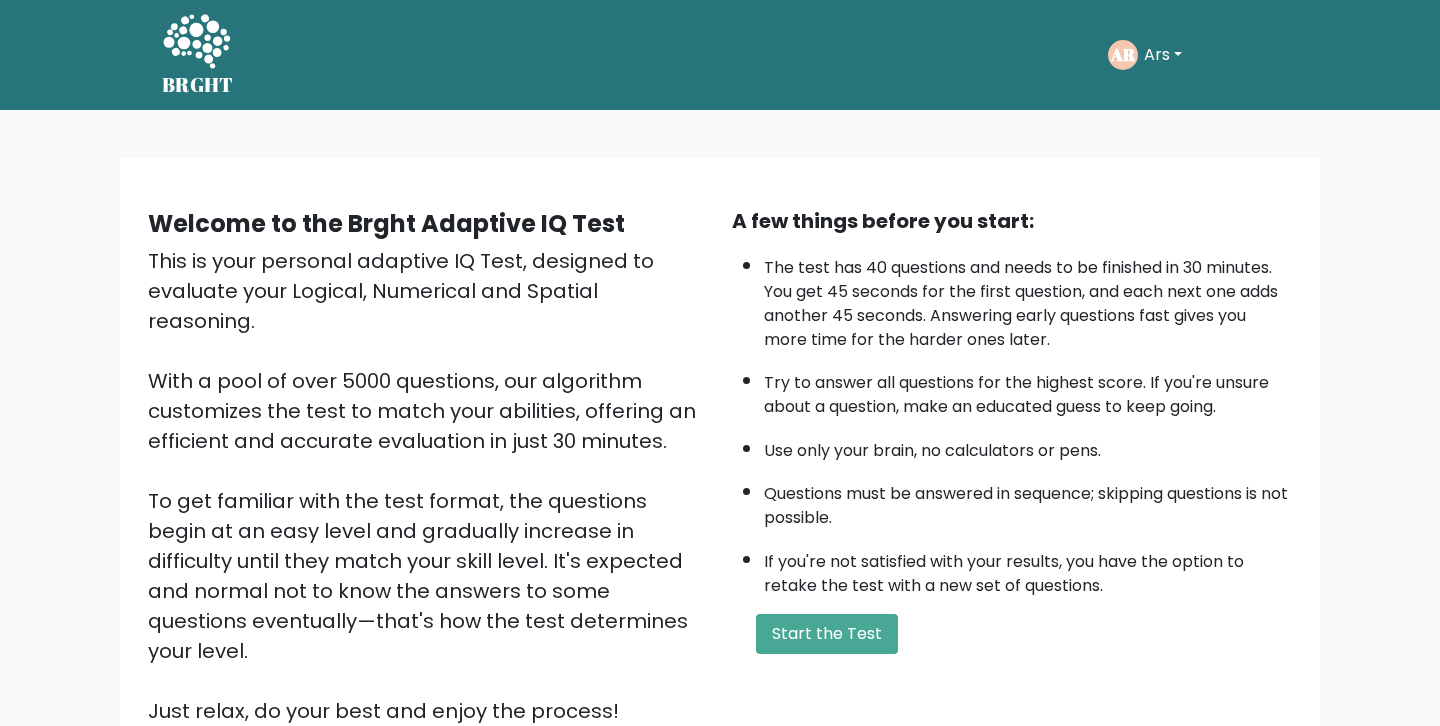 click on "Ars" at bounding box center (1163, 55) 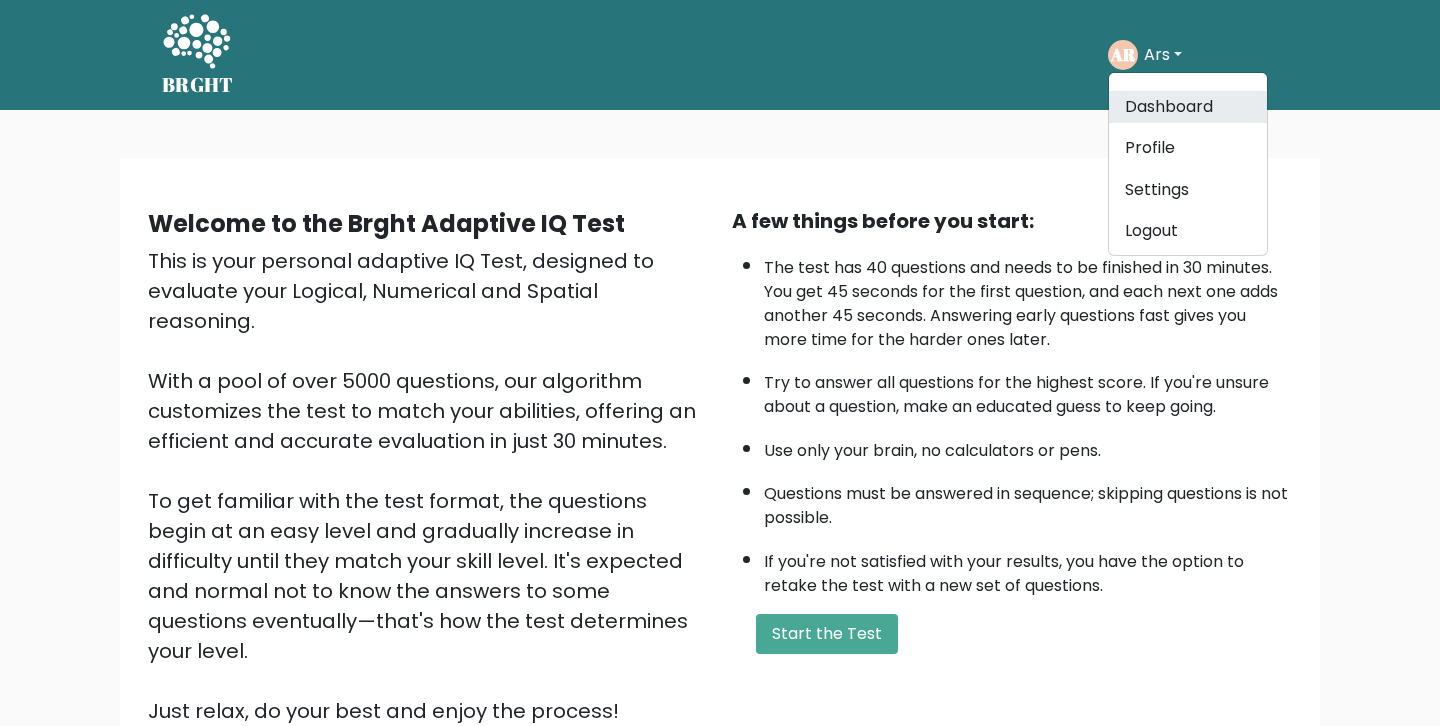 click on "Dashboard" at bounding box center [1188, 107] 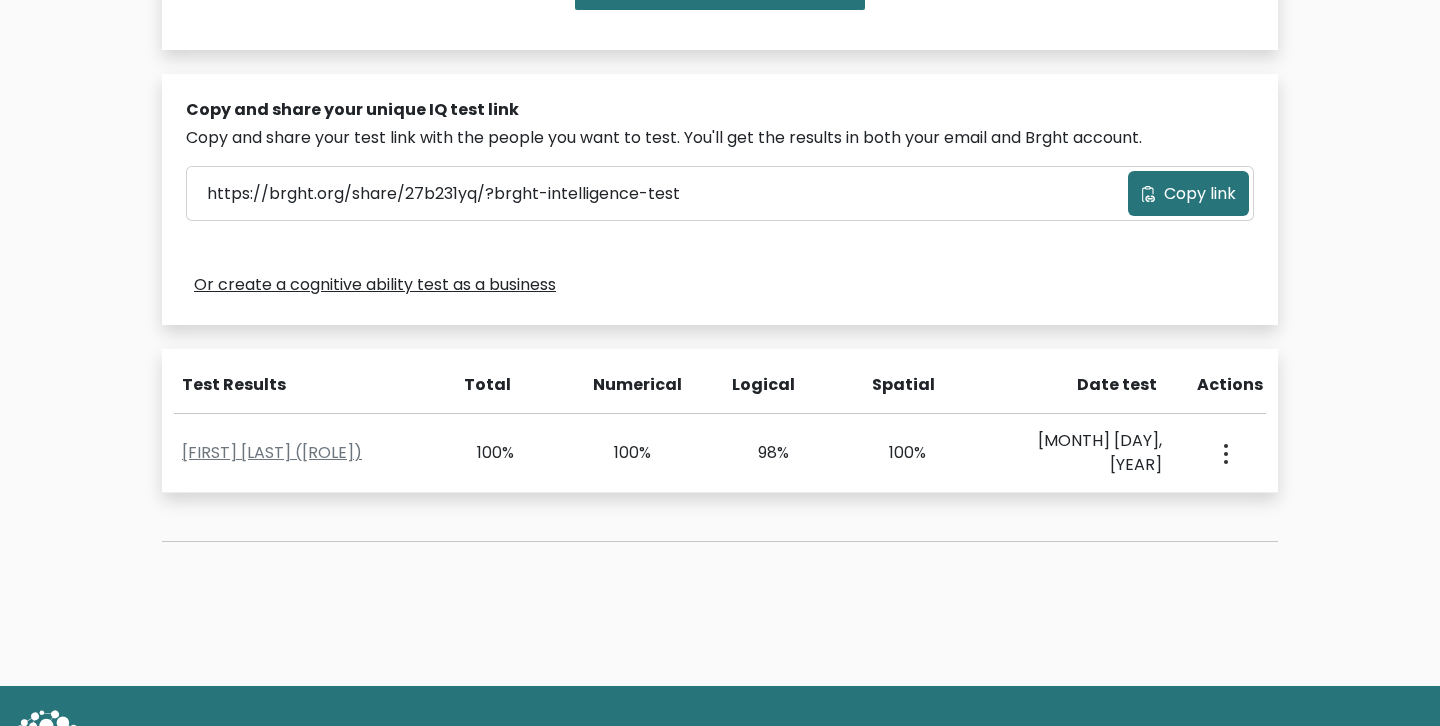 scroll, scrollTop: 582, scrollLeft: 0, axis: vertical 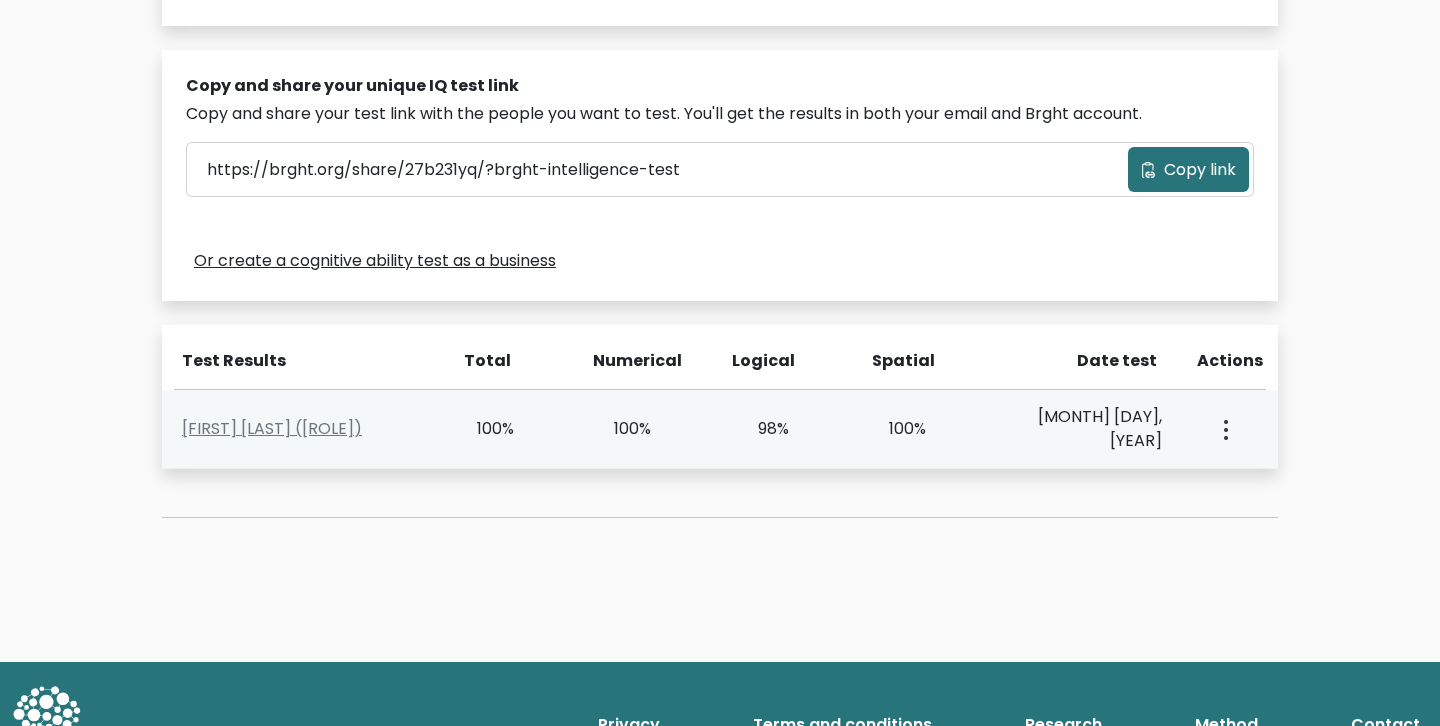 click on "View Profile" at bounding box center (1224, 429) 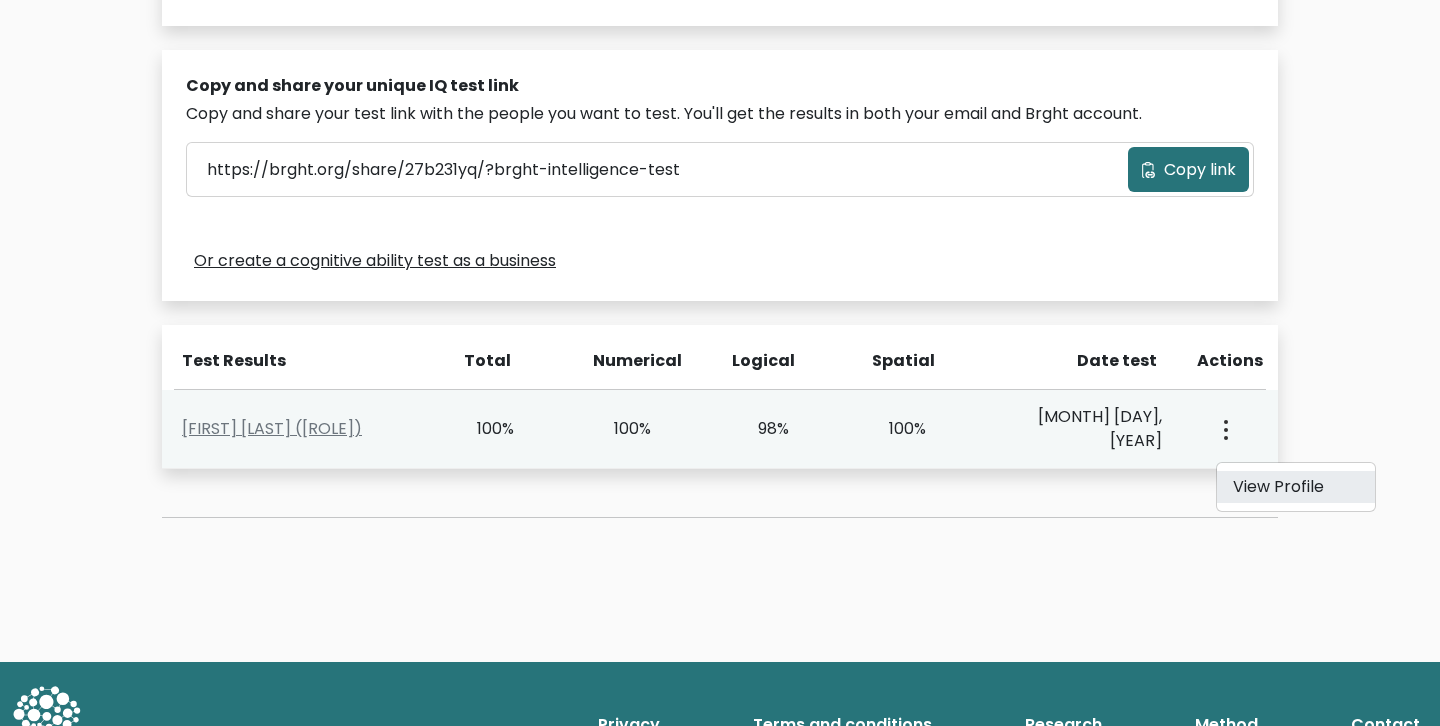 click on "View Profile" at bounding box center [1296, 487] 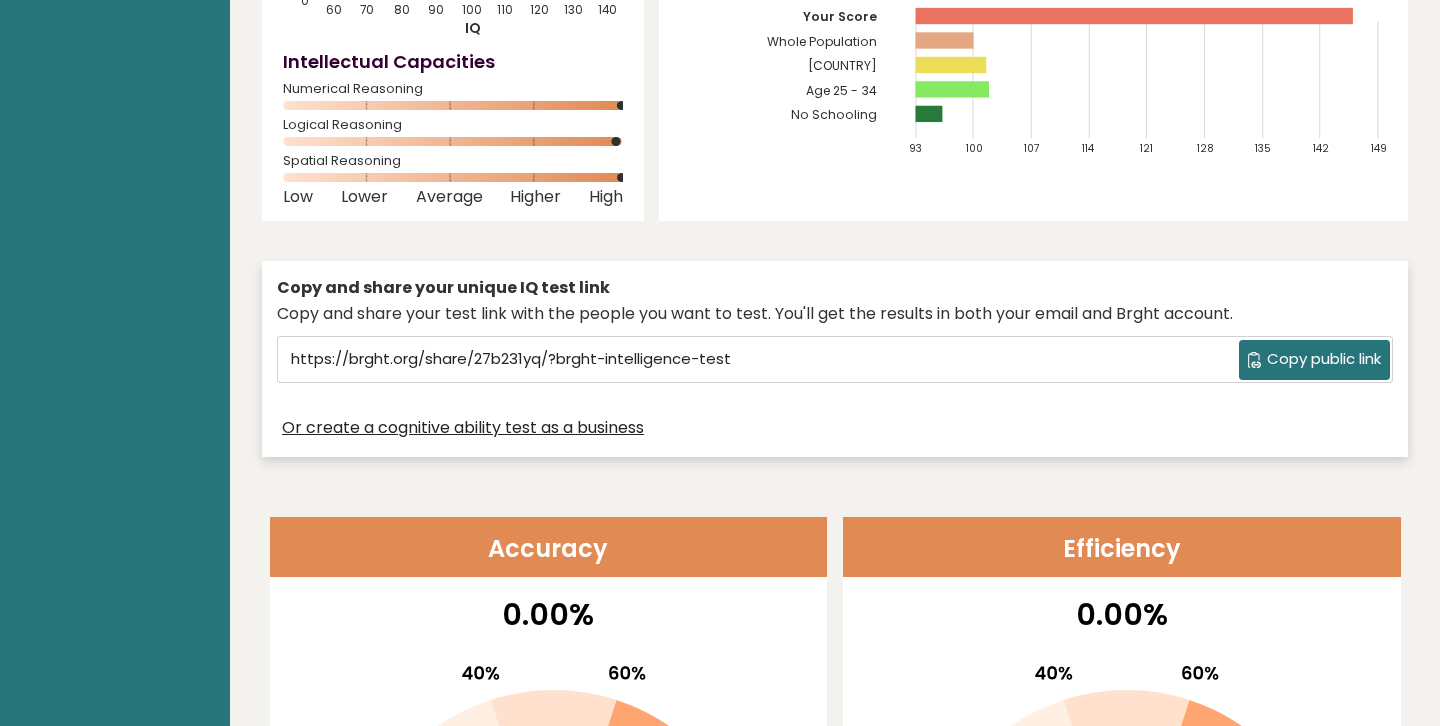 scroll, scrollTop: 0, scrollLeft: 0, axis: both 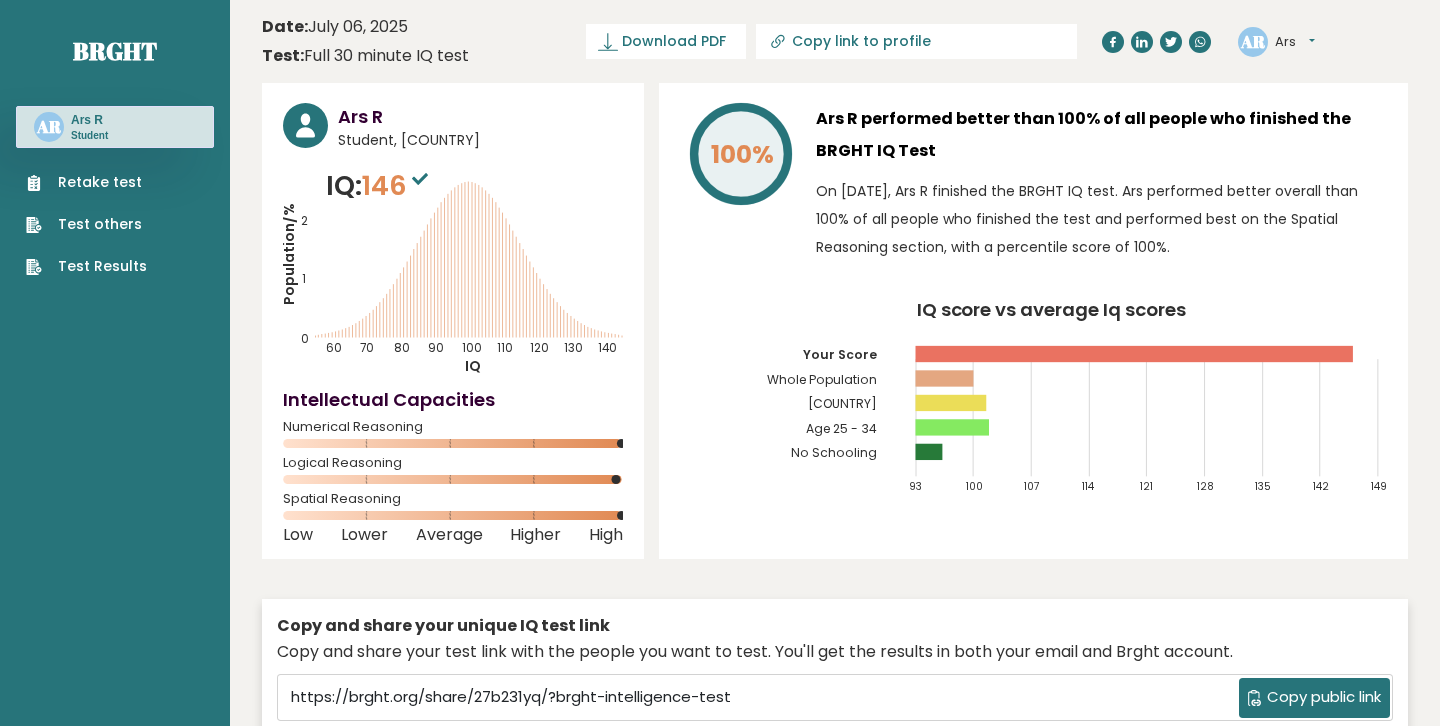 click on "Retake test" at bounding box center [86, 182] 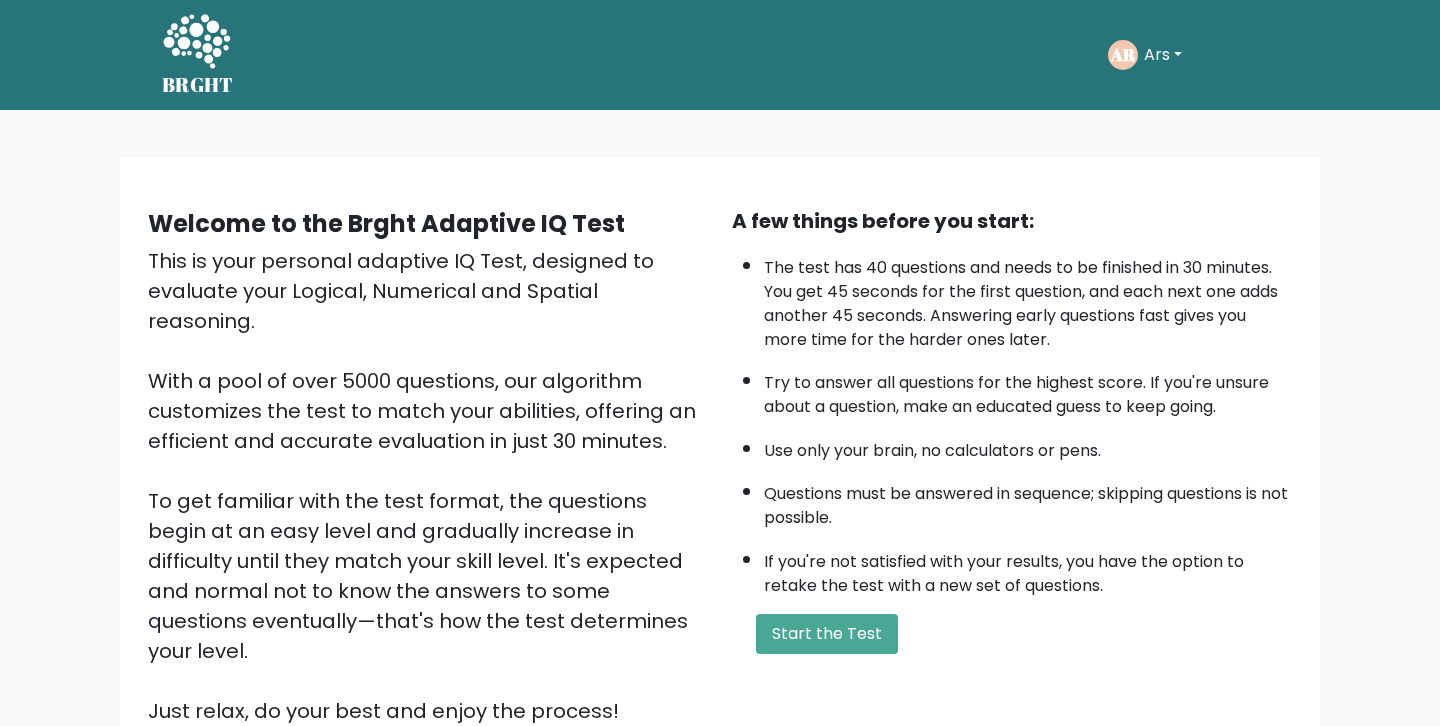 scroll, scrollTop: 51, scrollLeft: 0, axis: vertical 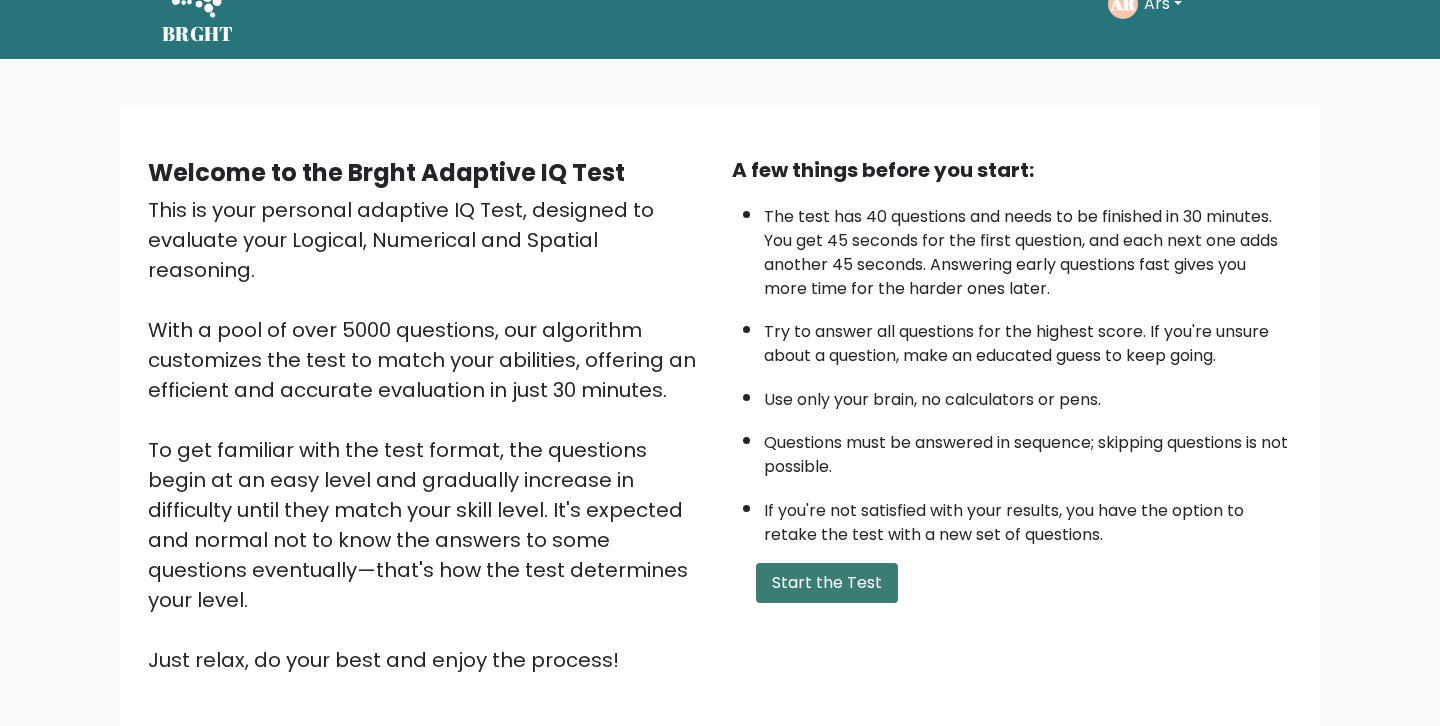 click on "Start the Test" at bounding box center [827, 583] 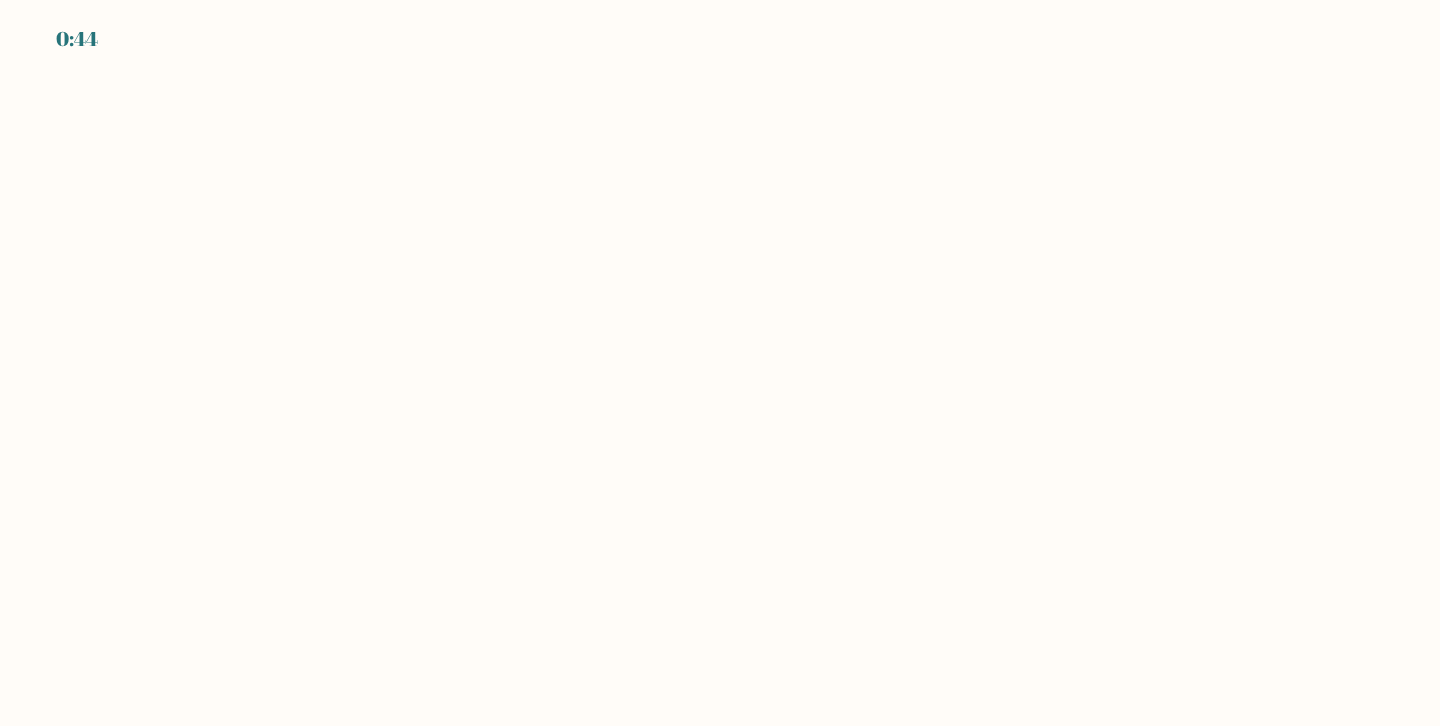 scroll, scrollTop: 0, scrollLeft: 0, axis: both 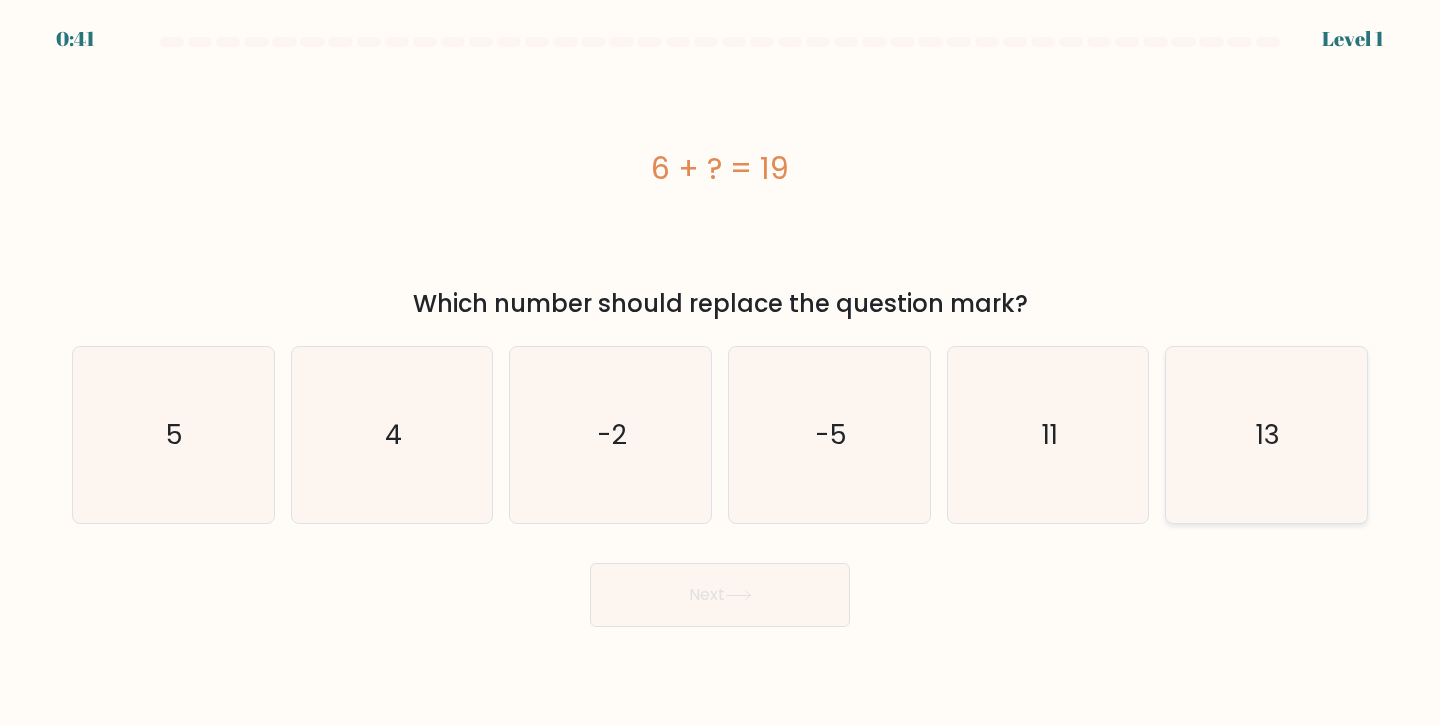 click on "13" at bounding box center (1266, 435) 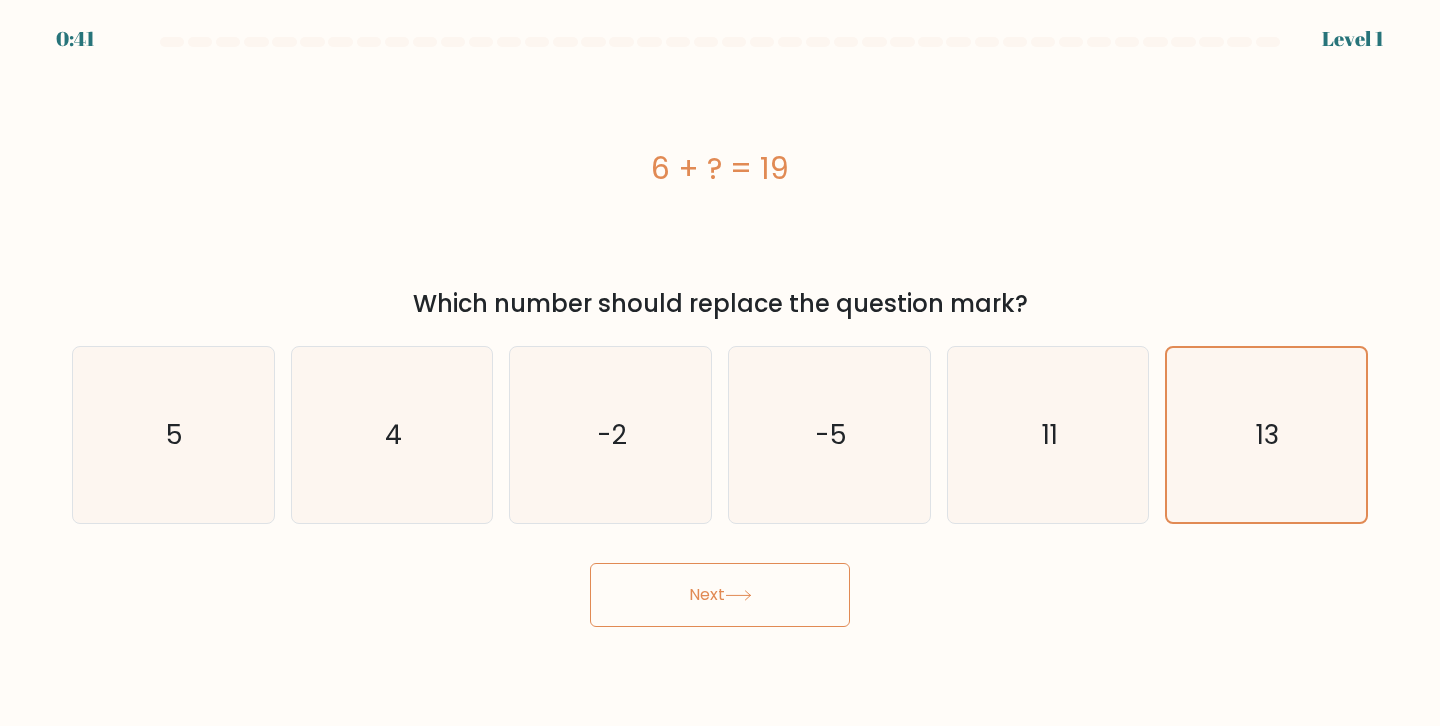 click on "Next" at bounding box center [720, 595] 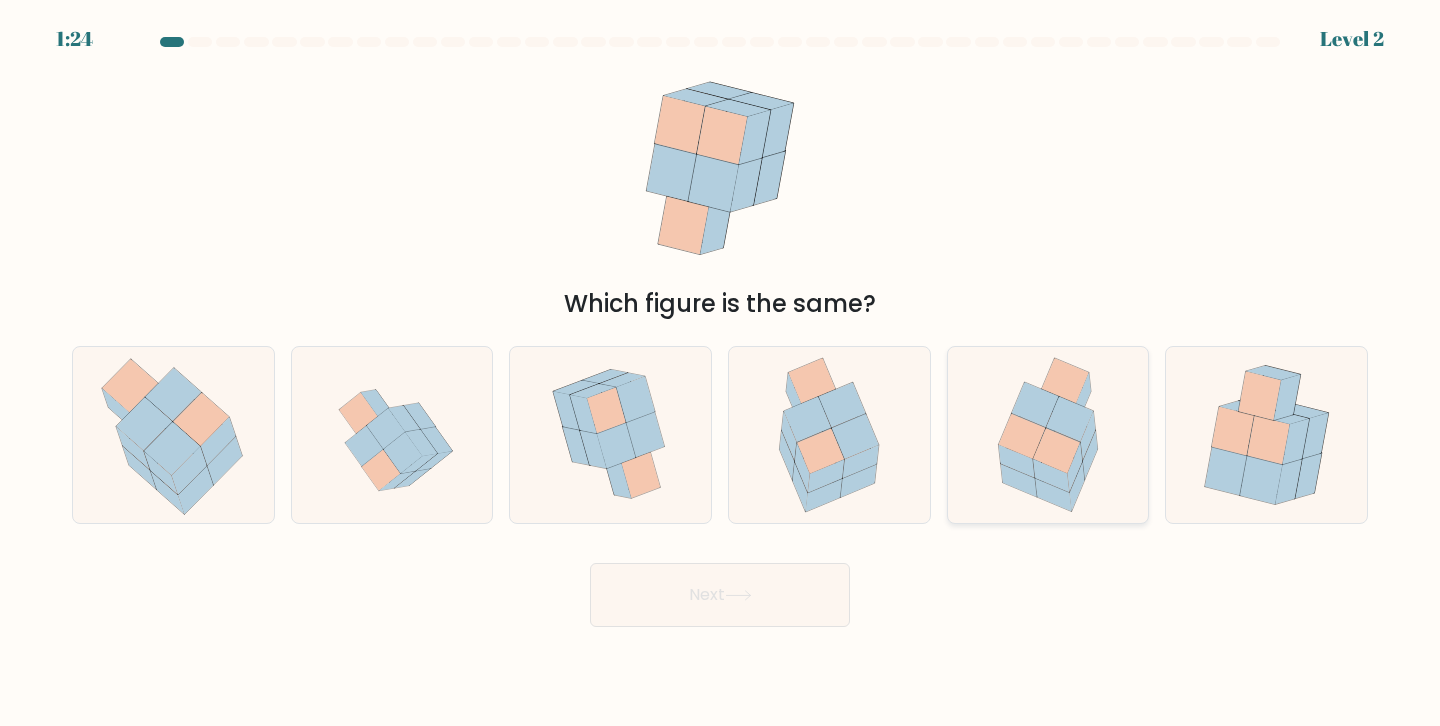 click at bounding box center [1056, 450] 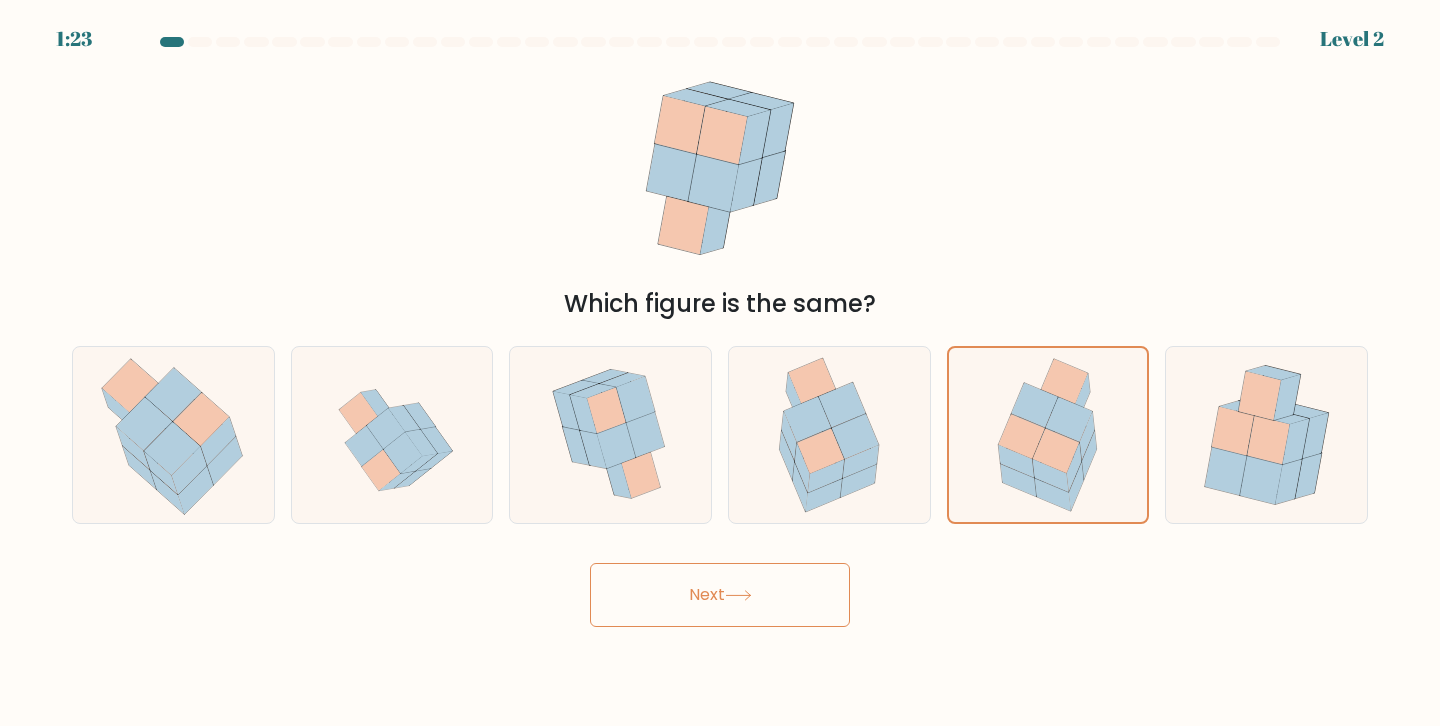 click on "1:23
Level 2" at bounding box center [720, 363] 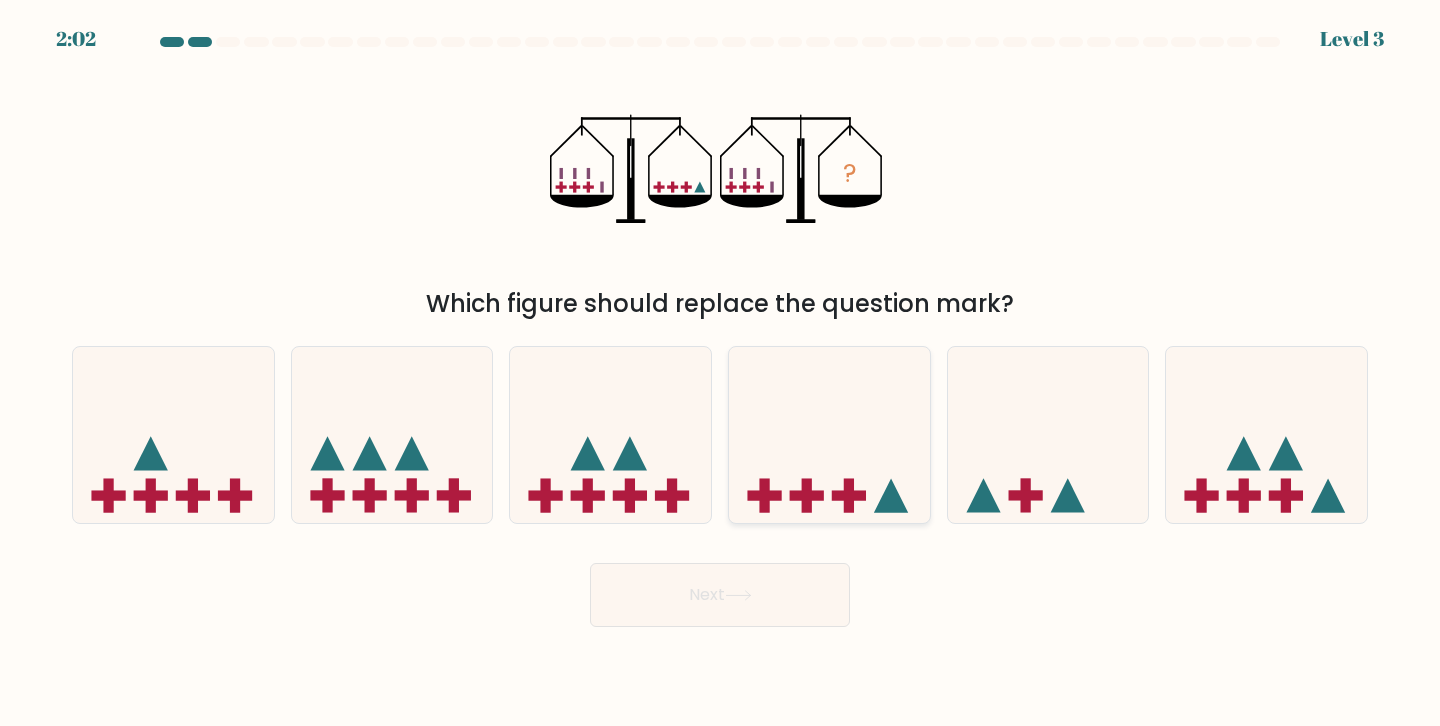 click at bounding box center [829, 435] 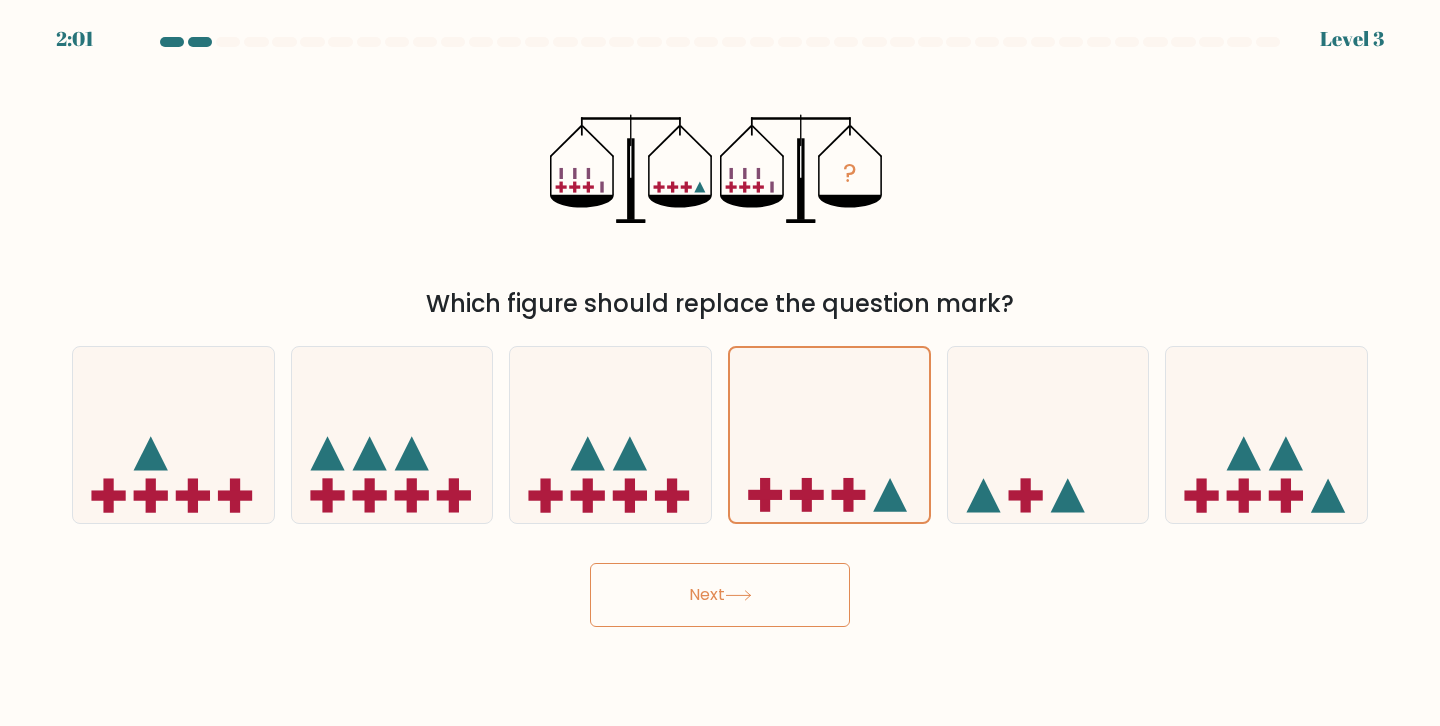 click on "2:01
Level 3" at bounding box center (720, 363) 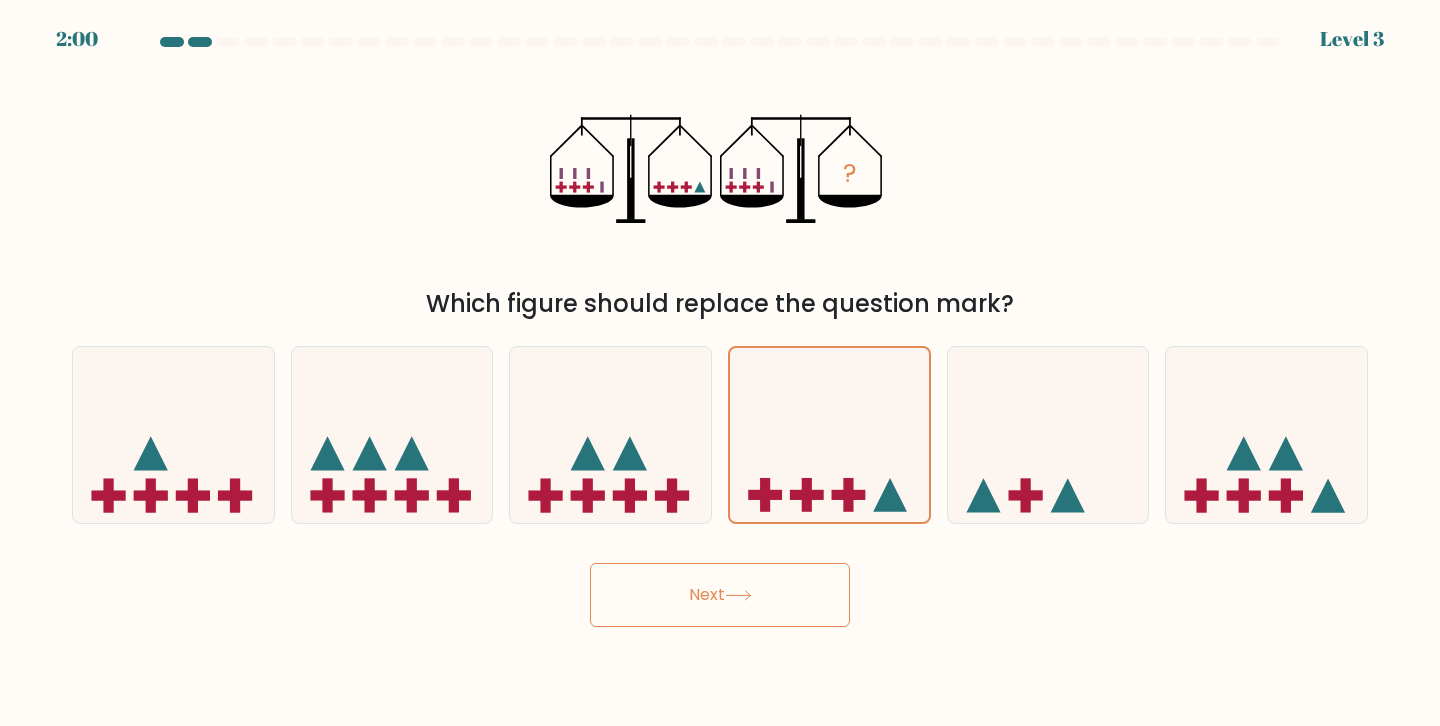 click on "Next" at bounding box center (720, 595) 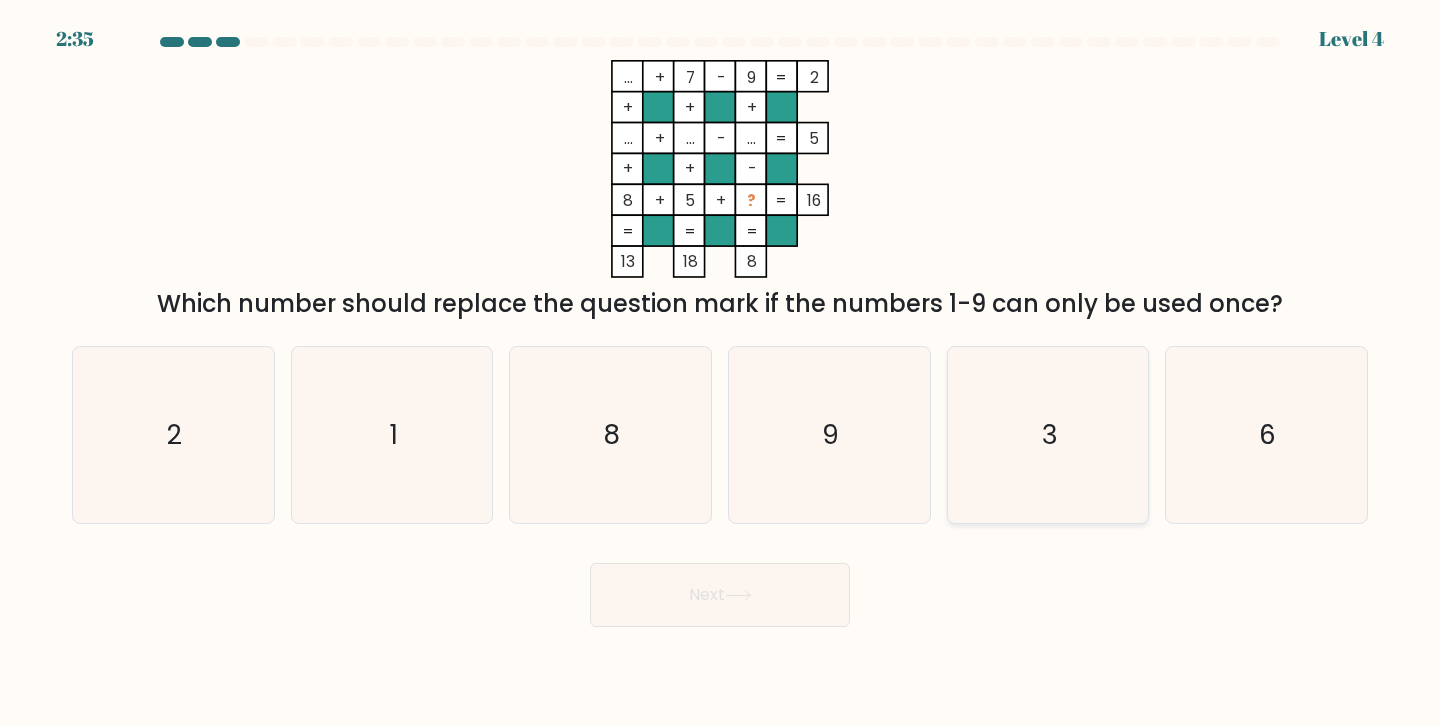 click on "3" at bounding box center (1050, 434) 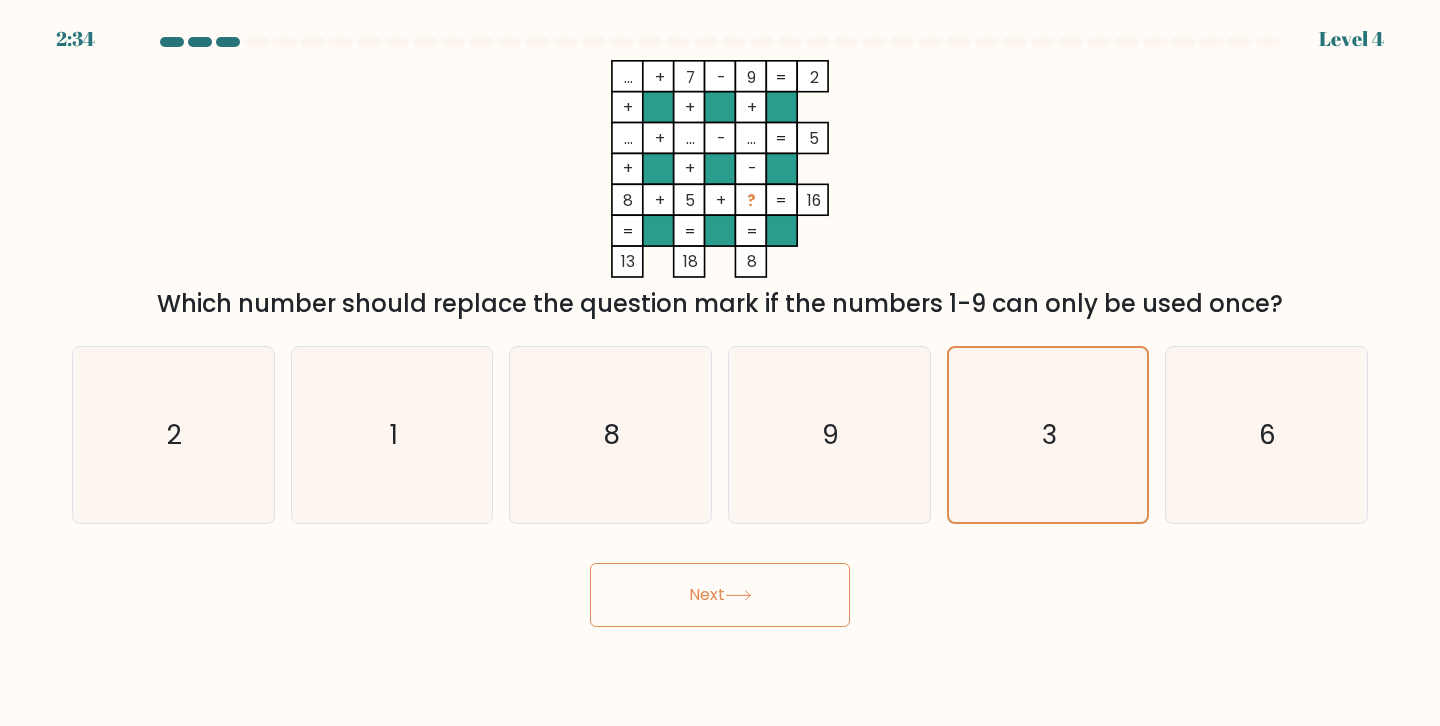 click on "Next" at bounding box center (720, 595) 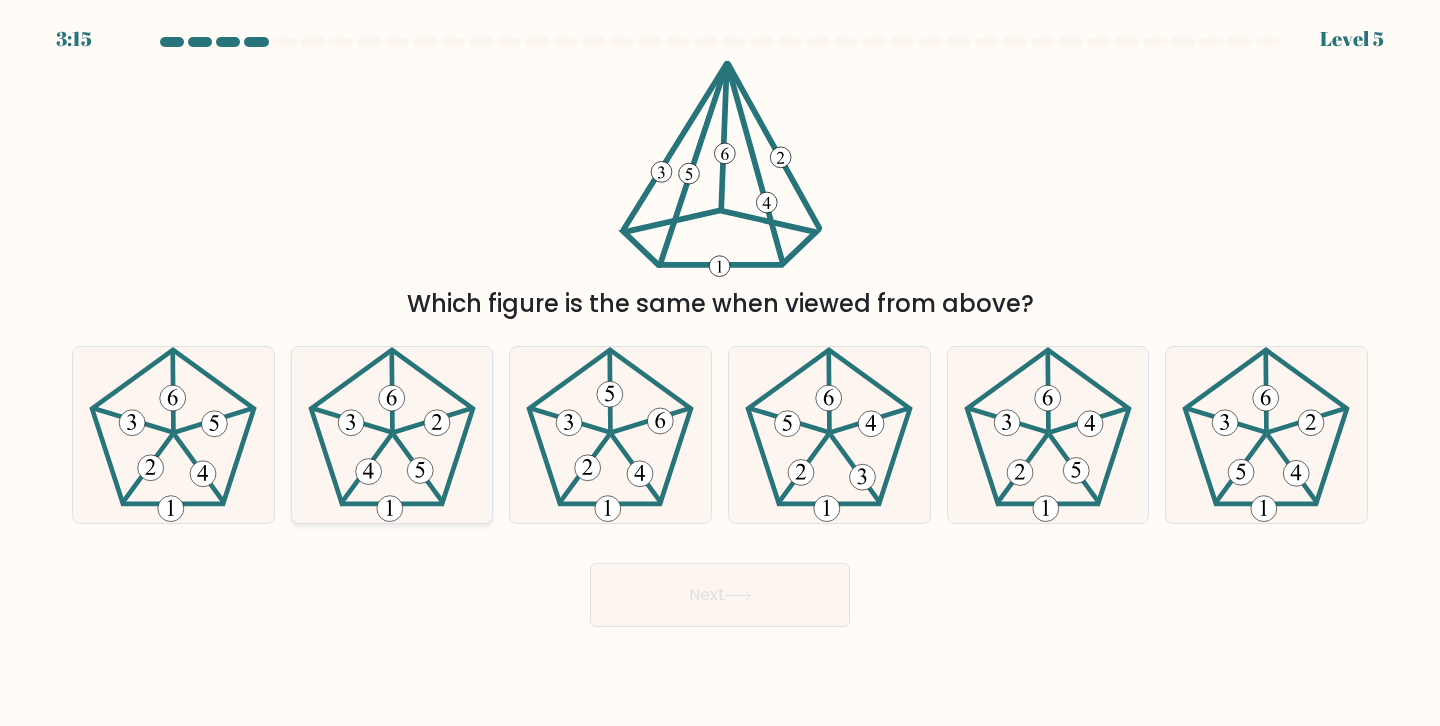 click at bounding box center [437, 423] 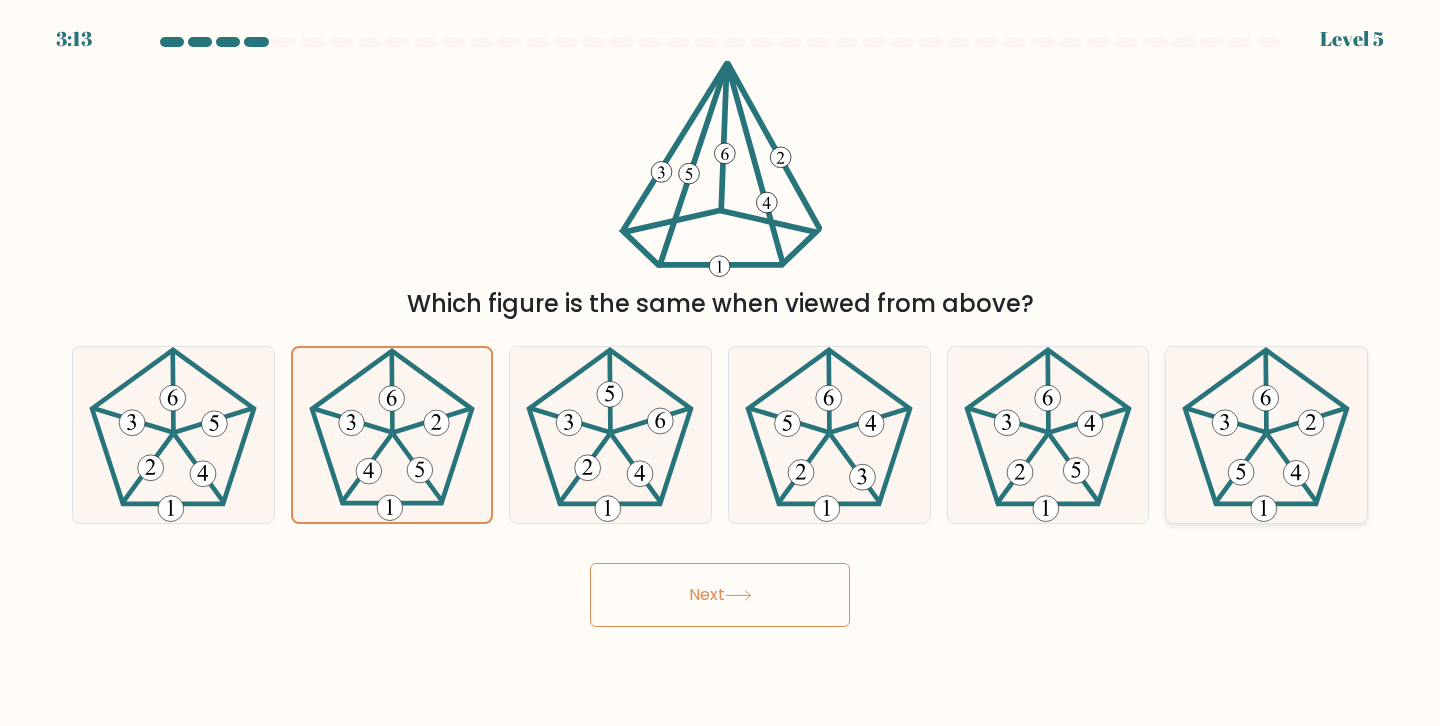 click at bounding box center [1266, 435] 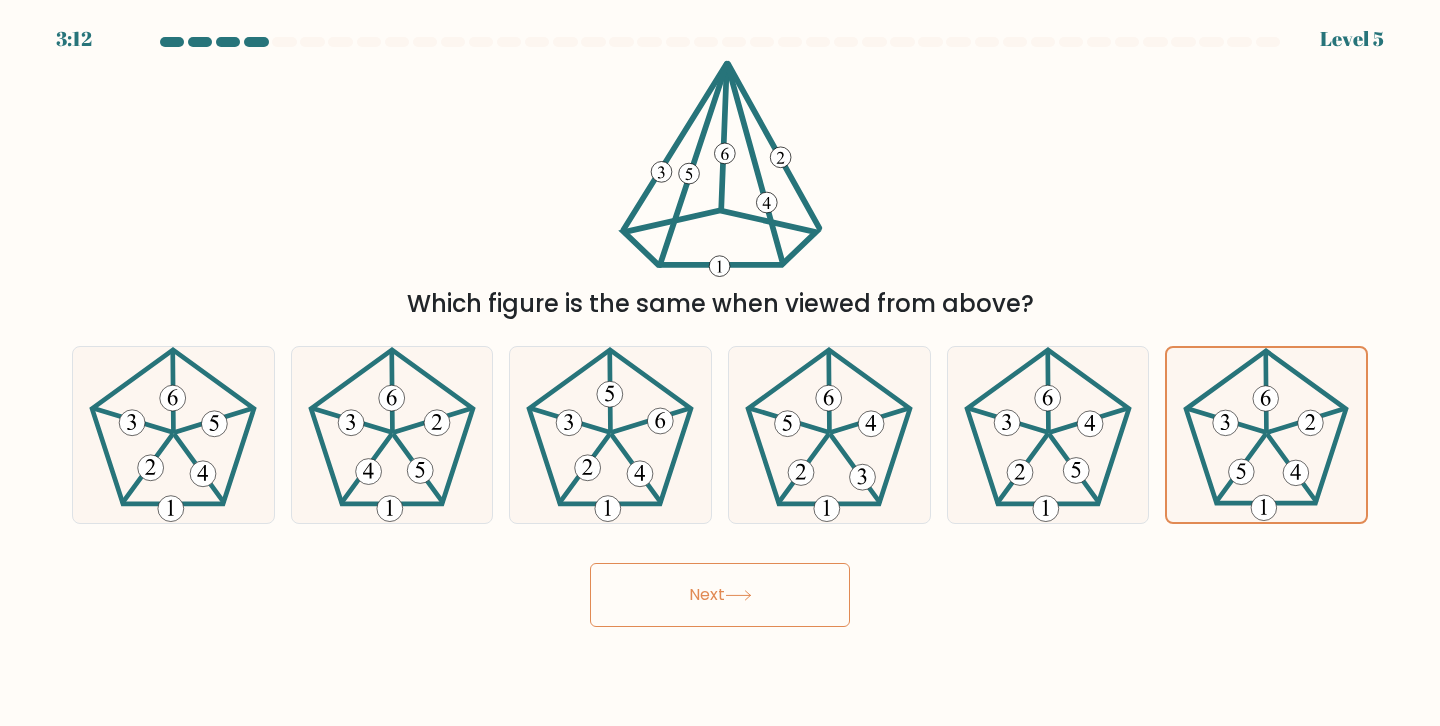 click on "Next" at bounding box center [720, 595] 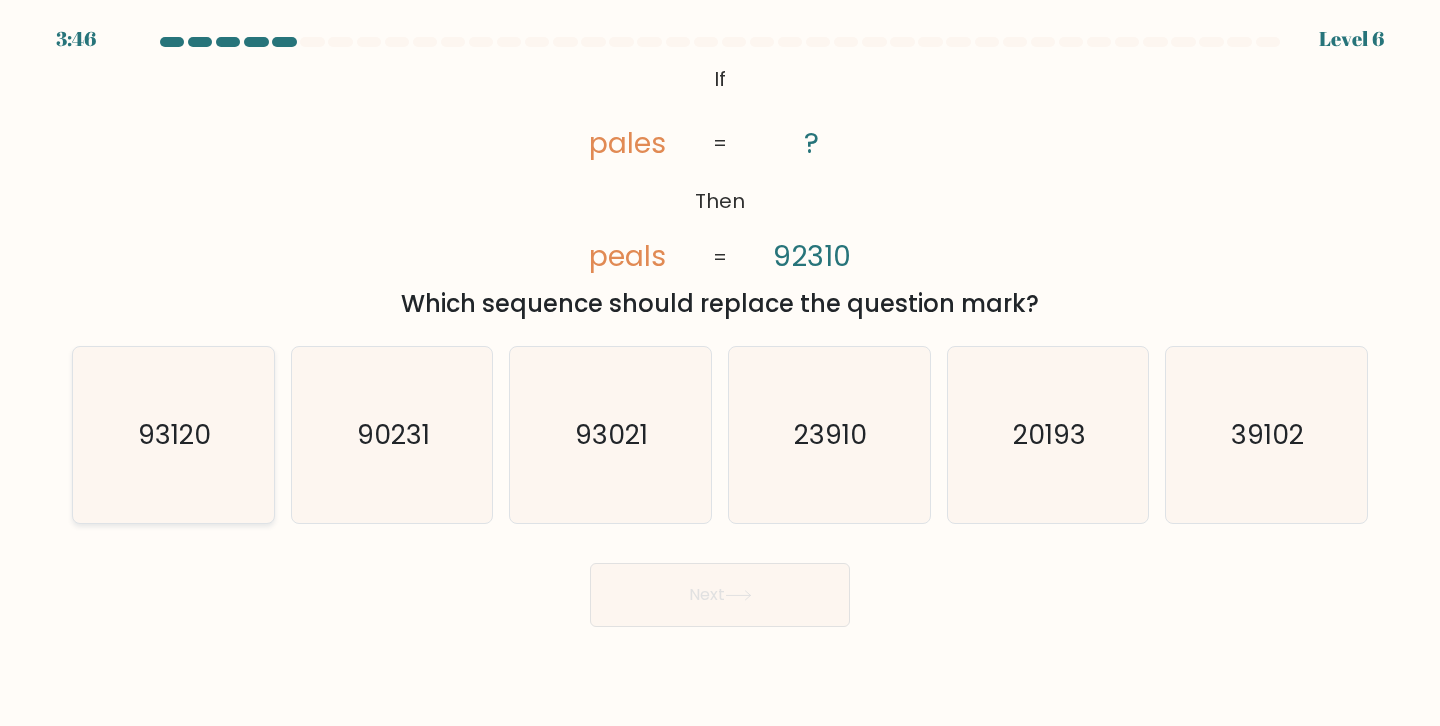 click on "93120" at bounding box center (173, 435) 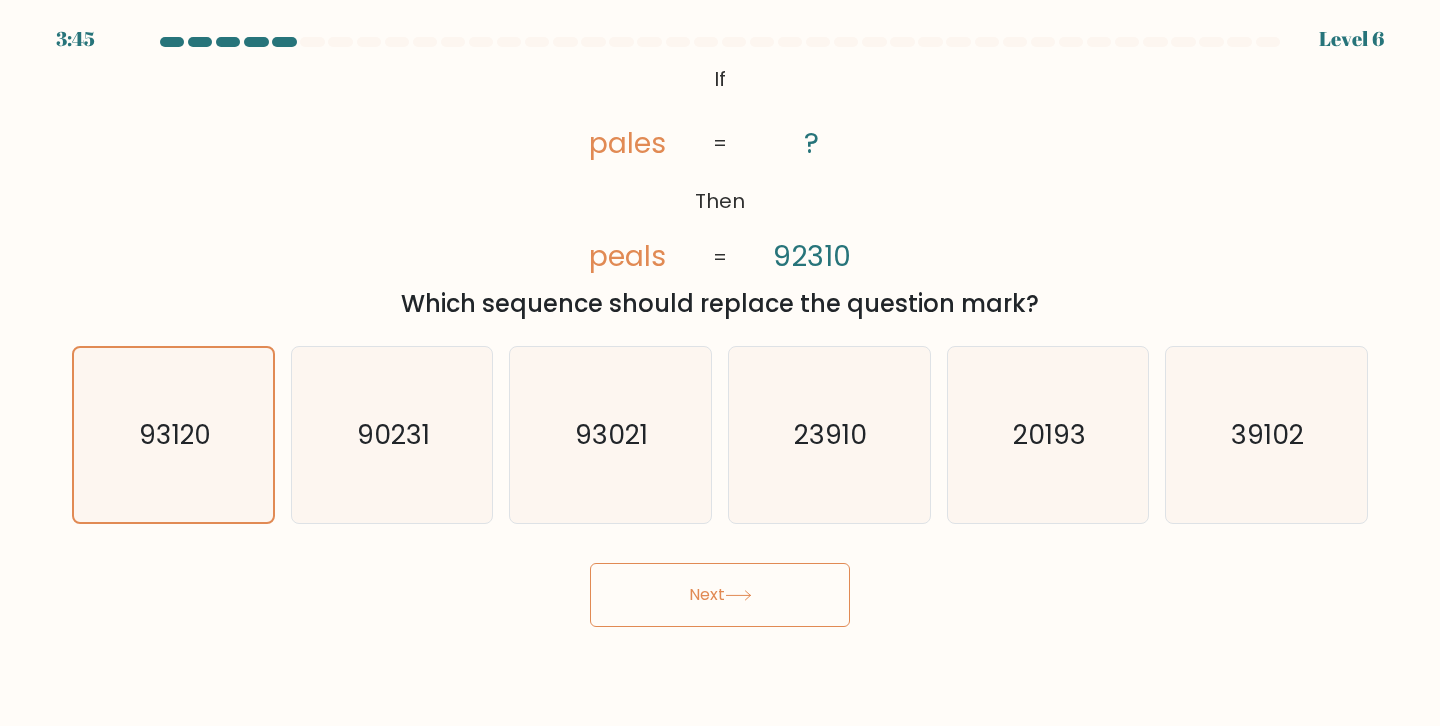 click on "Next" at bounding box center (720, 595) 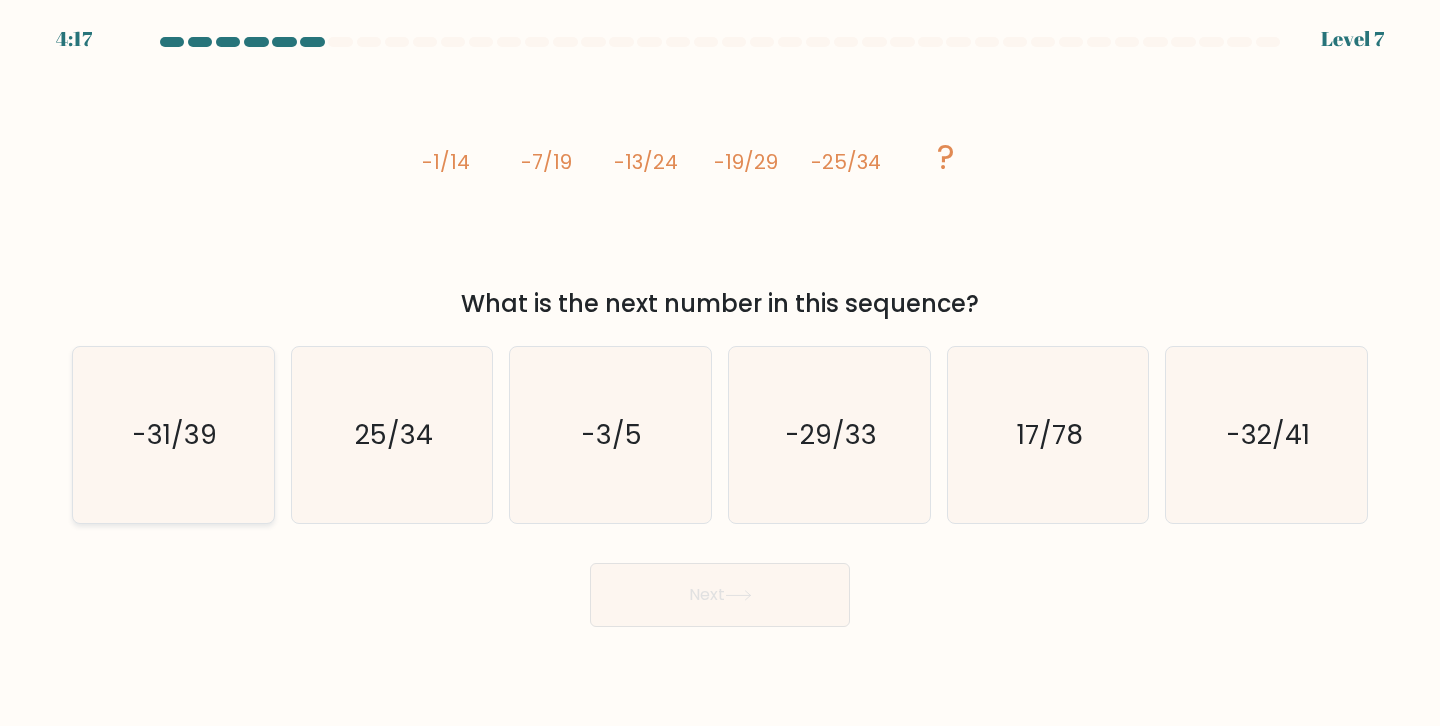 click on "-31/39" at bounding box center (173, 435) 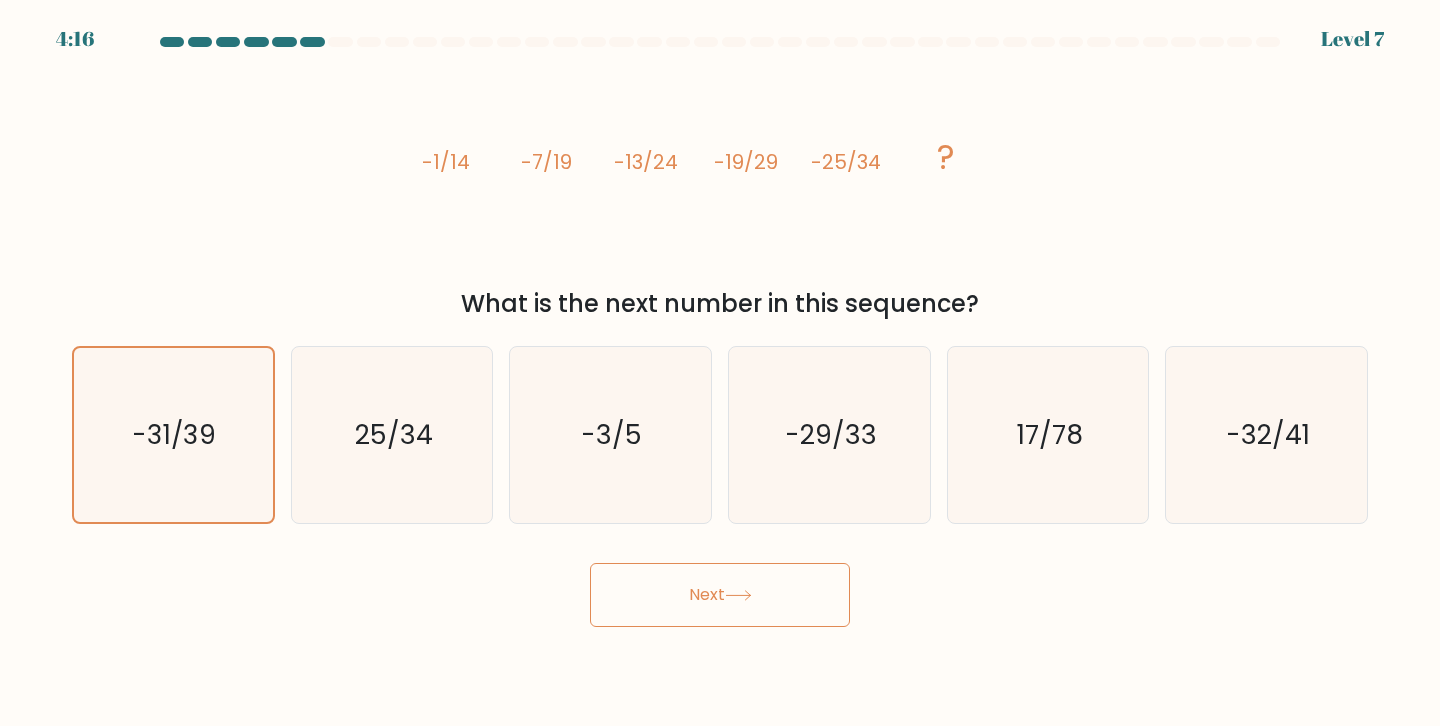 click on "Next" at bounding box center (720, 595) 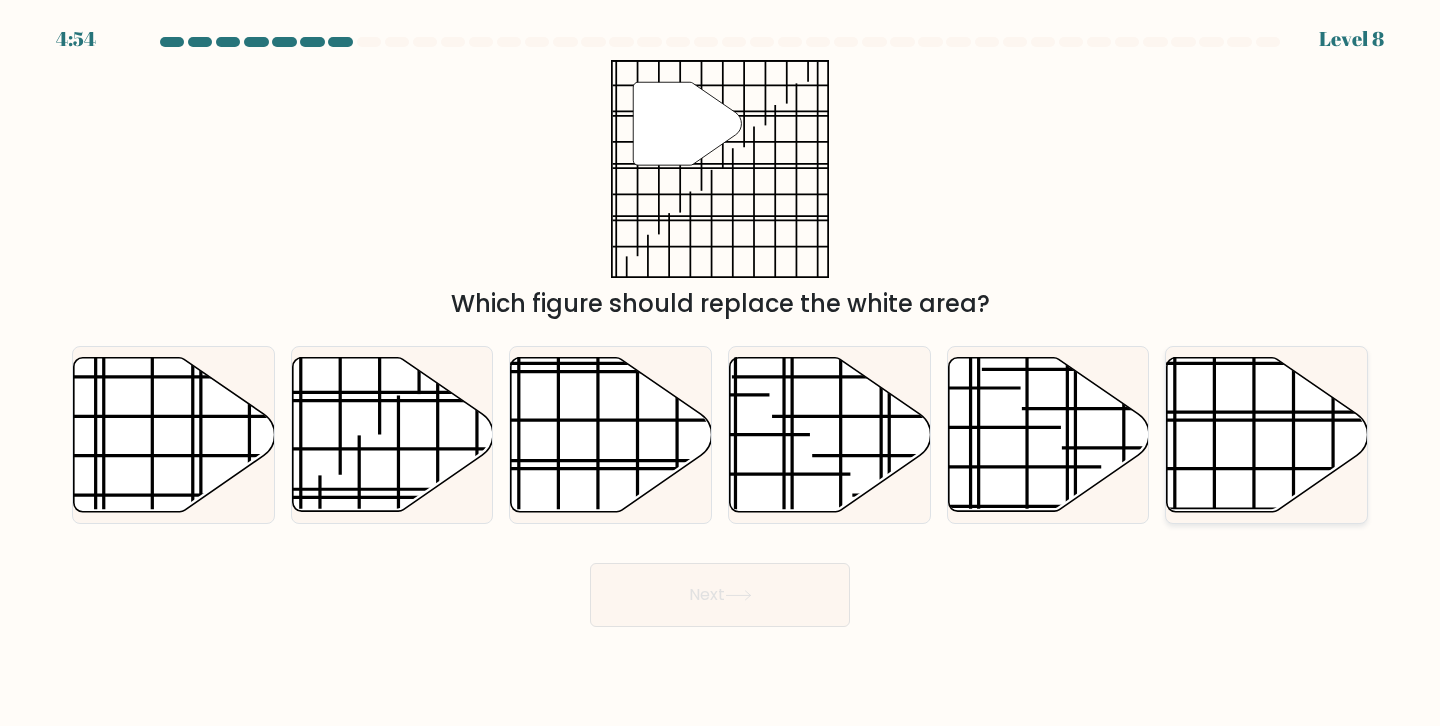 click at bounding box center [1267, 434] 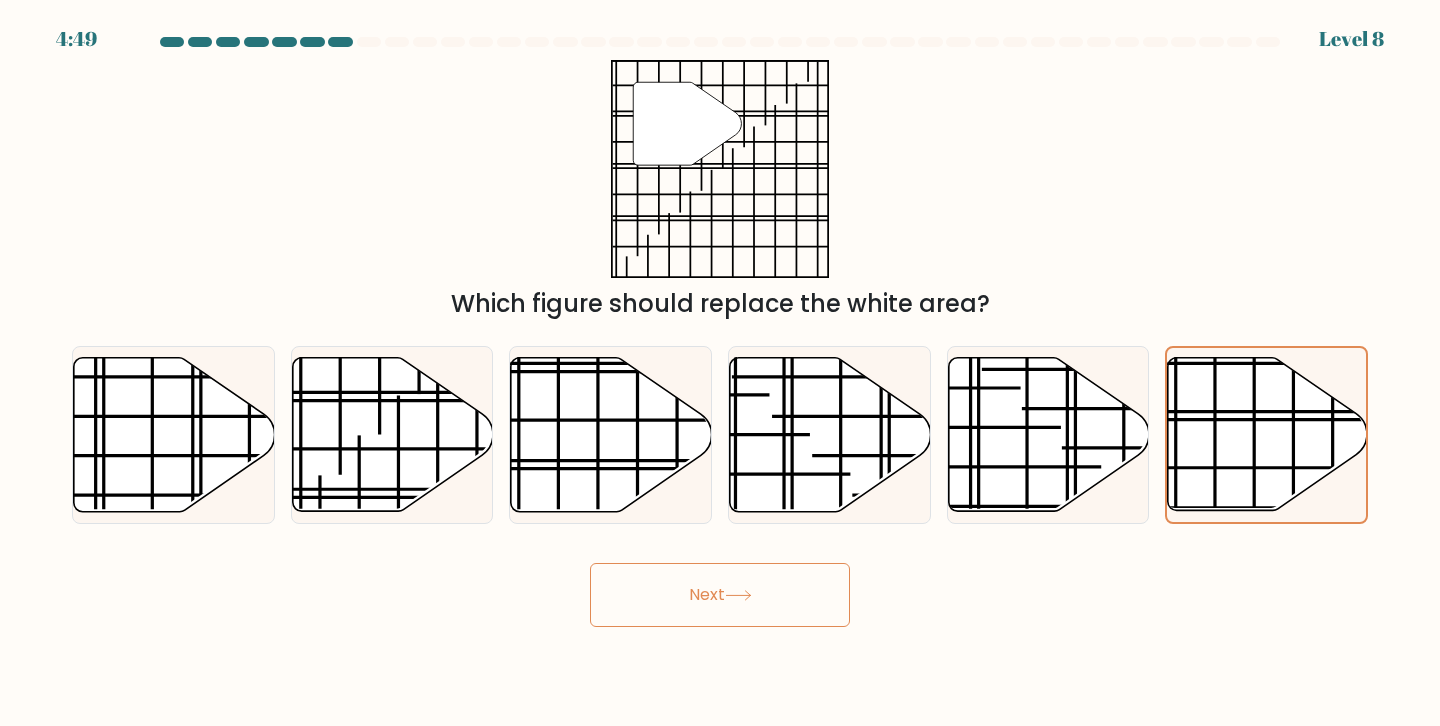 click on "Next" at bounding box center [720, 595] 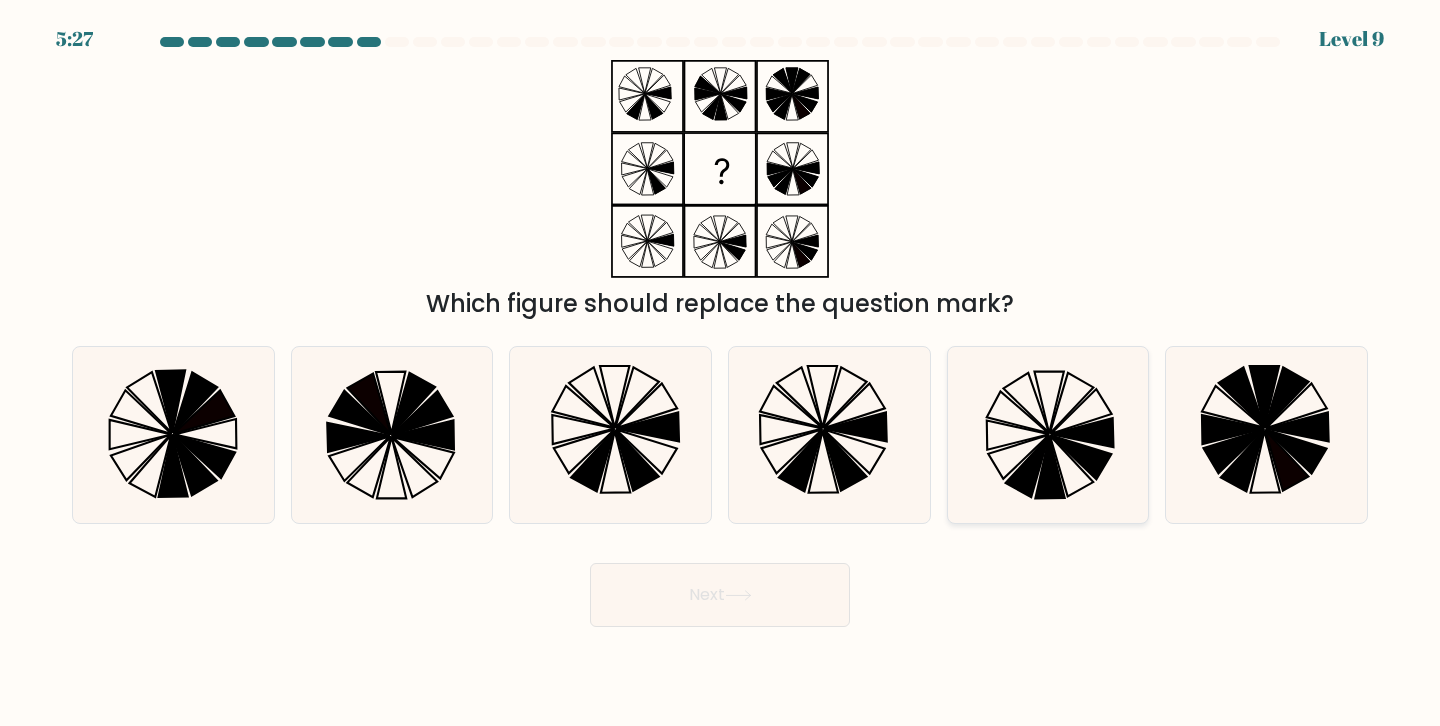 click at bounding box center (1080, 457) 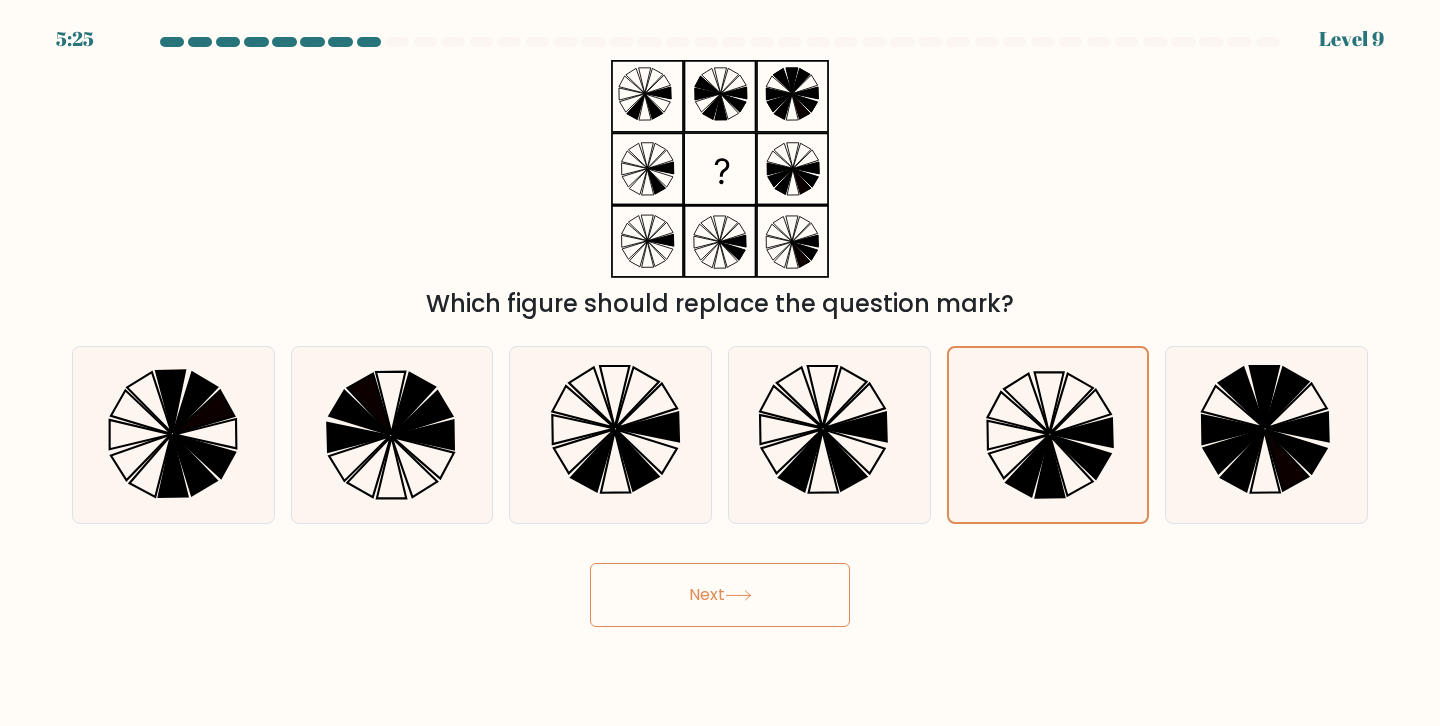 click at bounding box center [738, 595] 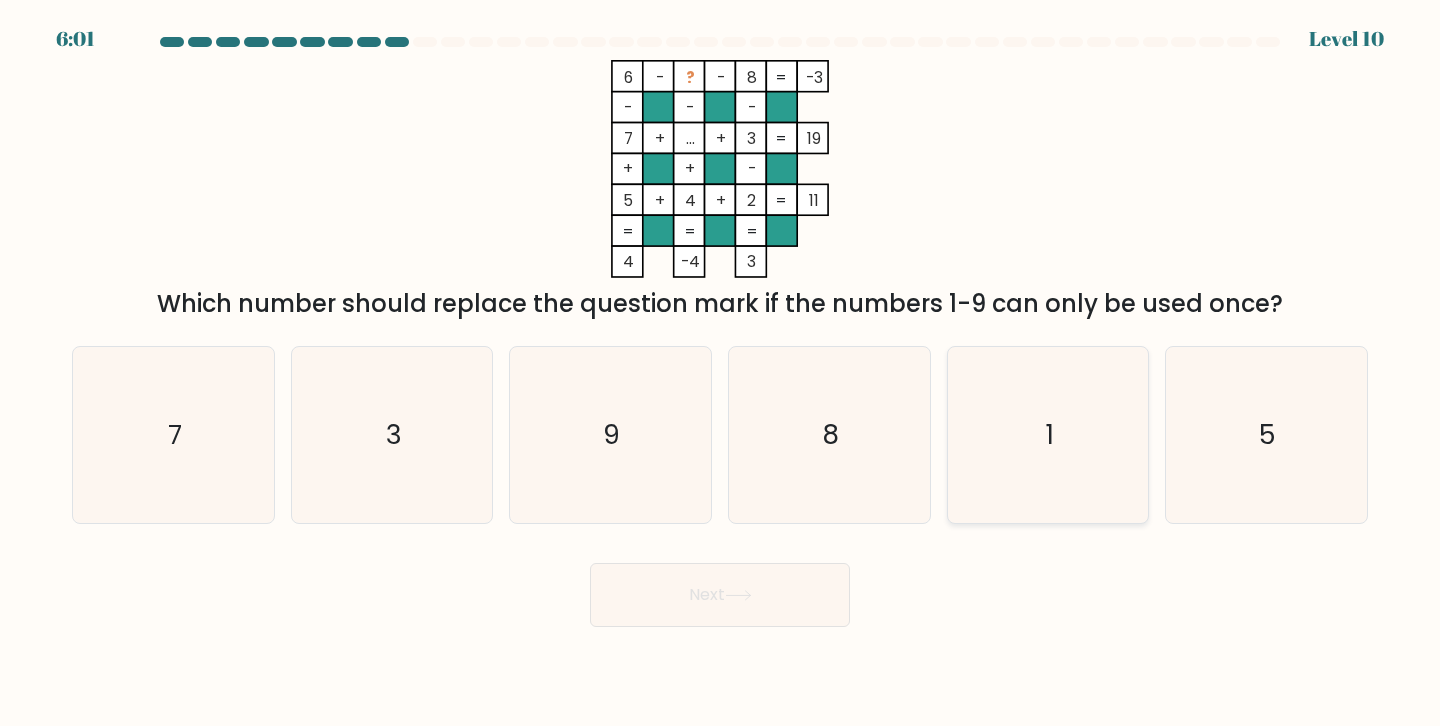 click on "1" at bounding box center [1048, 435] 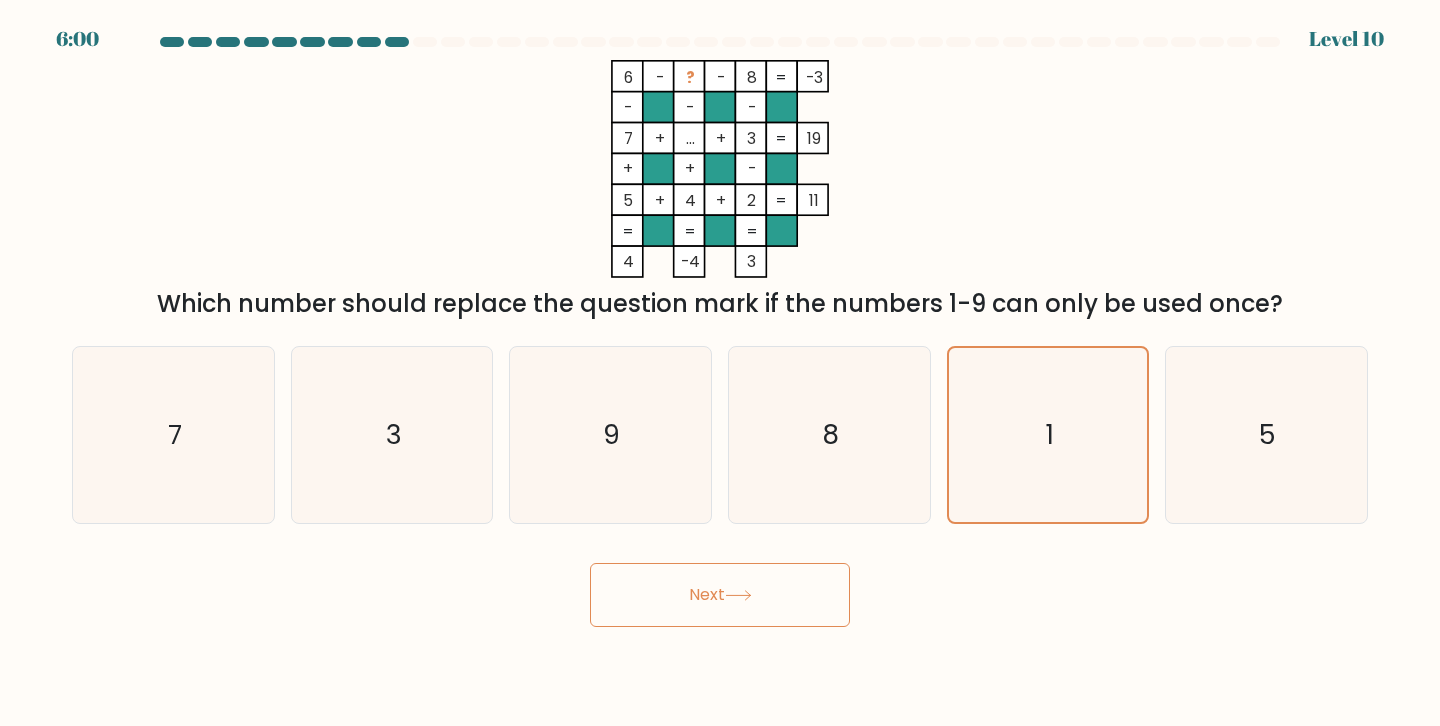 click on "Next" at bounding box center (720, 595) 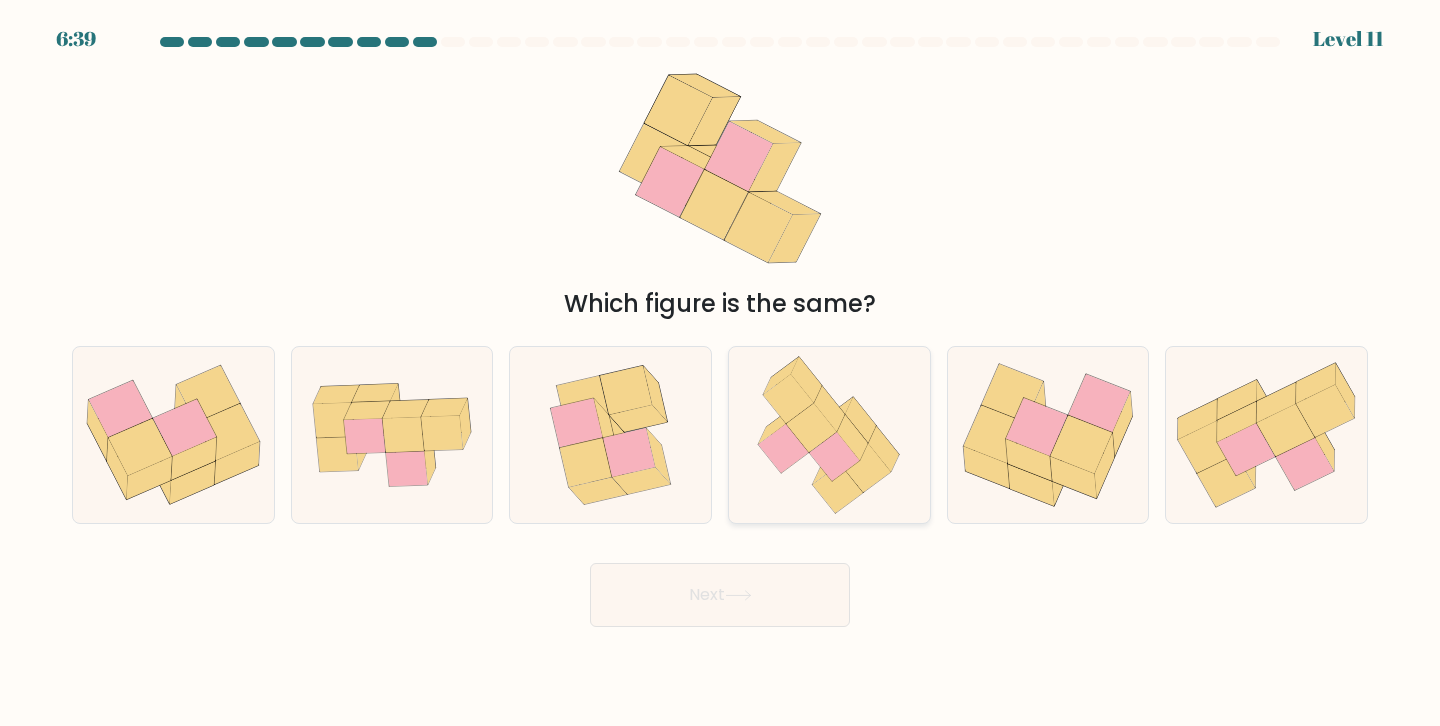 click at bounding box center [866, 468] 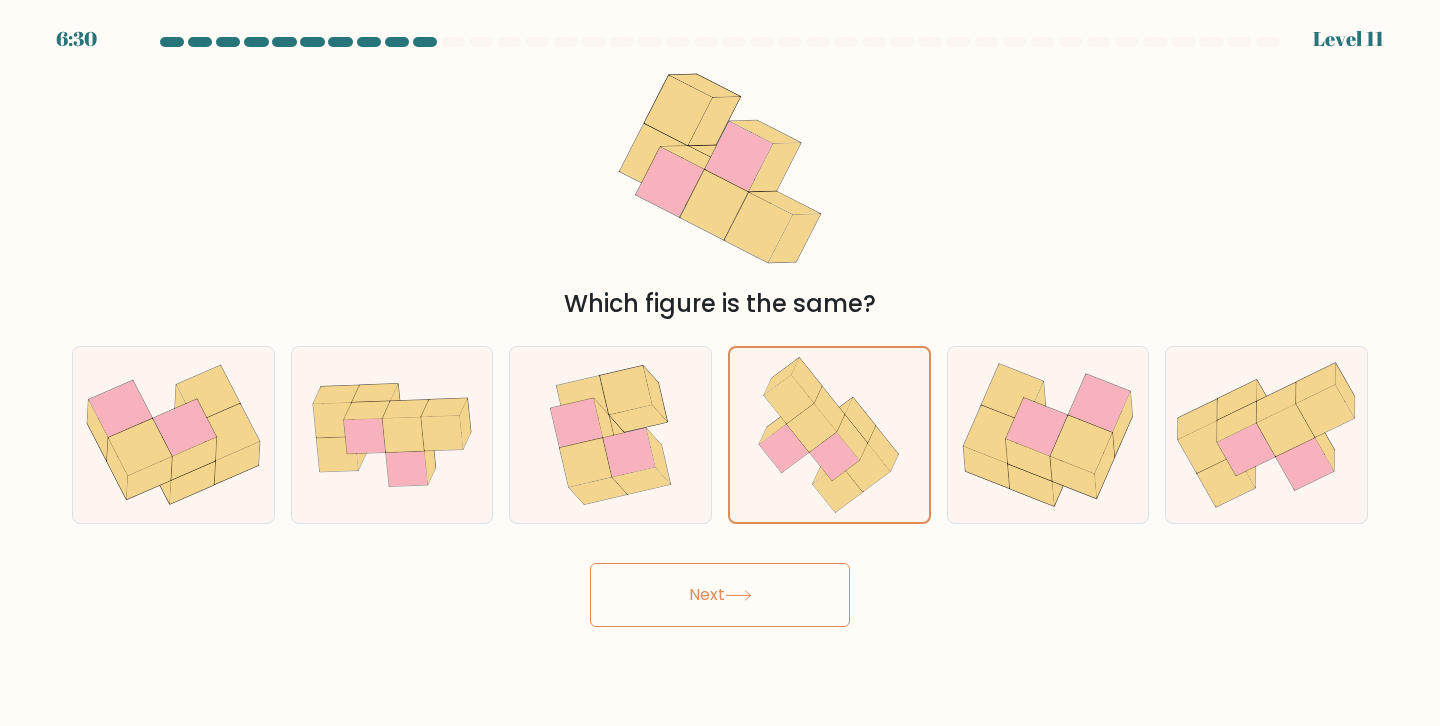 drag, startPoint x: 694, startPoint y: 581, endPoint x: 534, endPoint y: 572, distance: 160.25293 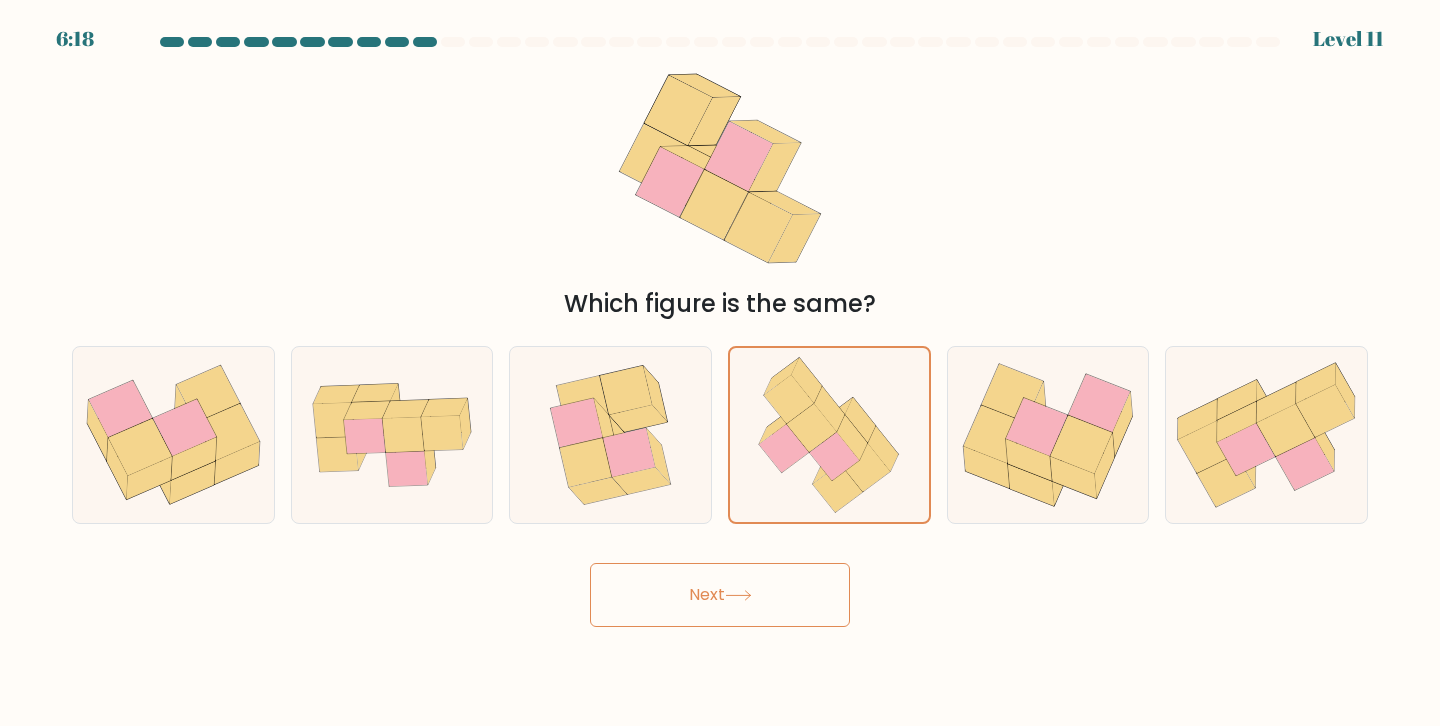 click on "Next" at bounding box center (720, 595) 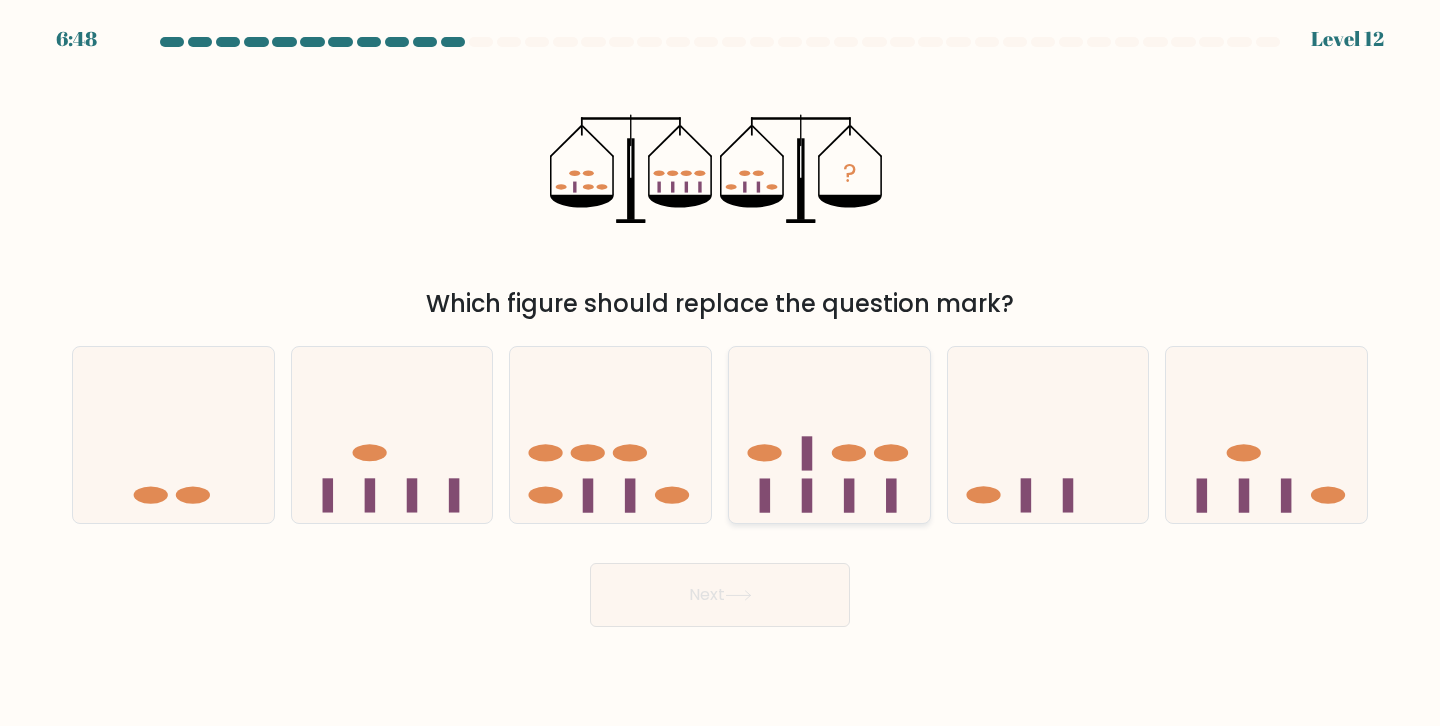 click at bounding box center (849, 452) 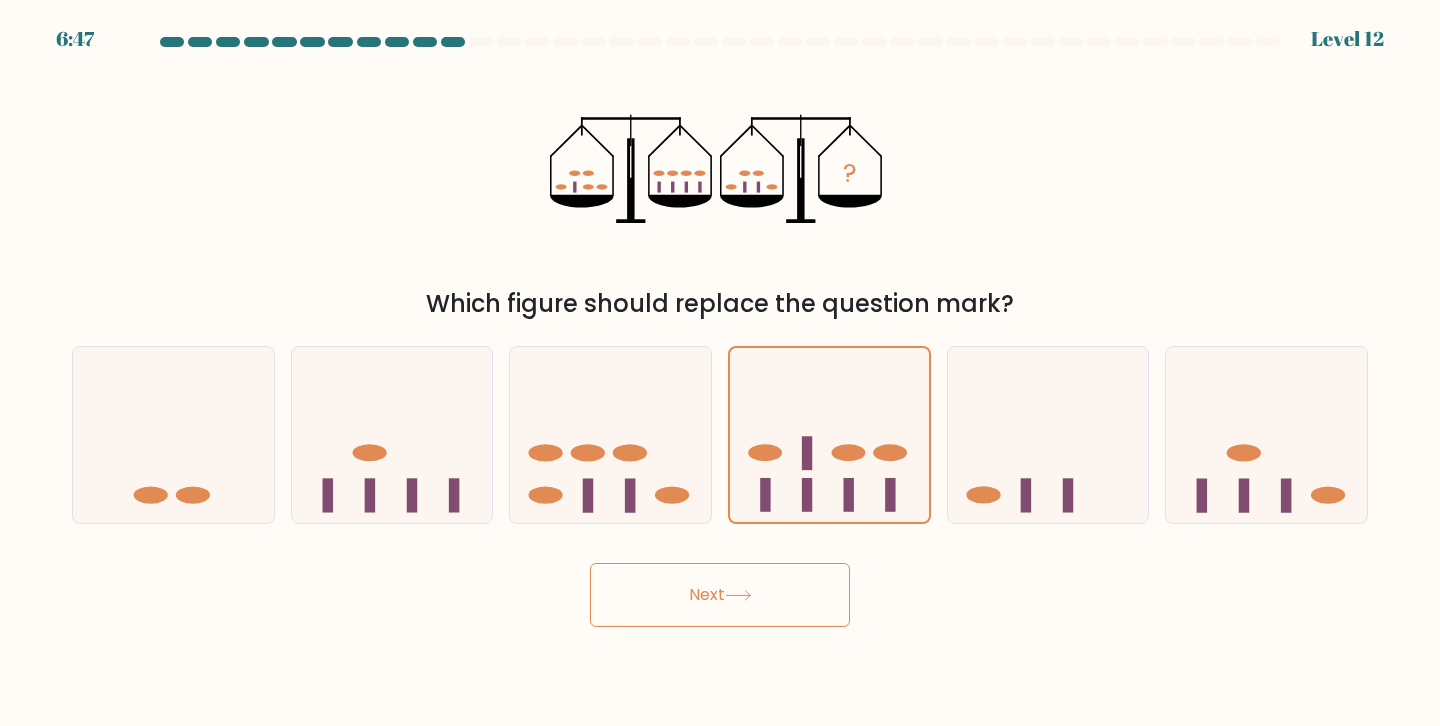 click on "Next" at bounding box center [720, 595] 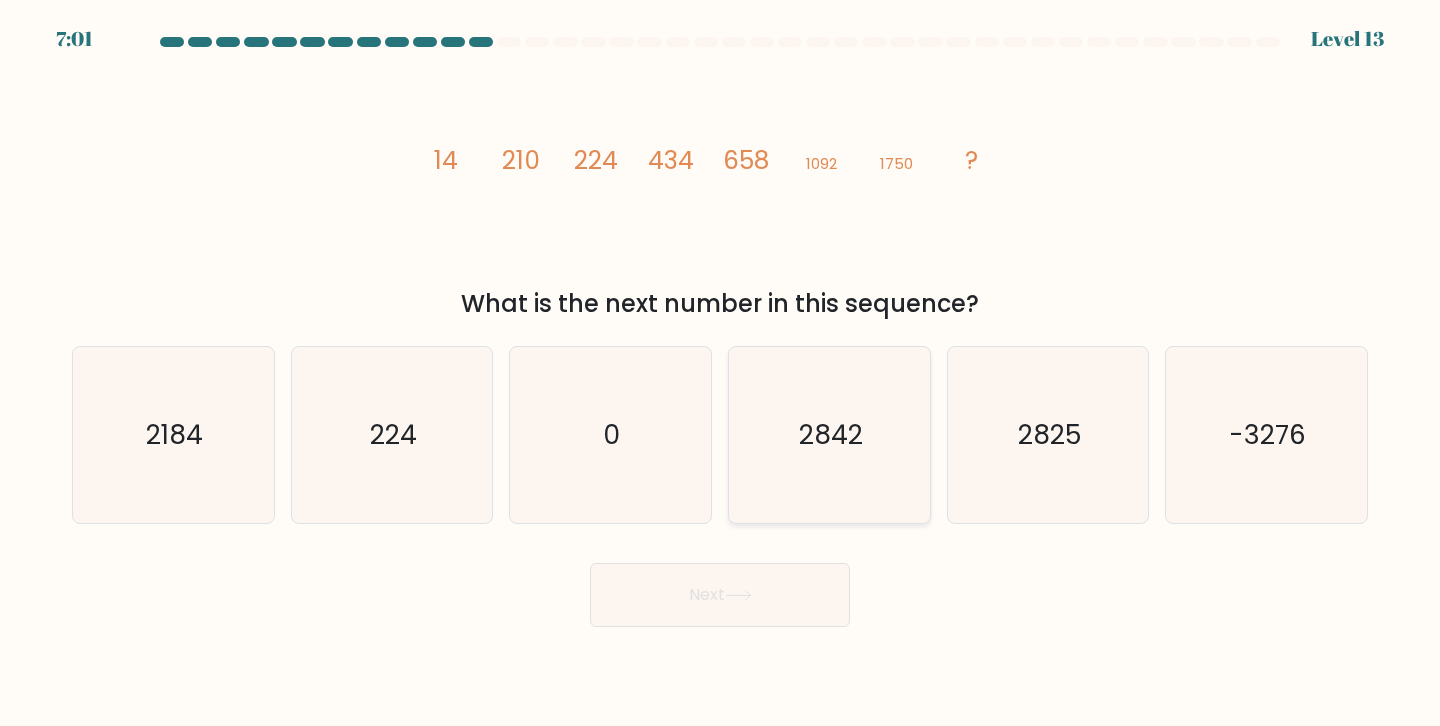click on "2842" at bounding box center (829, 435) 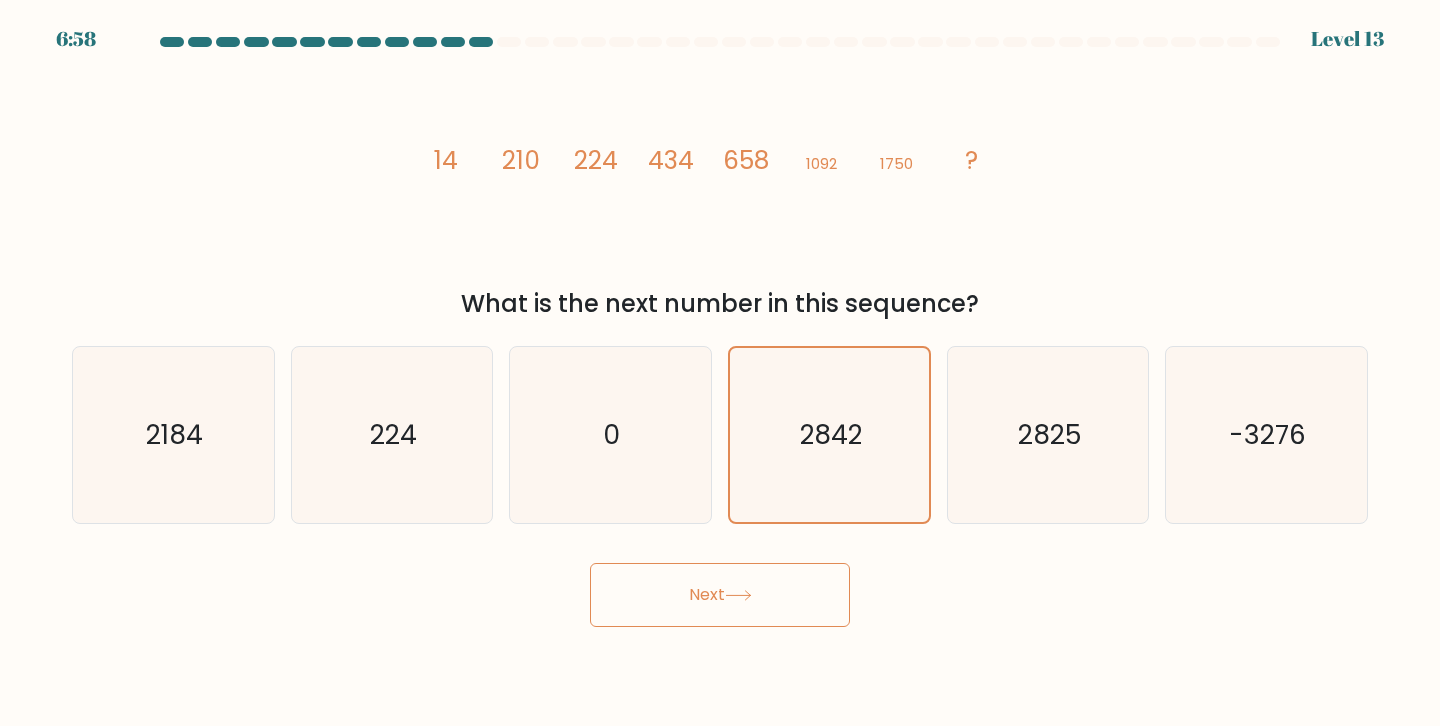 click on "Next" at bounding box center (720, 595) 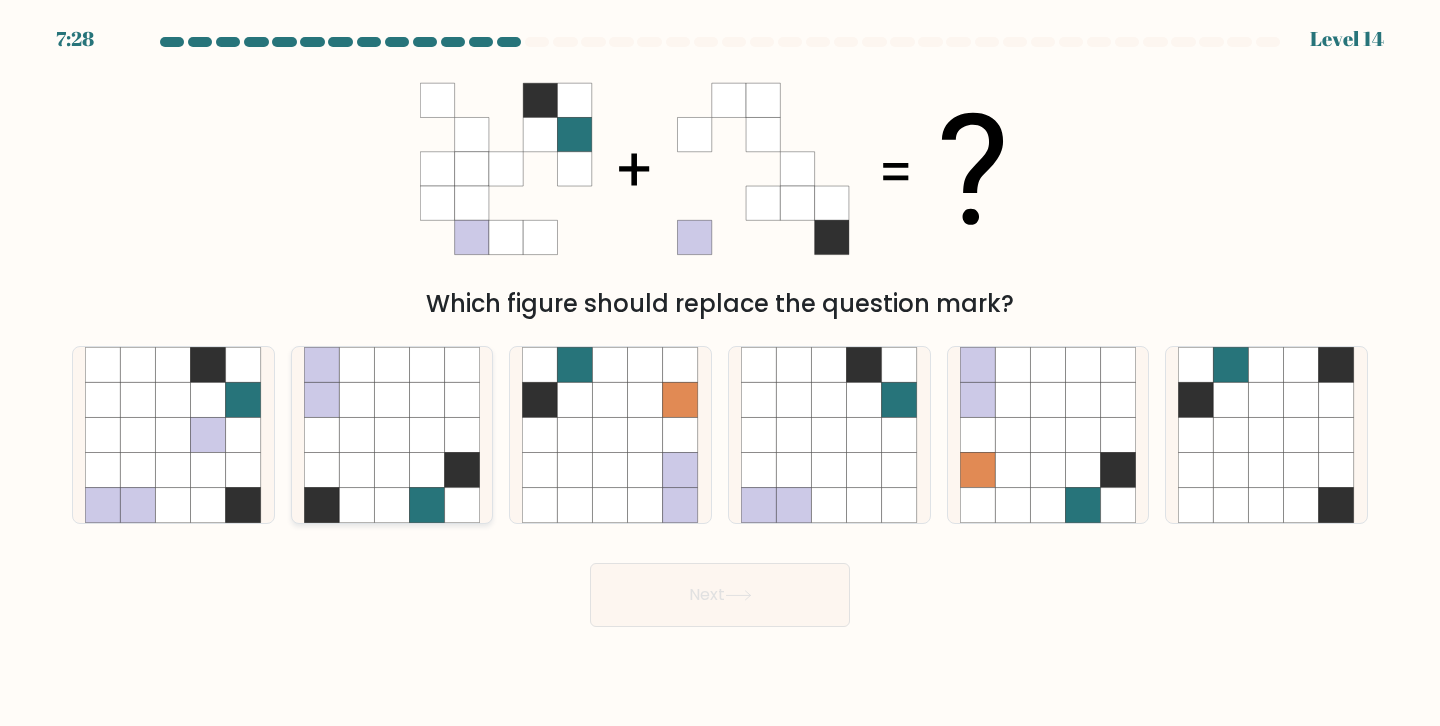 click at bounding box center (391, 505) 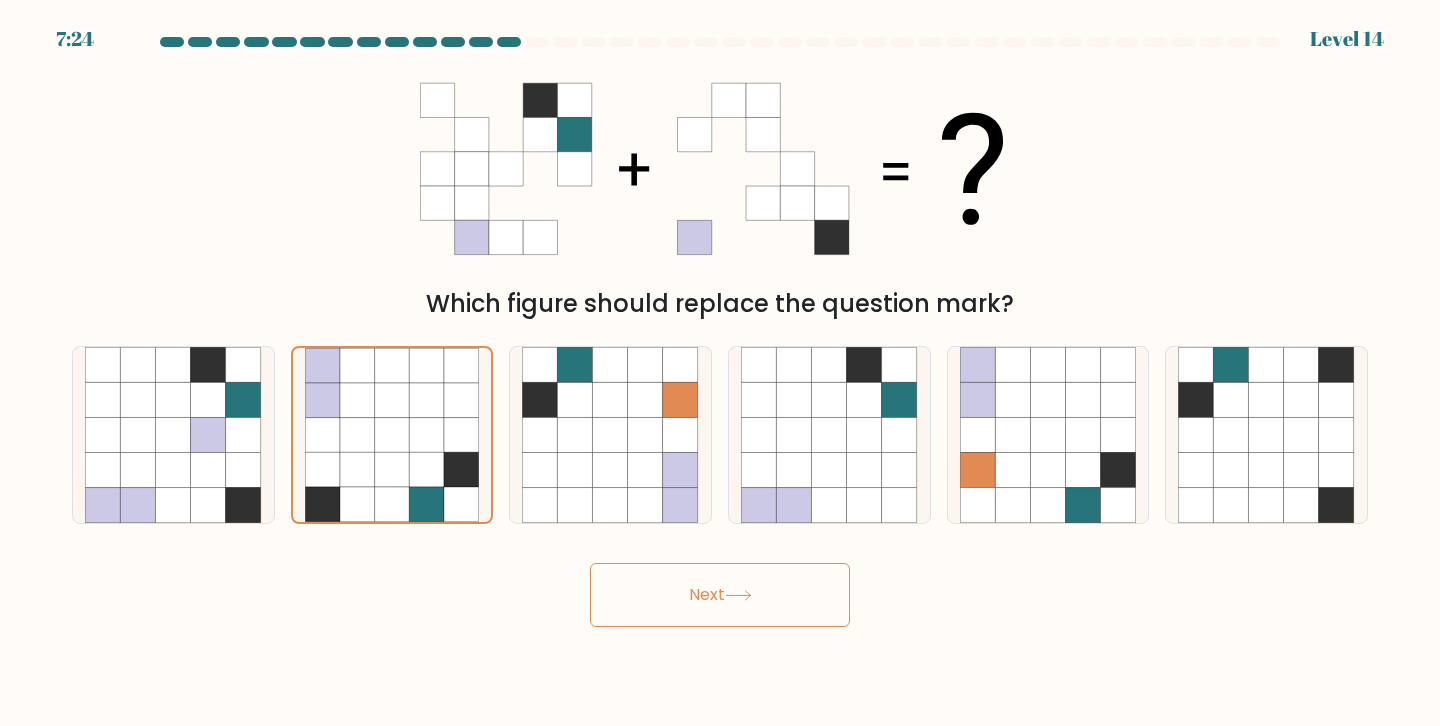 click on "Next" at bounding box center [720, 595] 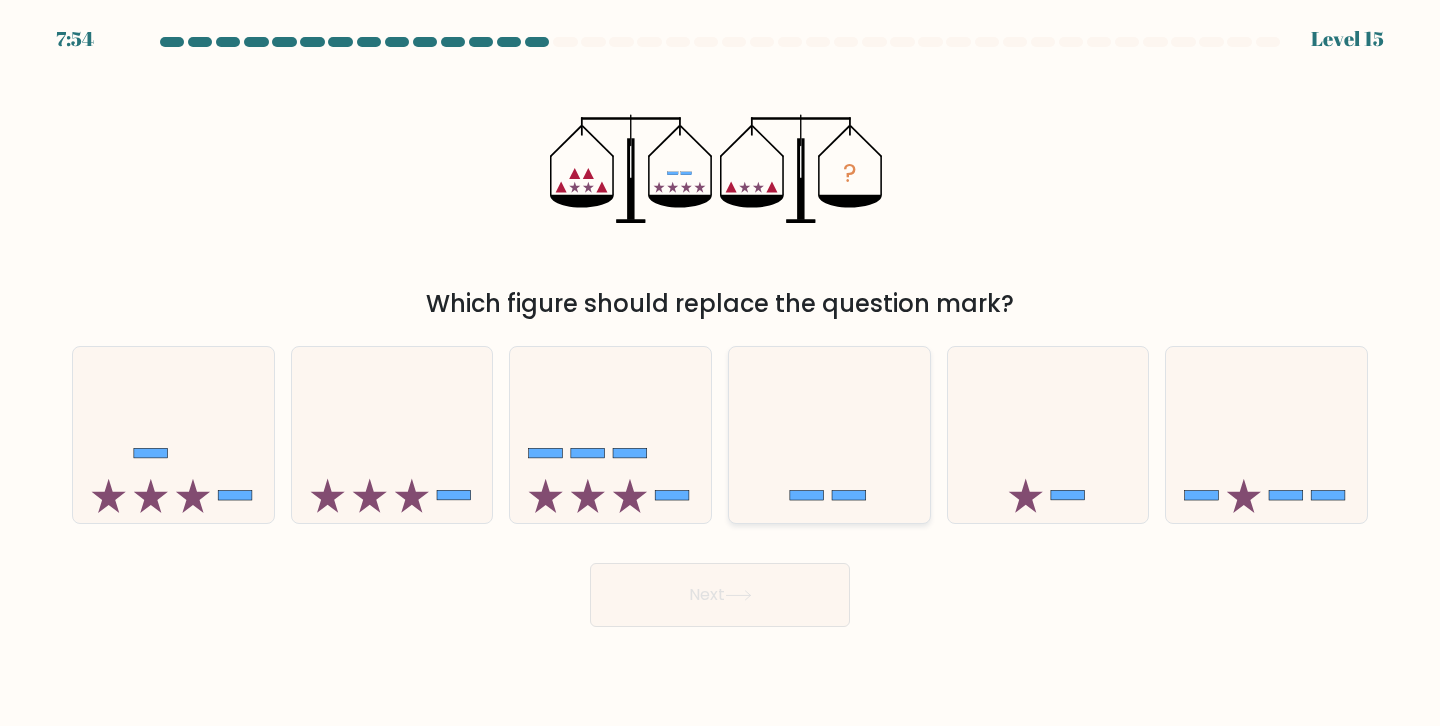 click at bounding box center (829, 435) 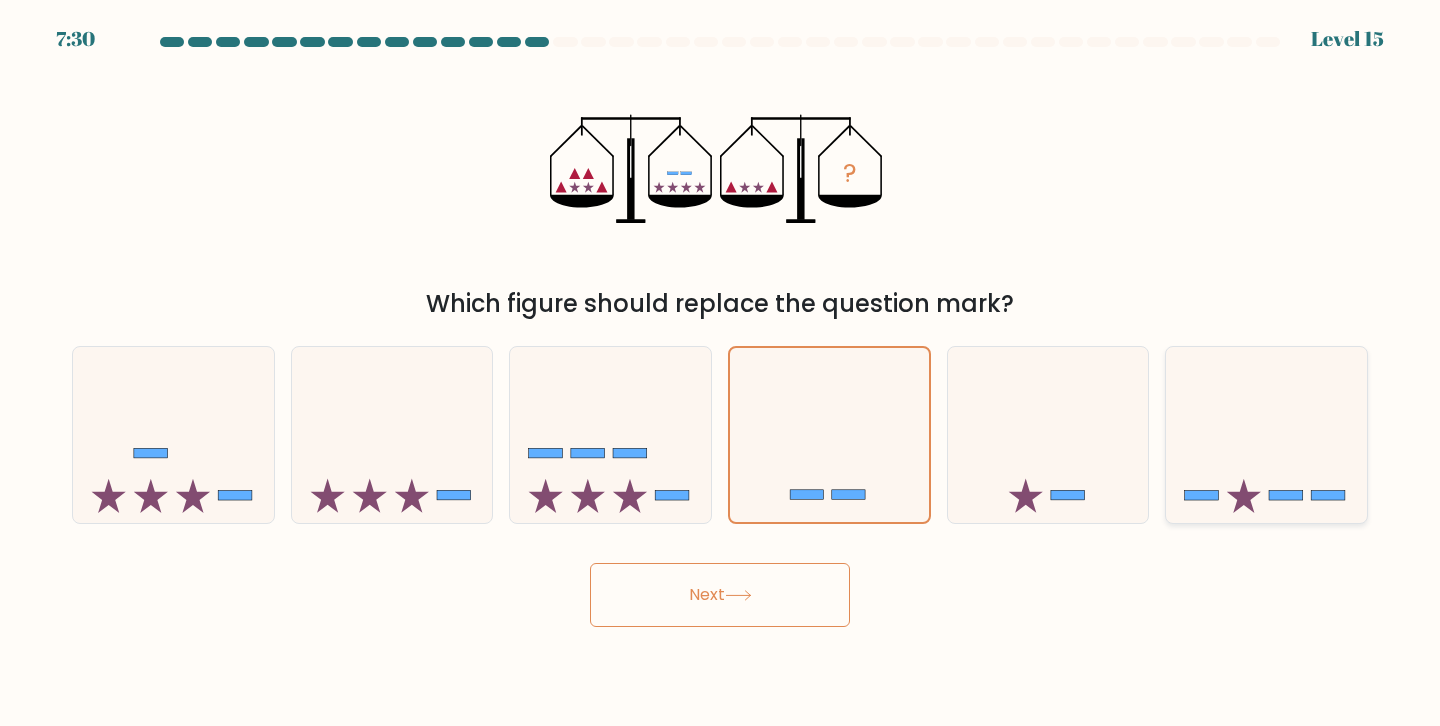 click at bounding box center [1266, 435] 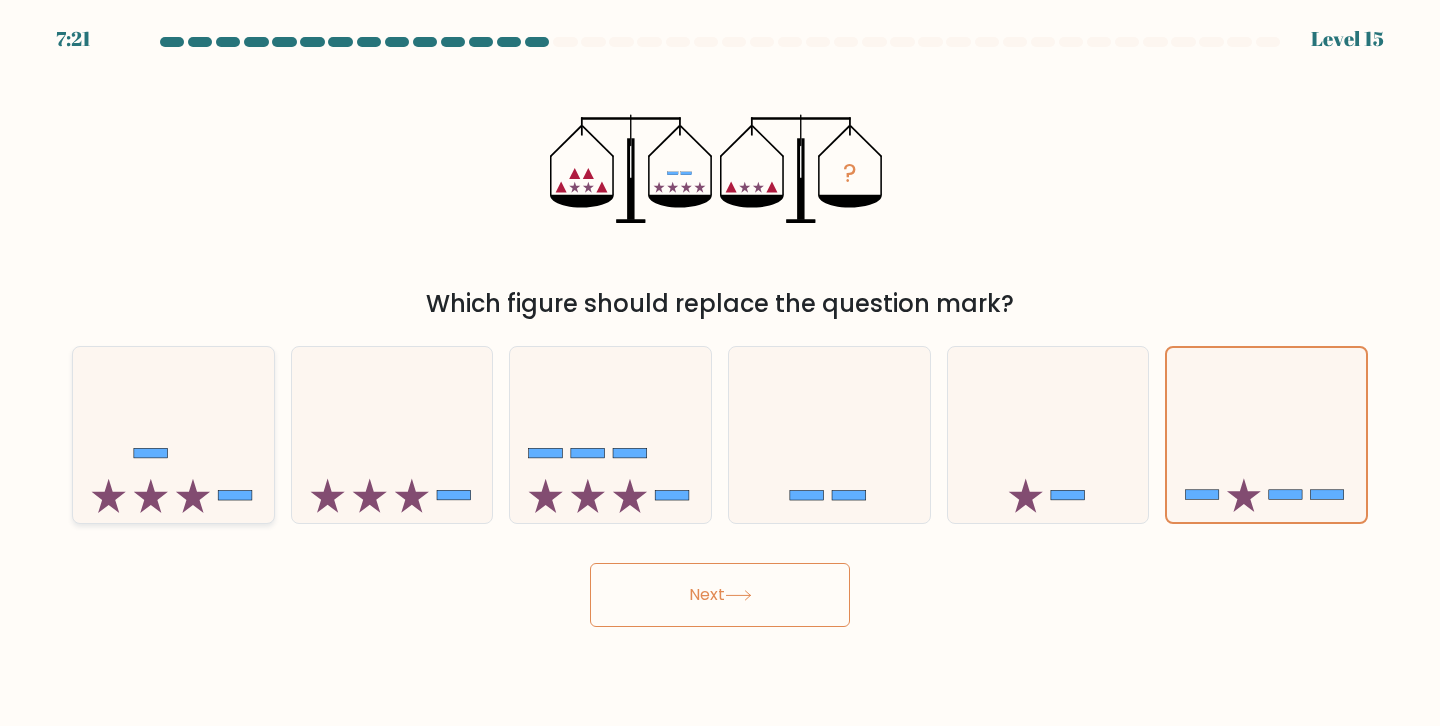 click at bounding box center (173, 435) 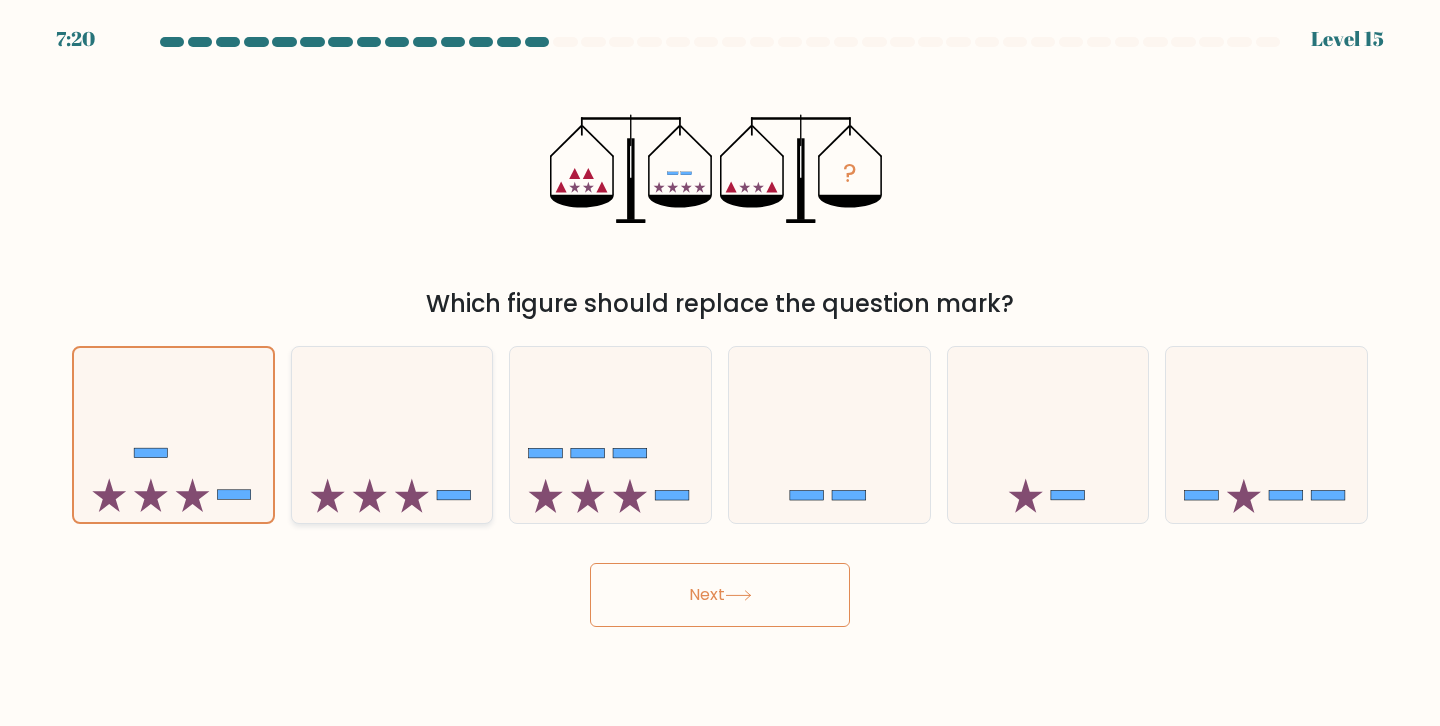 click at bounding box center [369, 496] 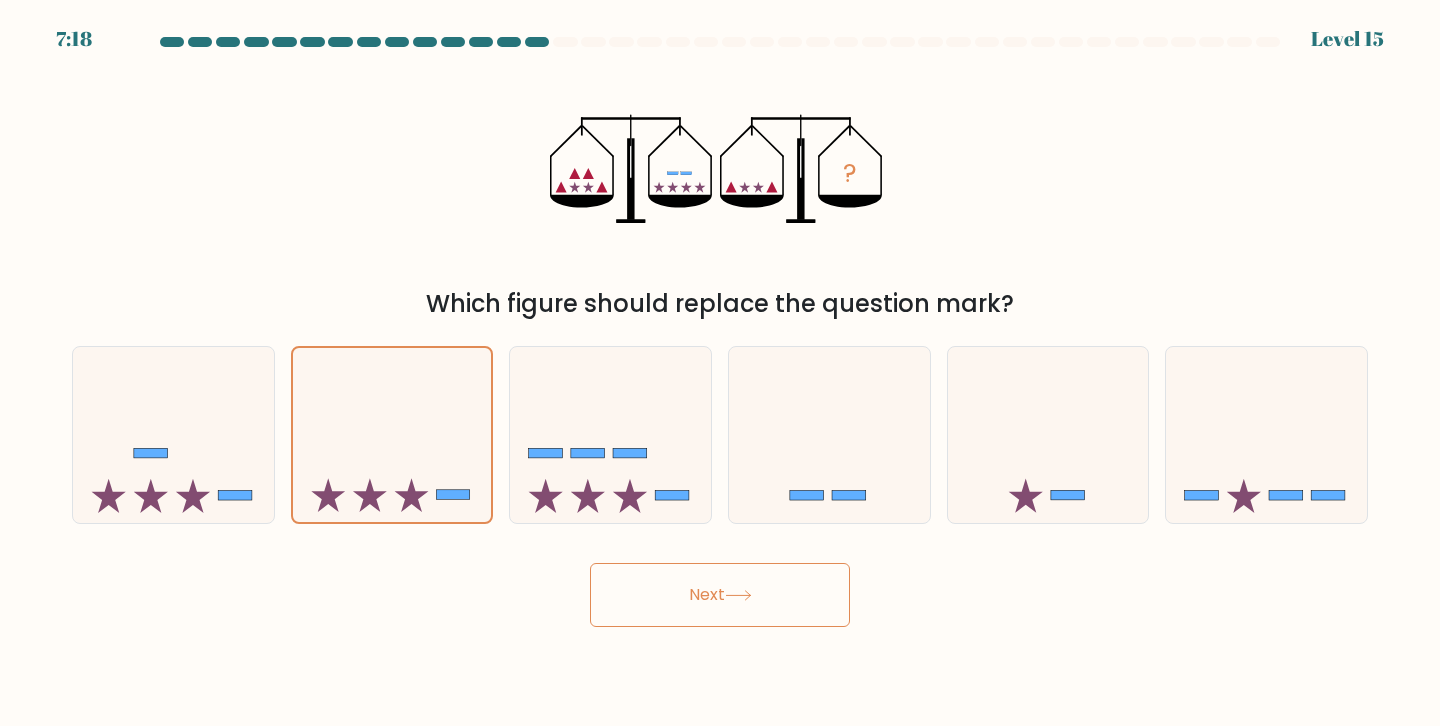 click on "Next" at bounding box center [720, 595] 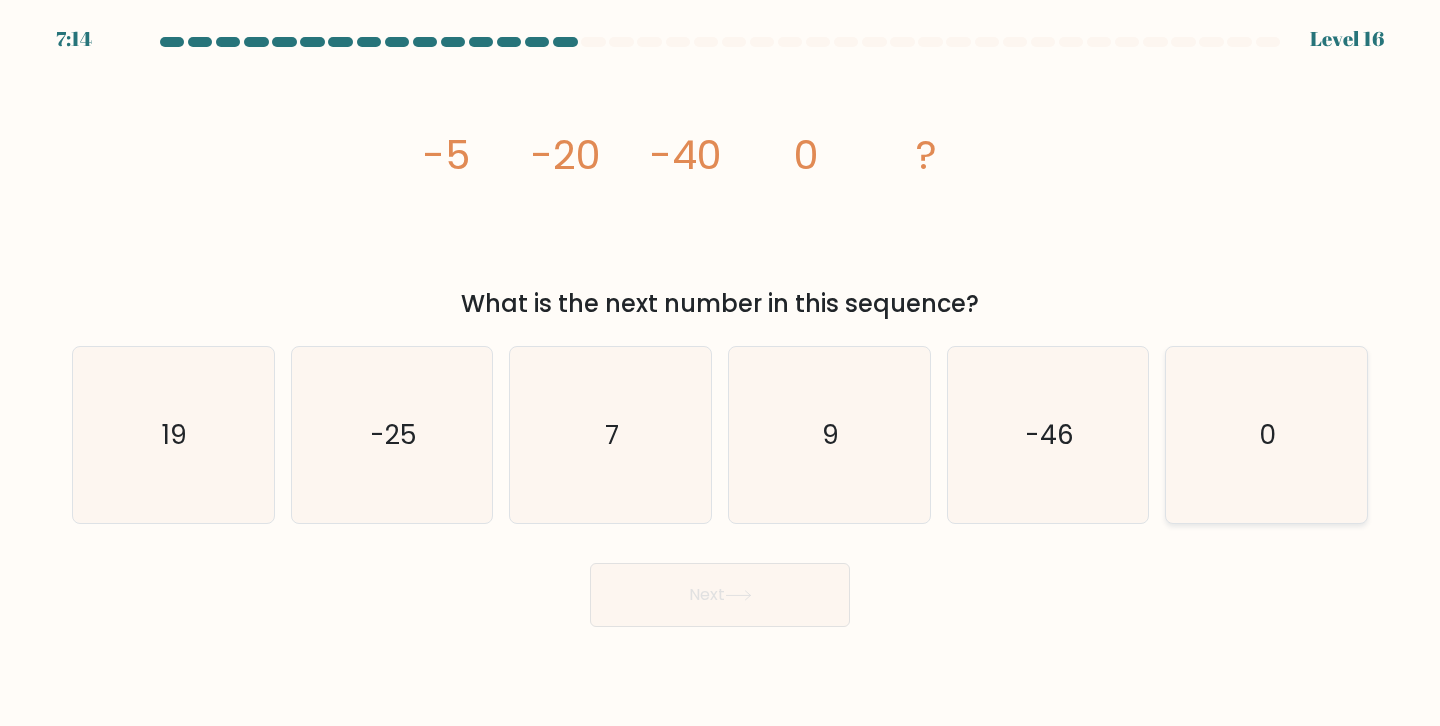 click on "0" at bounding box center (1266, 435) 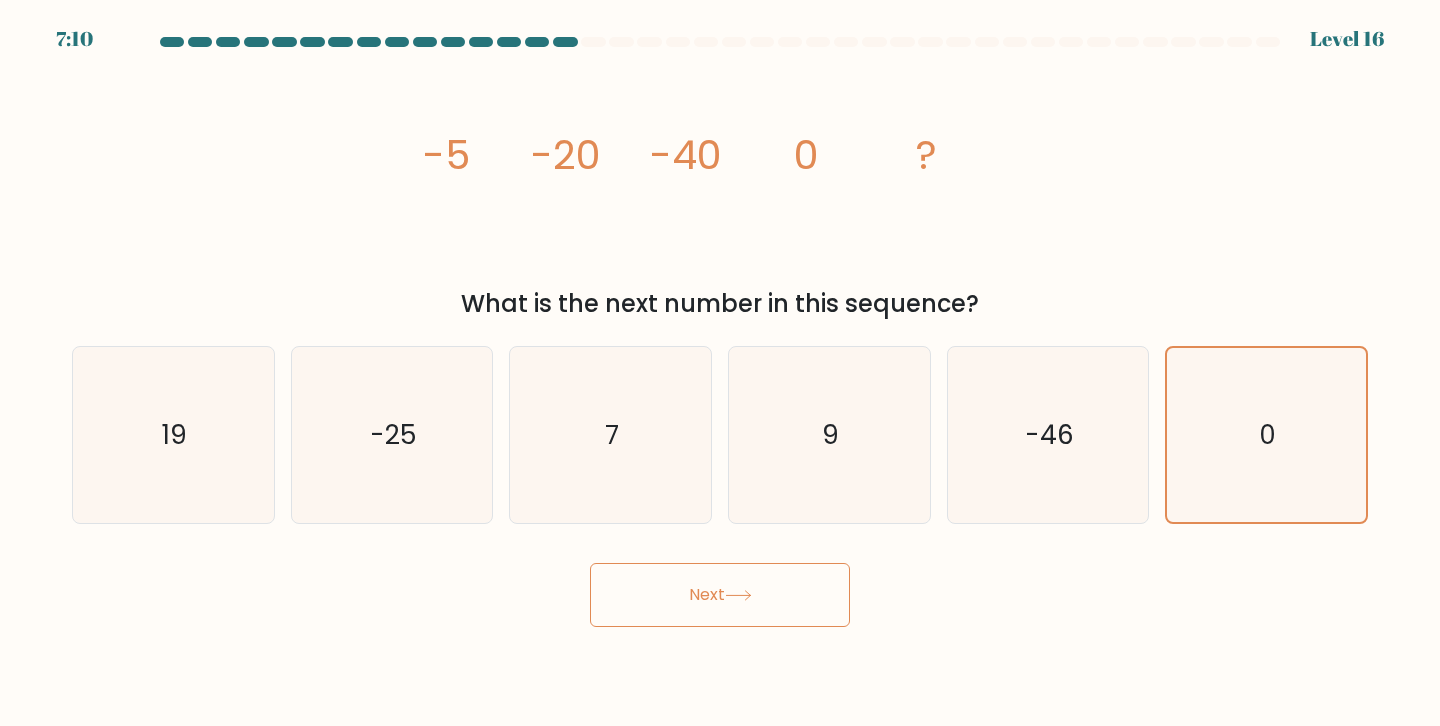 click on "Next" at bounding box center [720, 595] 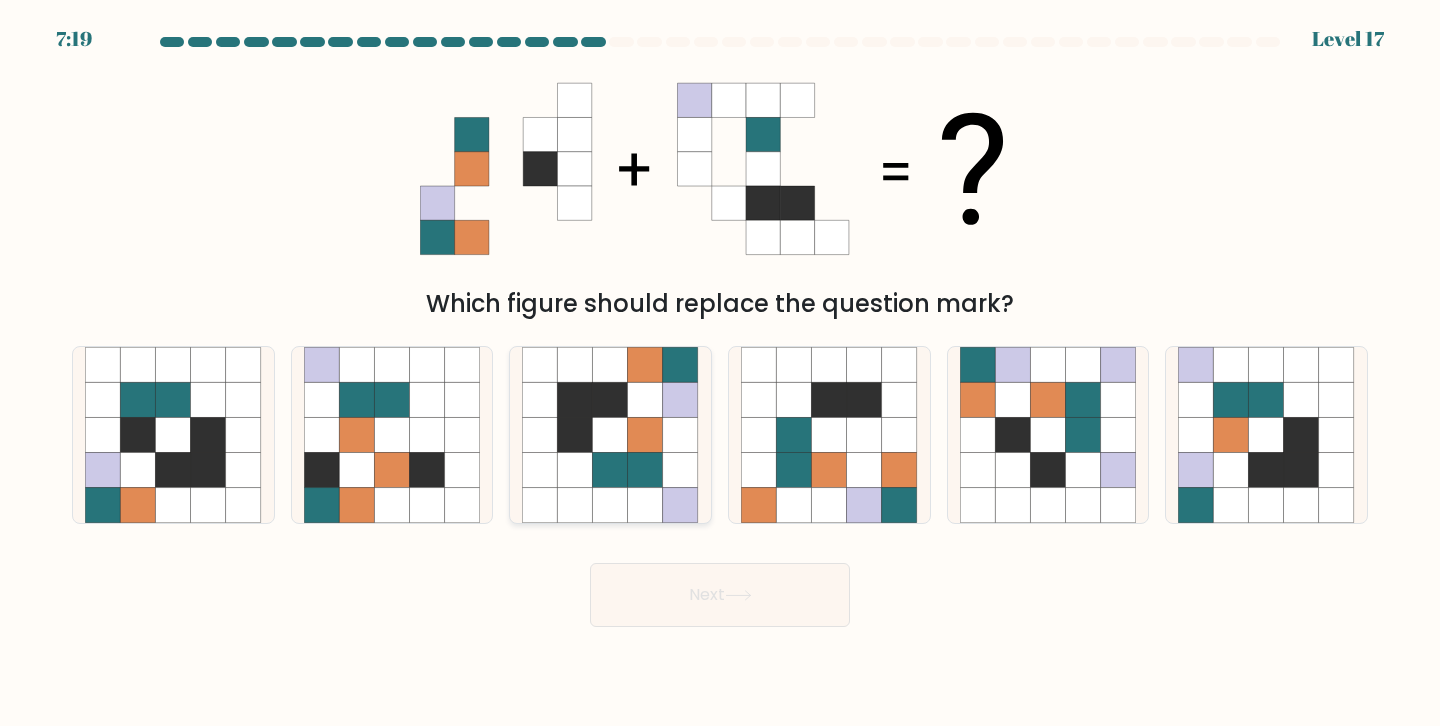 click at bounding box center (575, 470) 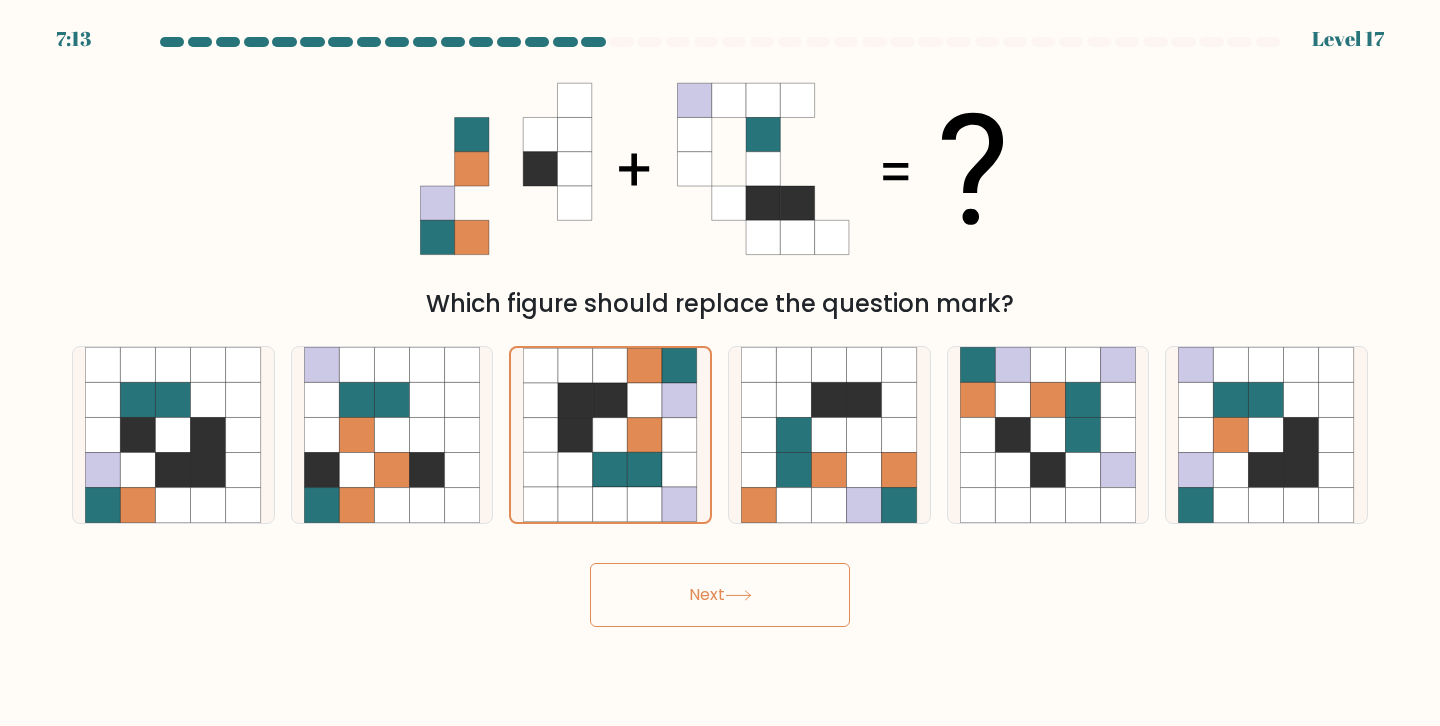 click on "Next" at bounding box center (720, 595) 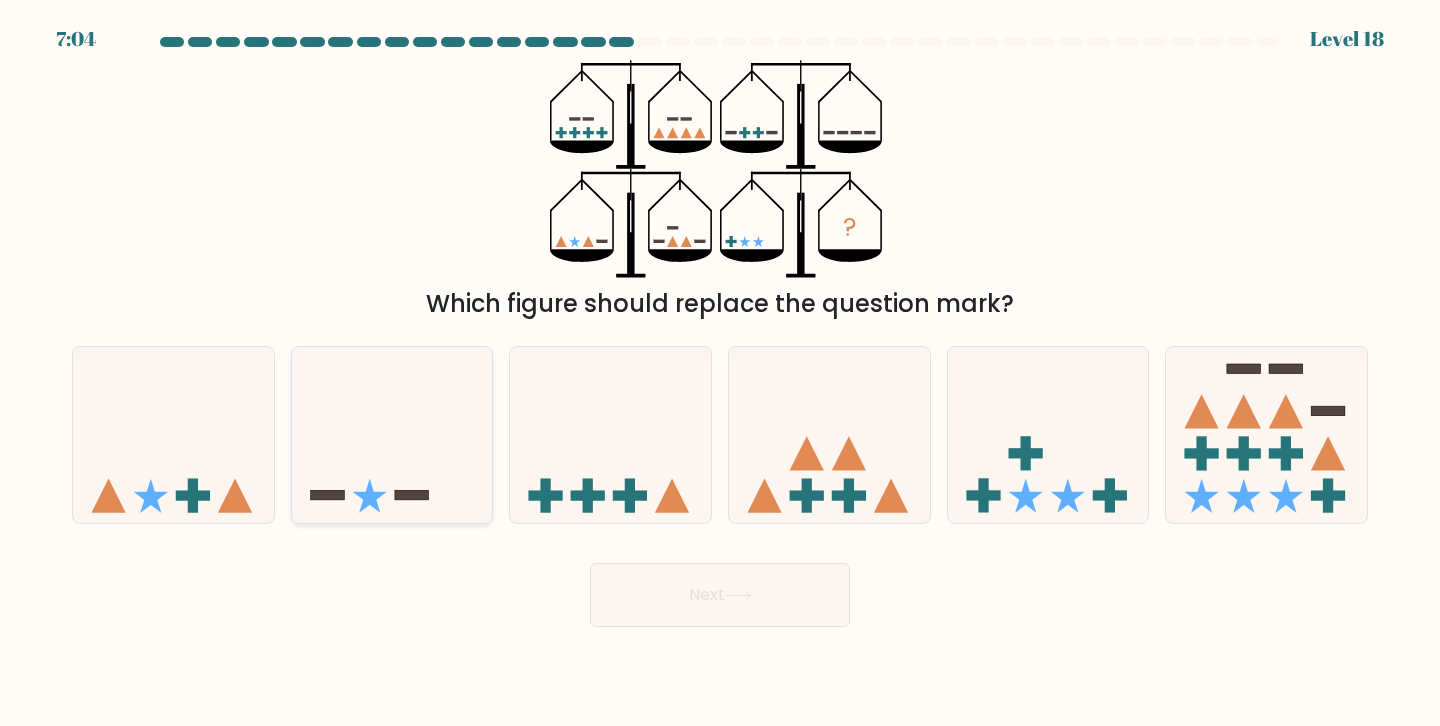 click at bounding box center [369, 496] 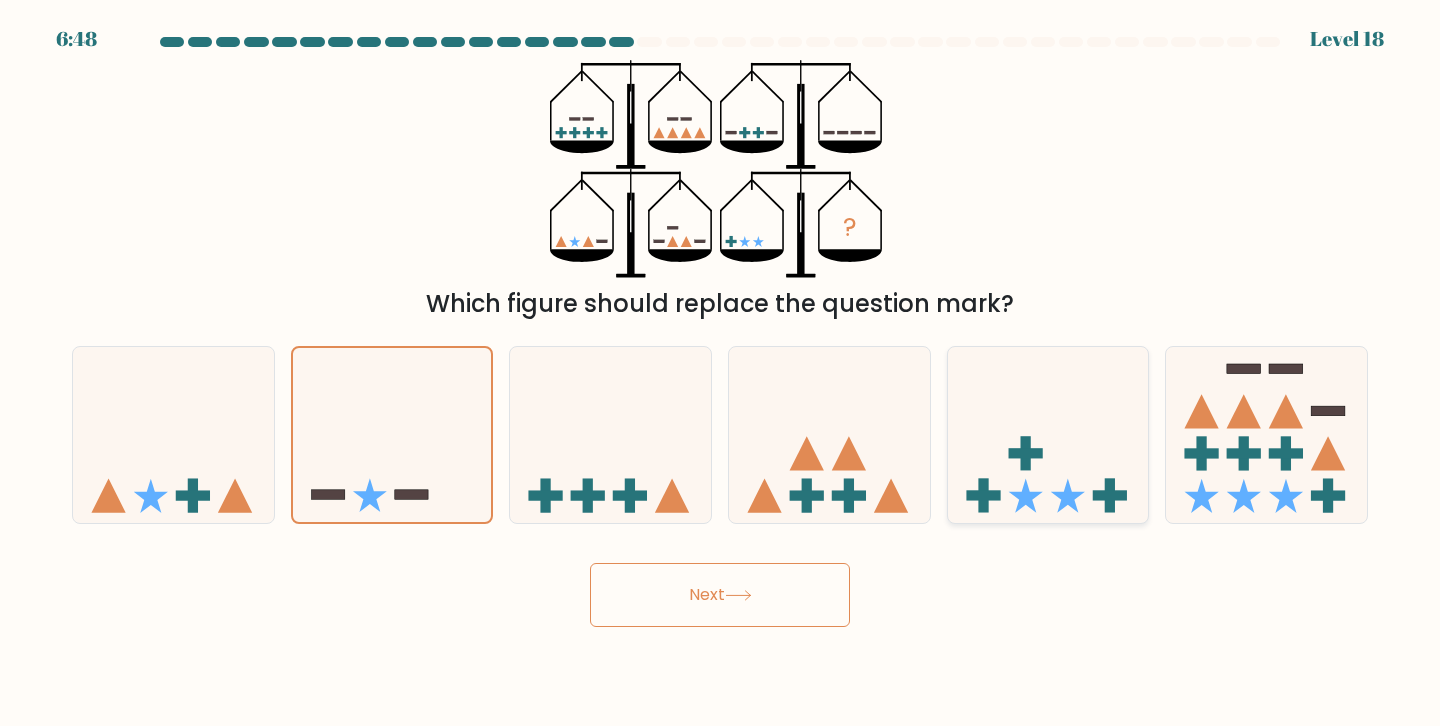 click at bounding box center [1048, 435] 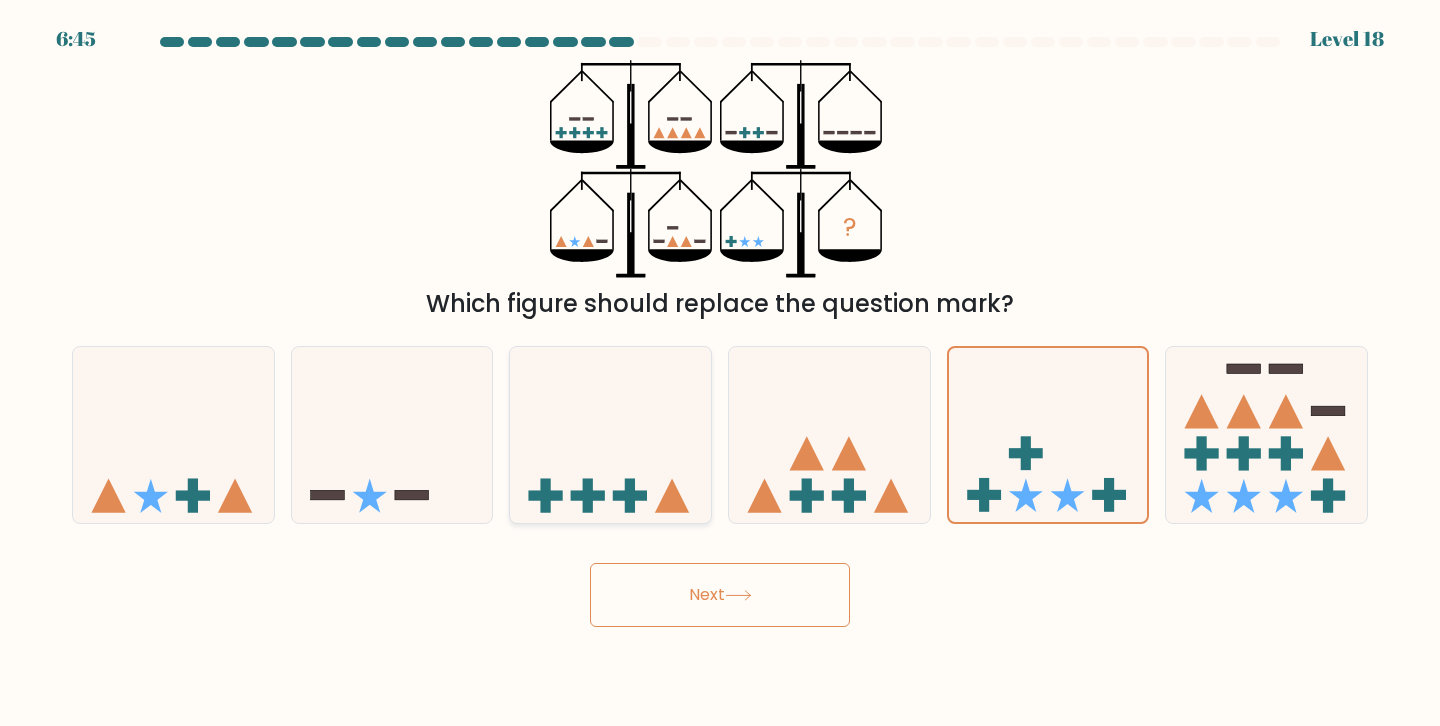 click at bounding box center [588, 496] 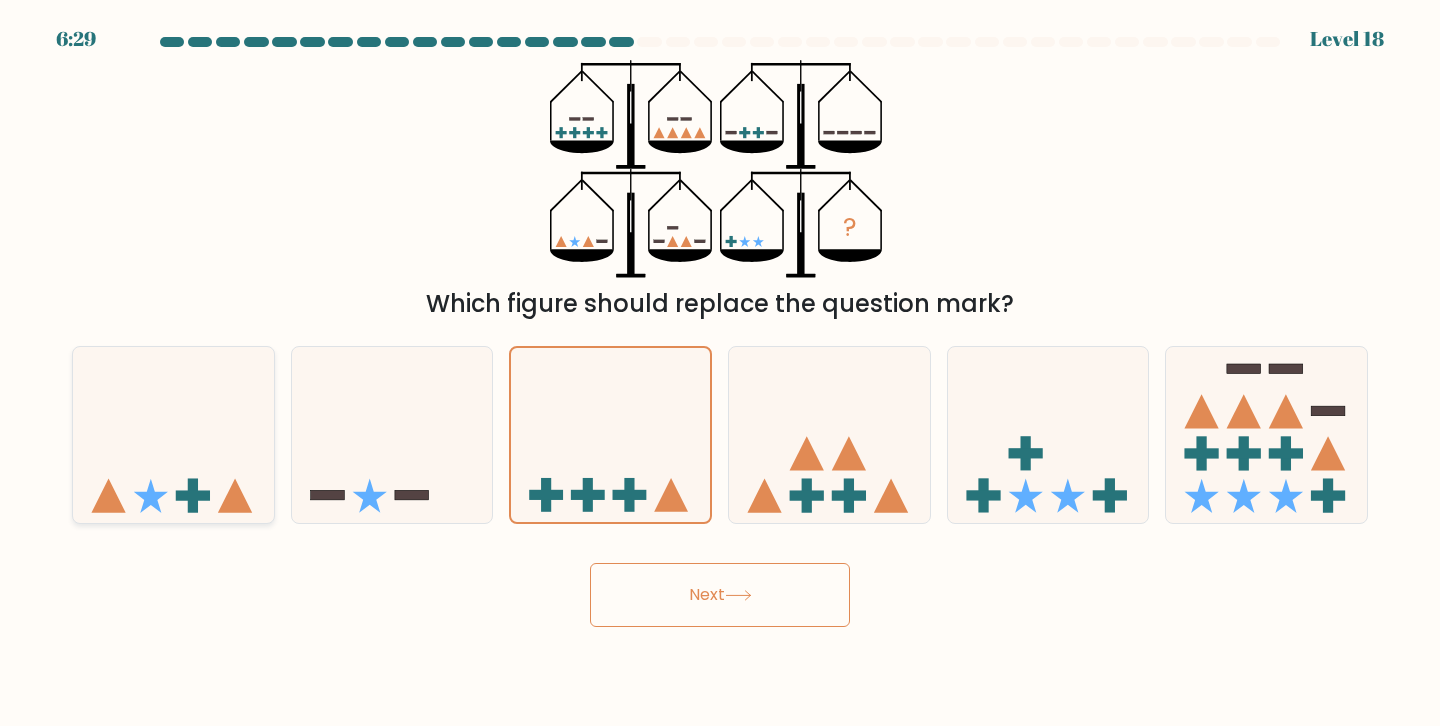 click at bounding box center [173, 435] 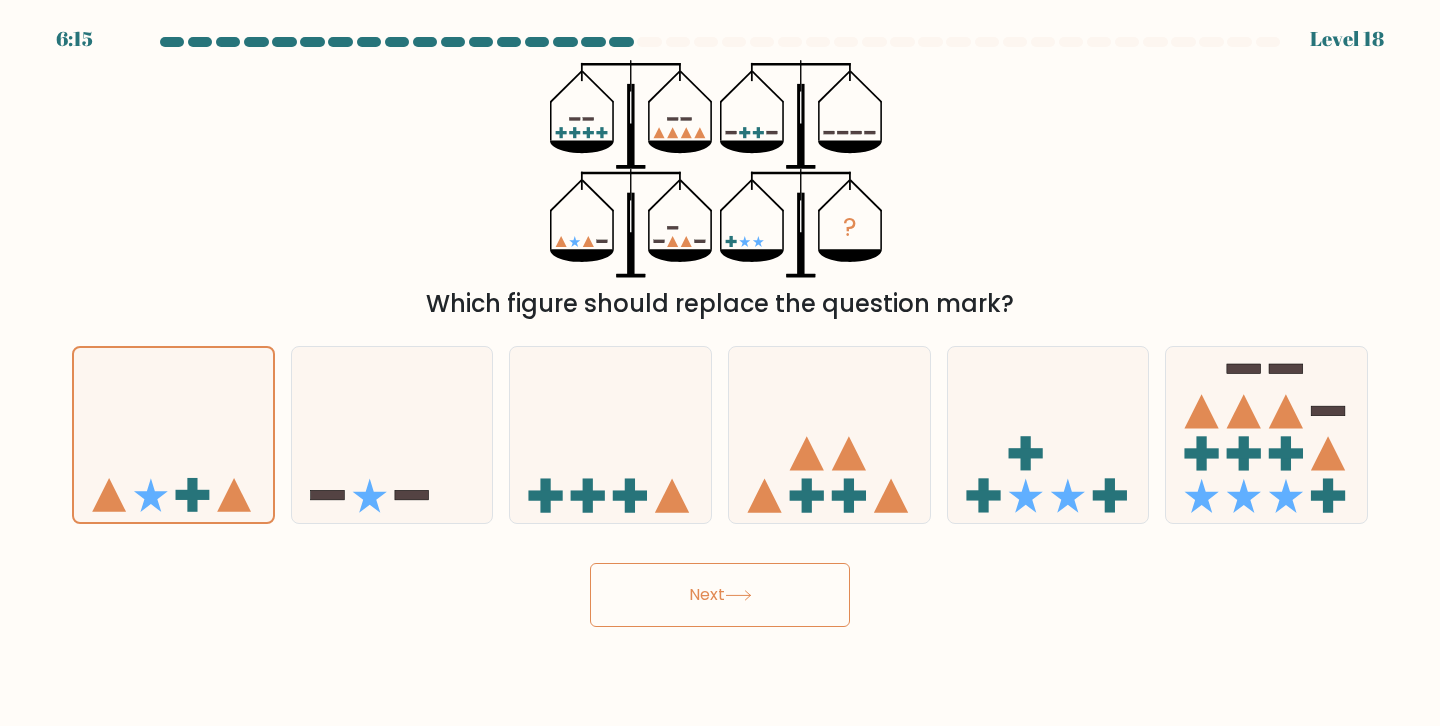 click on "Next" at bounding box center [720, 595] 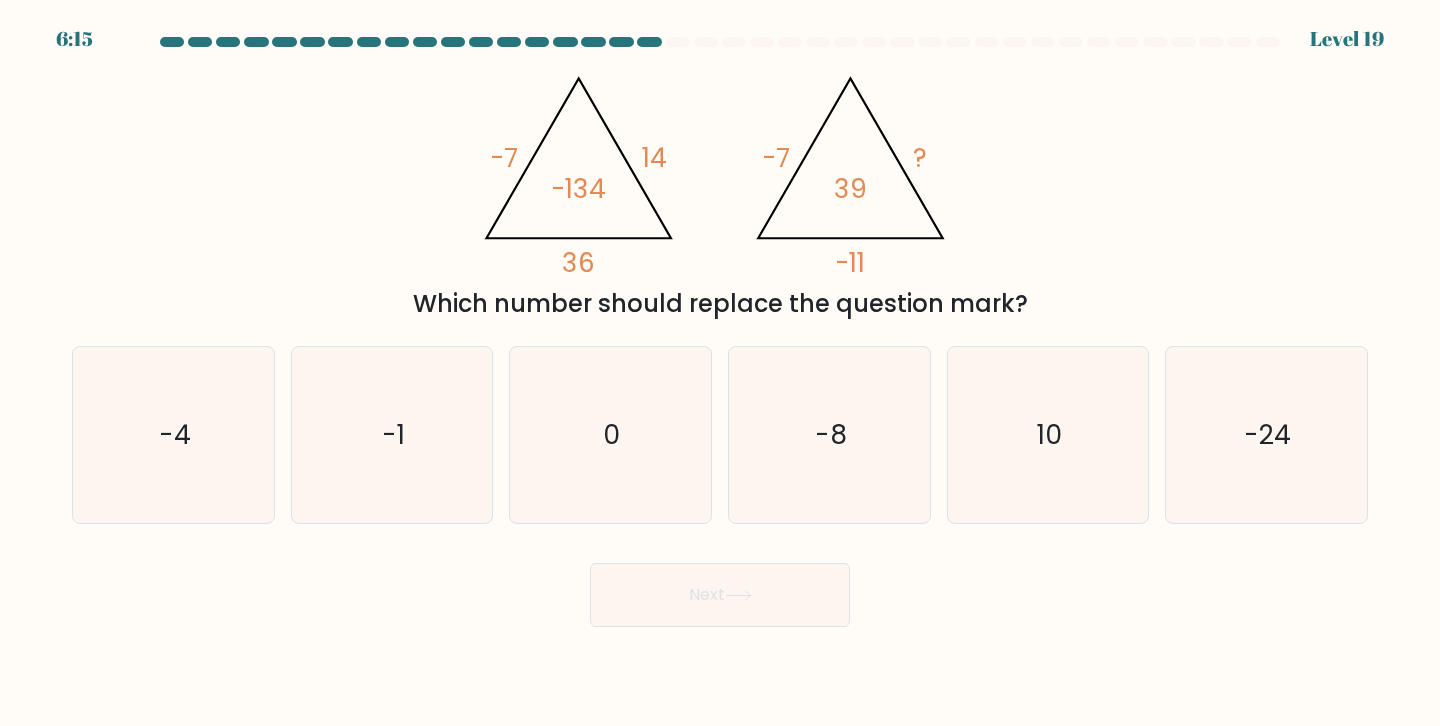 click on "Next" at bounding box center (720, 595) 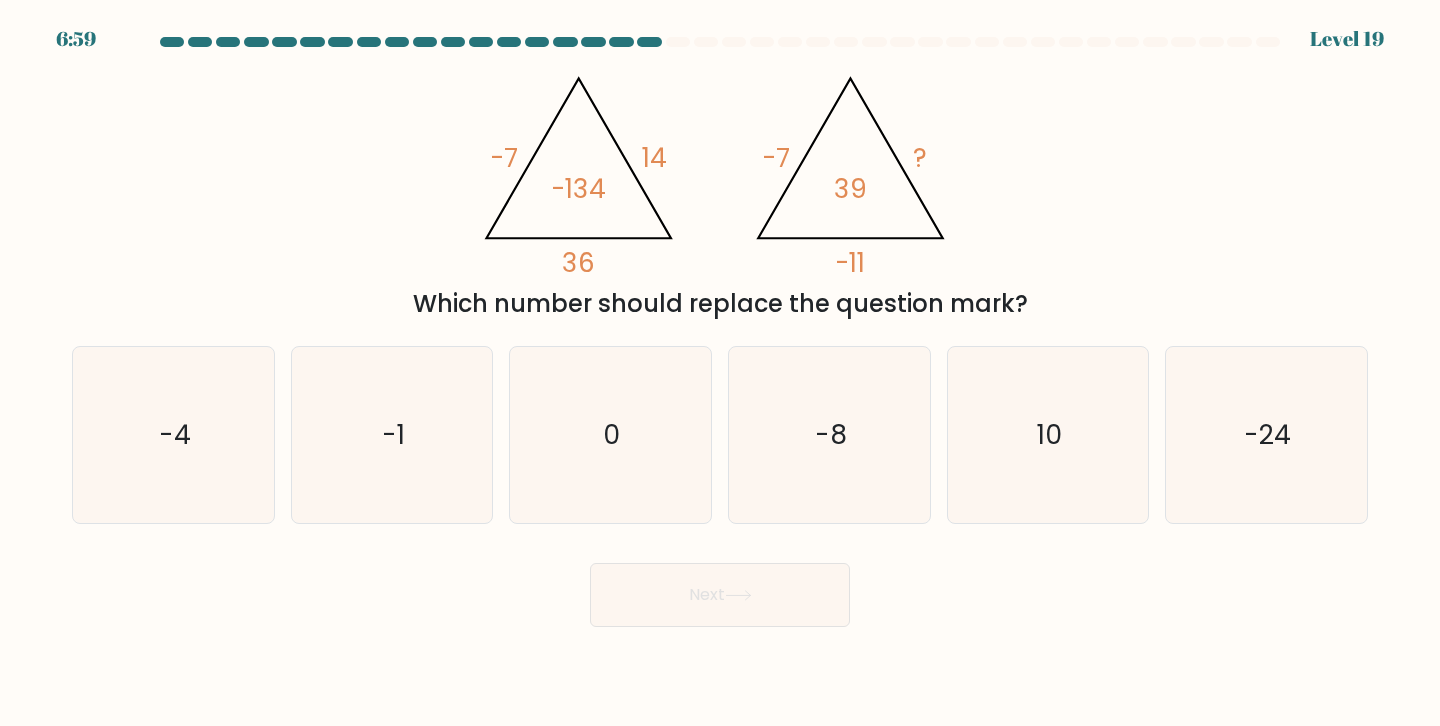 click on "Next" at bounding box center (720, 587) 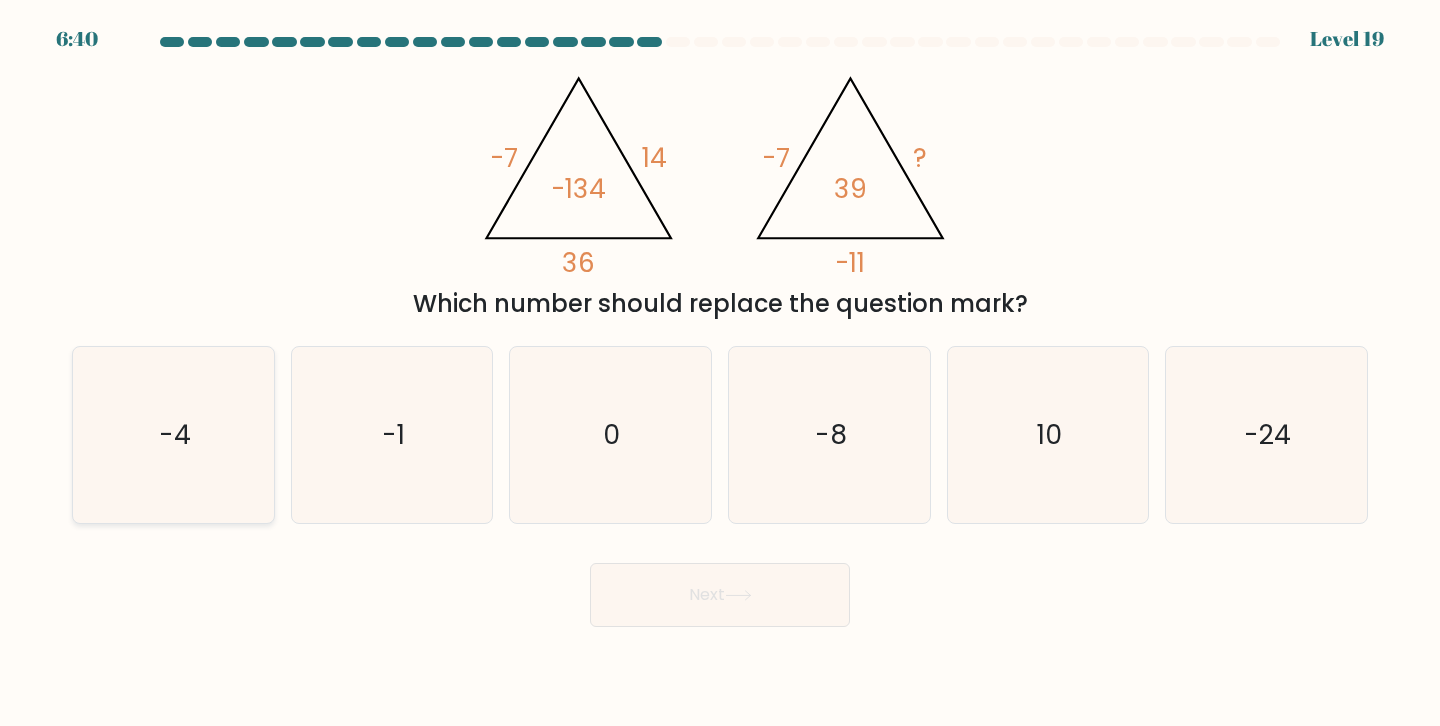 click on "-4" at bounding box center (173, 435) 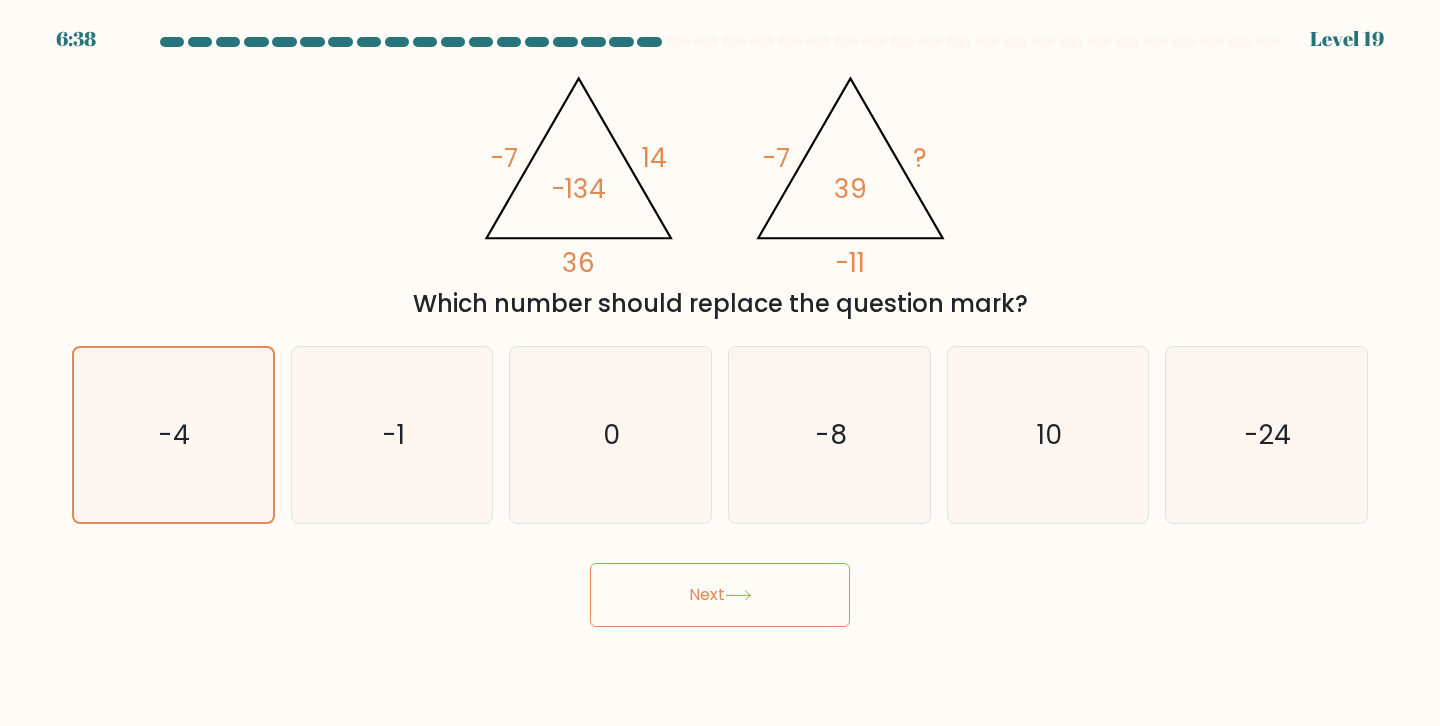 click at bounding box center (738, 595) 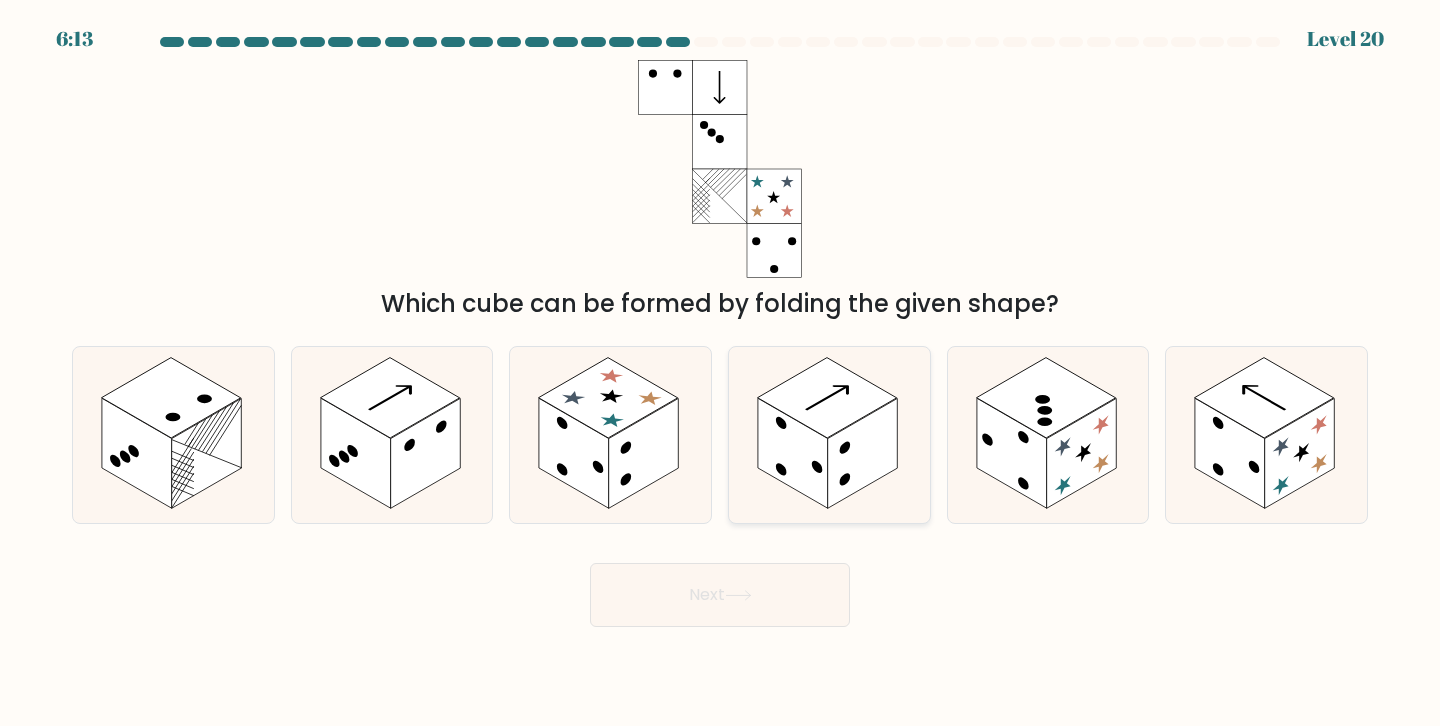 click at bounding box center (863, 453) 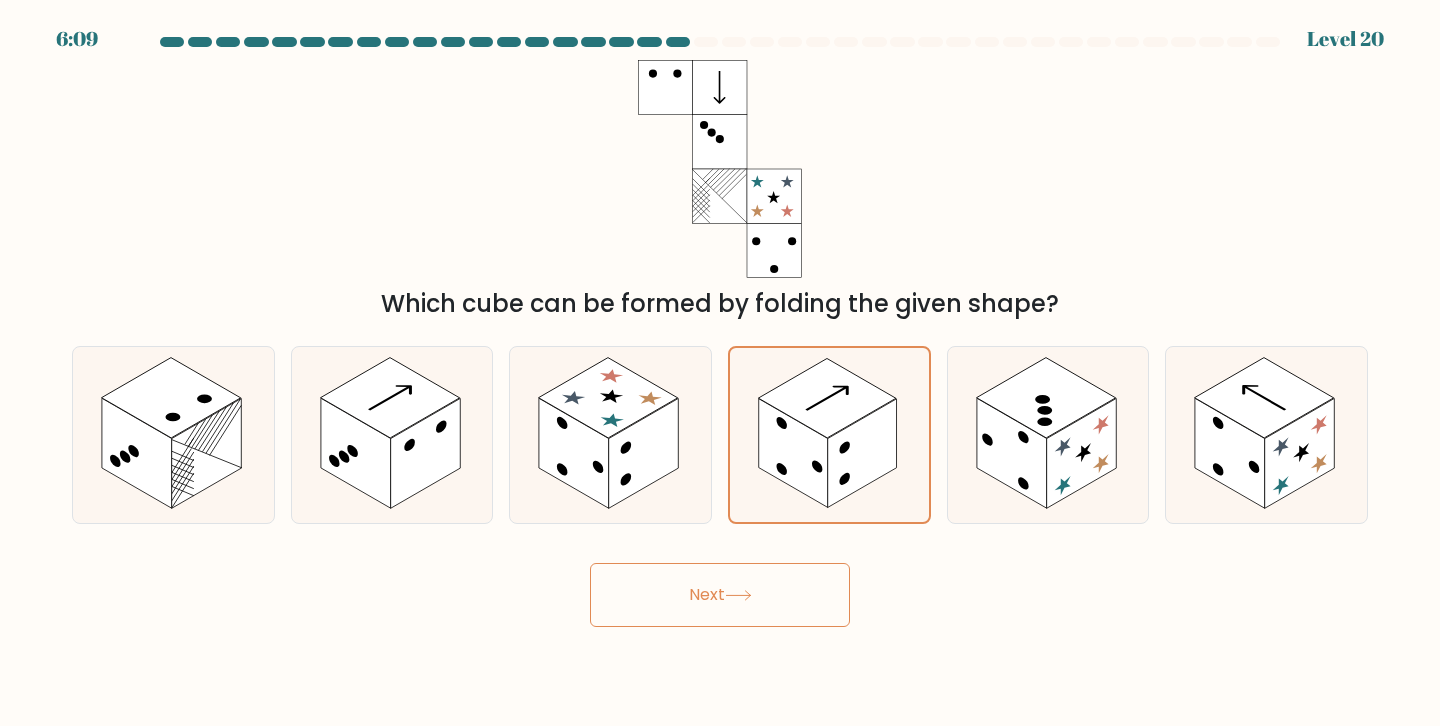 click on "Next" at bounding box center [720, 595] 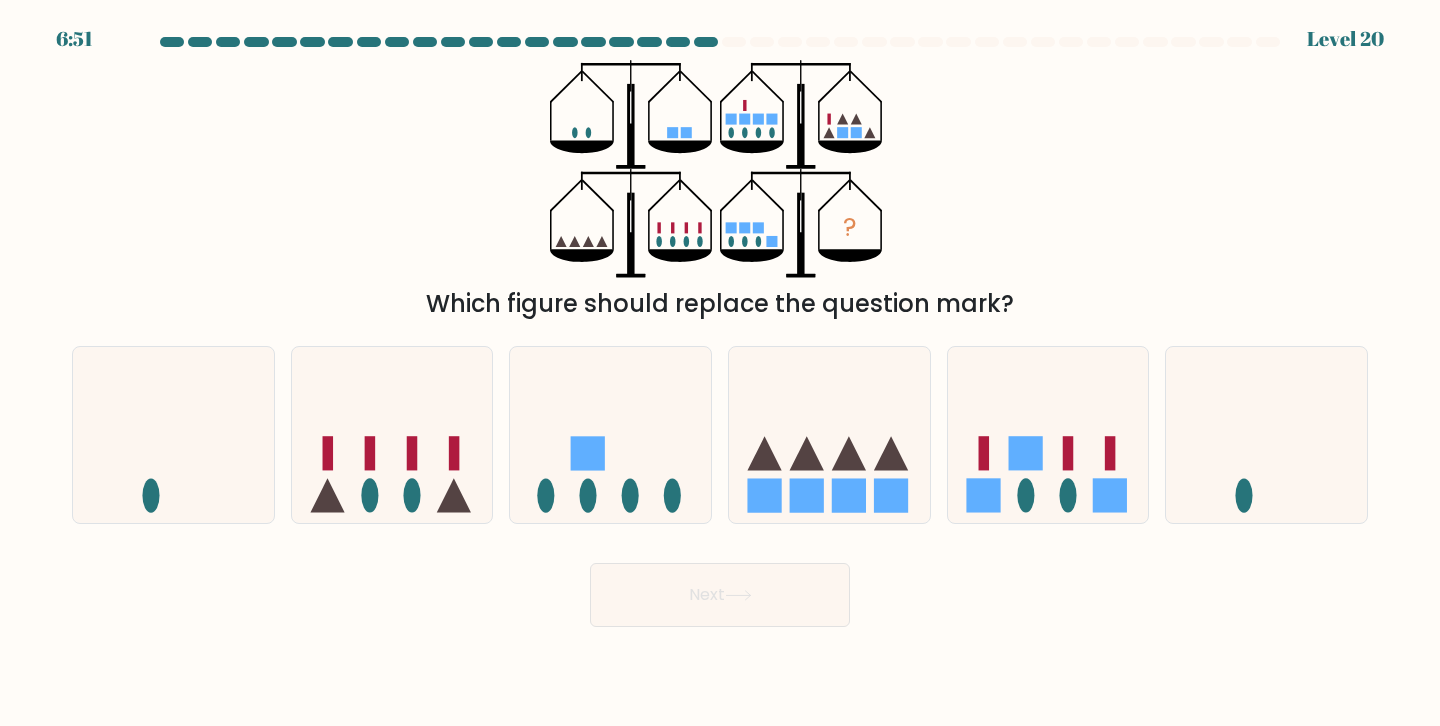 drag, startPoint x: 730, startPoint y: 589, endPoint x: 389, endPoint y: 568, distance: 341.64603 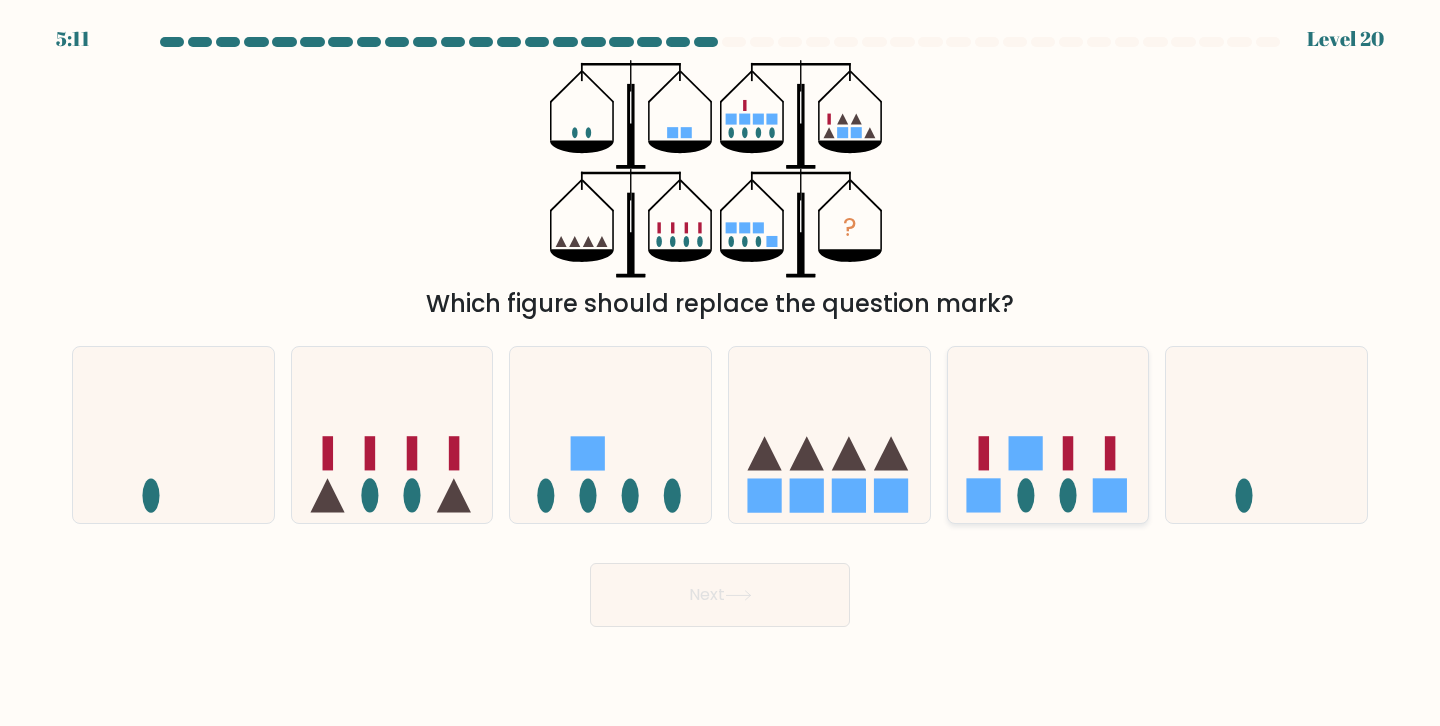 click at bounding box center [1048, 435] 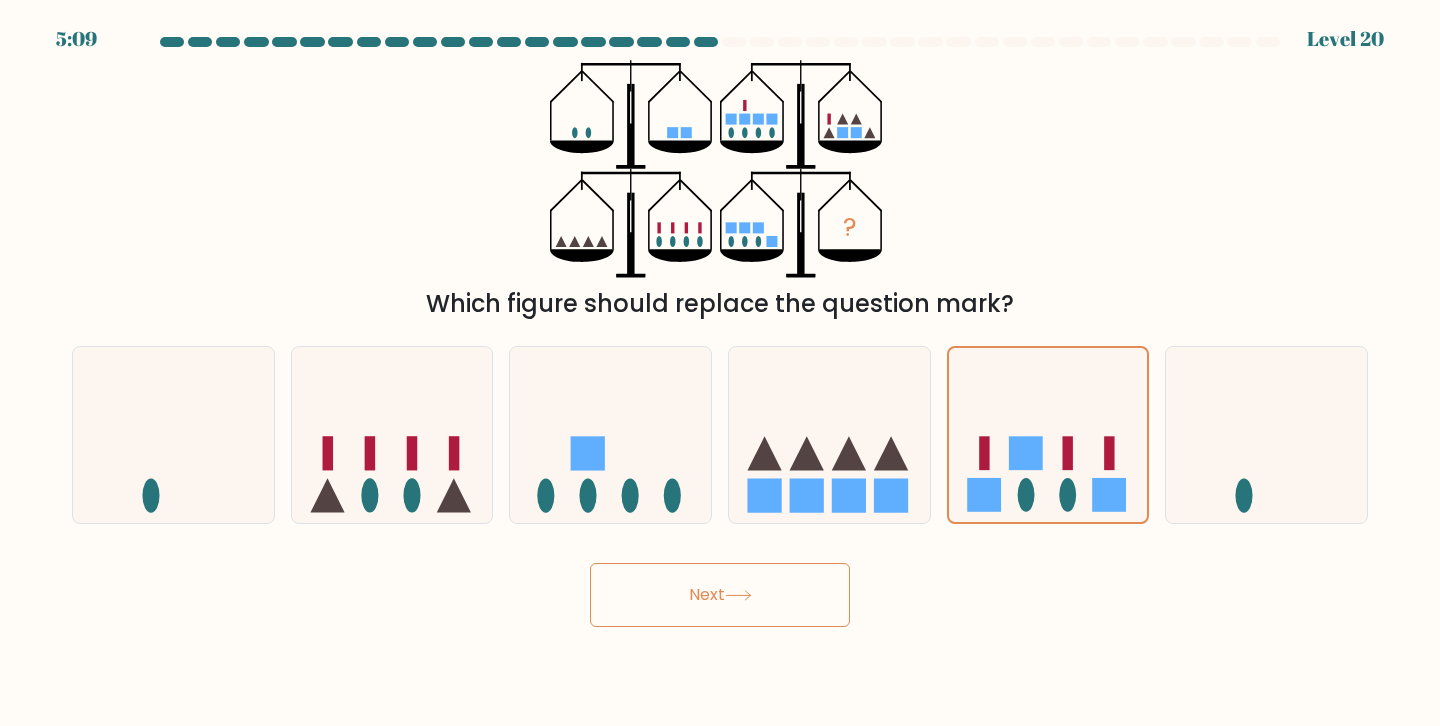 drag, startPoint x: 761, startPoint y: 608, endPoint x: 1018, endPoint y: 566, distance: 260.4093 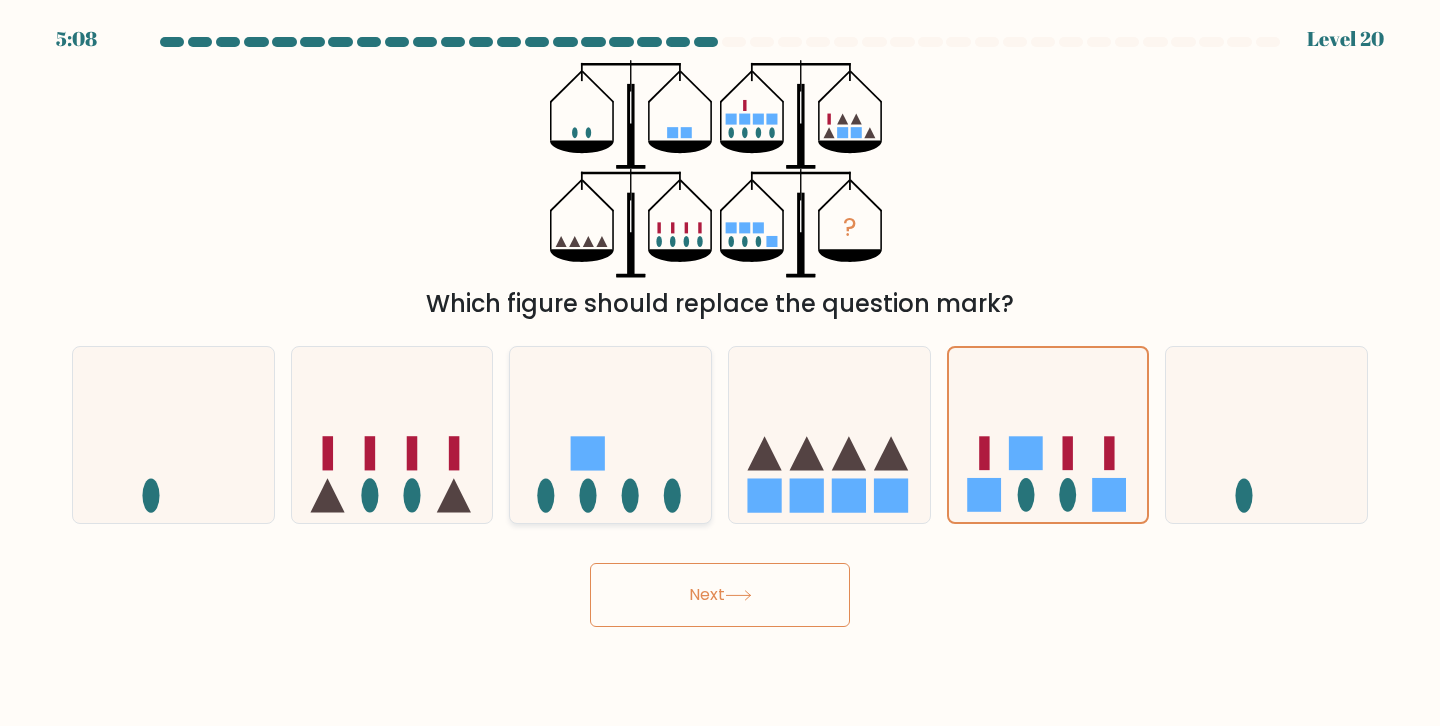 click at bounding box center (610, 435) 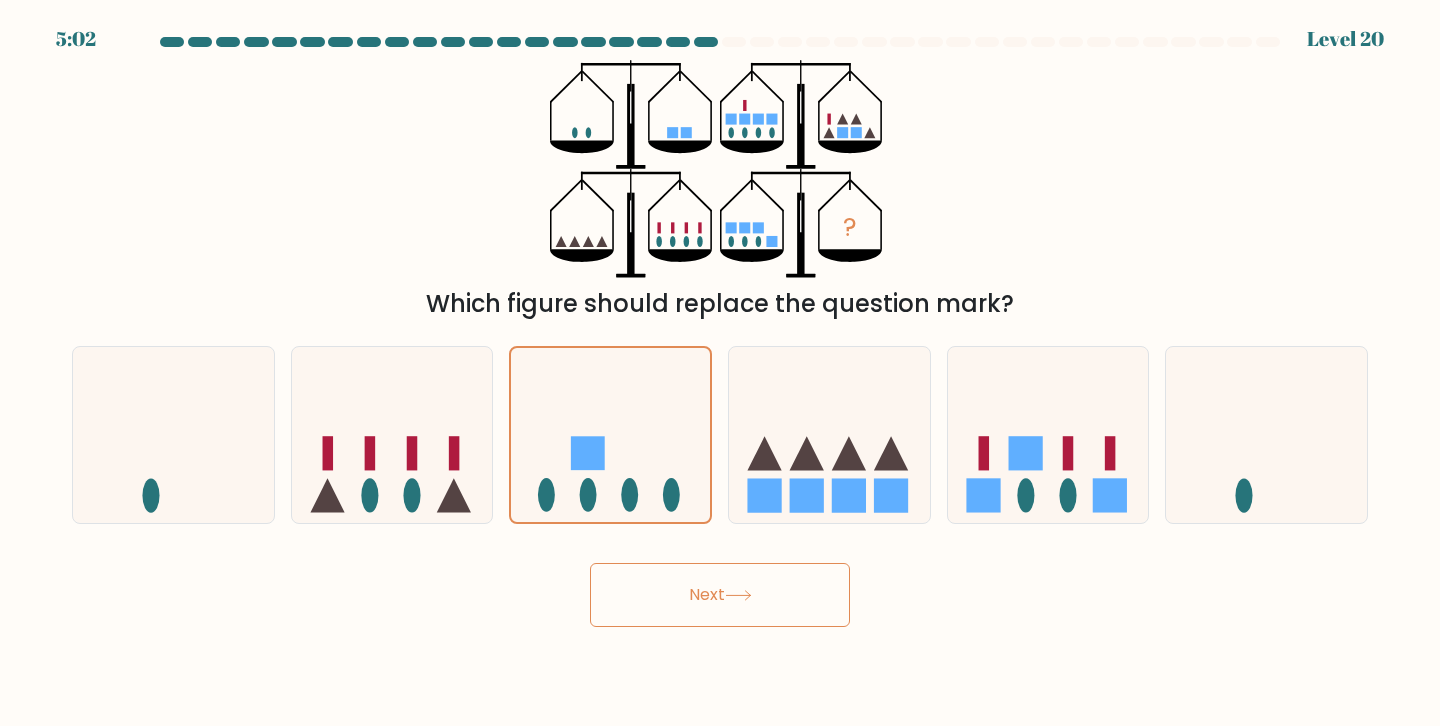 drag, startPoint x: 656, startPoint y: 610, endPoint x: 286, endPoint y: 564, distance: 372.84848 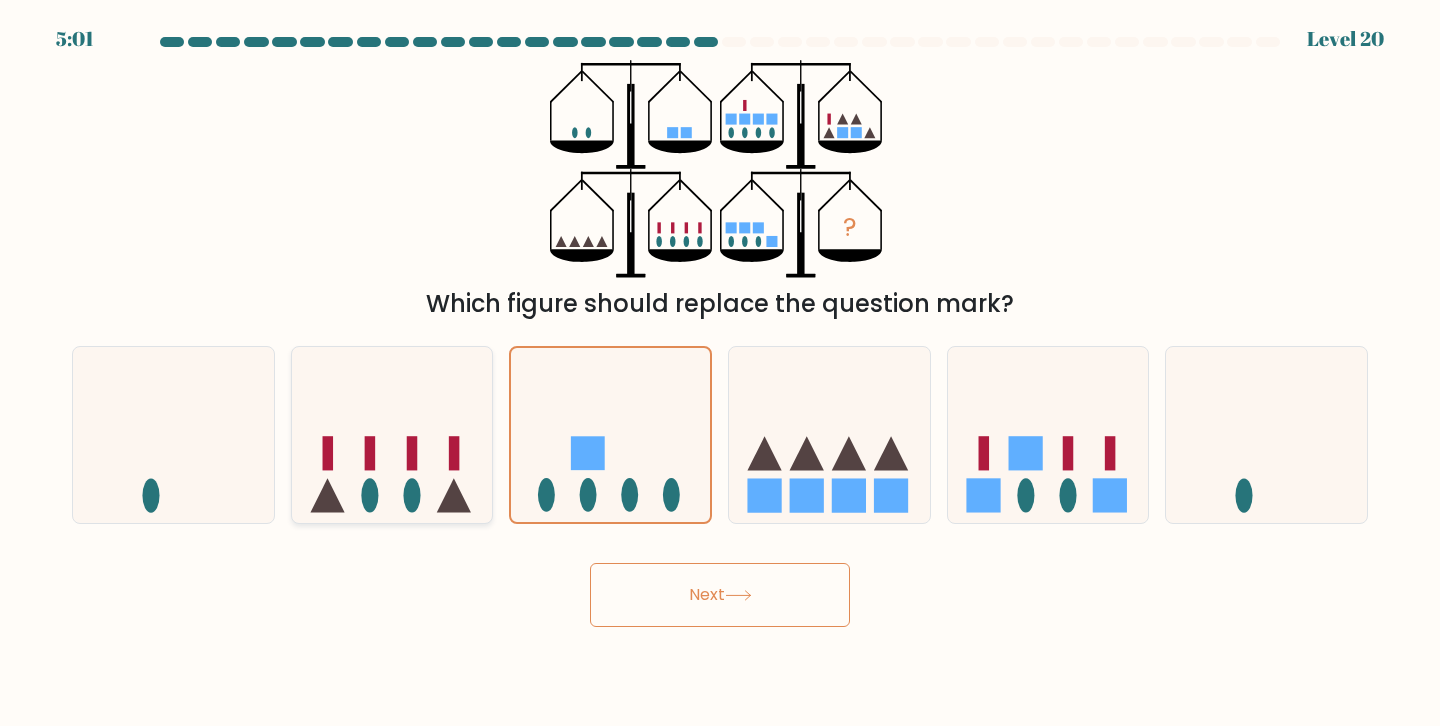 click at bounding box center (392, 435) 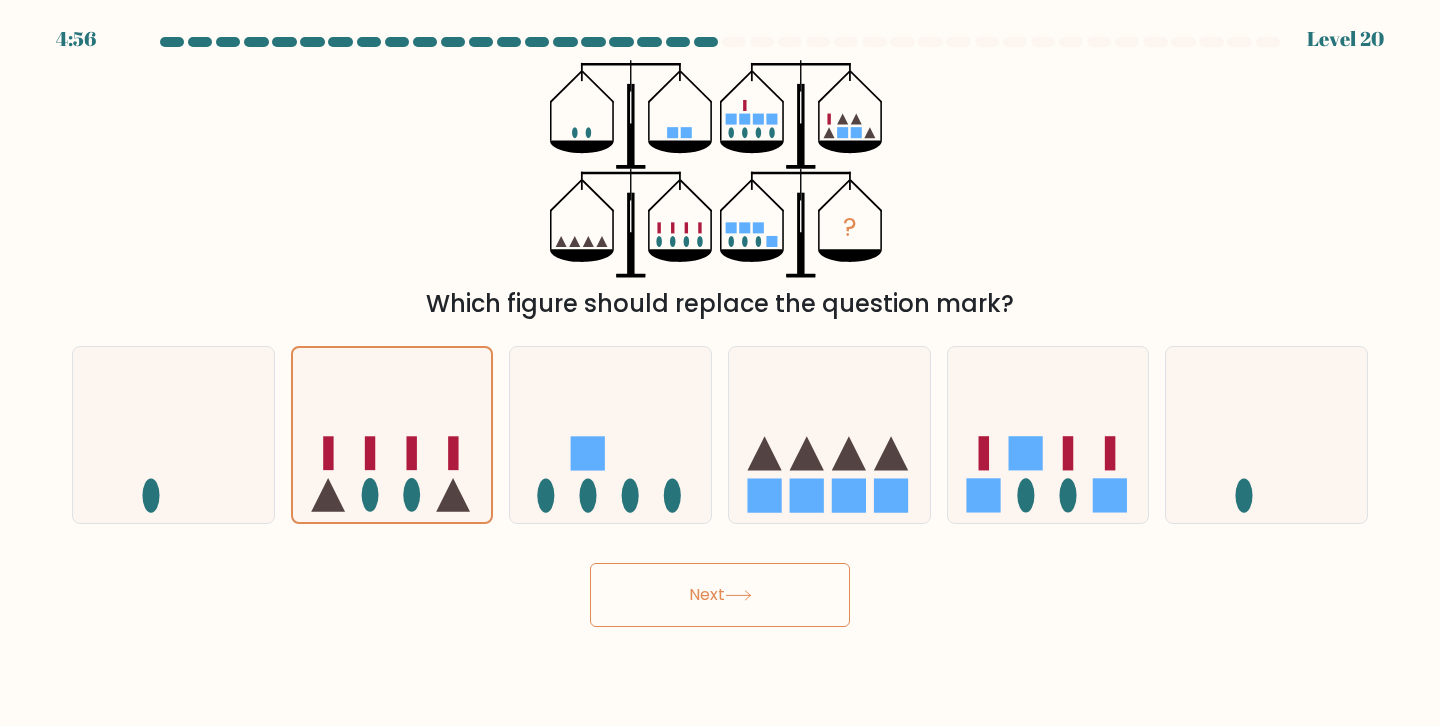 click on "Next" at bounding box center (720, 595) 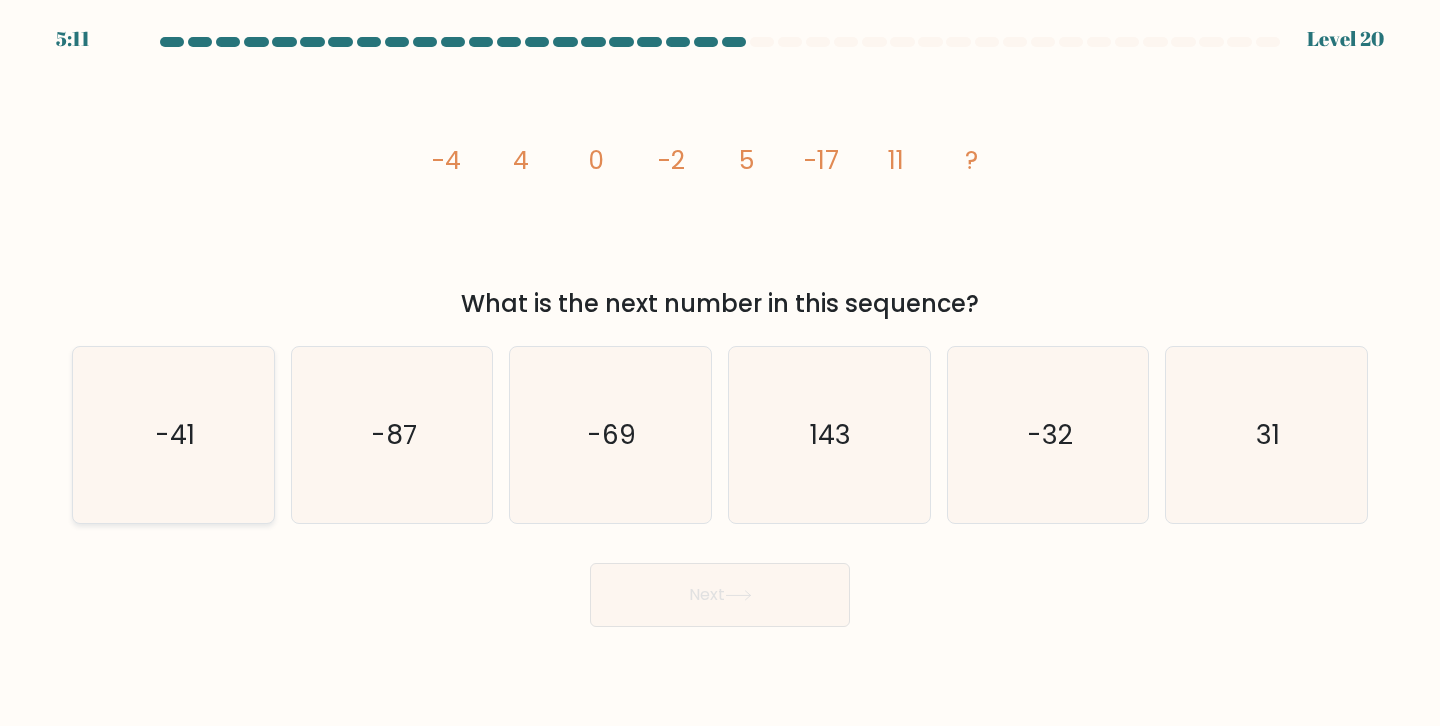 click on "-41" at bounding box center [173, 435] 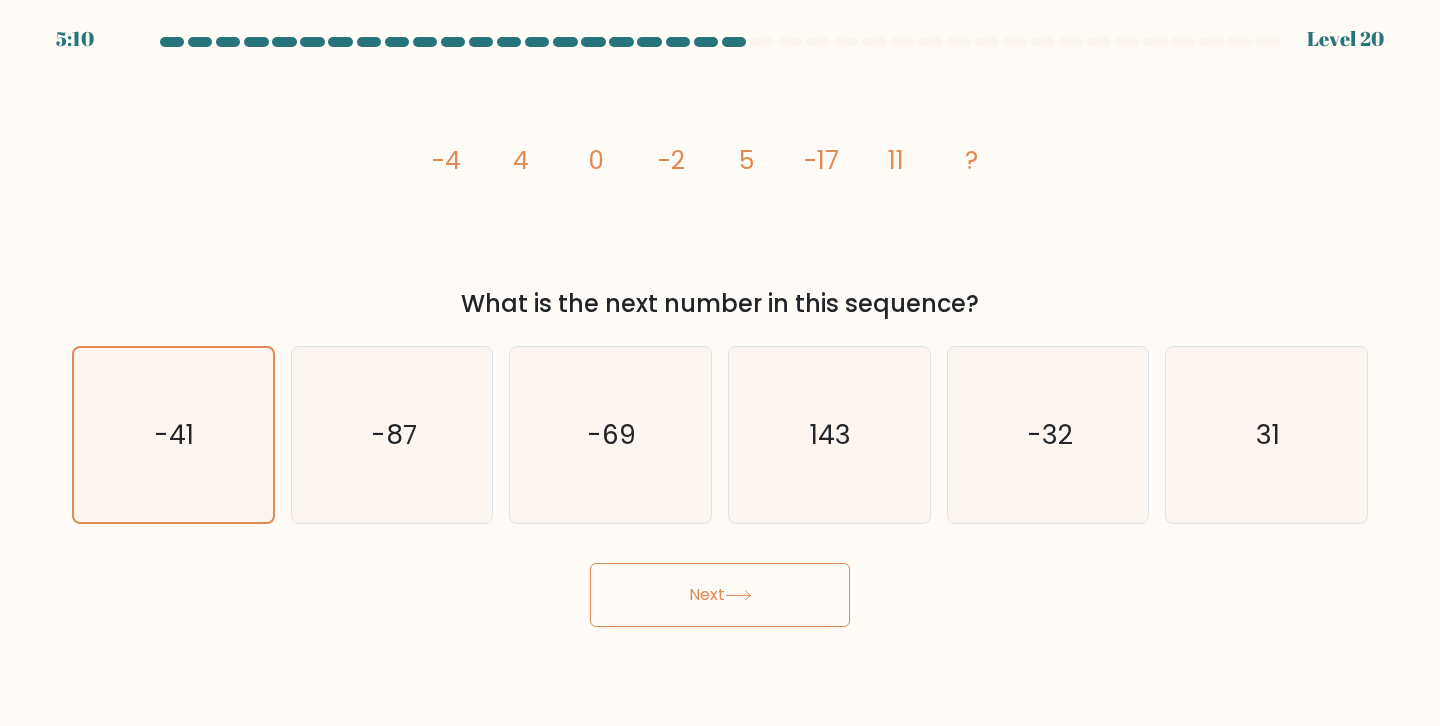 click on "Next" at bounding box center (720, 595) 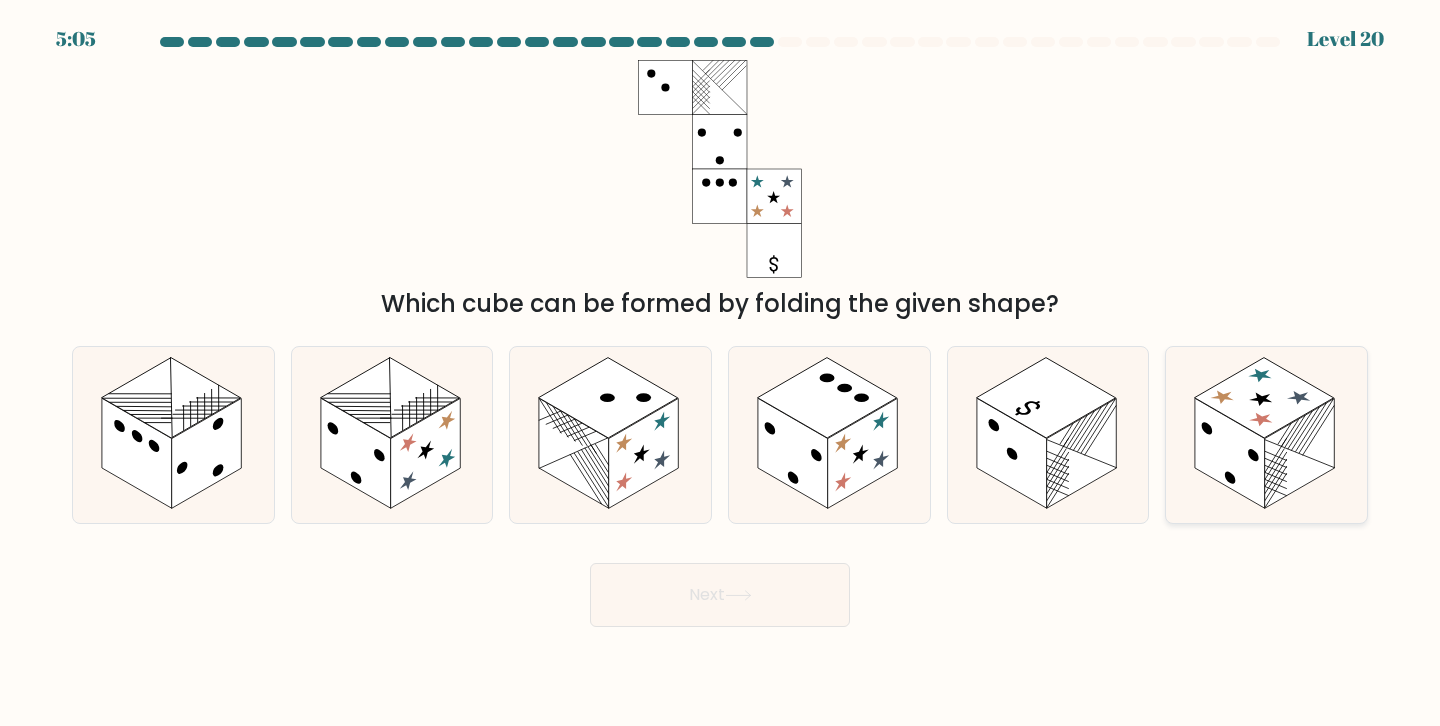 click at bounding box center [1266, 435] 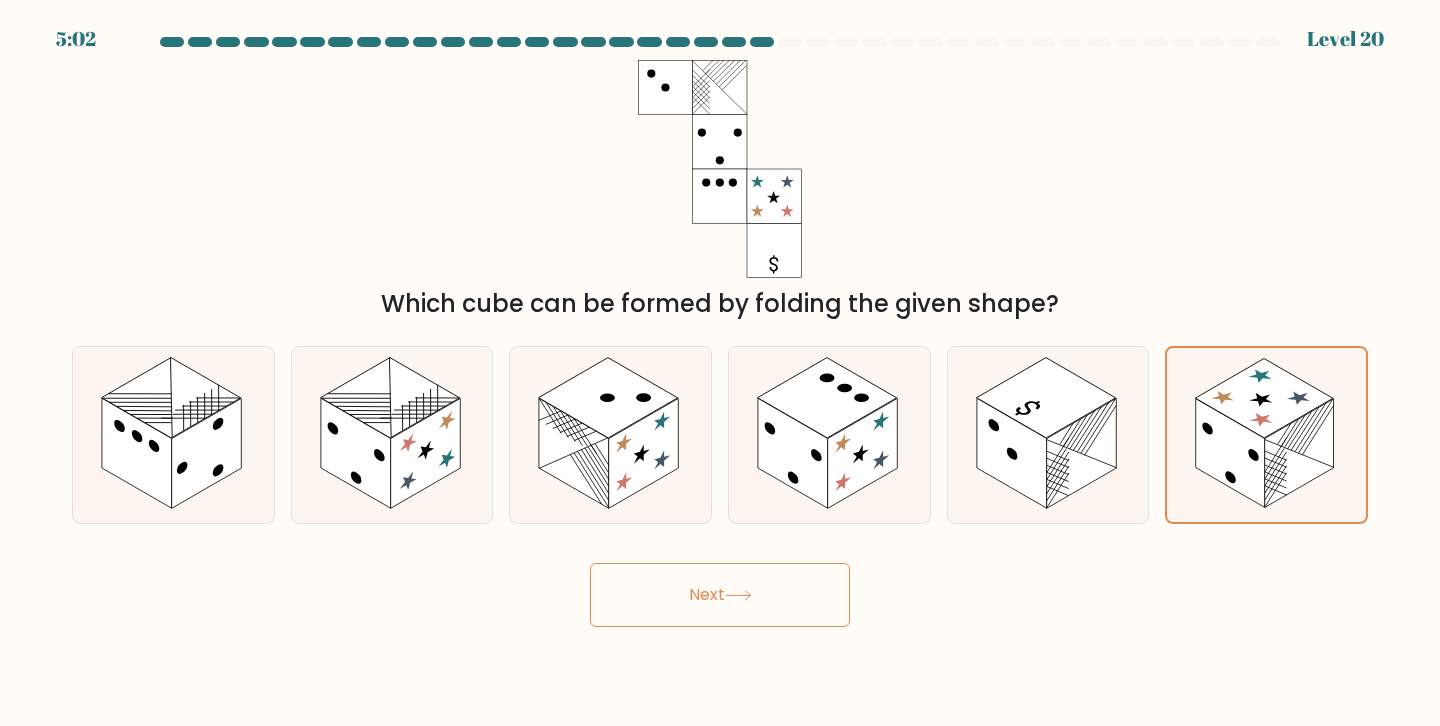 click on "5:02
Level 20" at bounding box center (720, 363) 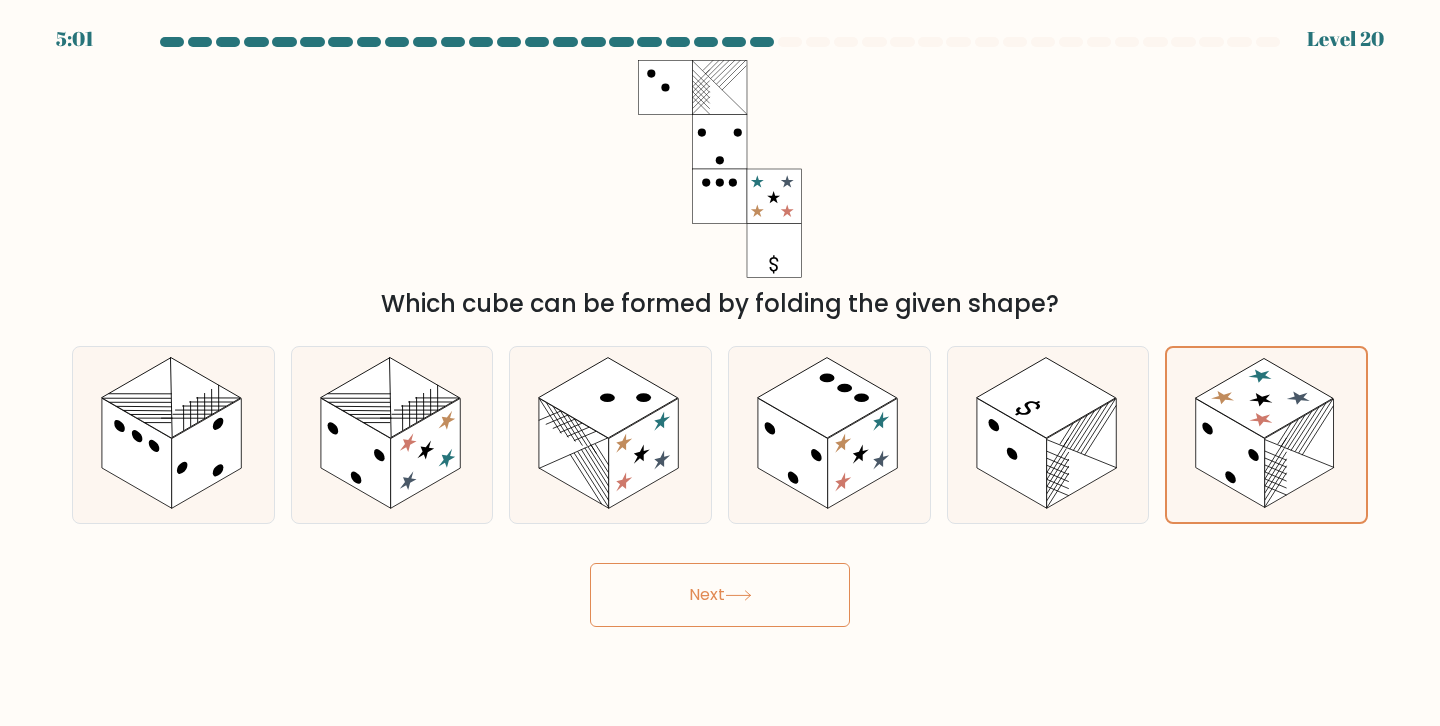 click on "Next" at bounding box center (720, 595) 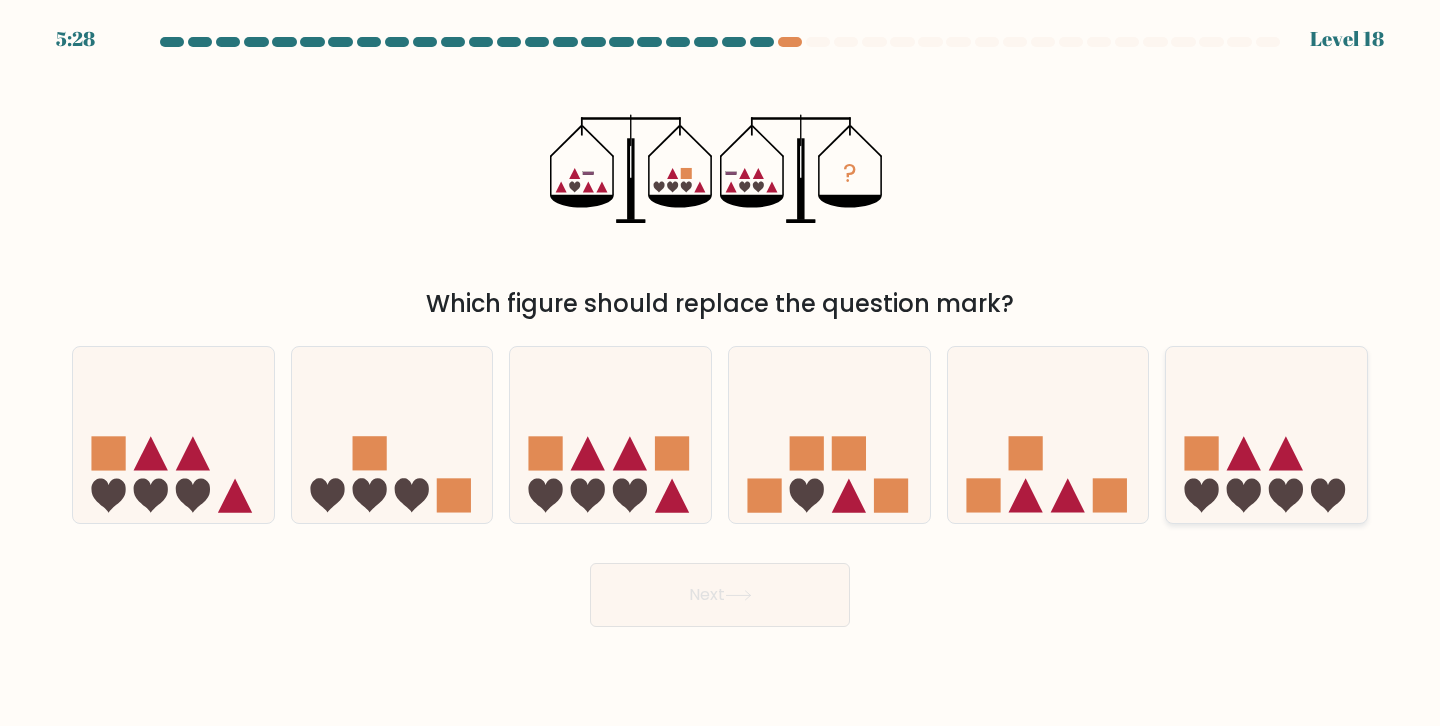 click at bounding box center (1244, 496) 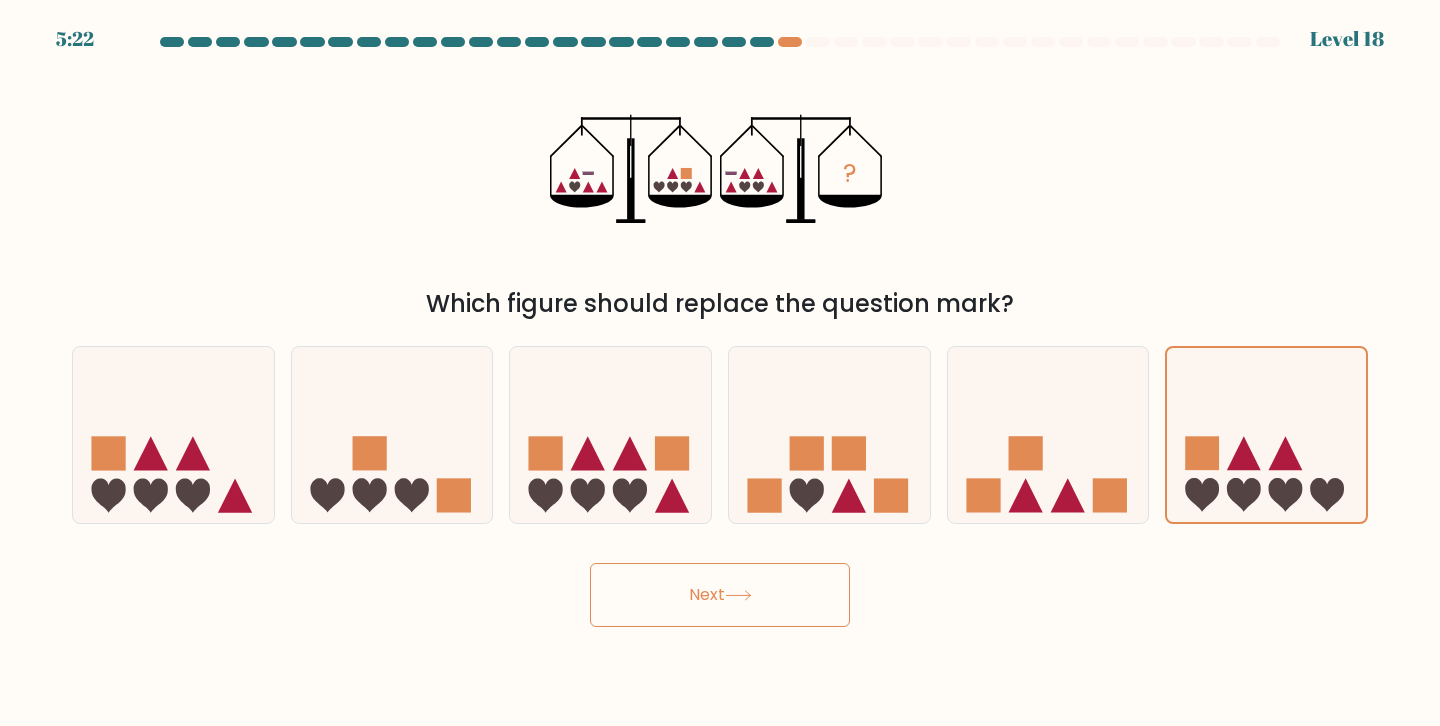click on "Next" at bounding box center [720, 595] 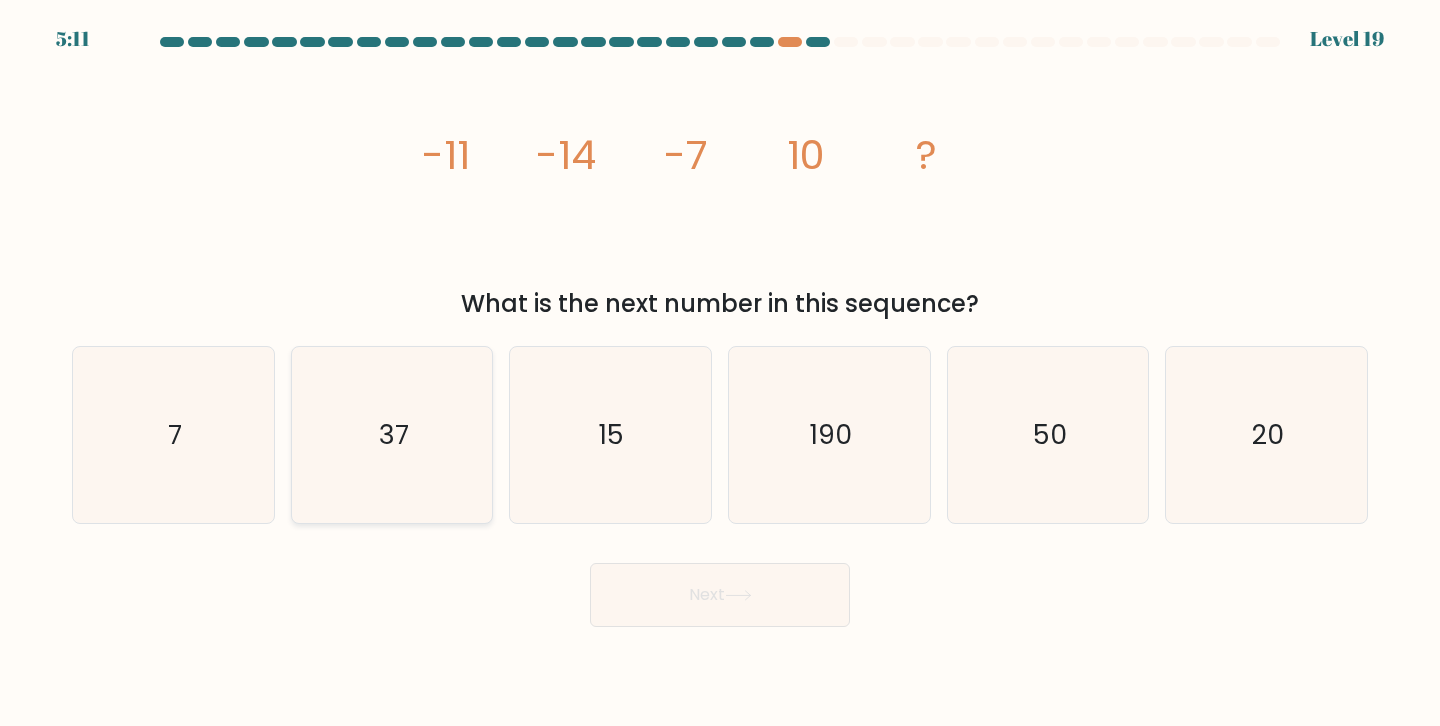 click on "37" at bounding box center (392, 435) 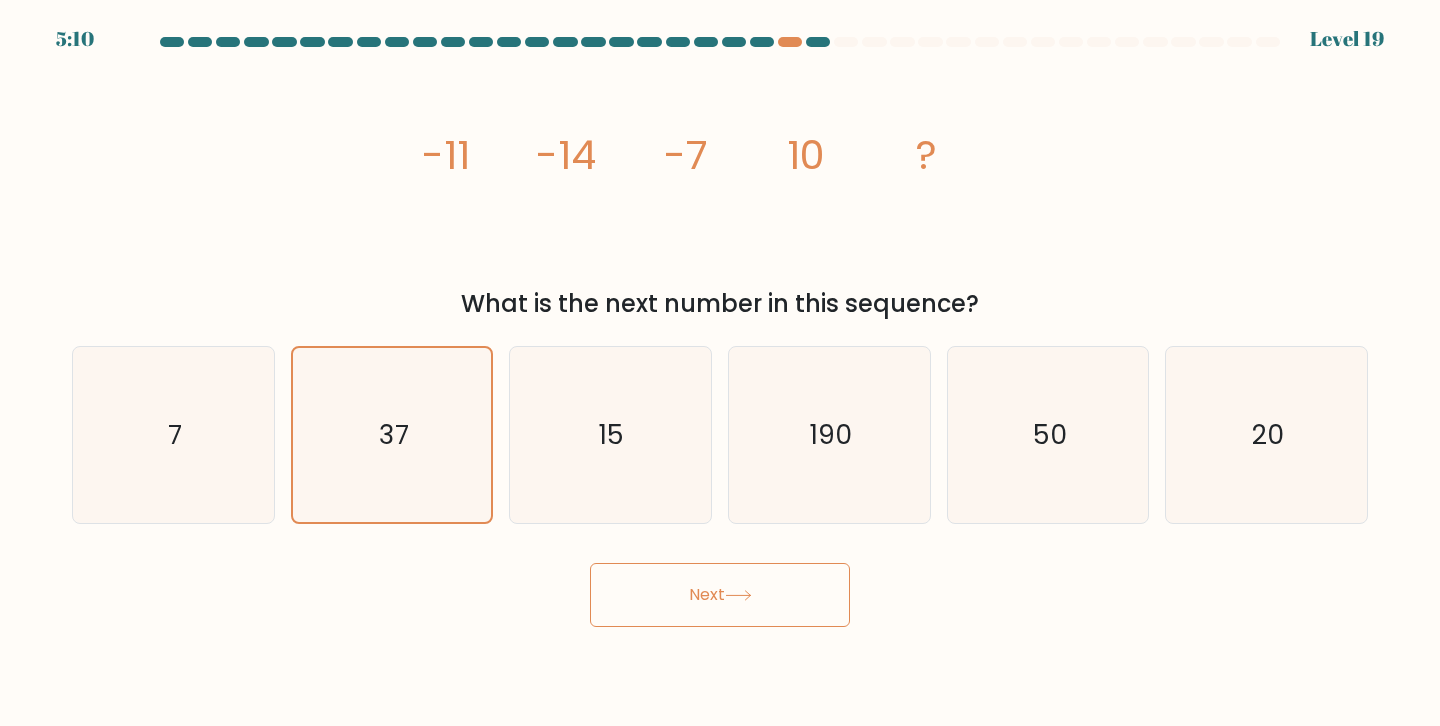 click at bounding box center [738, 595] 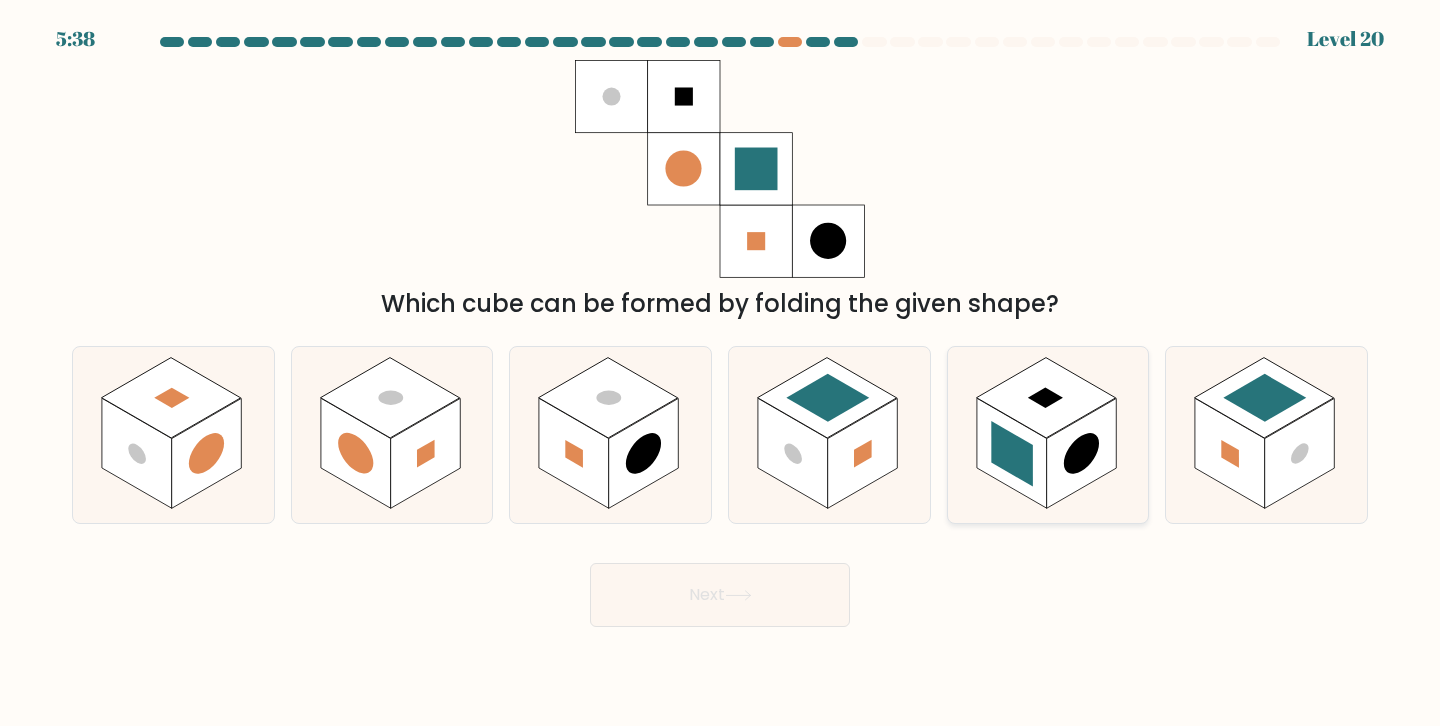 click at bounding box center (1012, 453) 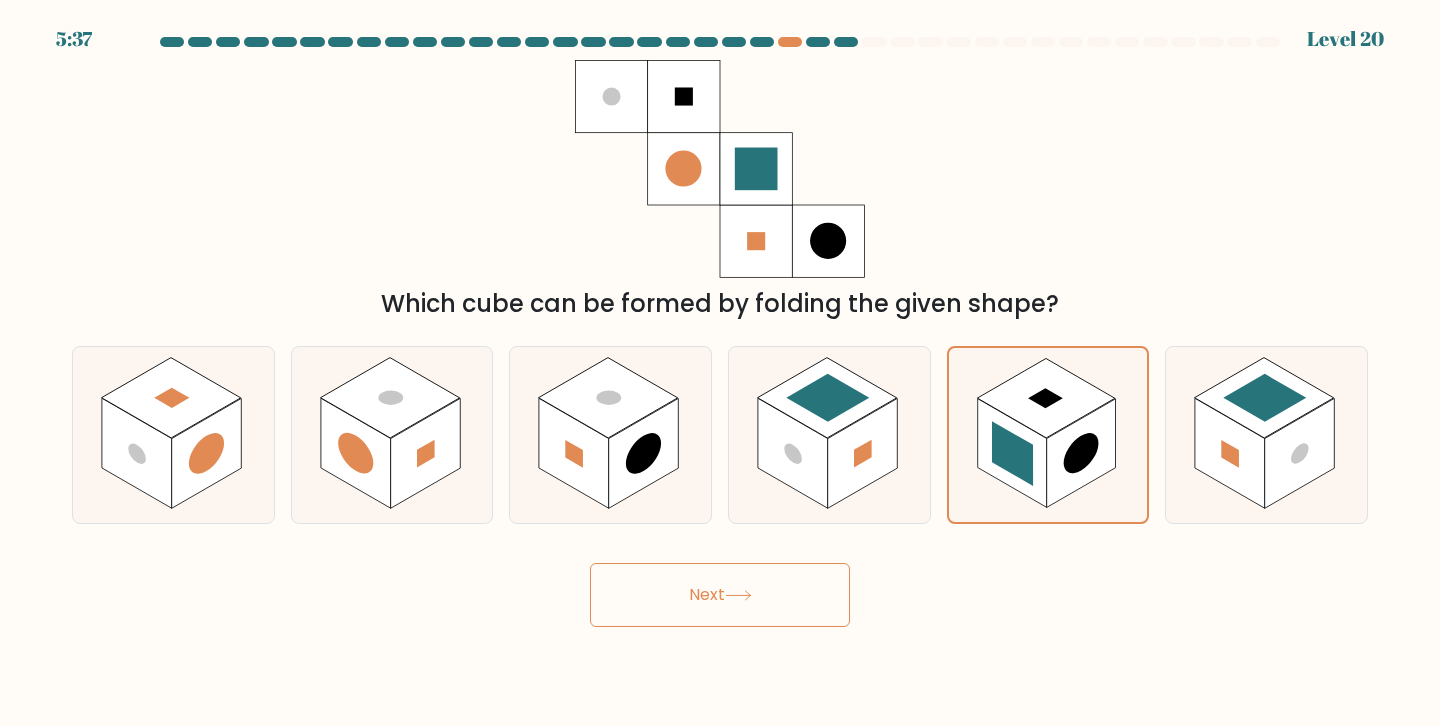 click on "Next" at bounding box center [720, 595] 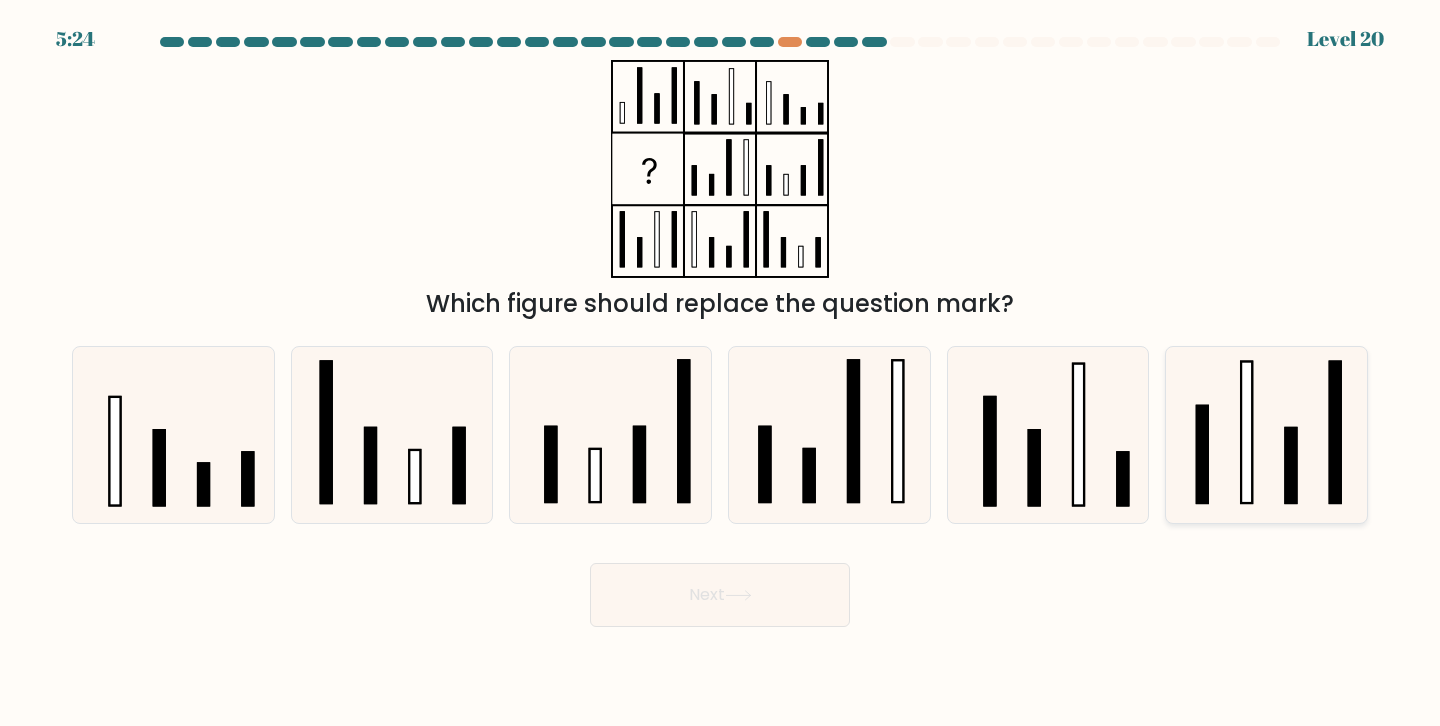 click at bounding box center (1266, 435) 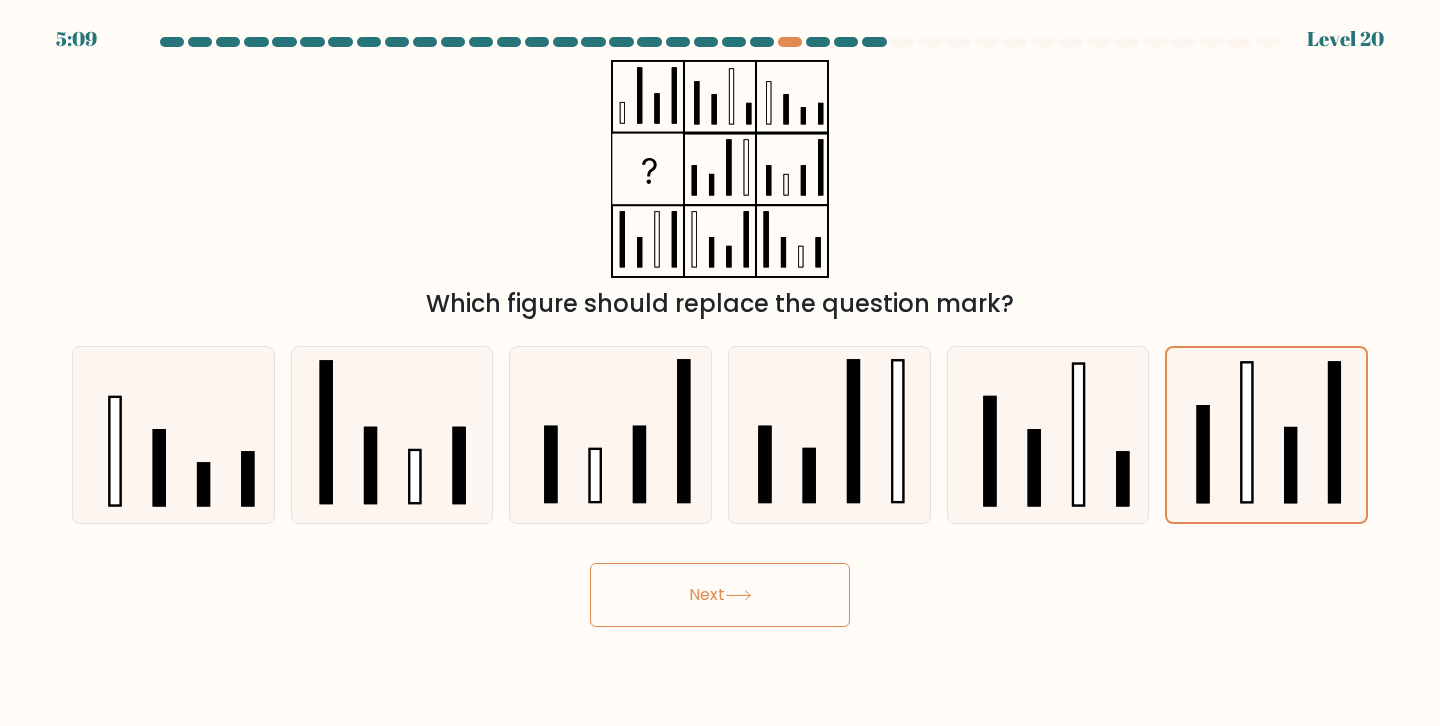 click on "5:09
Level 20" at bounding box center (720, 363) 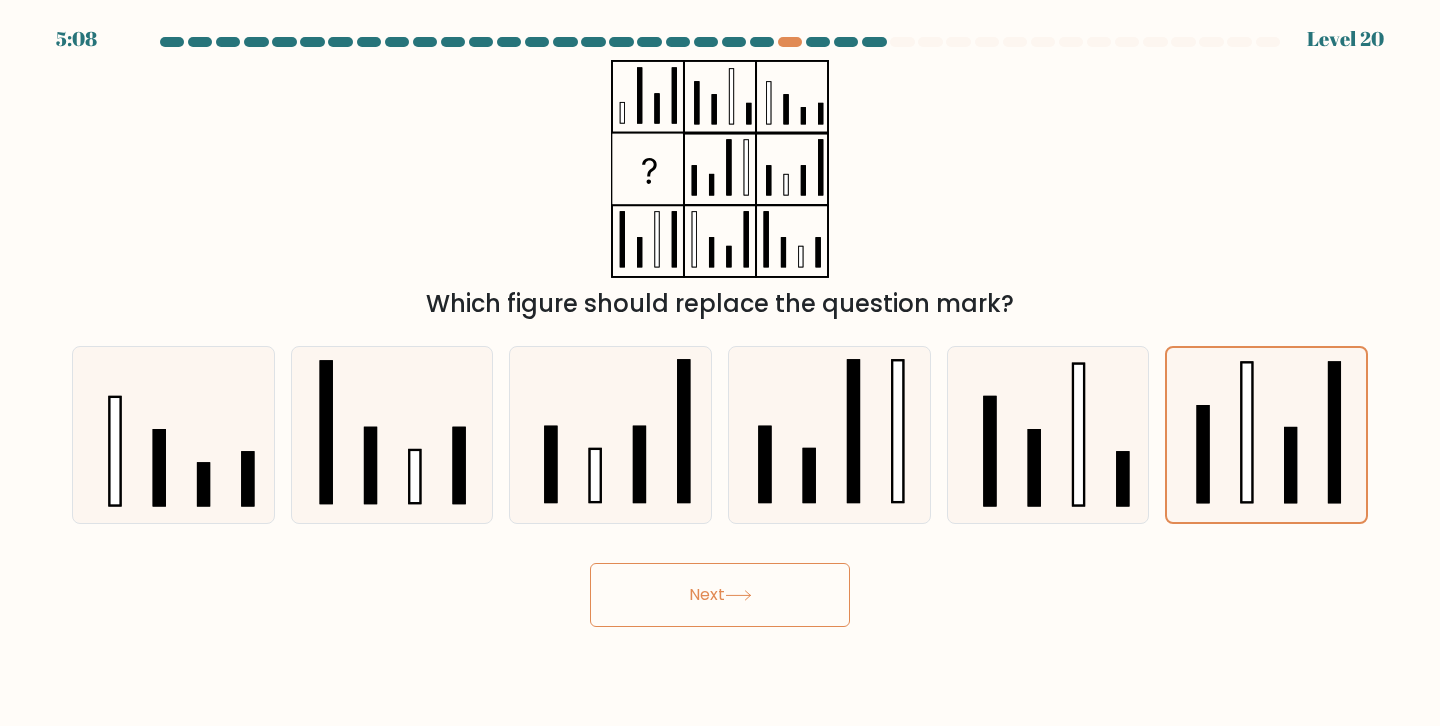 click on "Next" at bounding box center (720, 595) 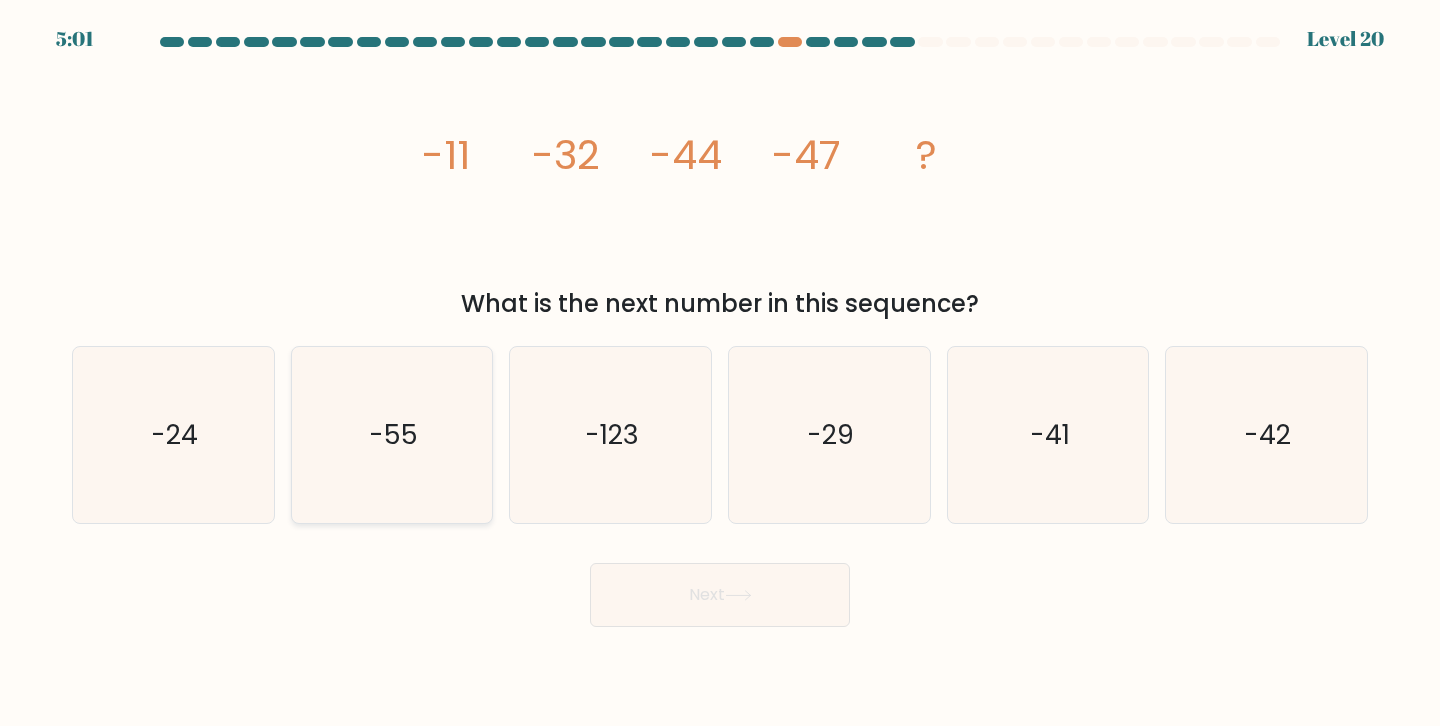 click on "-55" at bounding box center [392, 435] 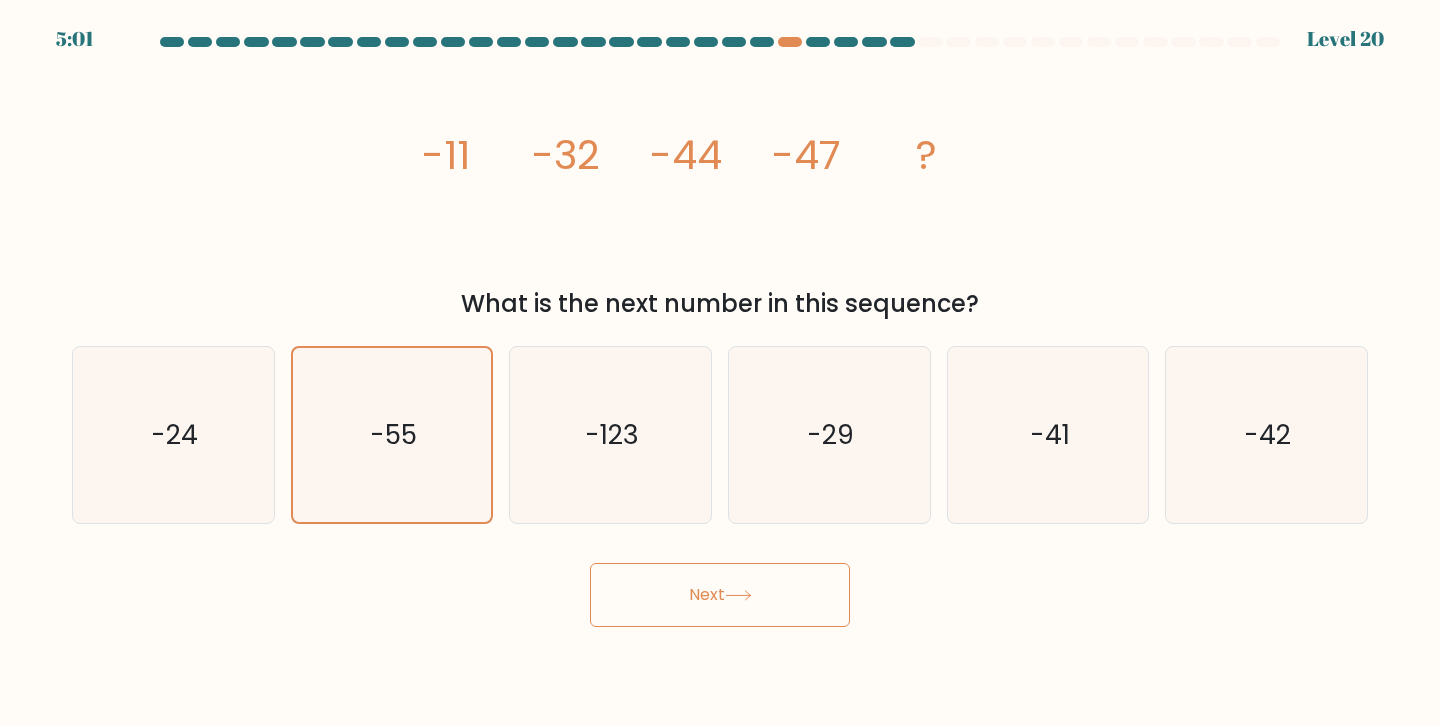 click on "Next" at bounding box center (720, 595) 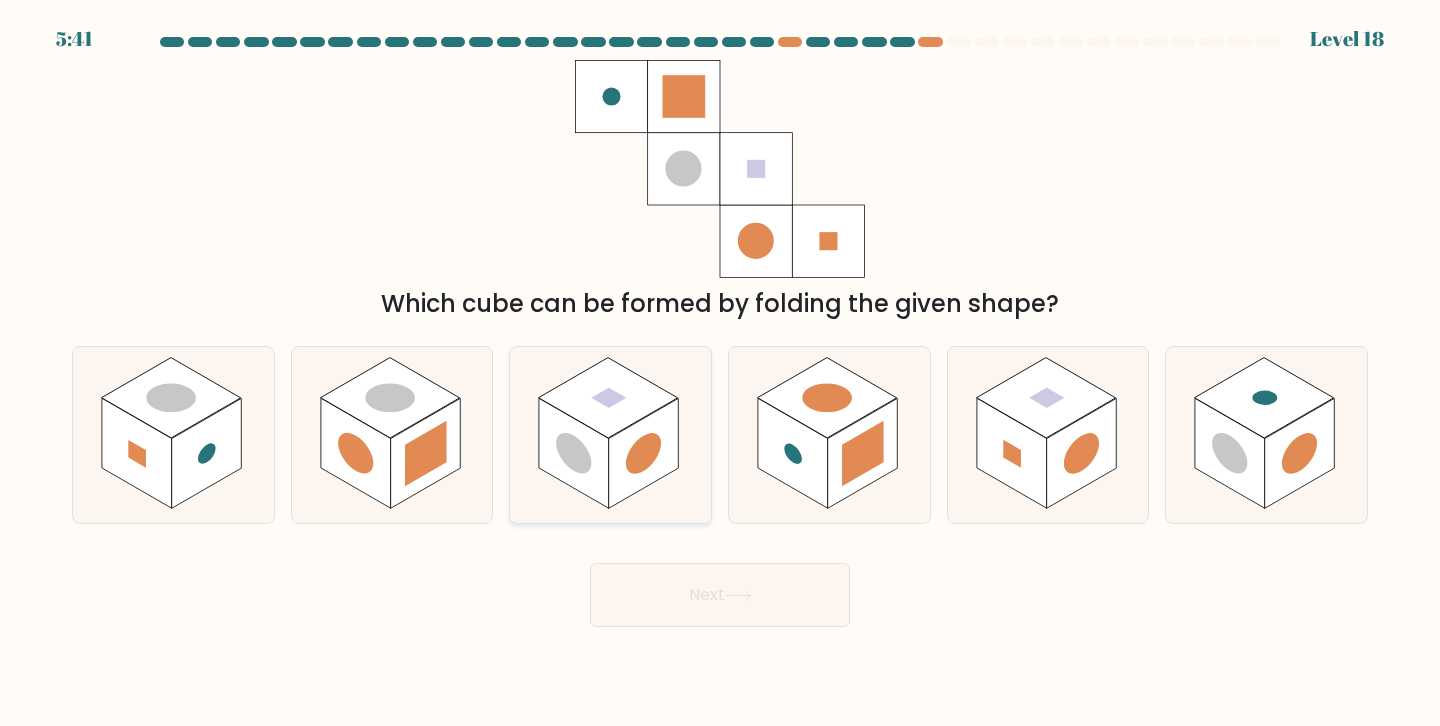 click at bounding box center [644, 454] 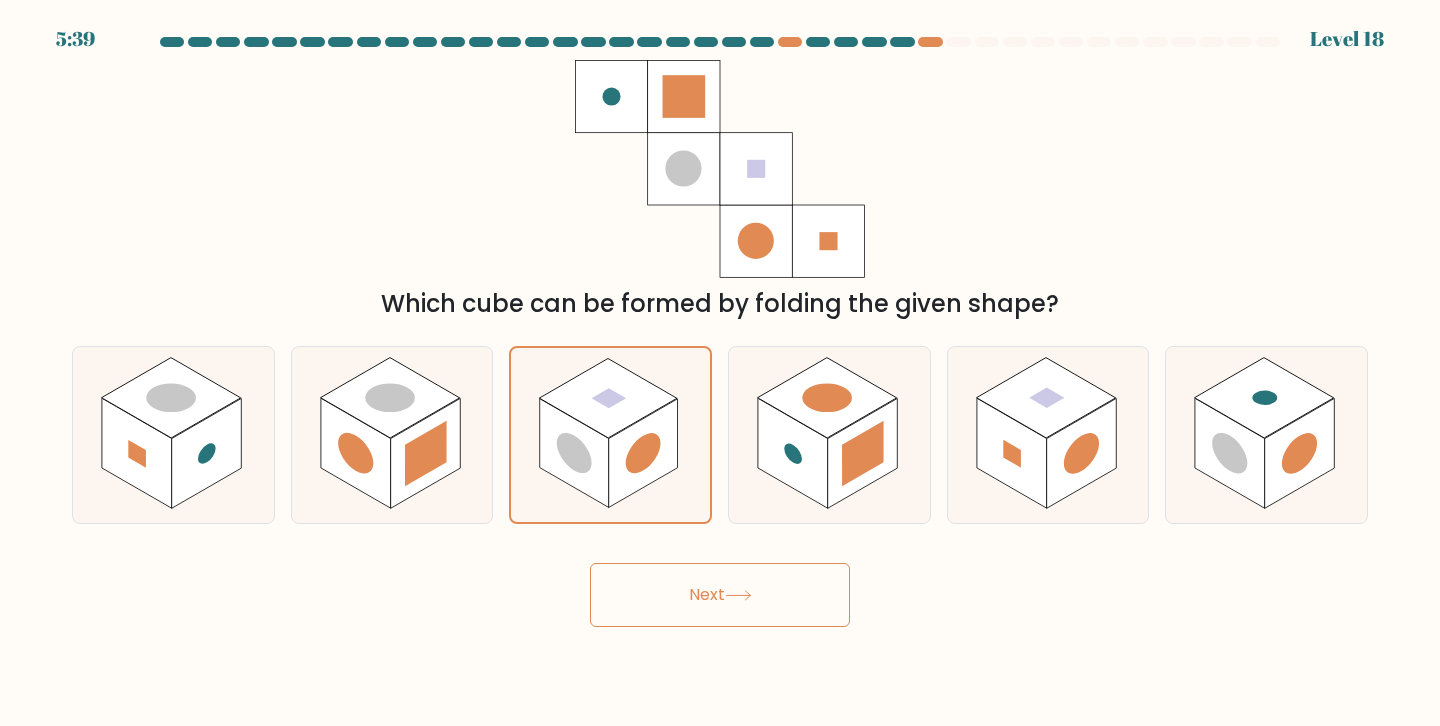 click on "Next" at bounding box center [720, 595] 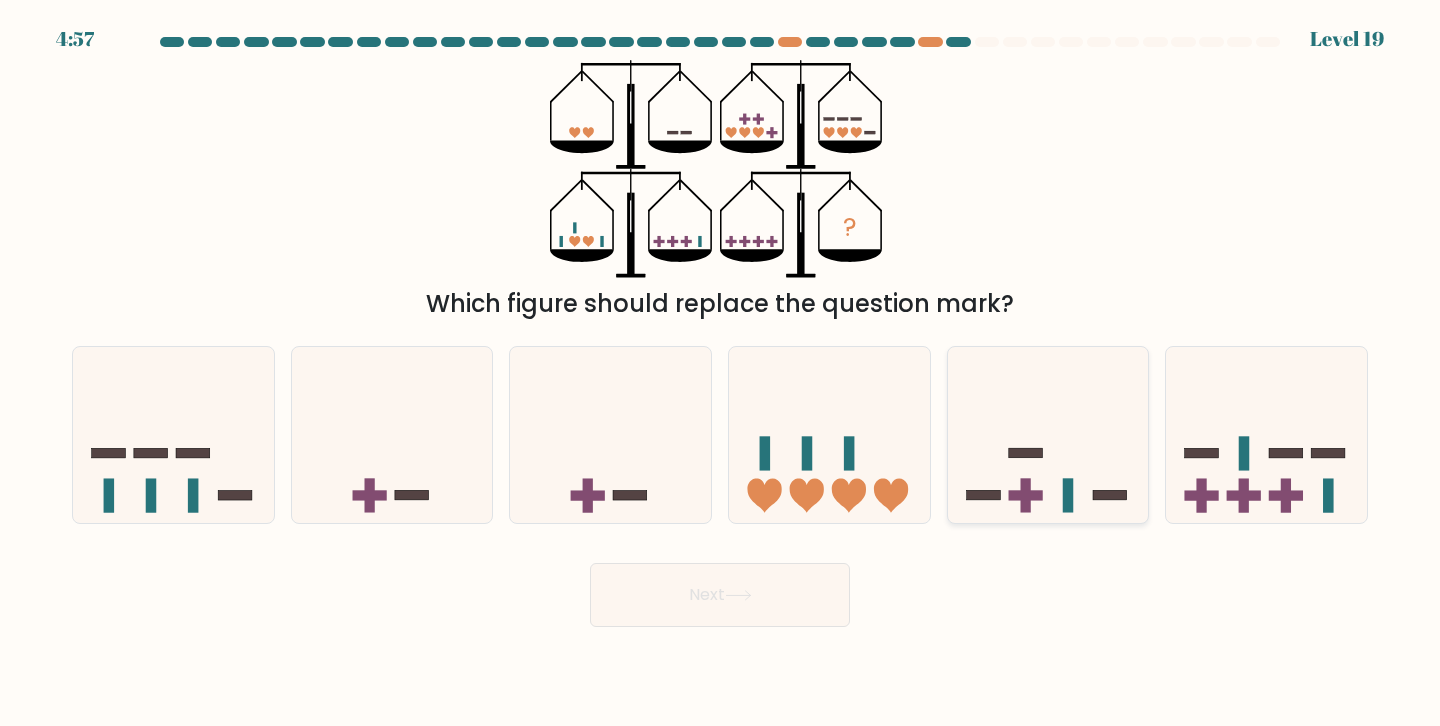 click at bounding box center [1048, 435] 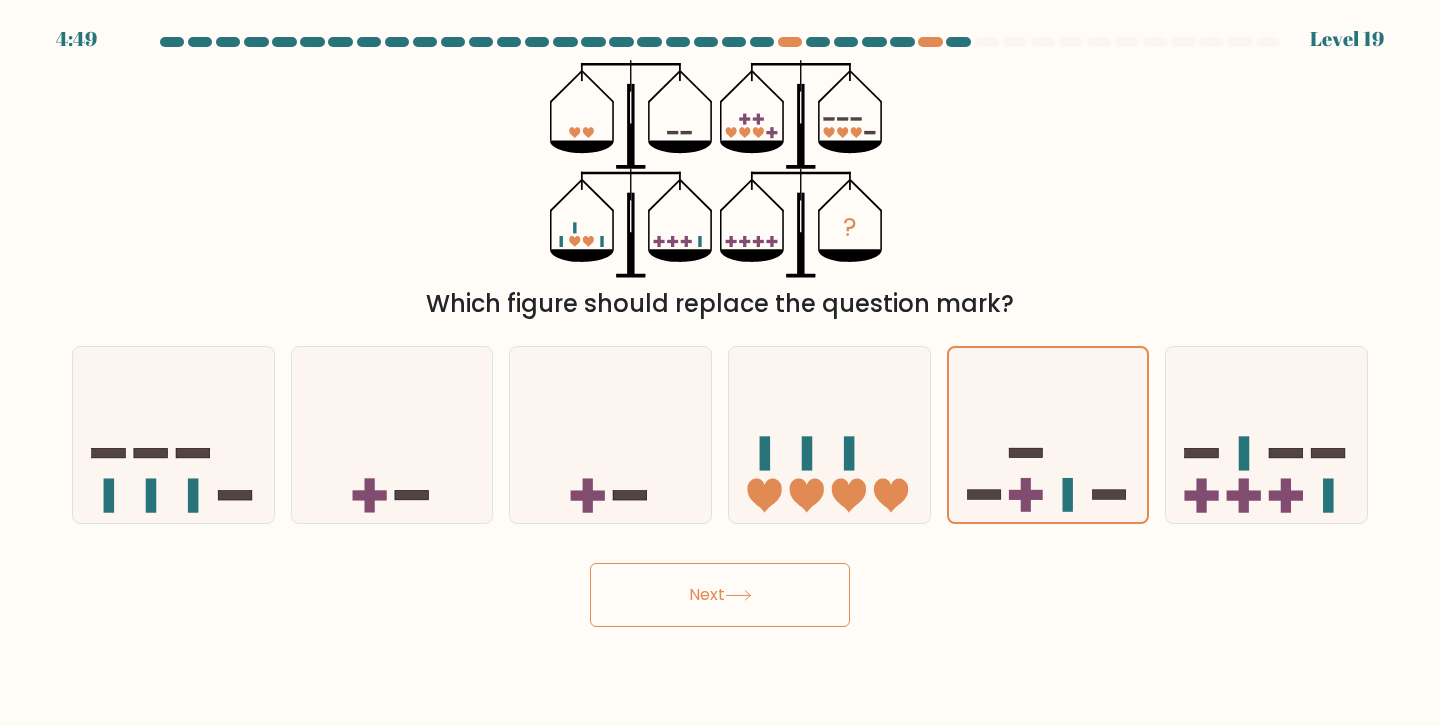 click on "Next" at bounding box center (720, 595) 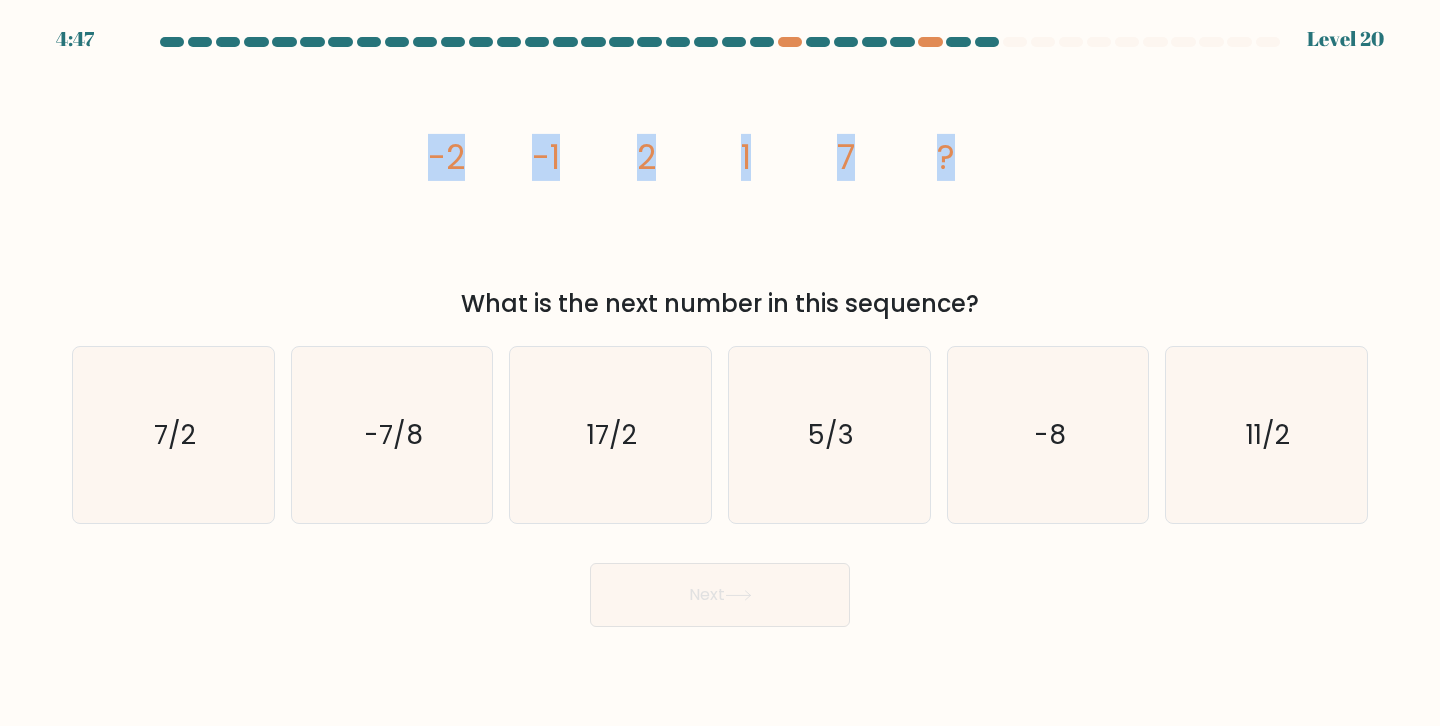 drag, startPoint x: 411, startPoint y: 161, endPoint x: 1184, endPoint y: 152, distance: 773.05237 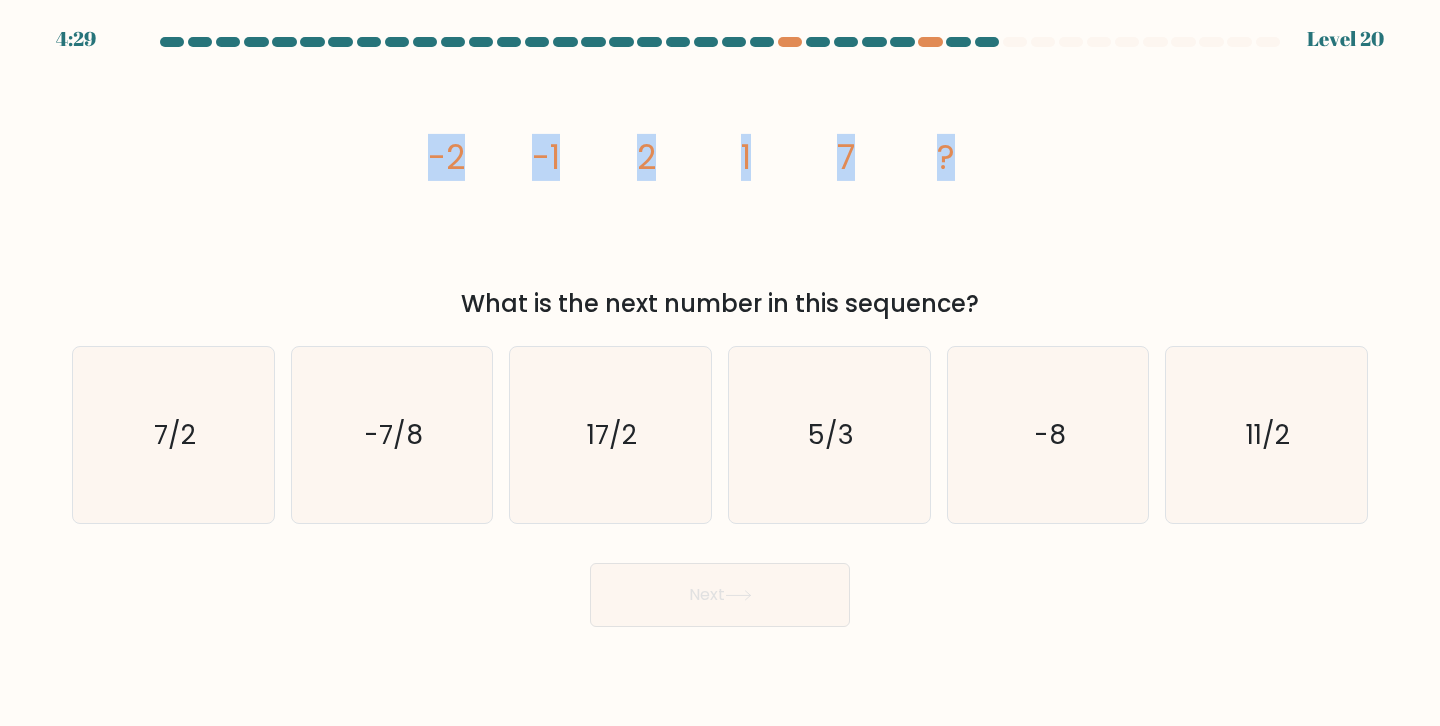 click on "image/svg+xml
-2
-1
2
1
7
?" at bounding box center (720, 169) 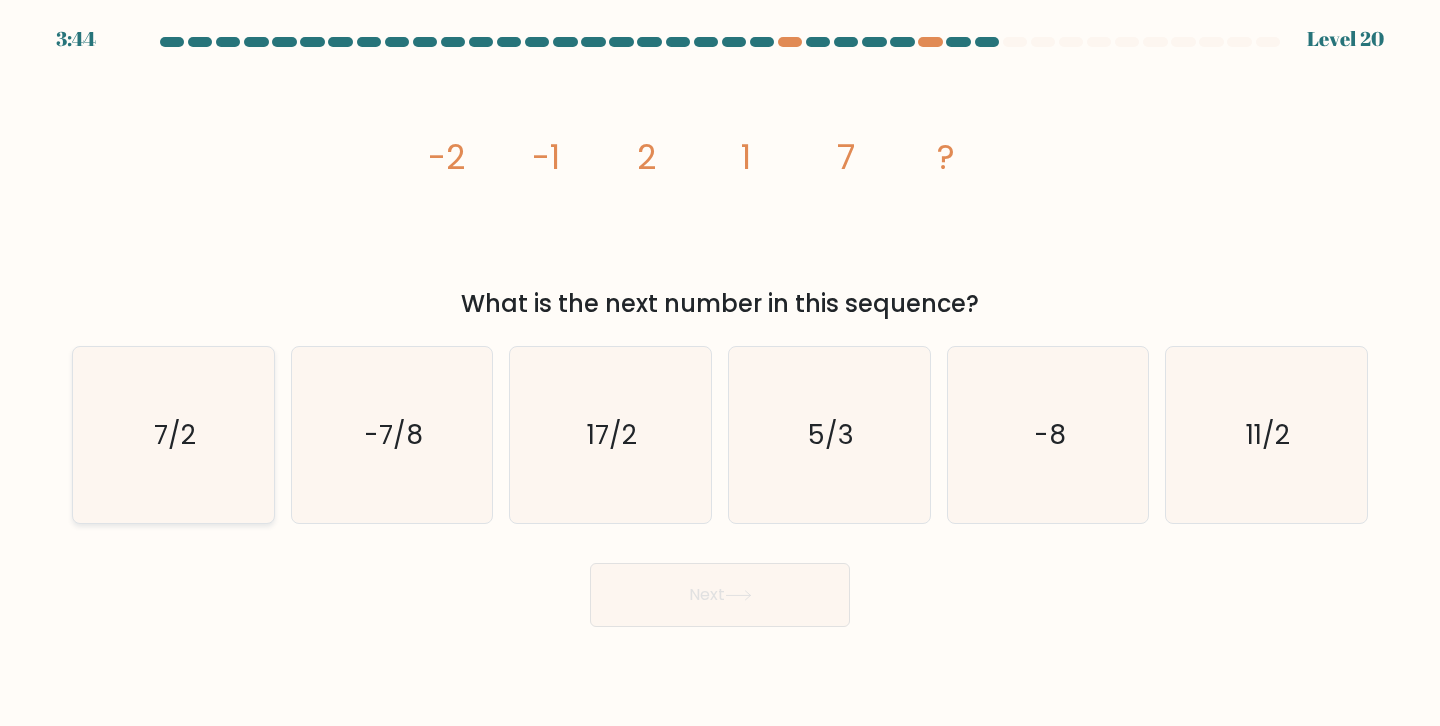 click on "7/2" at bounding box center [173, 435] 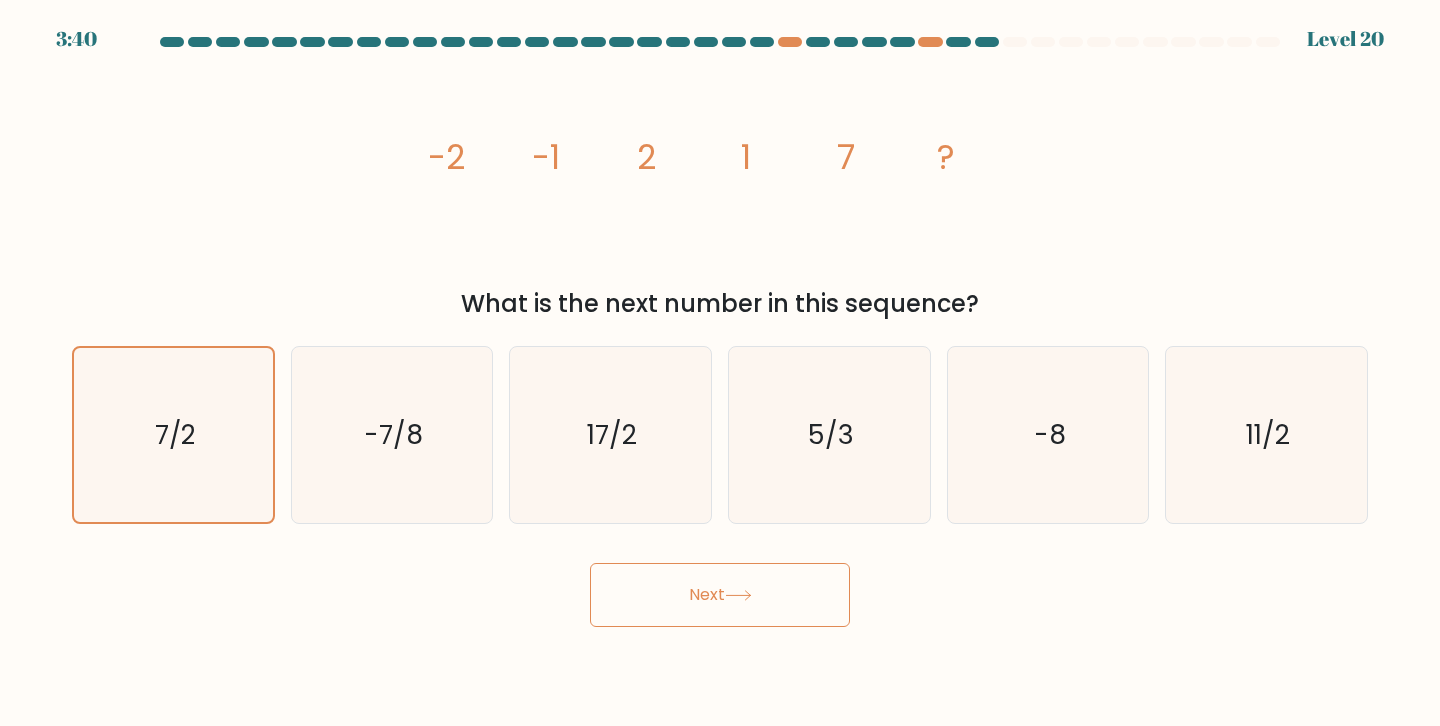 click on "Next" at bounding box center [720, 595] 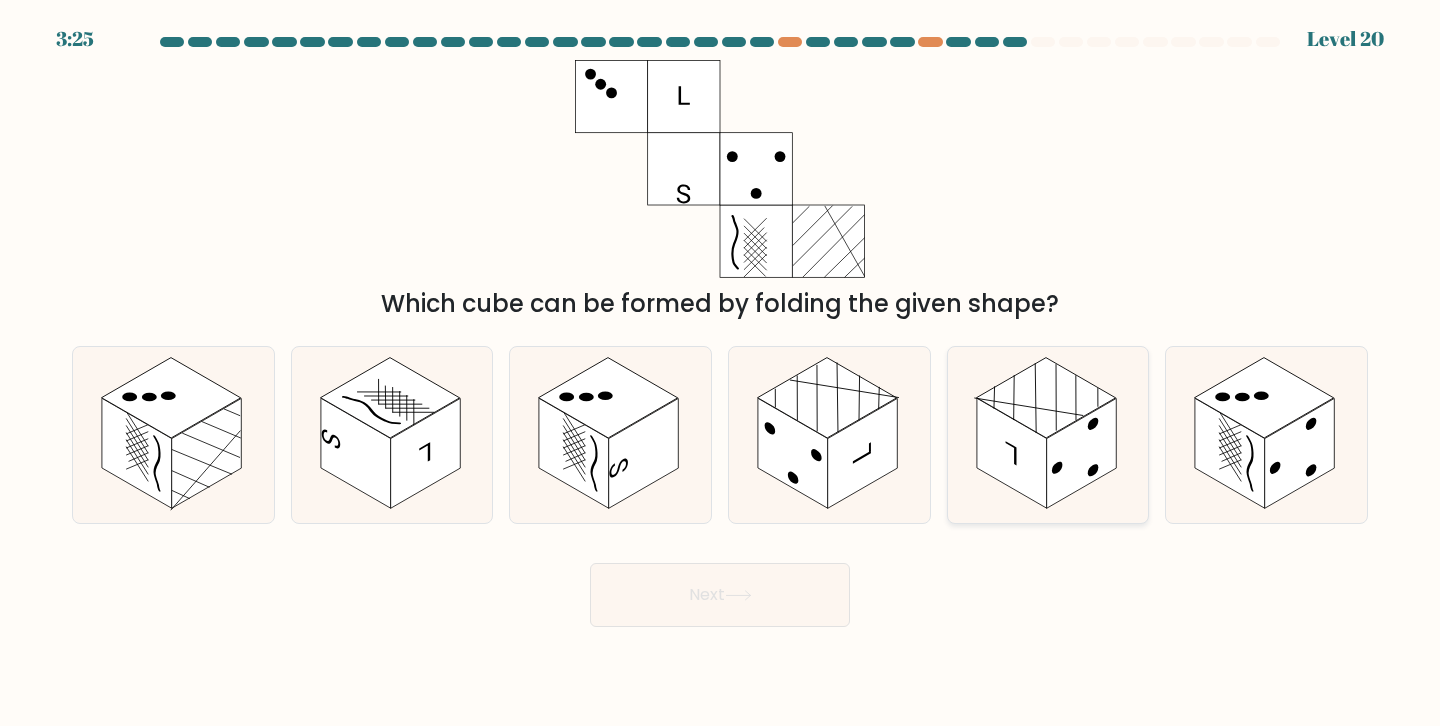 click at bounding box center [1012, 453] 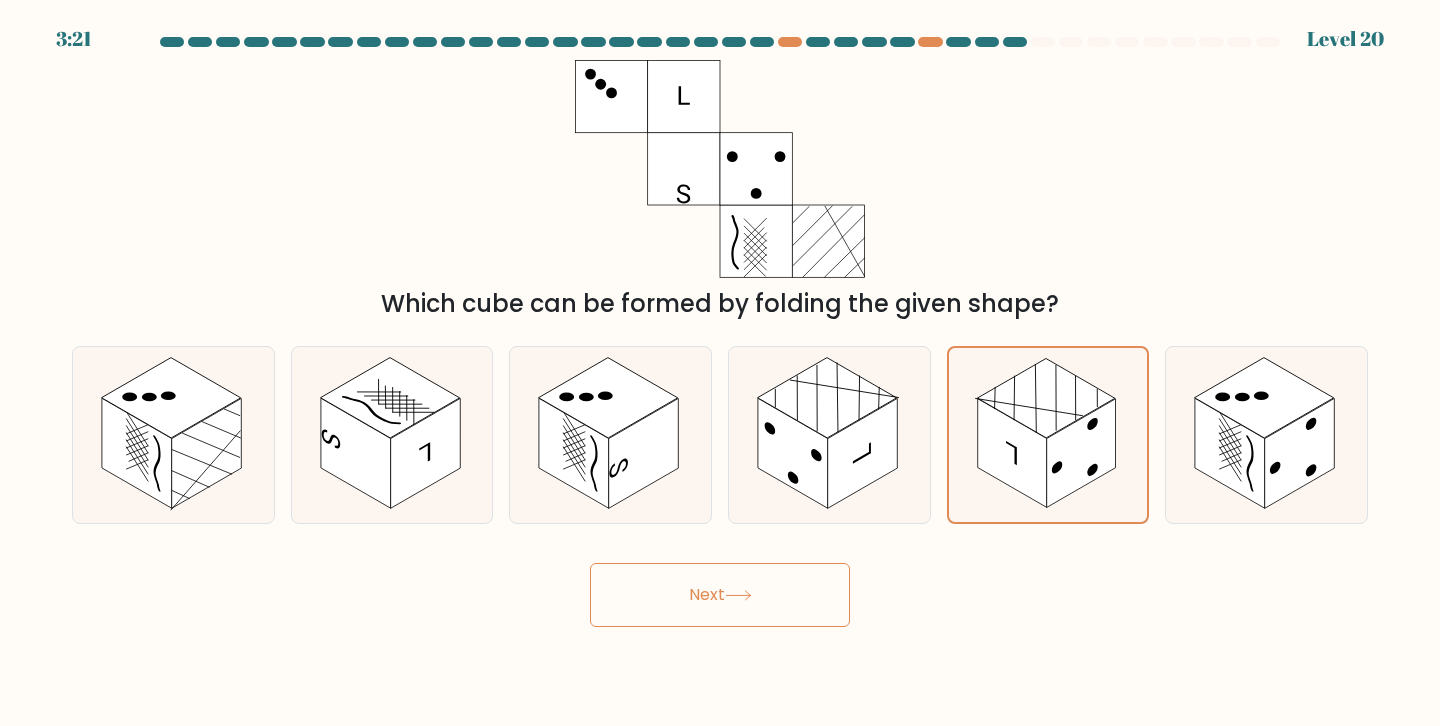 click on "Next" at bounding box center (720, 595) 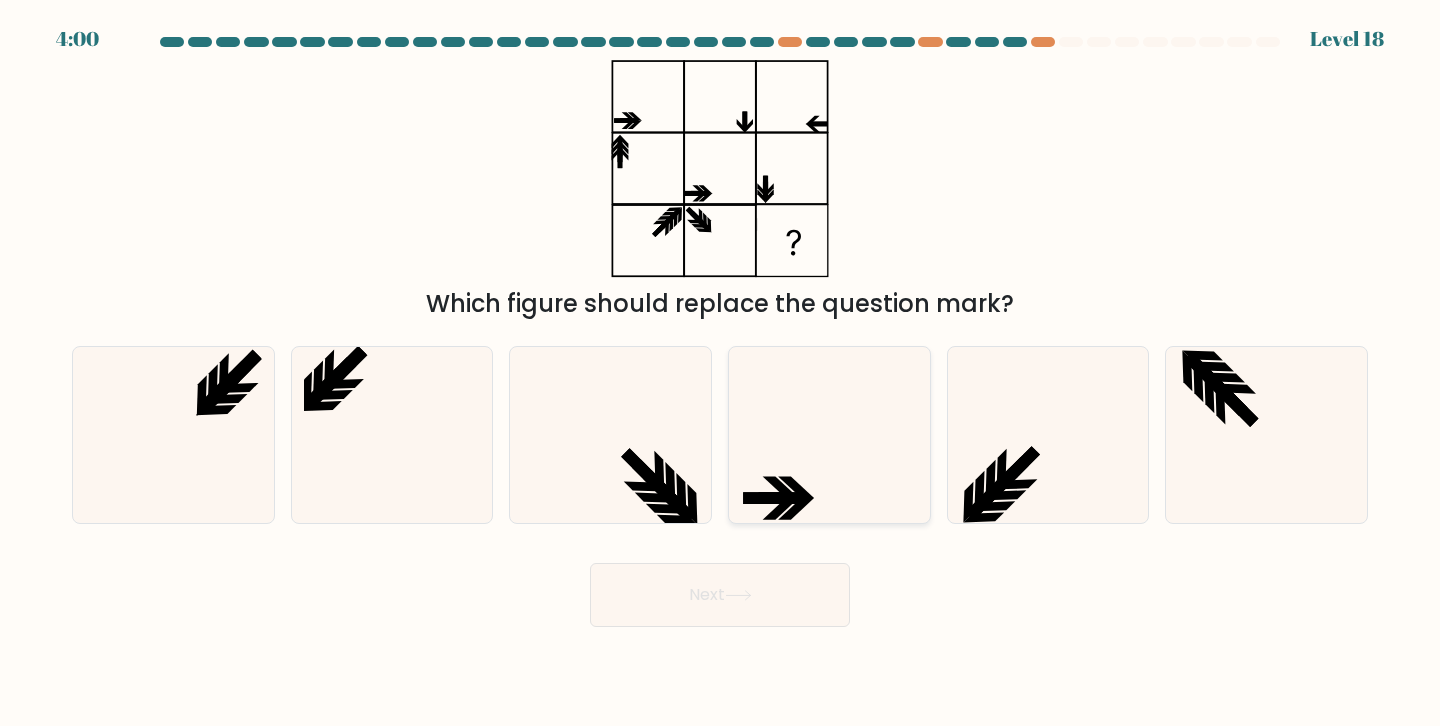 click at bounding box center (829, 435) 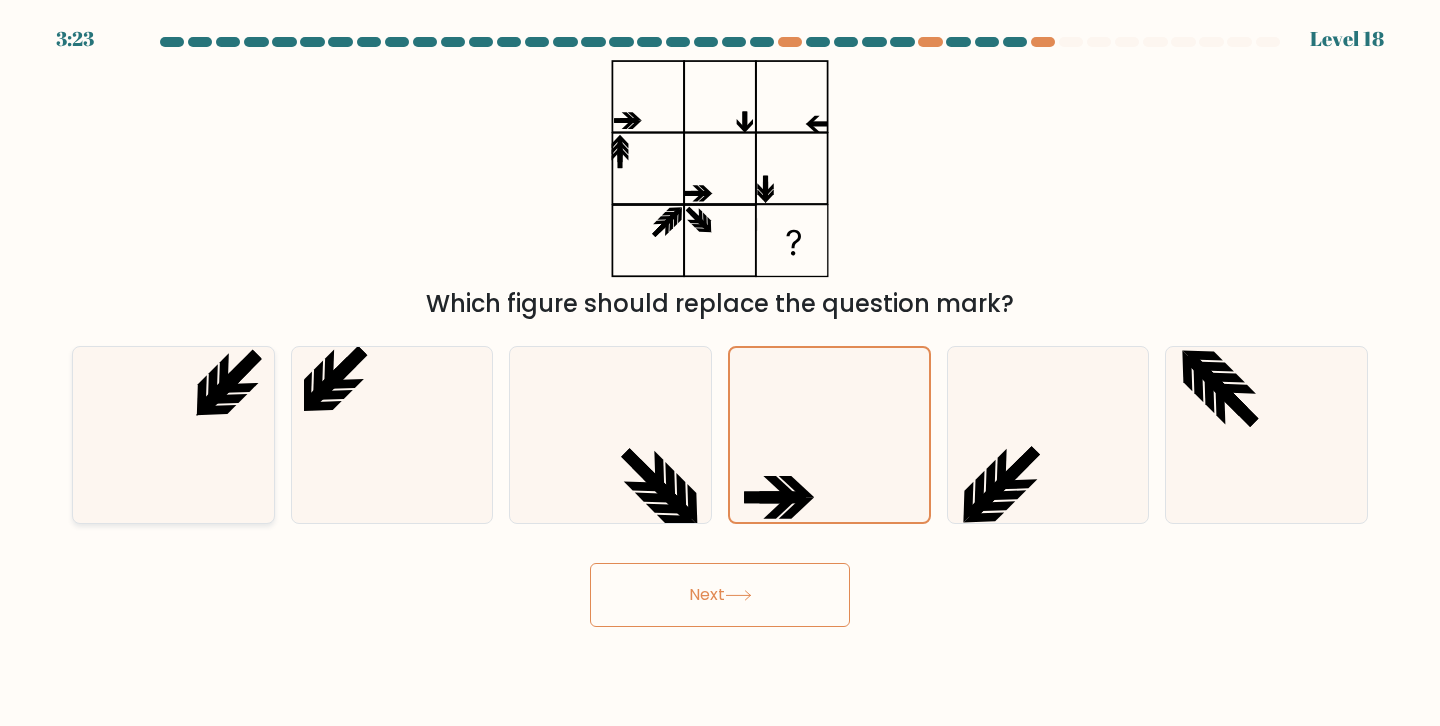 click at bounding box center (173, 435) 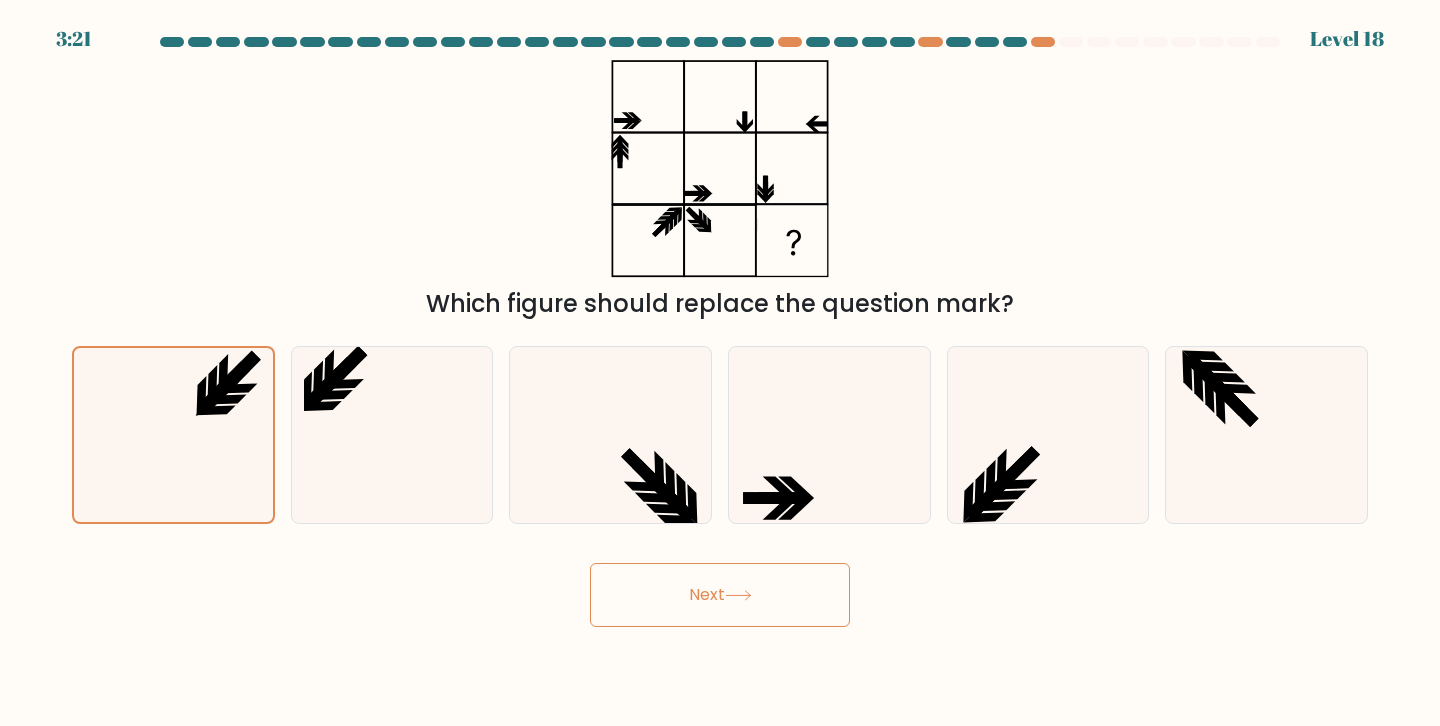 click on "3:21
Level 18" at bounding box center [720, 363] 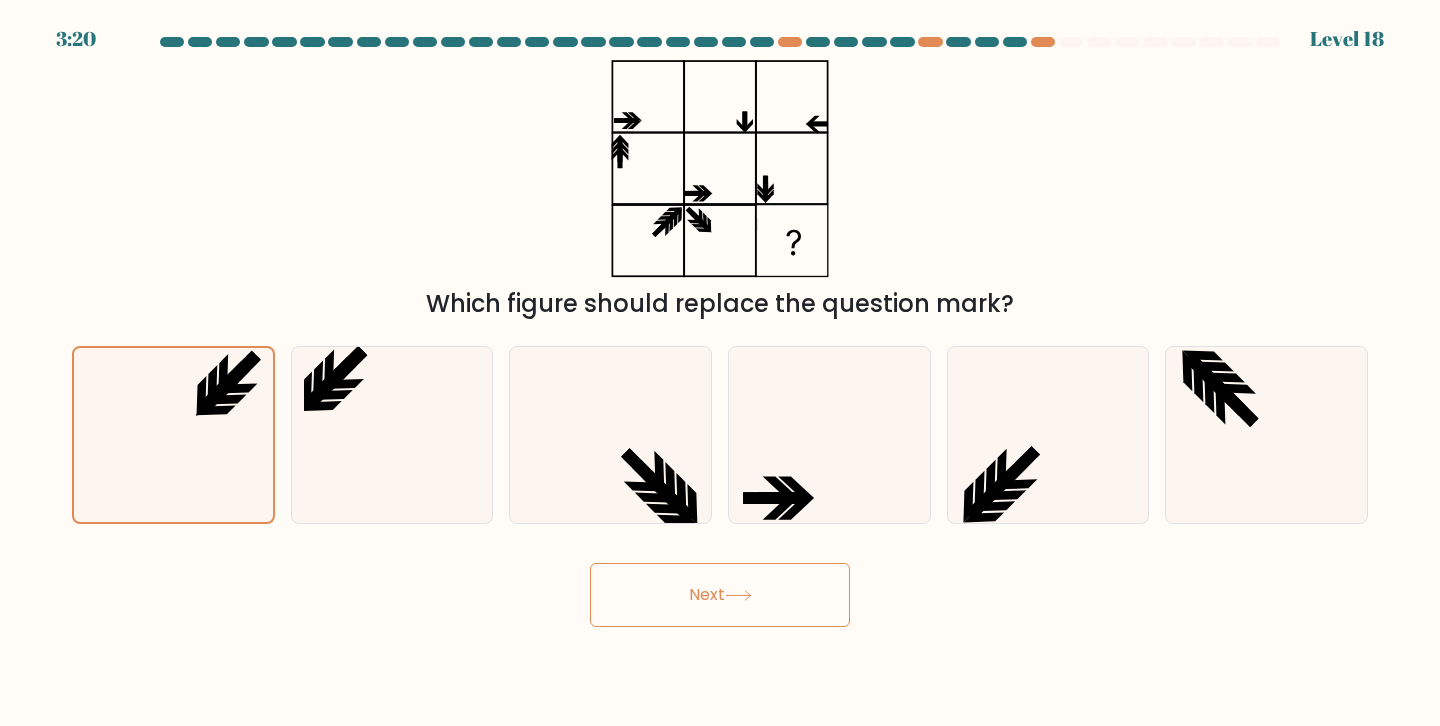 click on "Next" at bounding box center (720, 595) 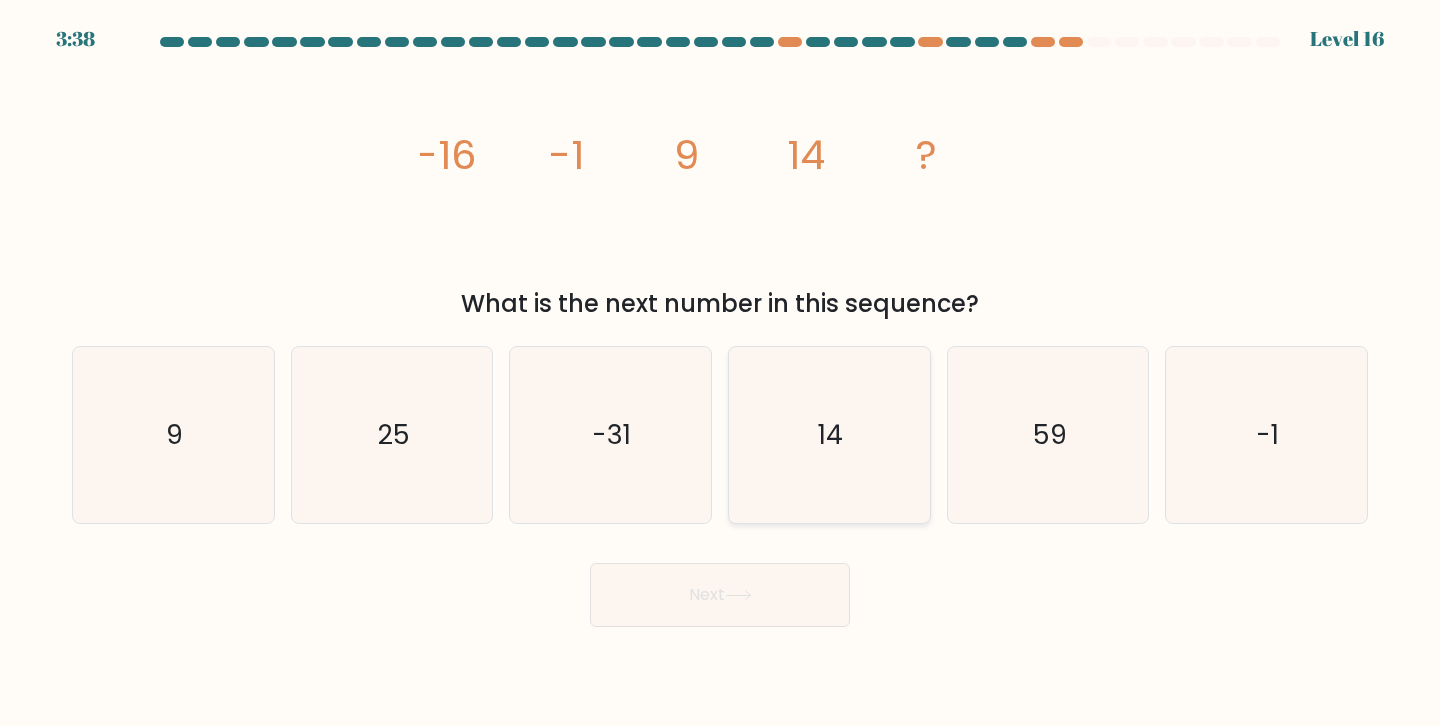 click on "14" at bounding box center (829, 435) 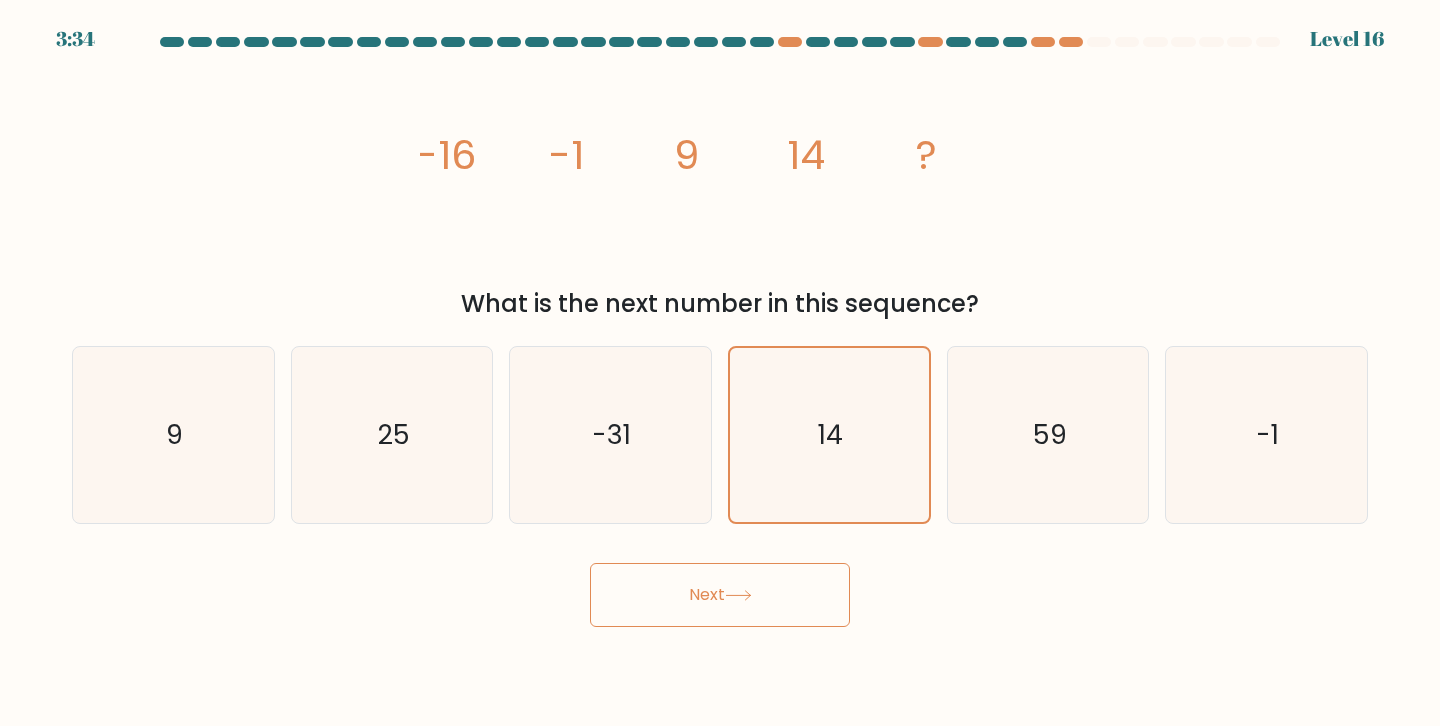 click on "Next" at bounding box center [720, 595] 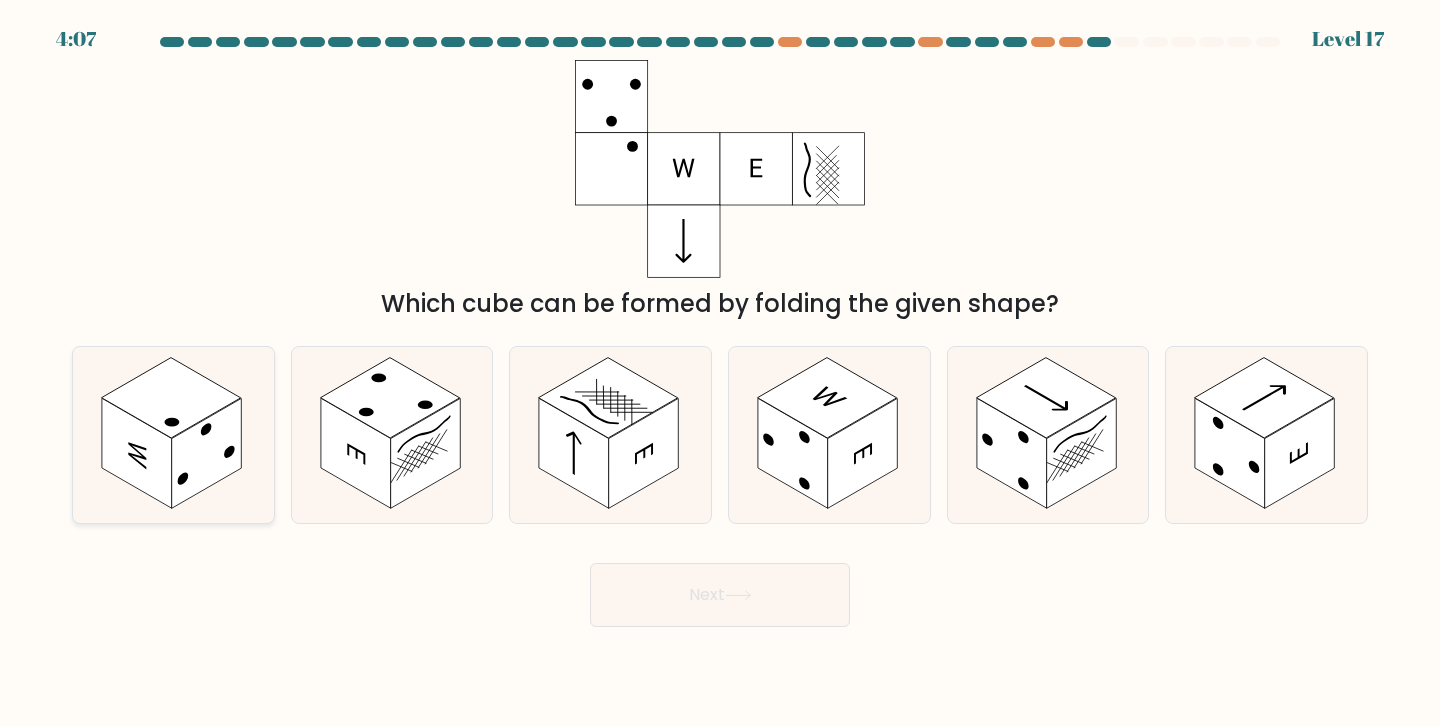 click at bounding box center (207, 453) 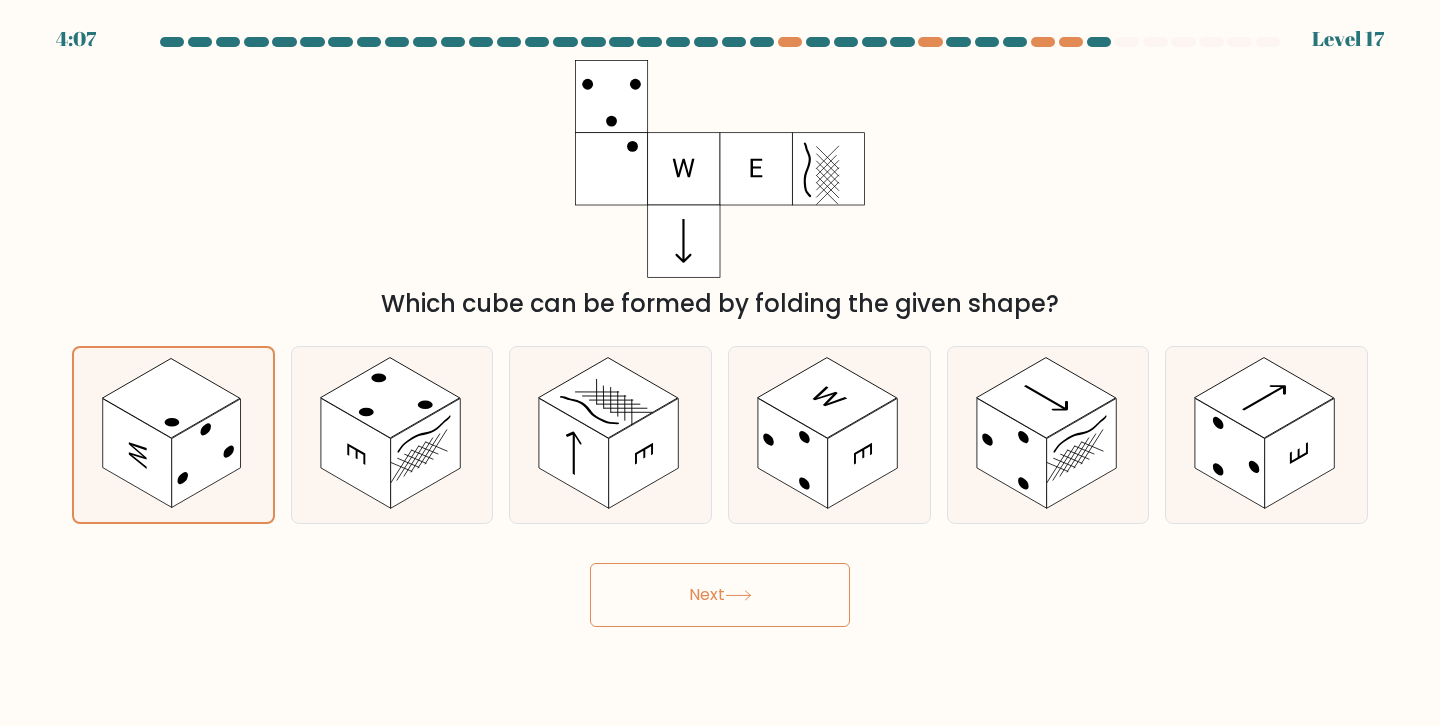 click on "Next" at bounding box center [720, 595] 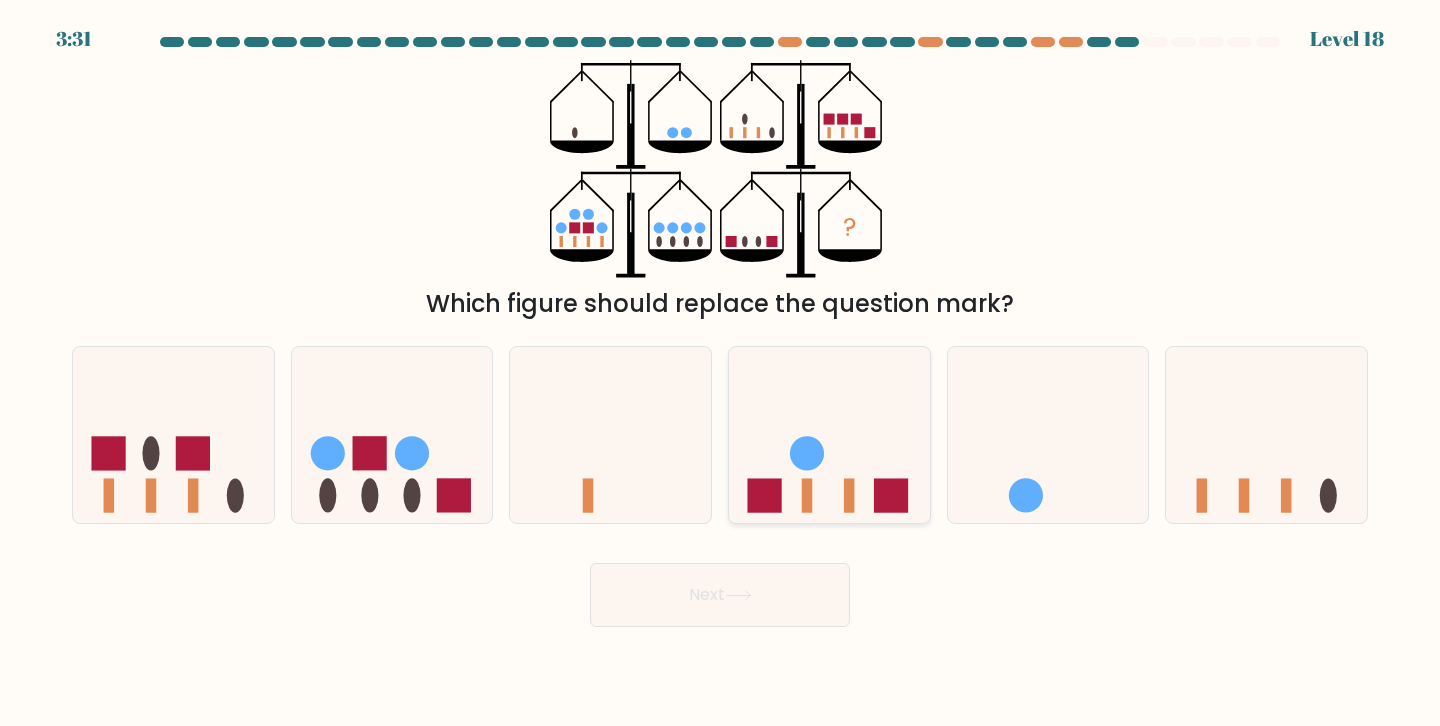 click at bounding box center [829, 435] 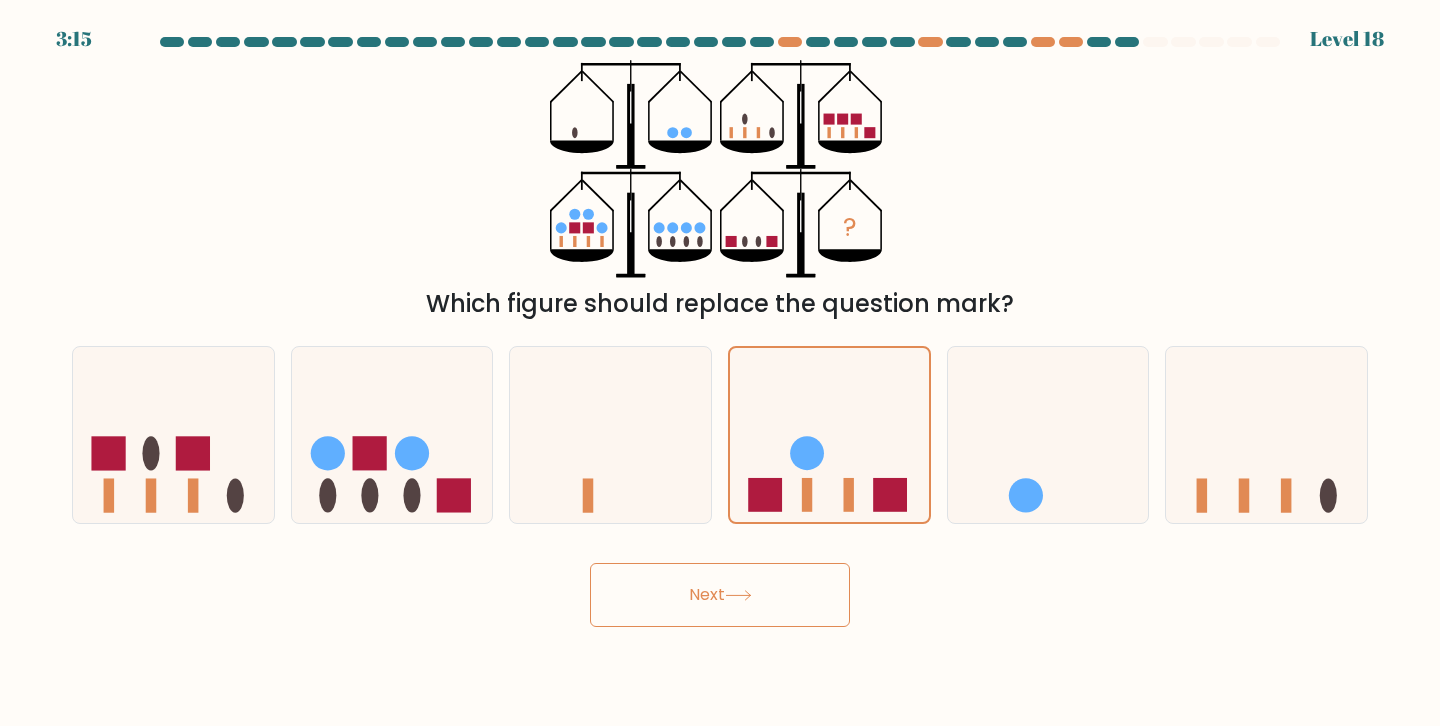 click on "Next" at bounding box center (720, 595) 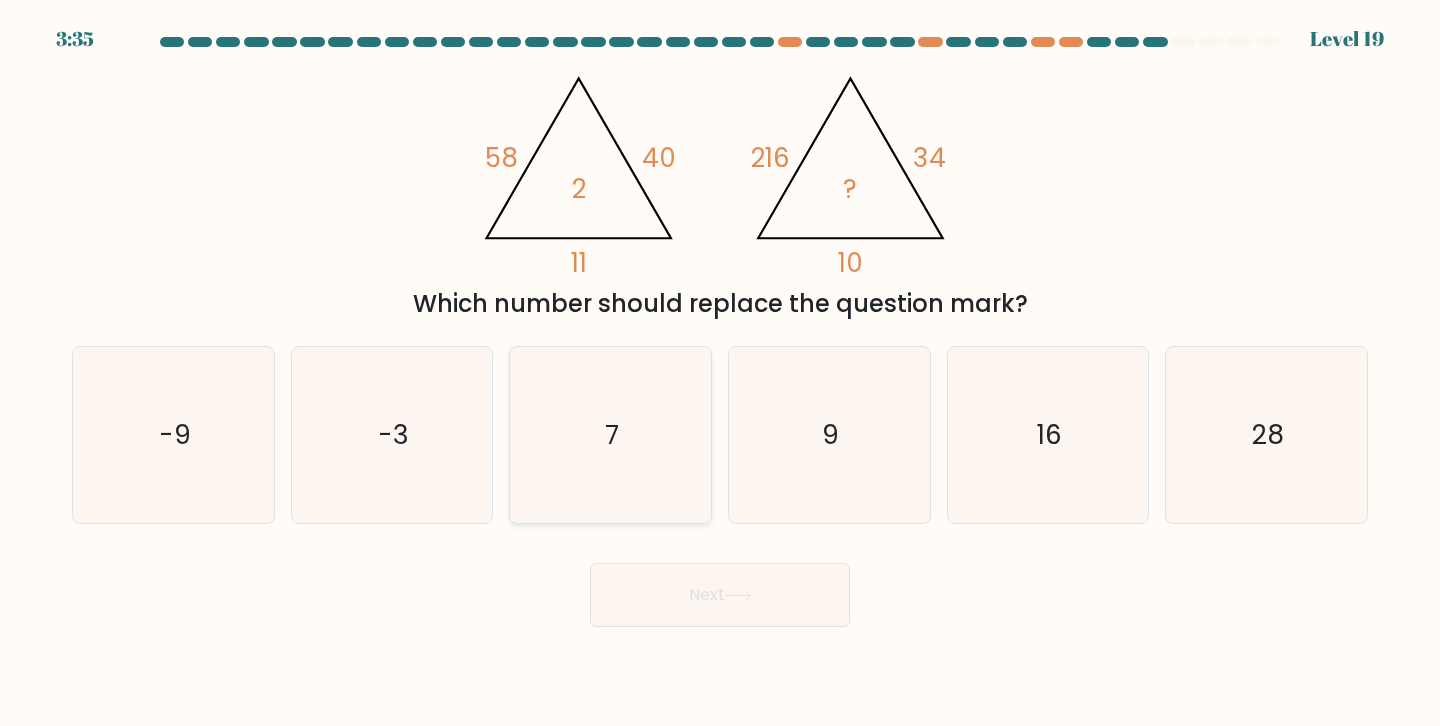 click on "7" at bounding box center (610, 435) 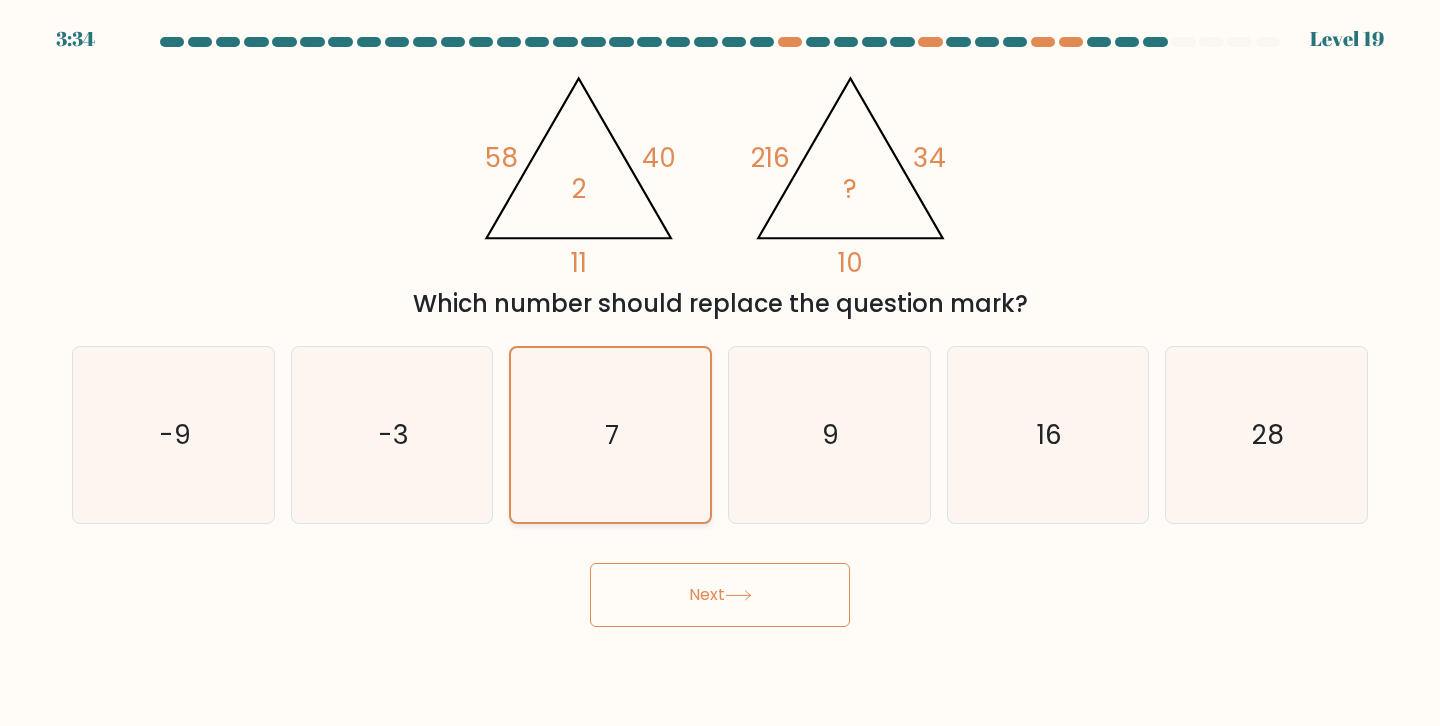 click on "7" at bounding box center [610, 435] 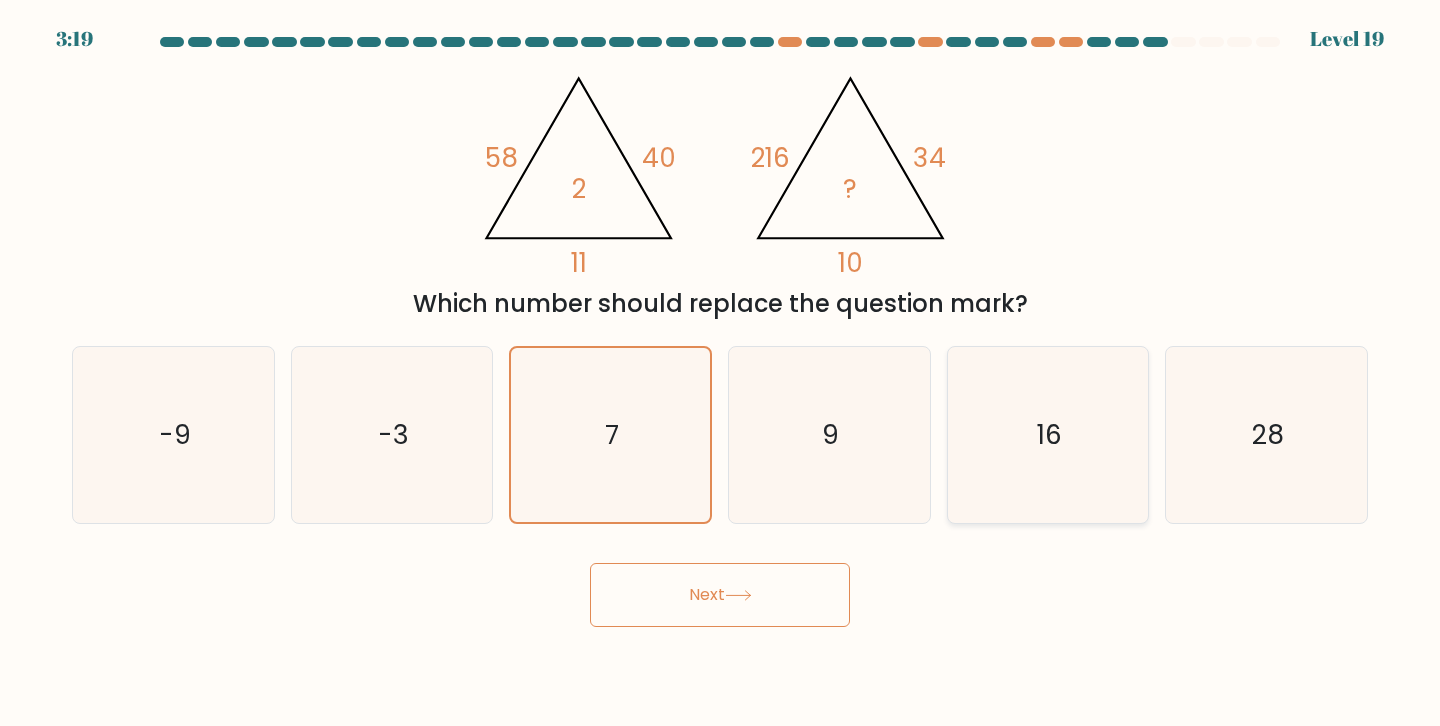 click on "16" at bounding box center (1048, 435) 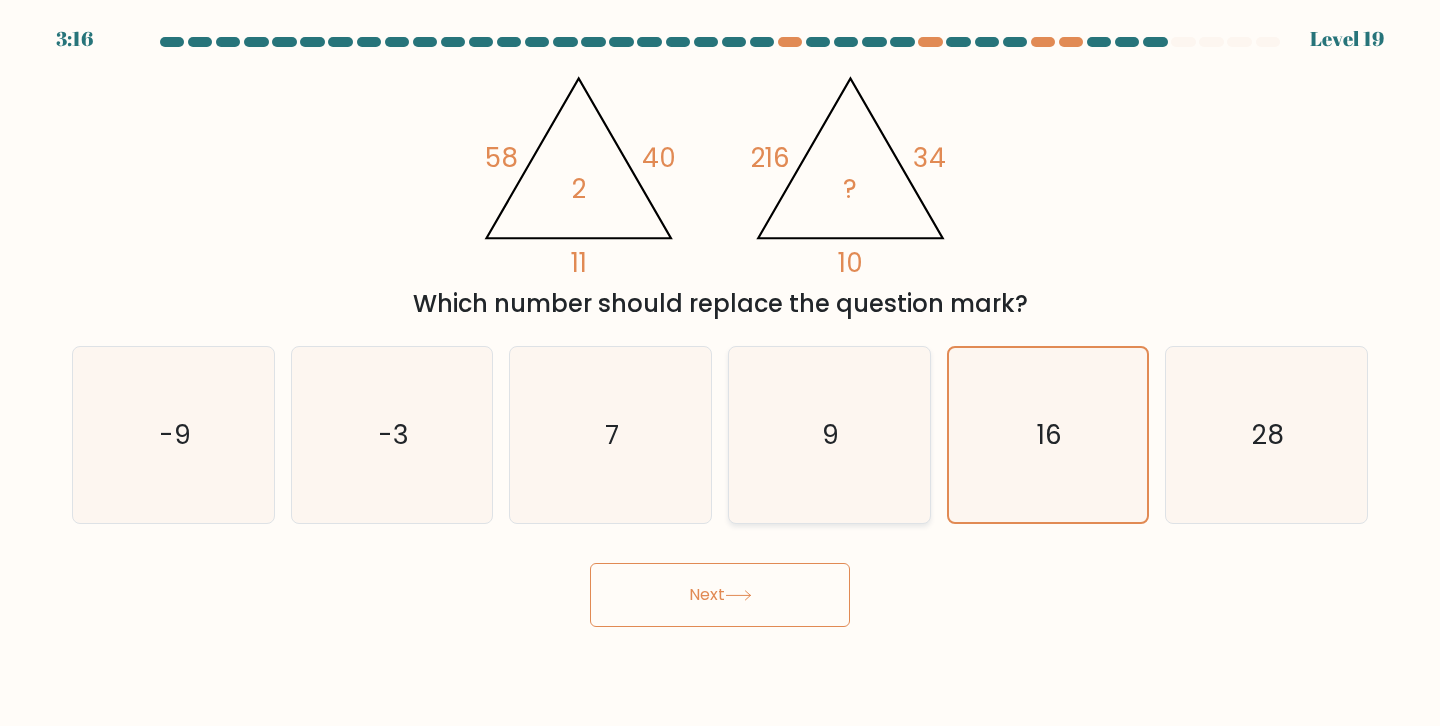 click on "9" at bounding box center [829, 435] 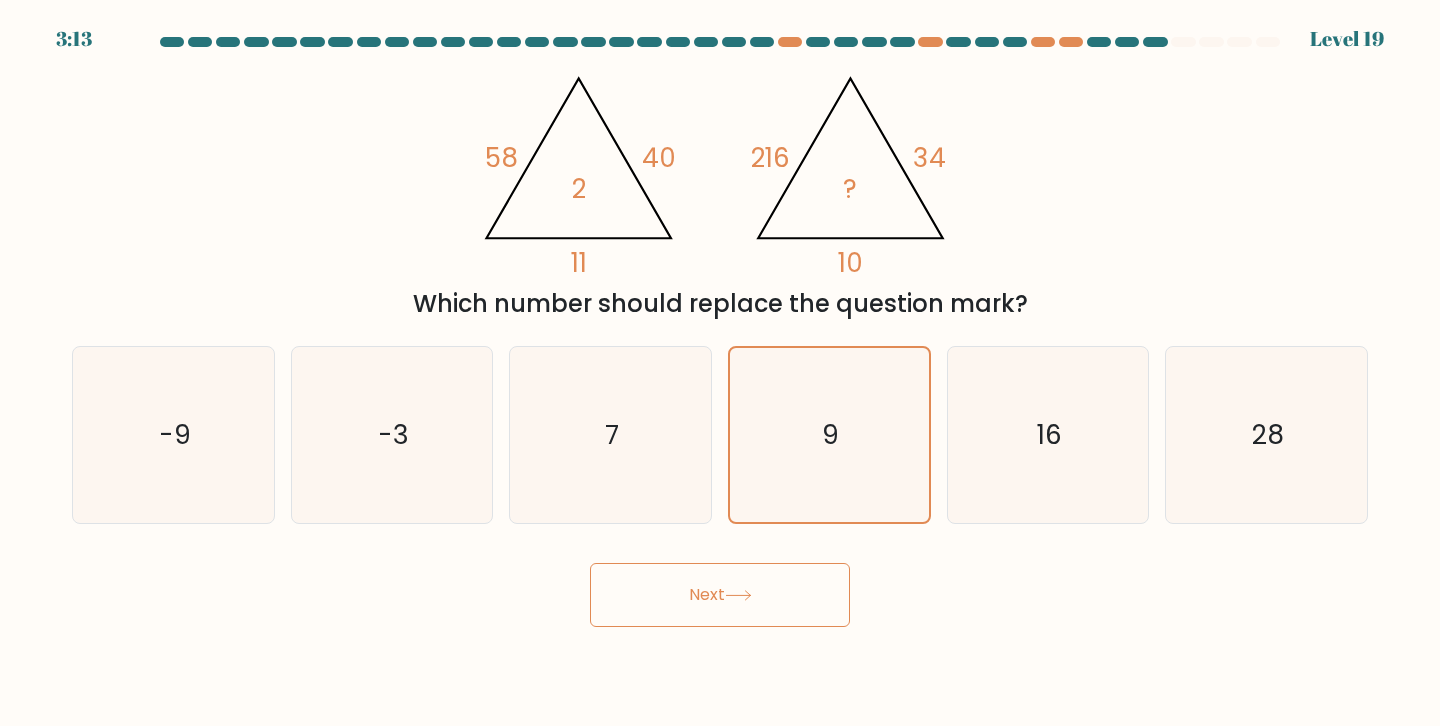 click on "Next" at bounding box center (720, 595) 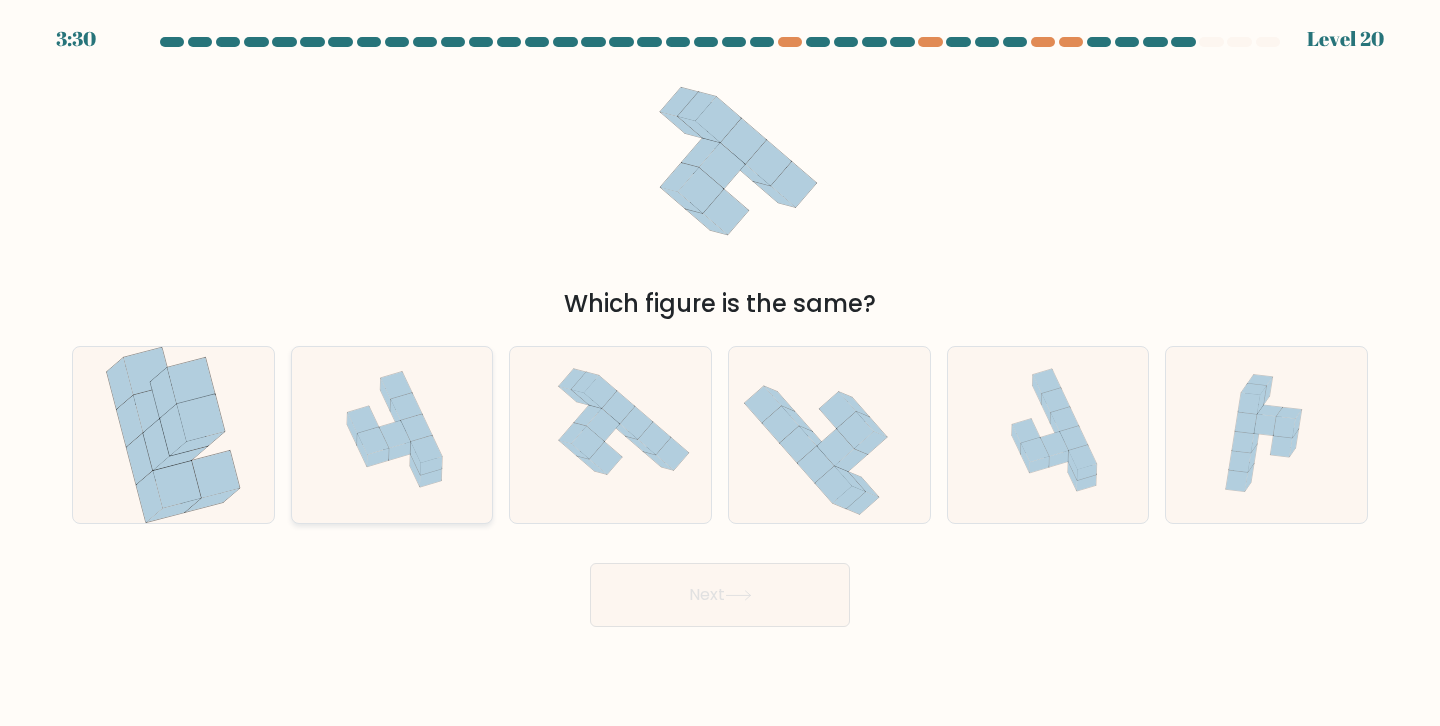 click at bounding box center [373, 453] 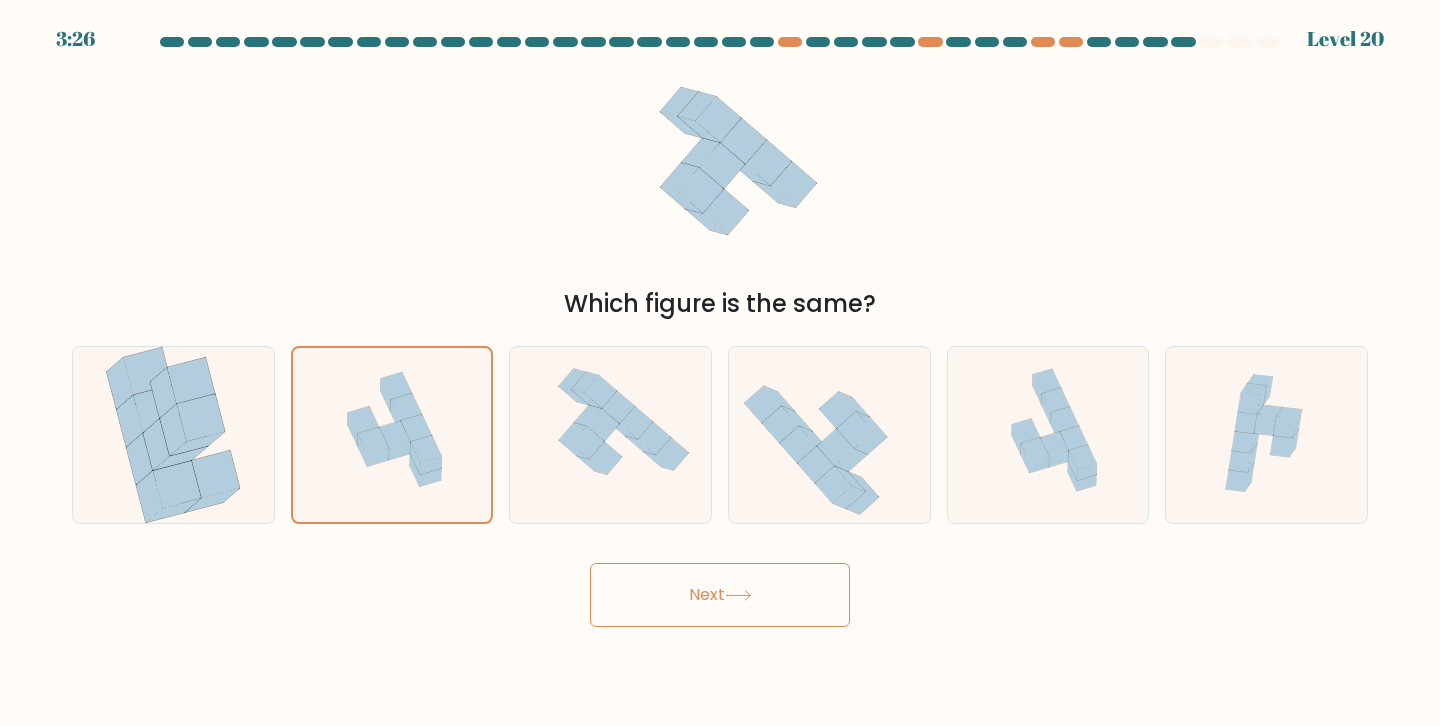 click on "Next" at bounding box center (720, 595) 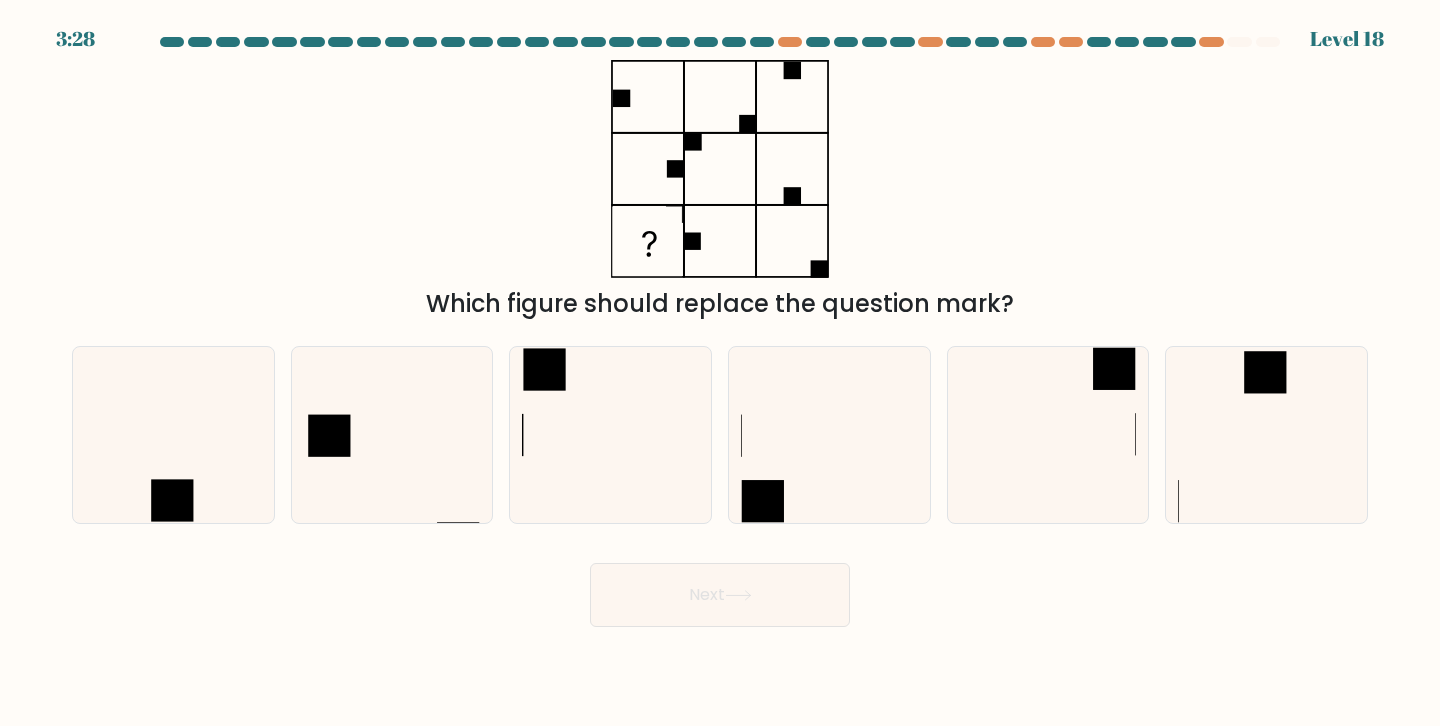 click at bounding box center (720, 332) 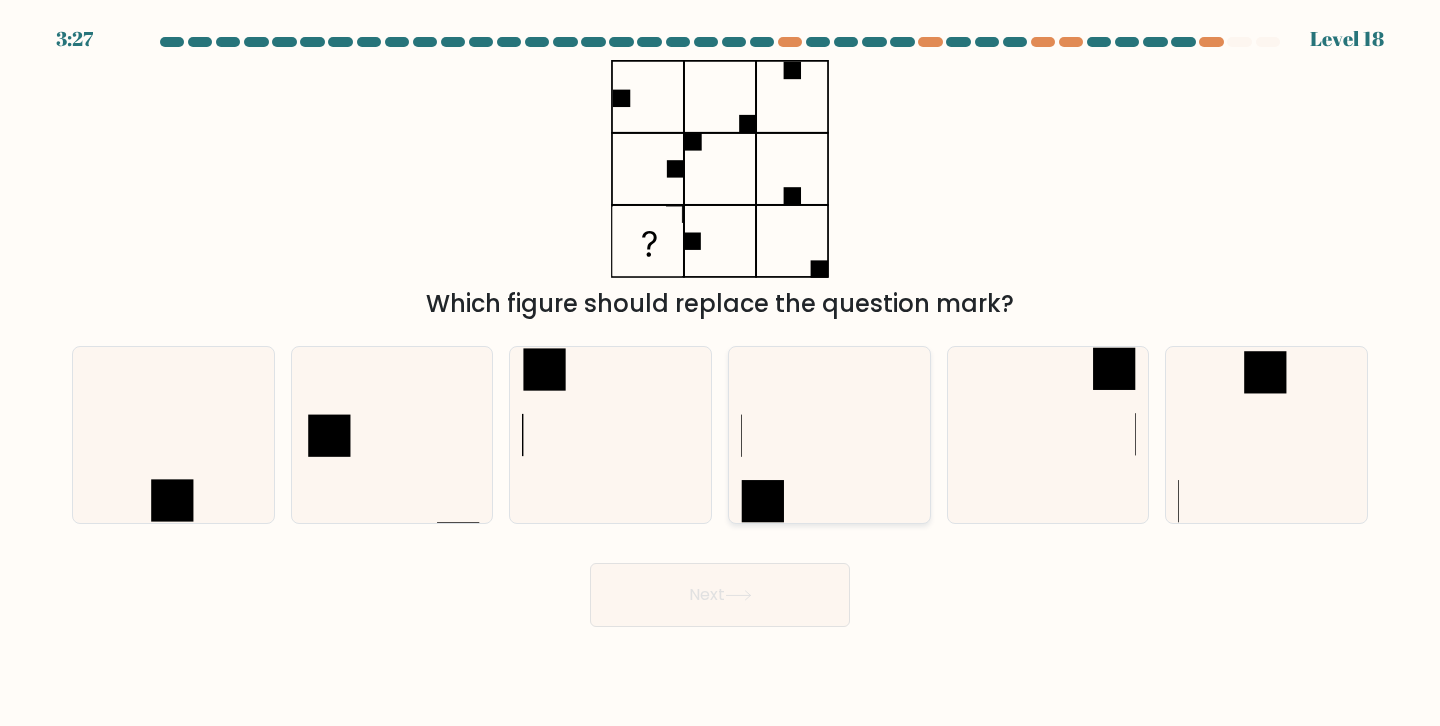 click at bounding box center [829, 435] 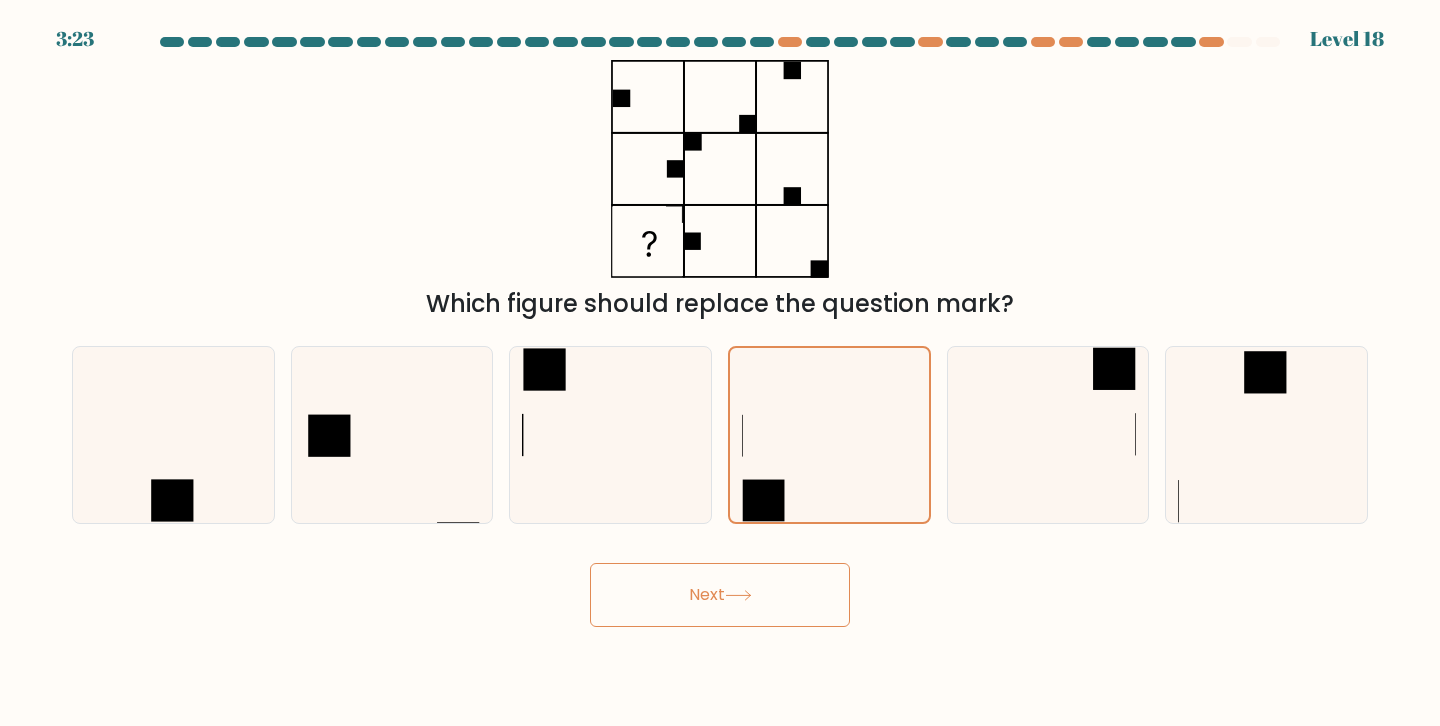 click on "3:23
Level 18" at bounding box center [720, 363] 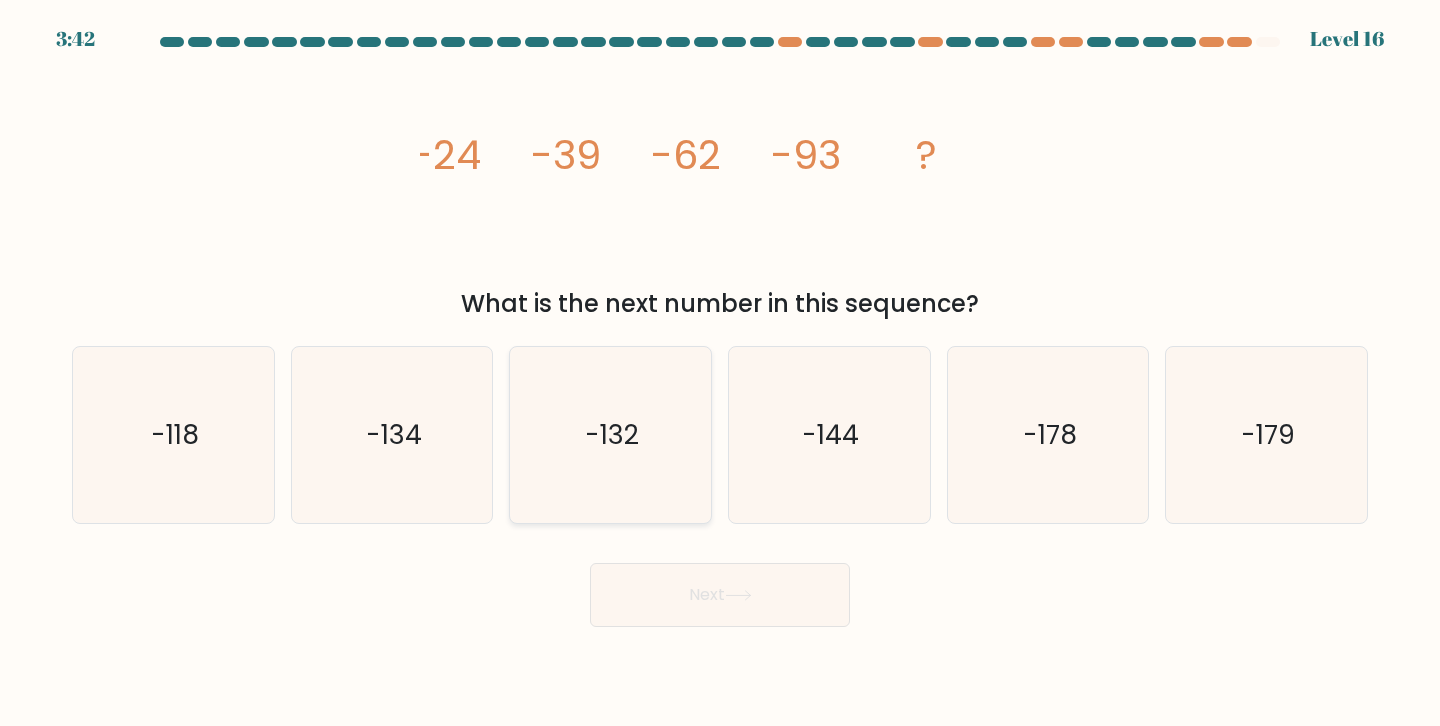 click on "-132" at bounding box center (610, 435) 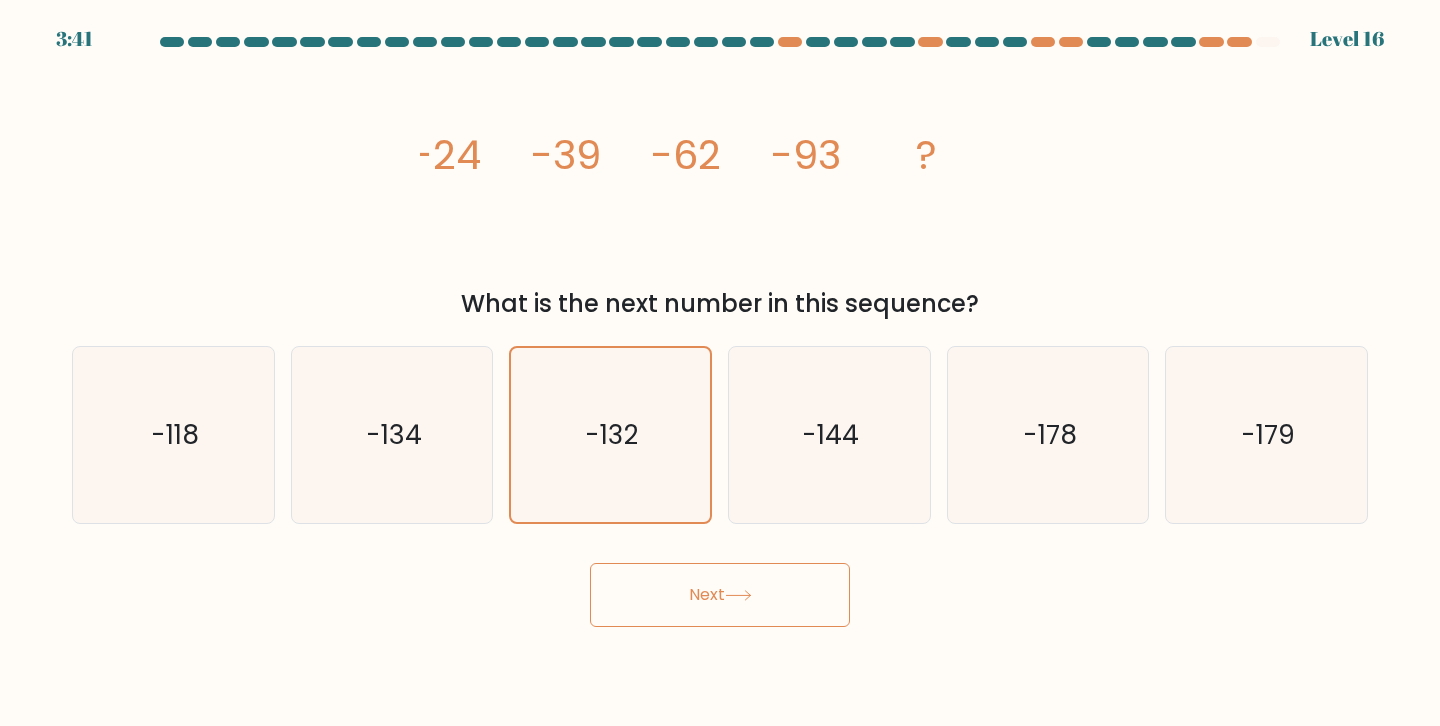click on "Next" at bounding box center (720, 595) 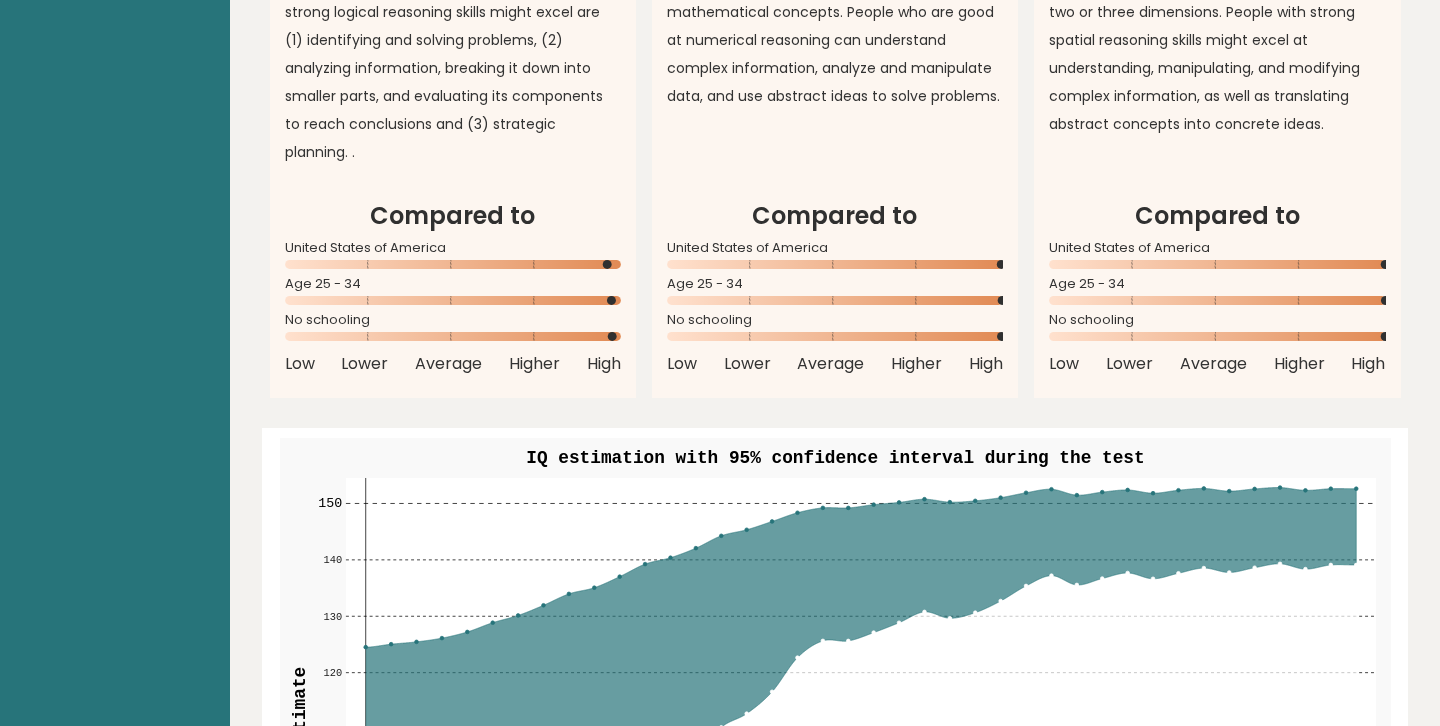 scroll, scrollTop: 2135, scrollLeft: 0, axis: vertical 